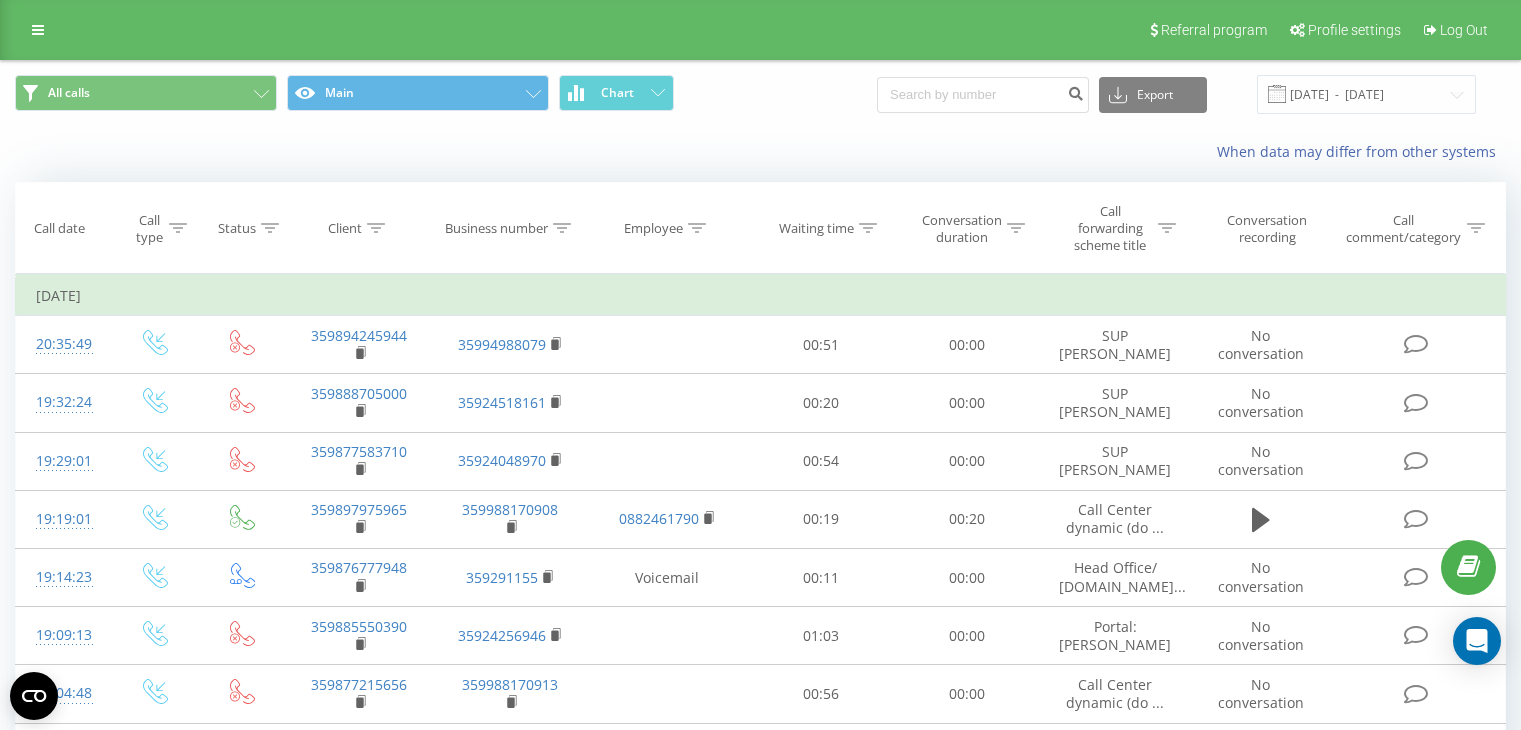 scroll, scrollTop: 0, scrollLeft: 0, axis: both 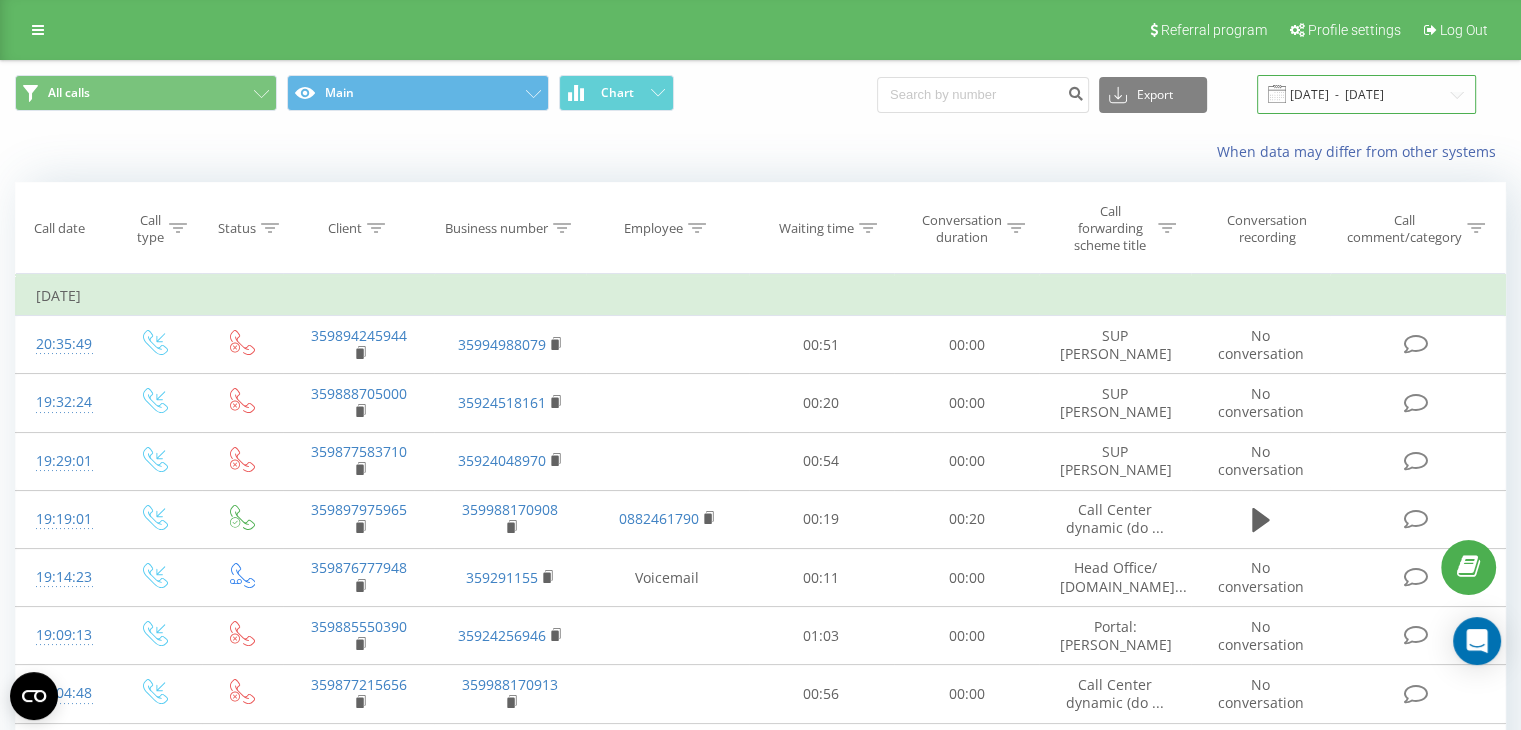 click on "[DATE]  -  [DATE]" at bounding box center [1366, 94] 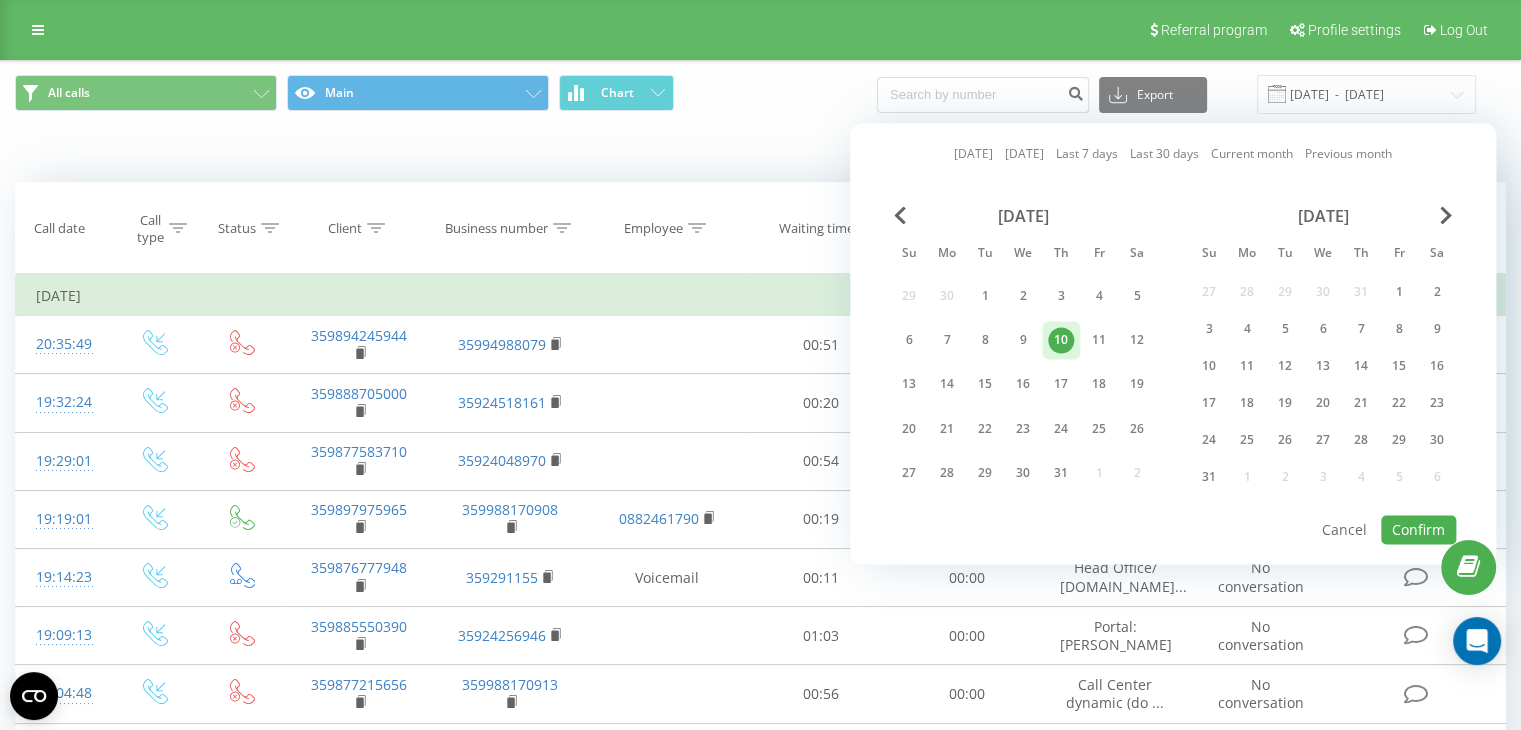 click on "10" at bounding box center [1061, 340] 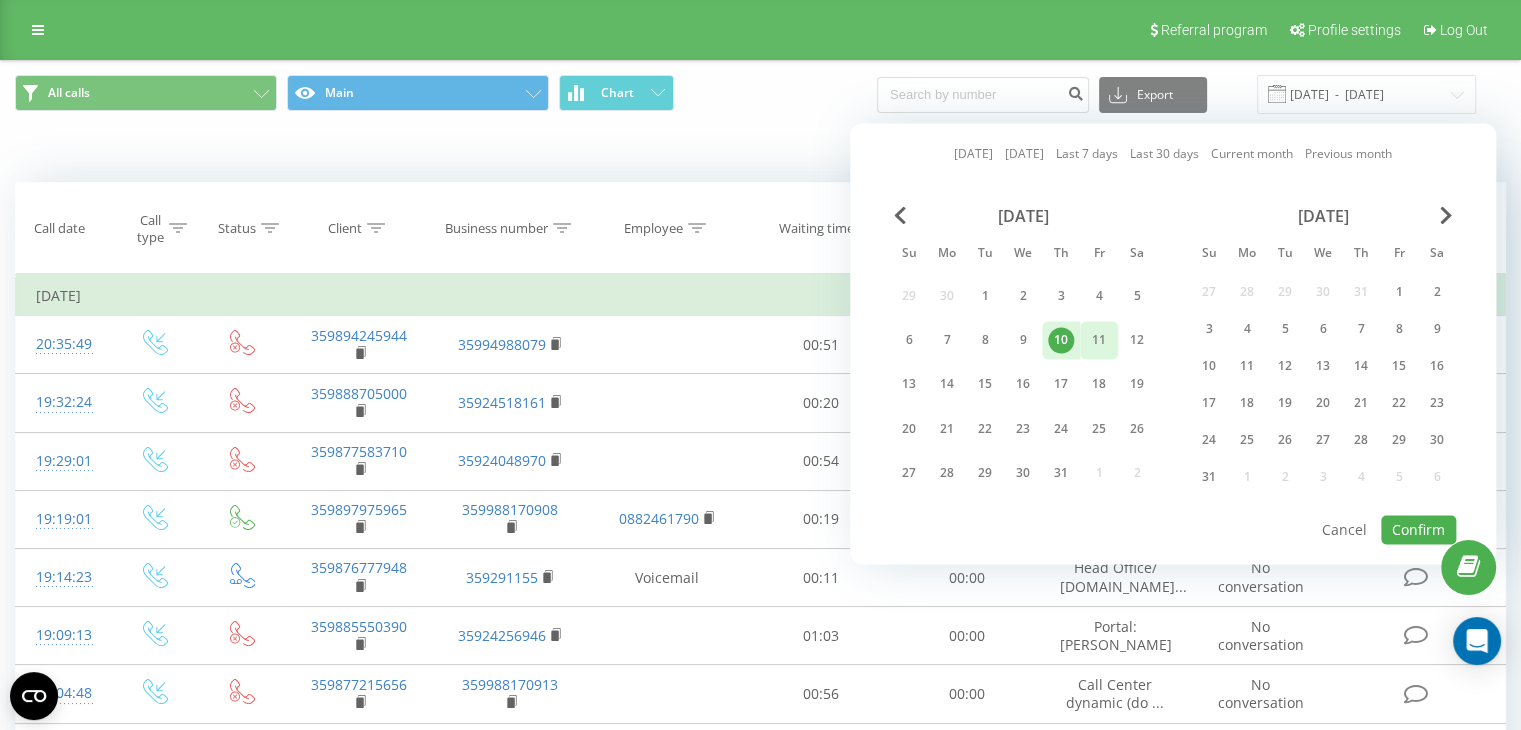 click on "11" at bounding box center (1099, 340) 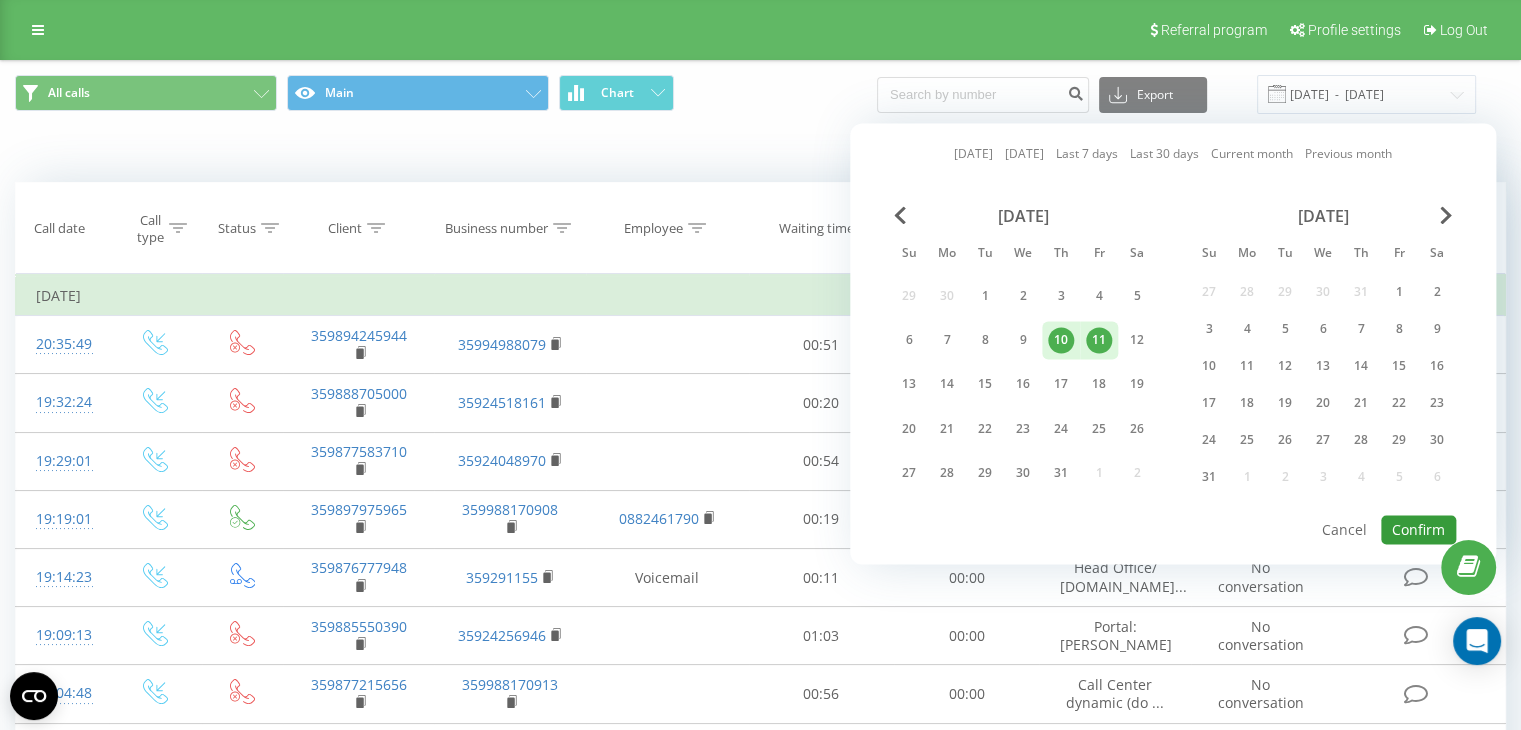click on "Confirm" at bounding box center (1418, 529) 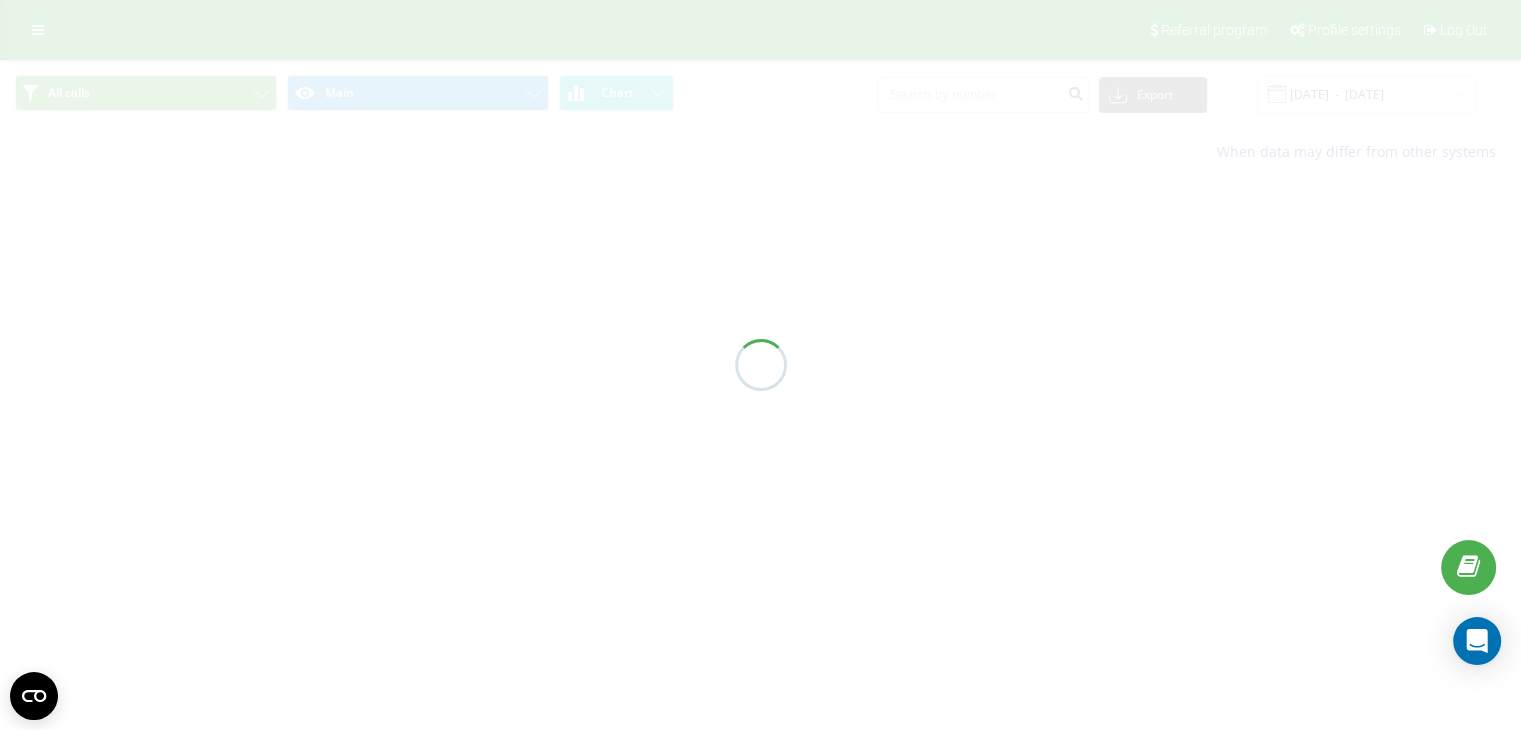 type on "[DATE]  -  [DATE]" 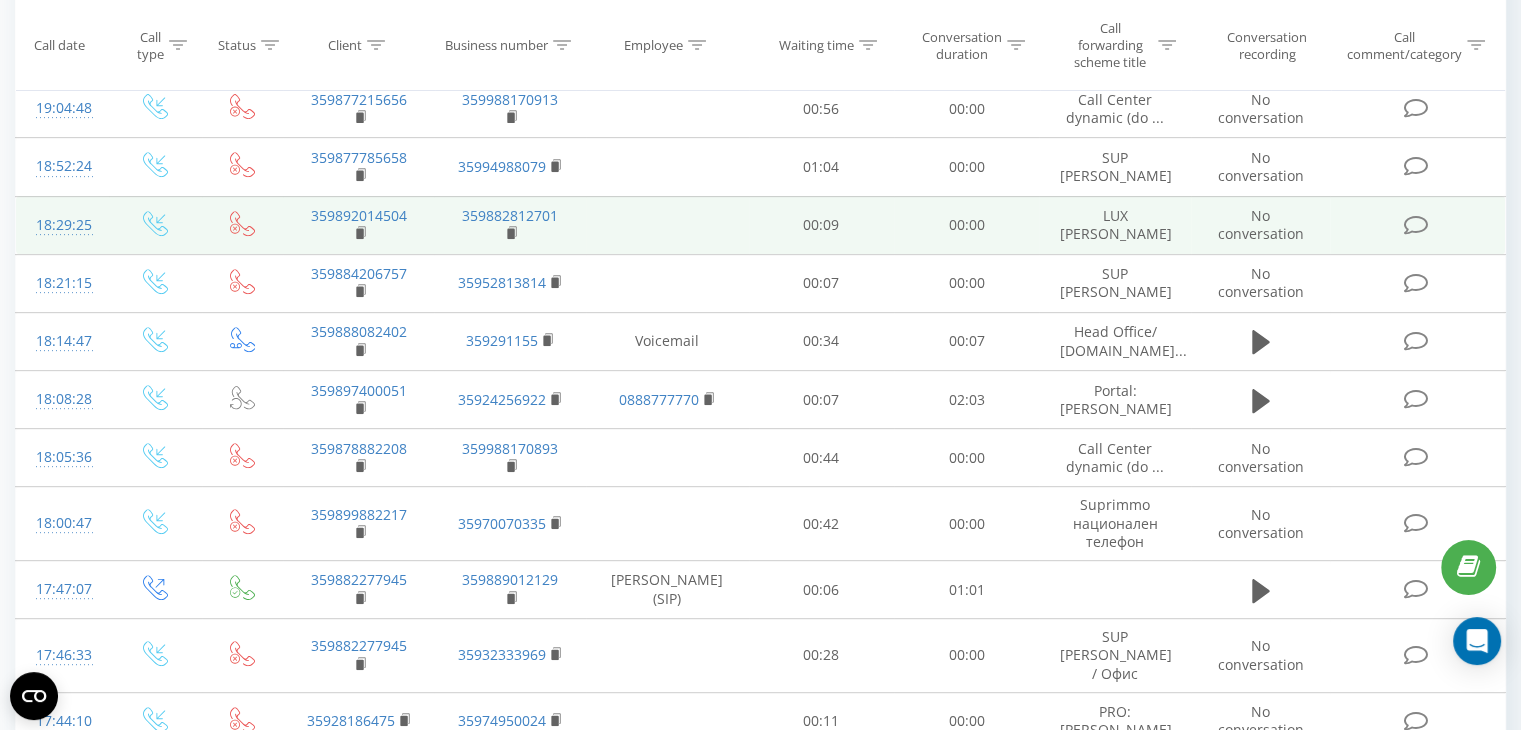 scroll, scrollTop: 900, scrollLeft: 0, axis: vertical 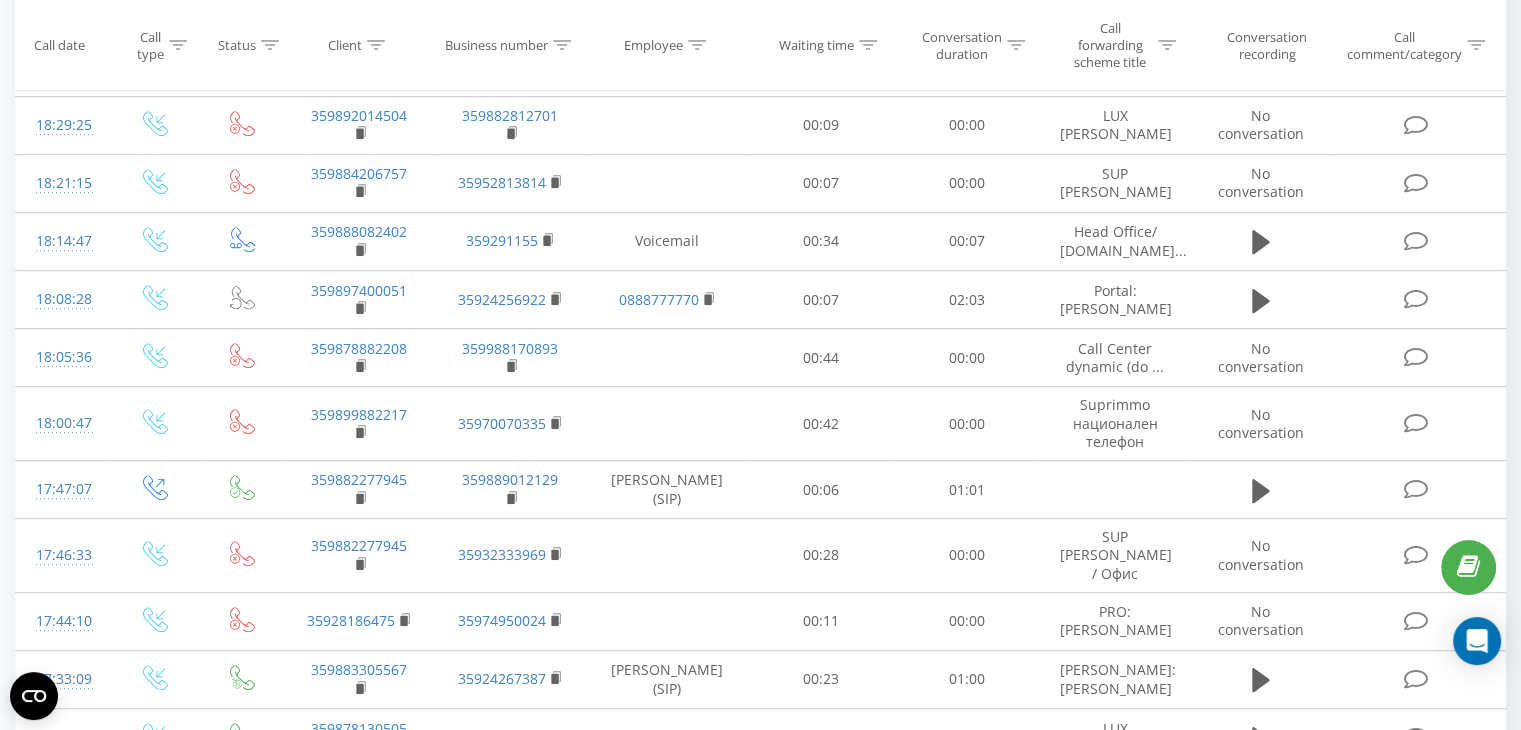 type on "luximmobg_veleva" 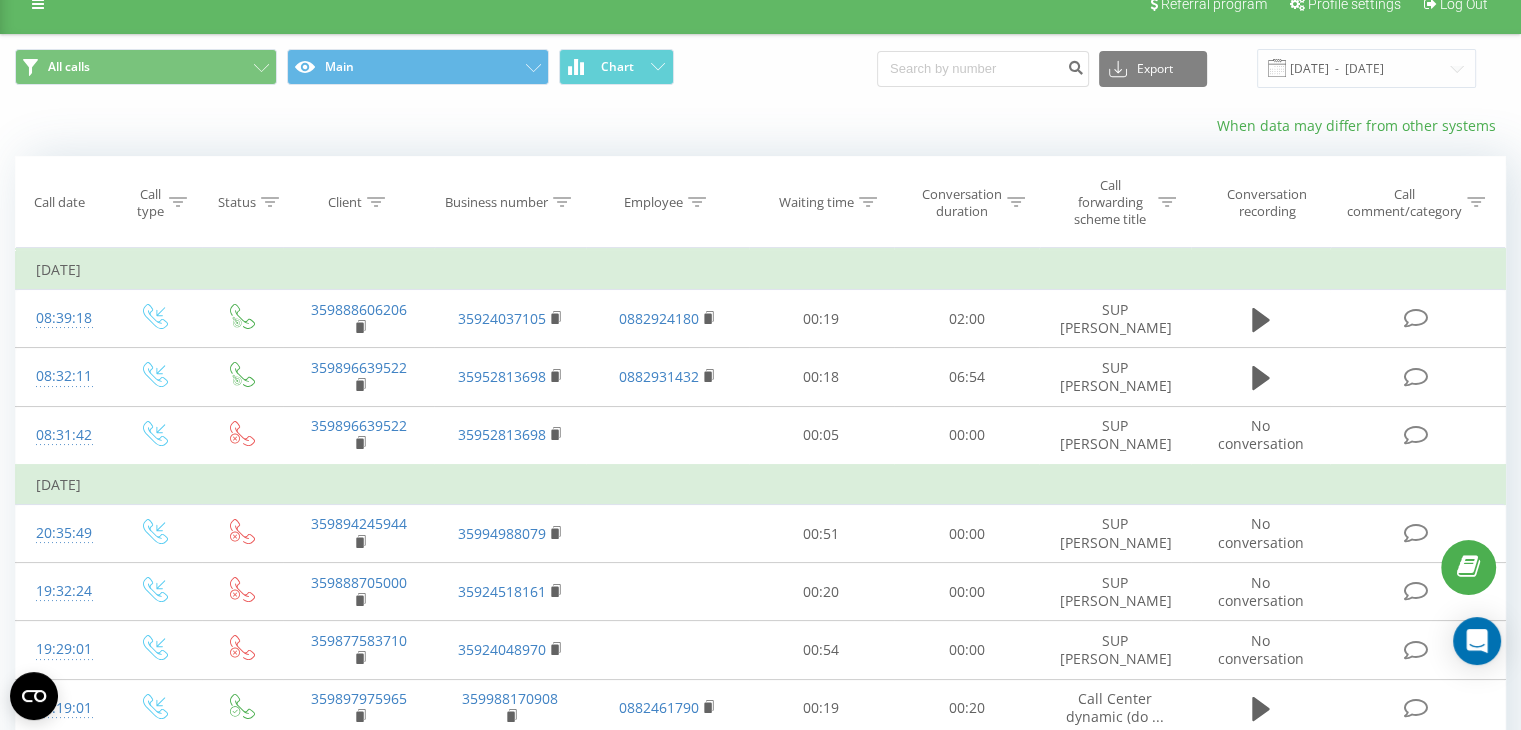 scroll, scrollTop: 0, scrollLeft: 0, axis: both 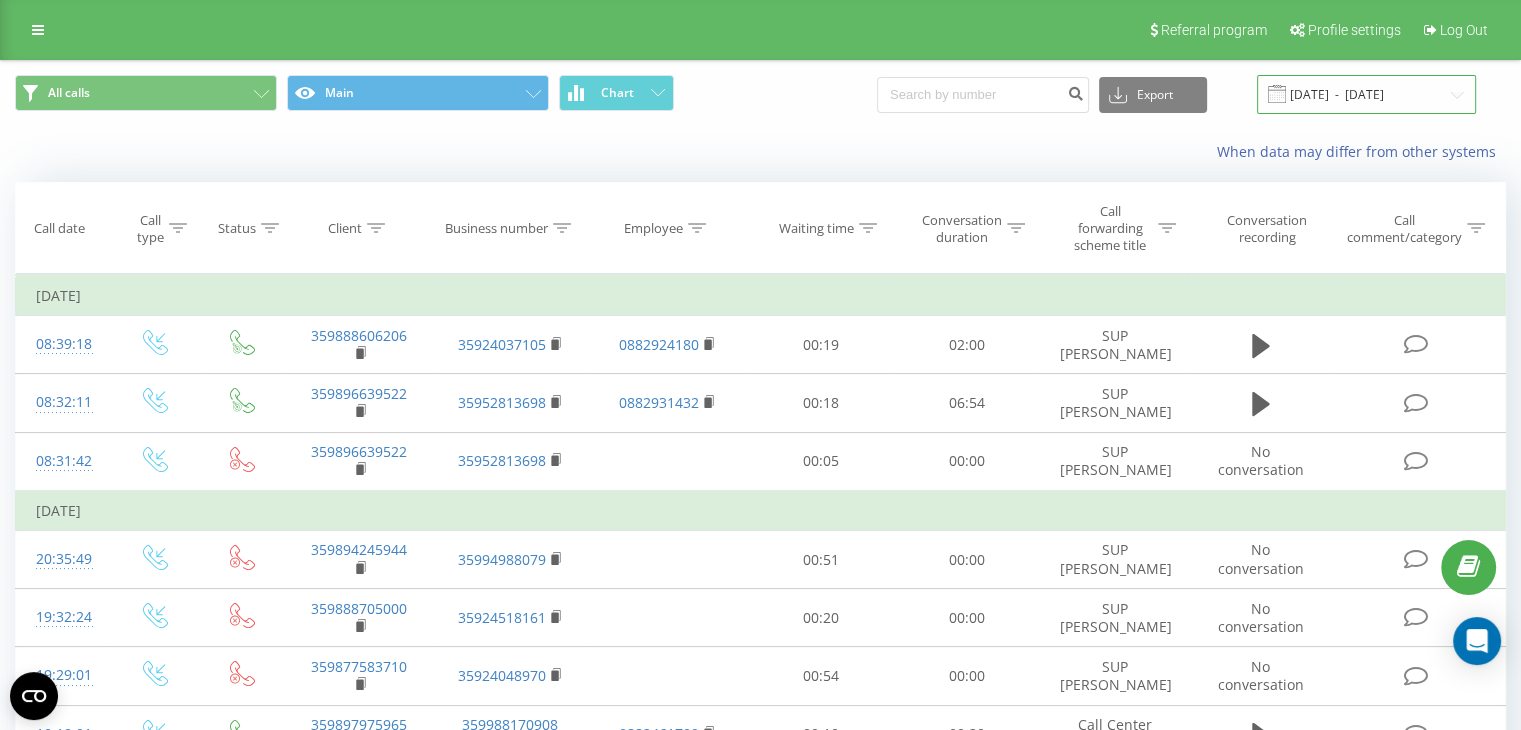 click on "[DATE]  -  [DATE]" at bounding box center (1366, 94) 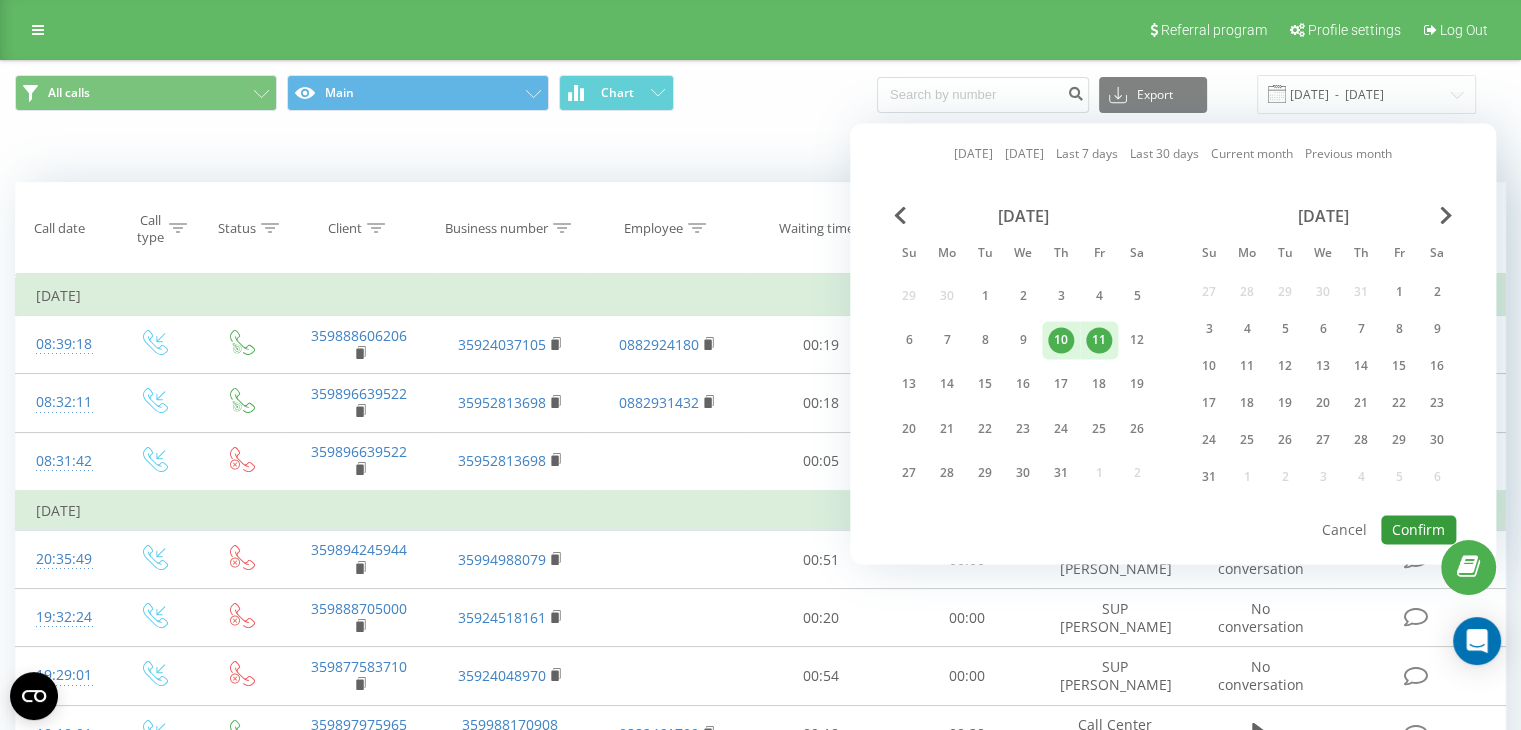 click on "Confirm" at bounding box center [1418, 529] 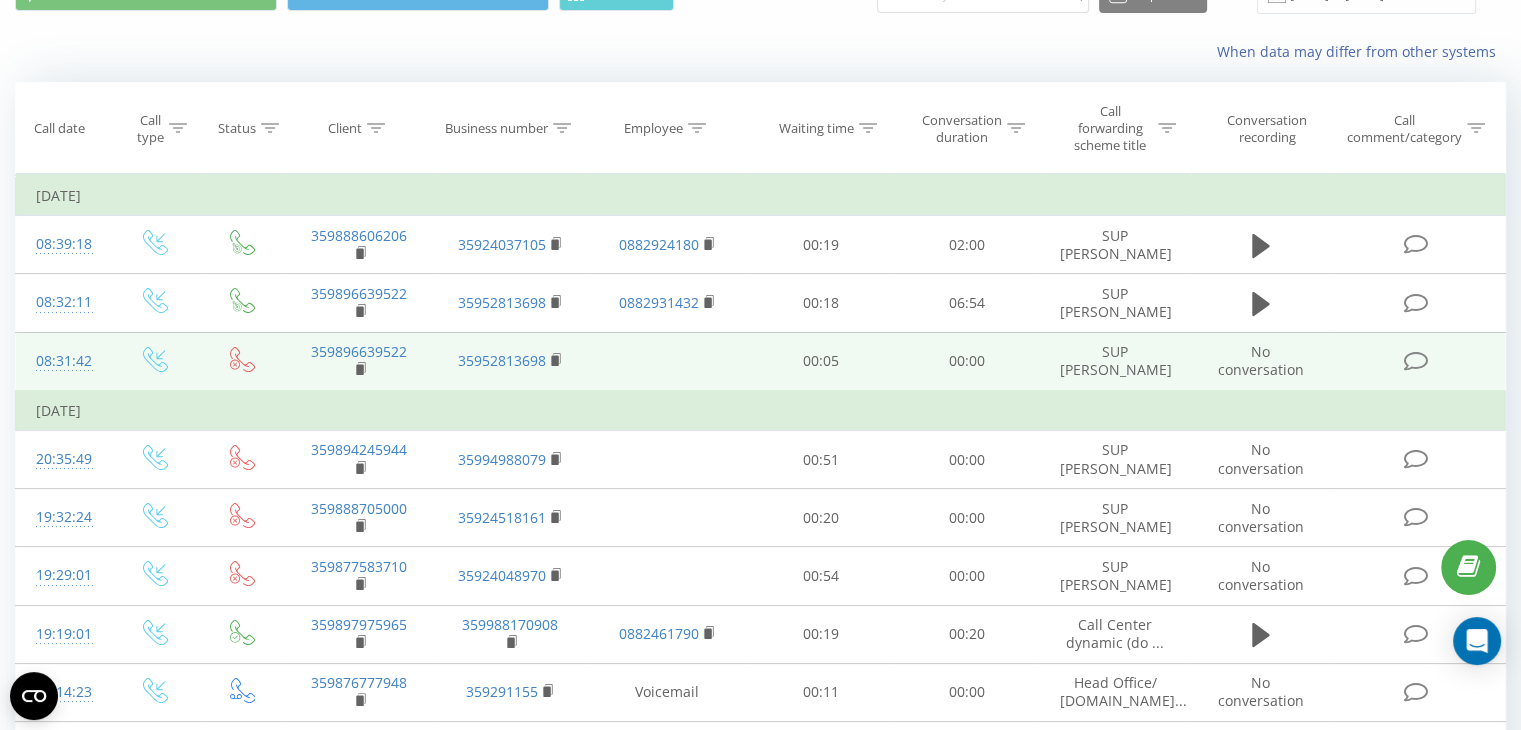 scroll, scrollTop: 0, scrollLeft: 0, axis: both 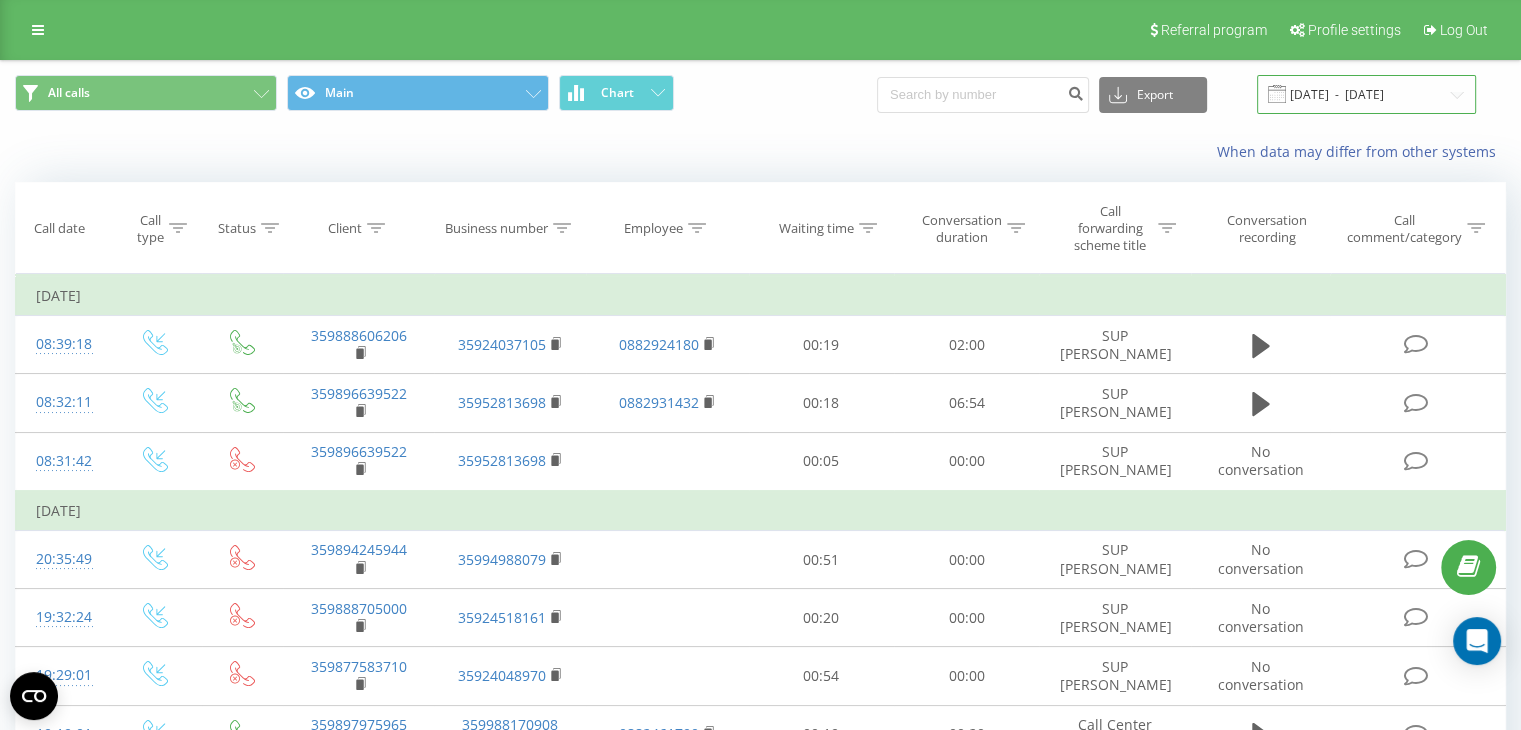click on "[DATE]  -  [DATE]" at bounding box center [1366, 94] 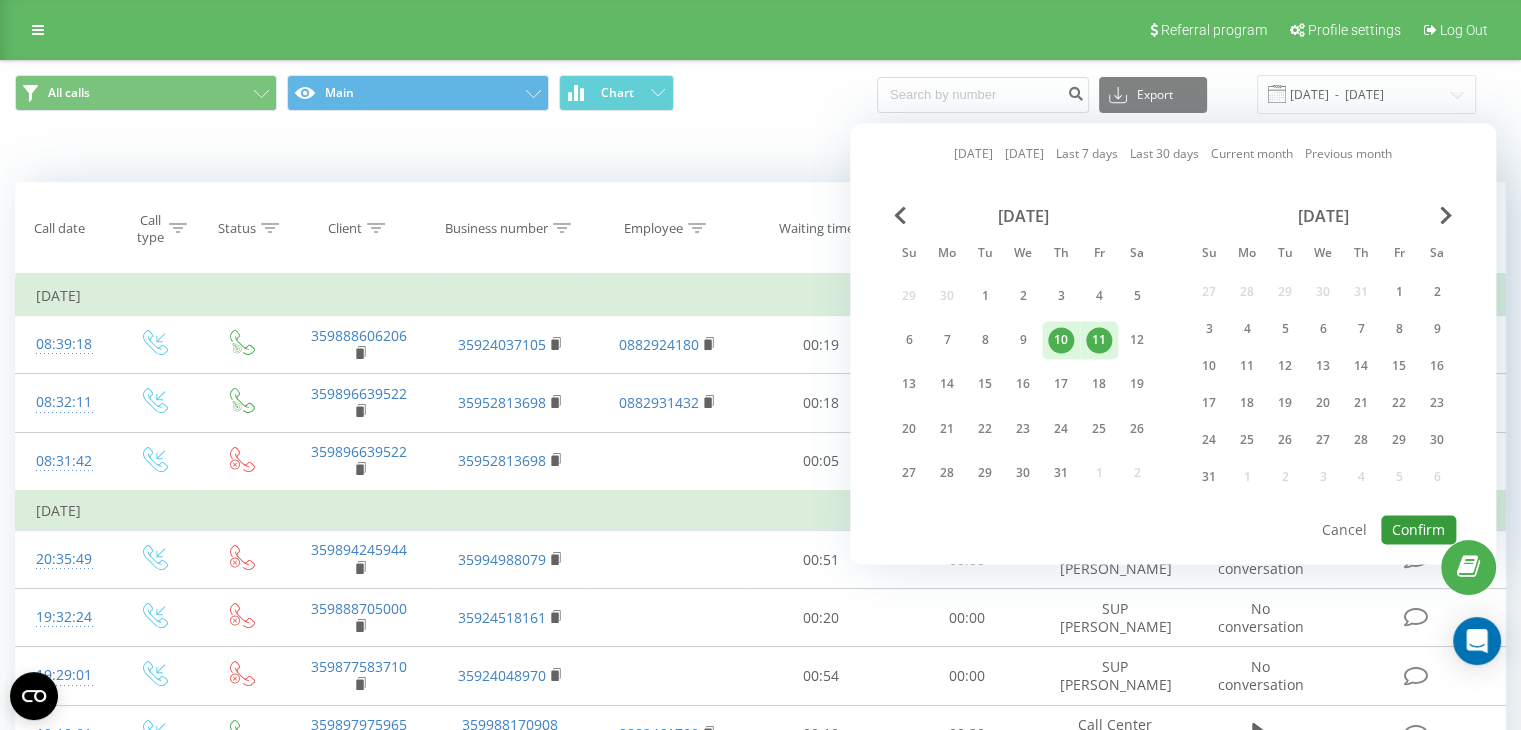 click on "Confirm" at bounding box center (1418, 529) 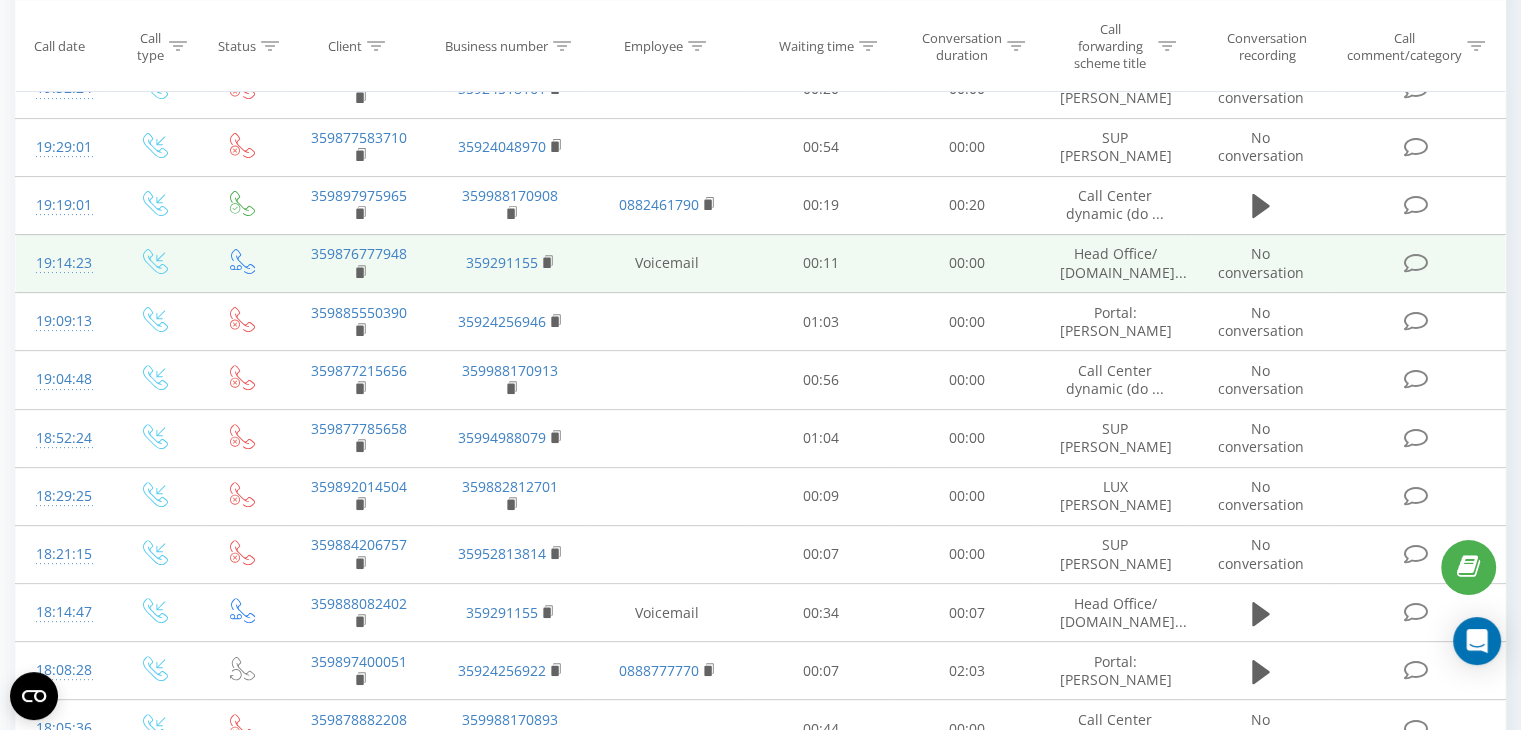 scroll, scrollTop: 600, scrollLeft: 0, axis: vertical 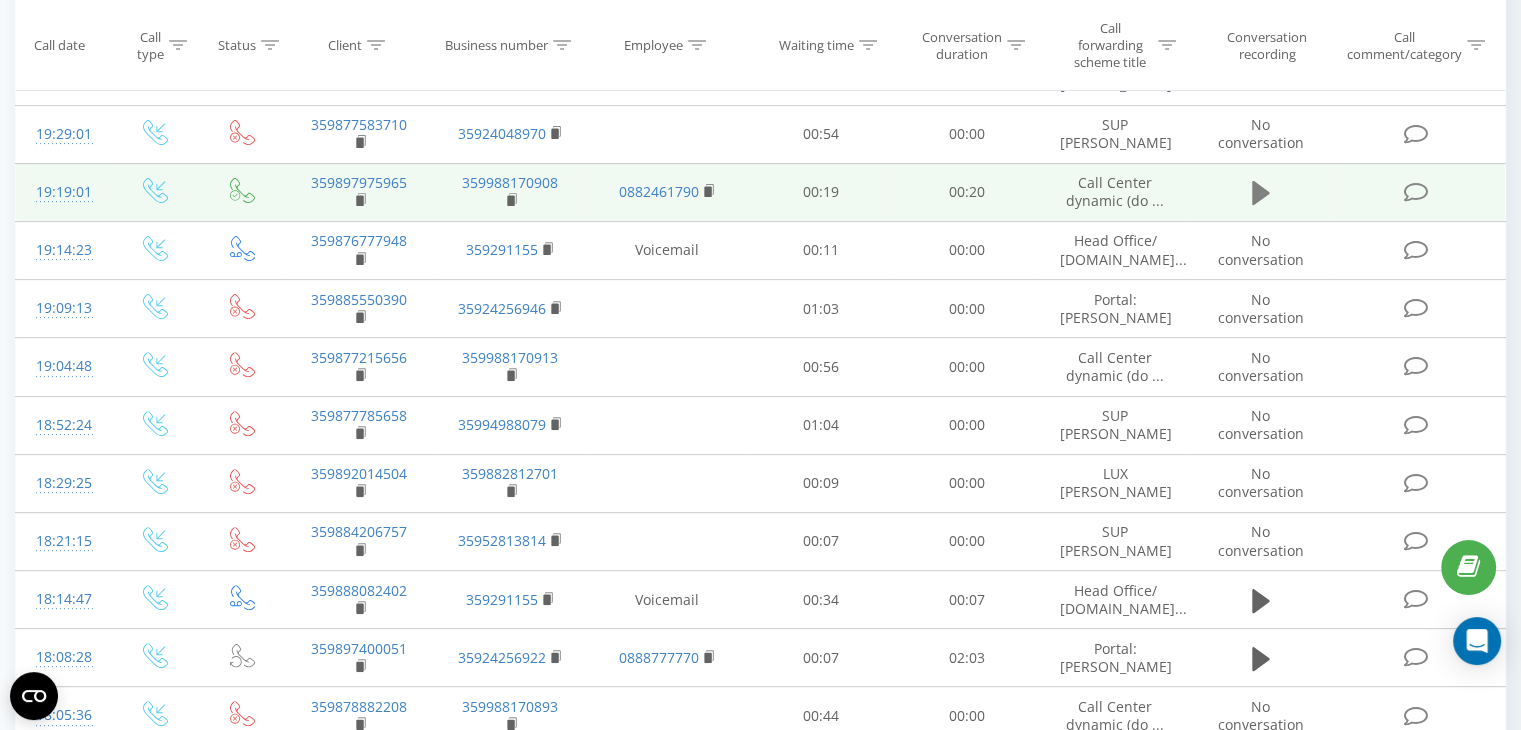 click 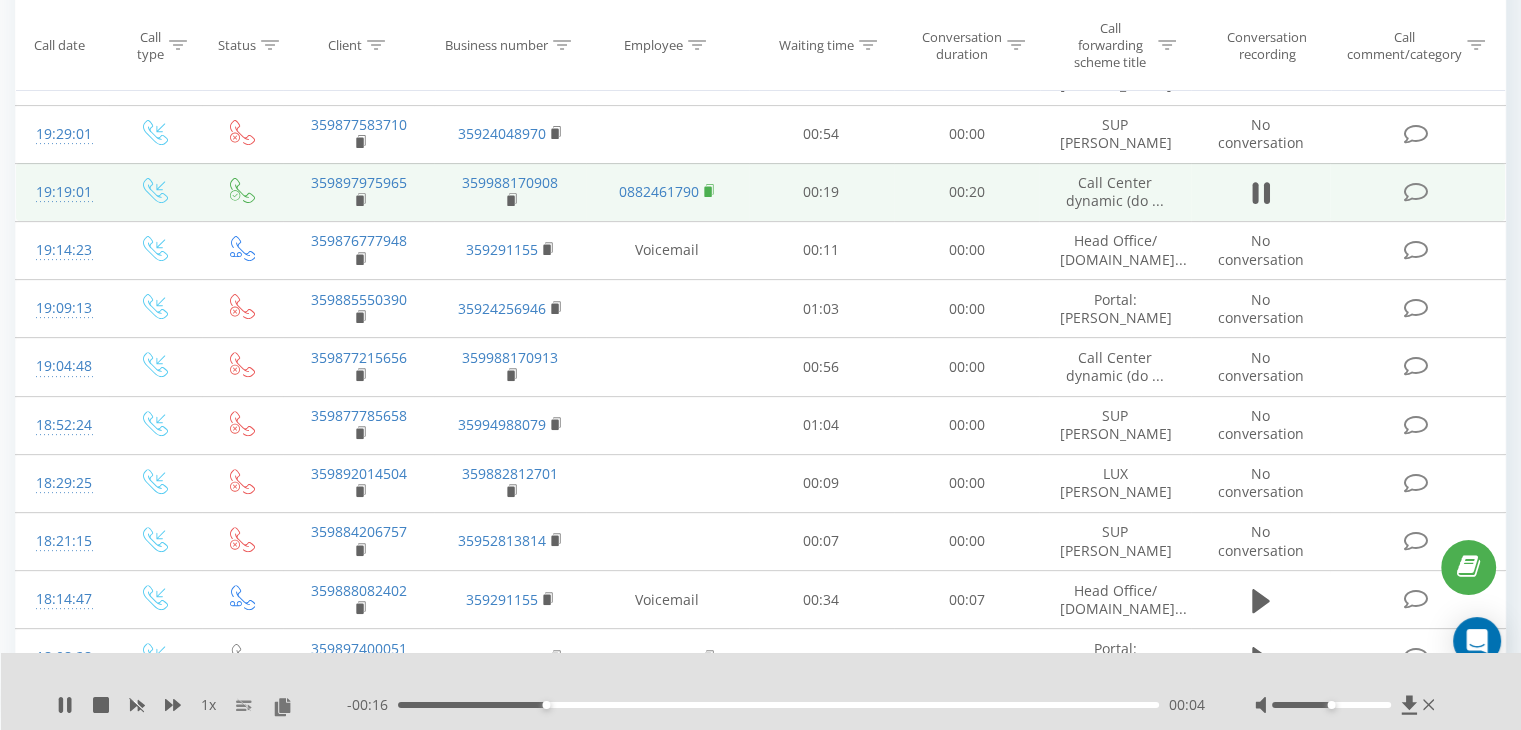 click 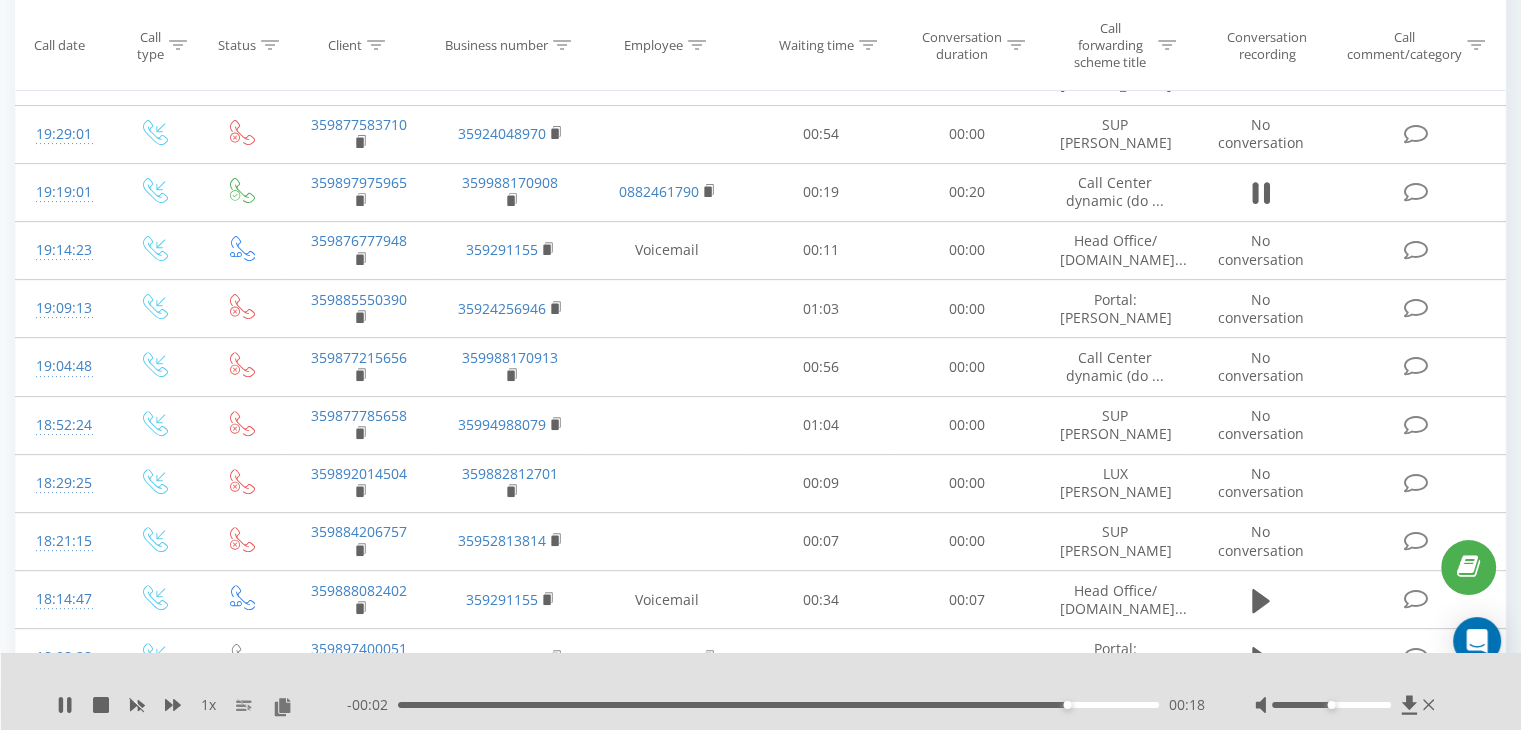 click at bounding box center (1347, 705) 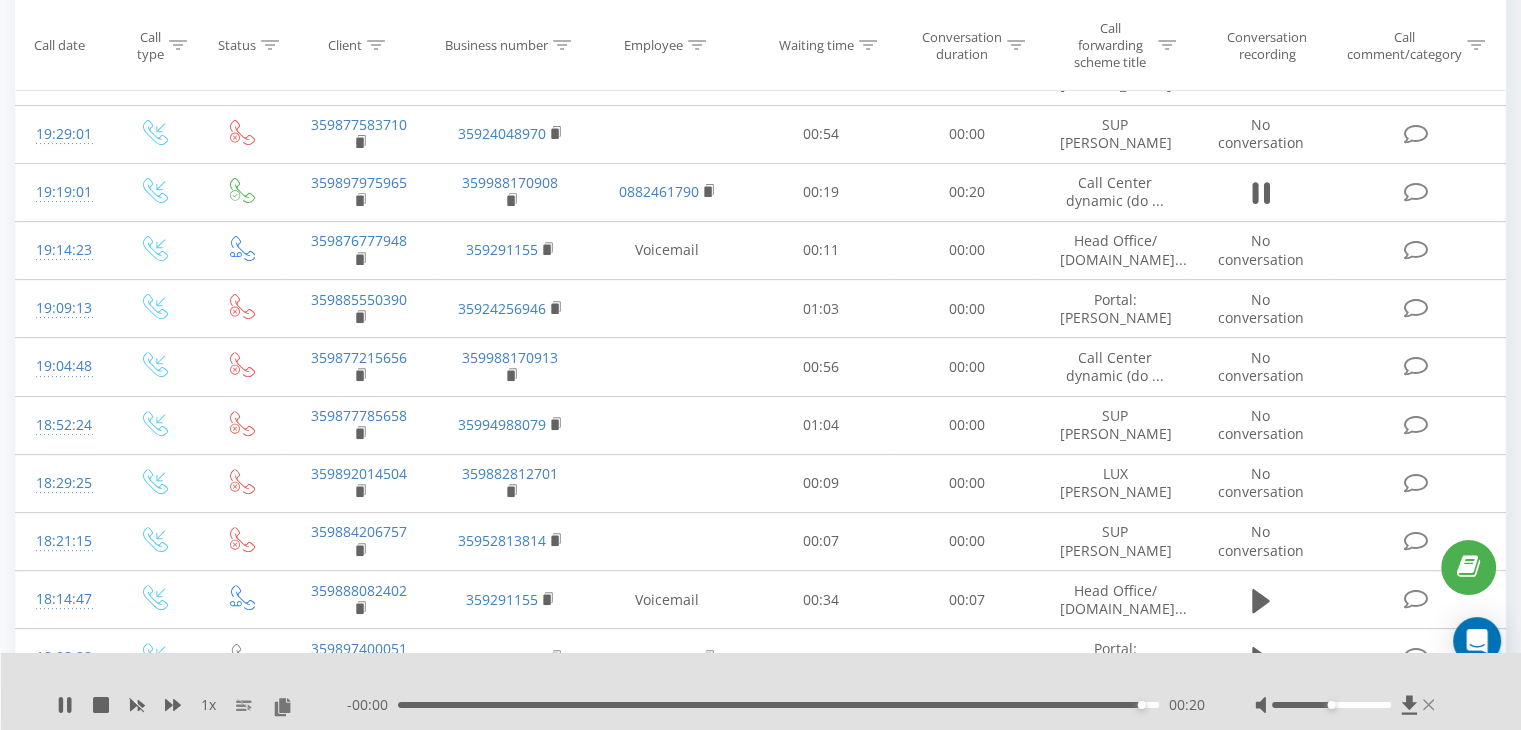 click 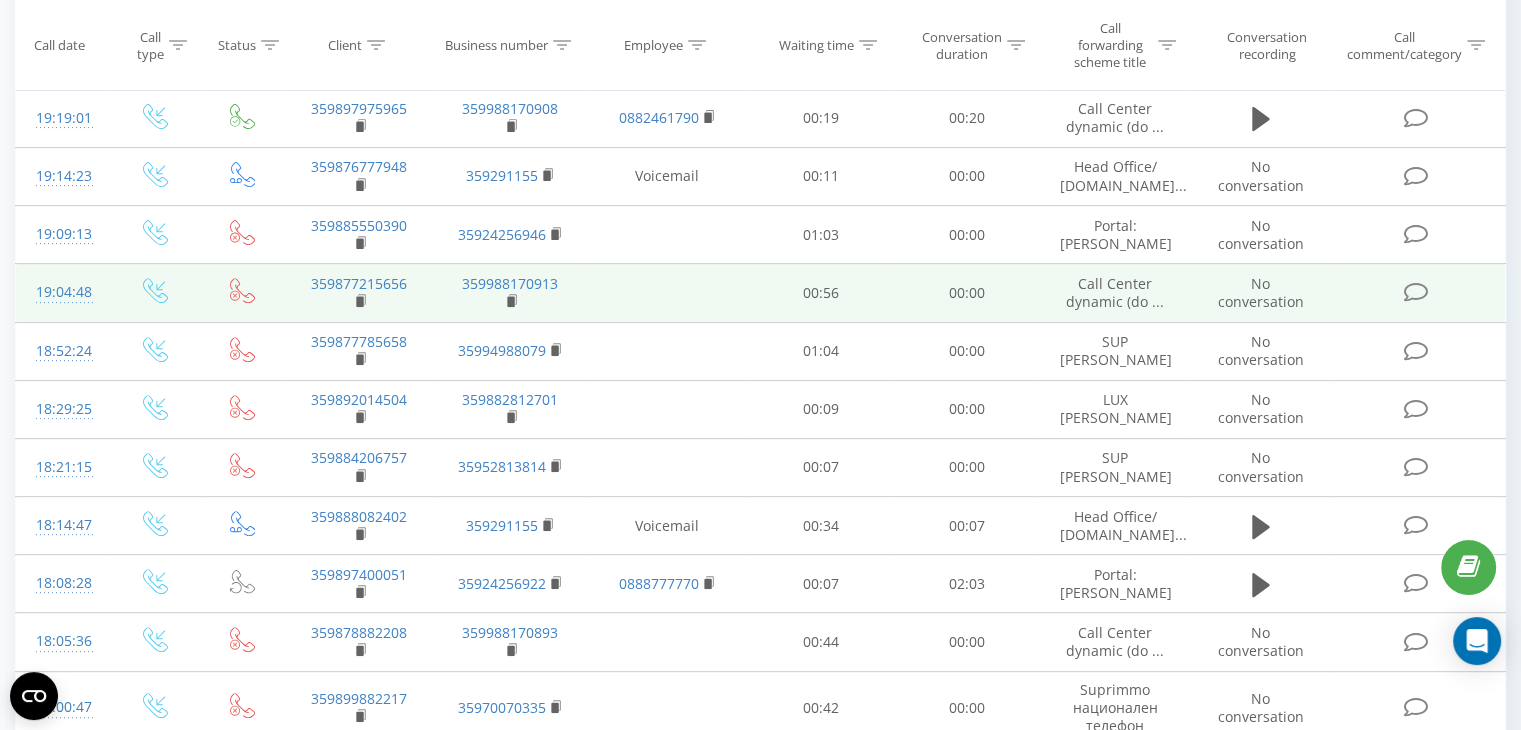 scroll, scrollTop: 600, scrollLeft: 0, axis: vertical 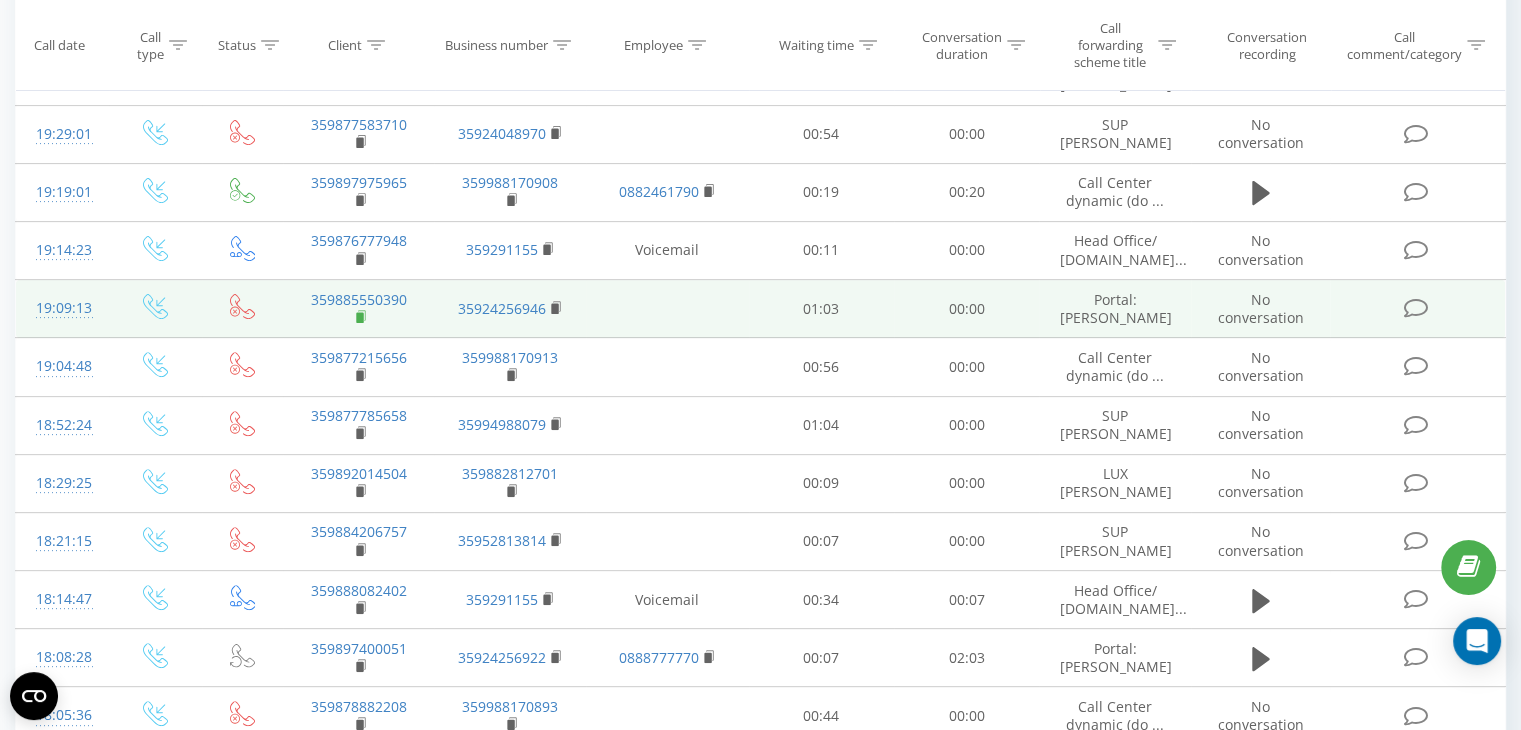 click 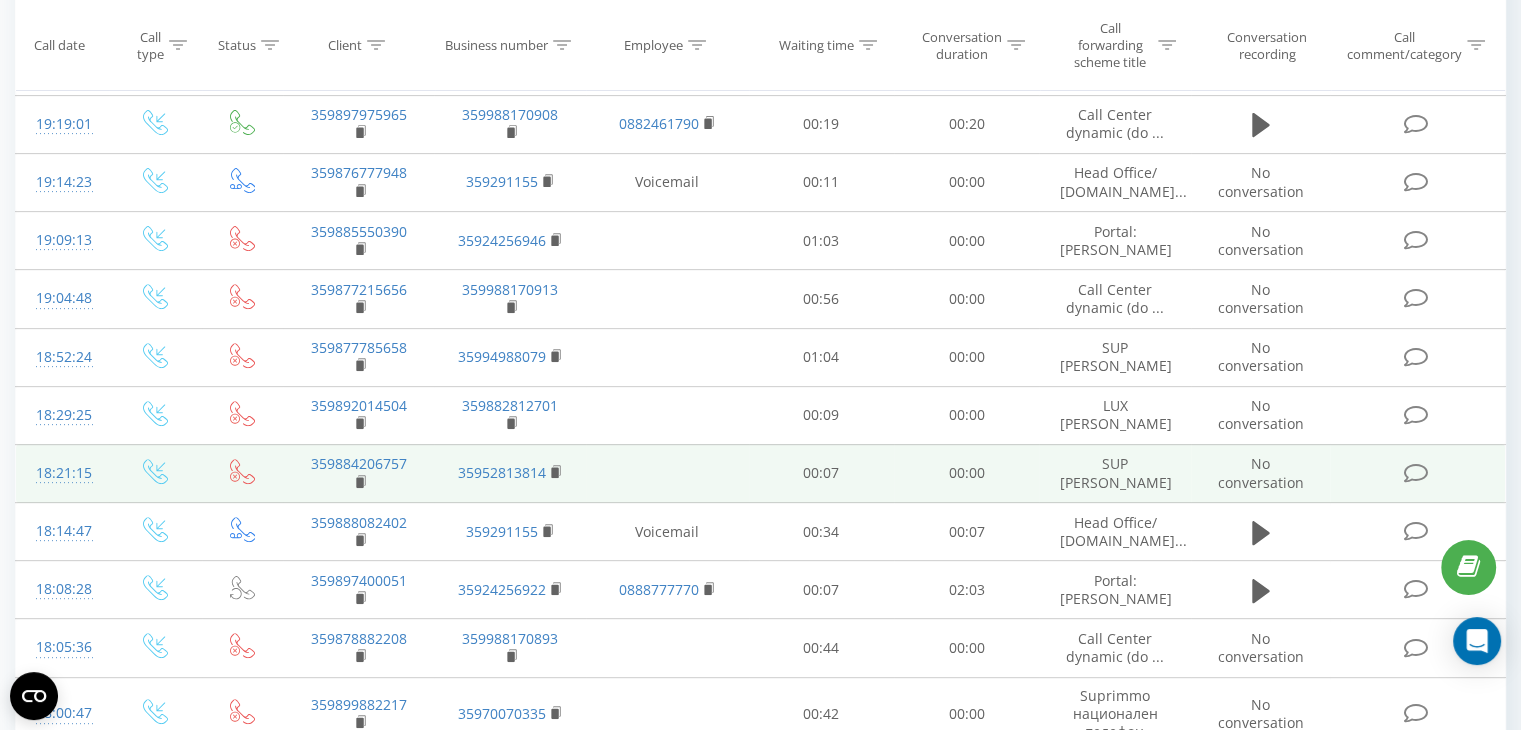 scroll, scrollTop: 700, scrollLeft: 0, axis: vertical 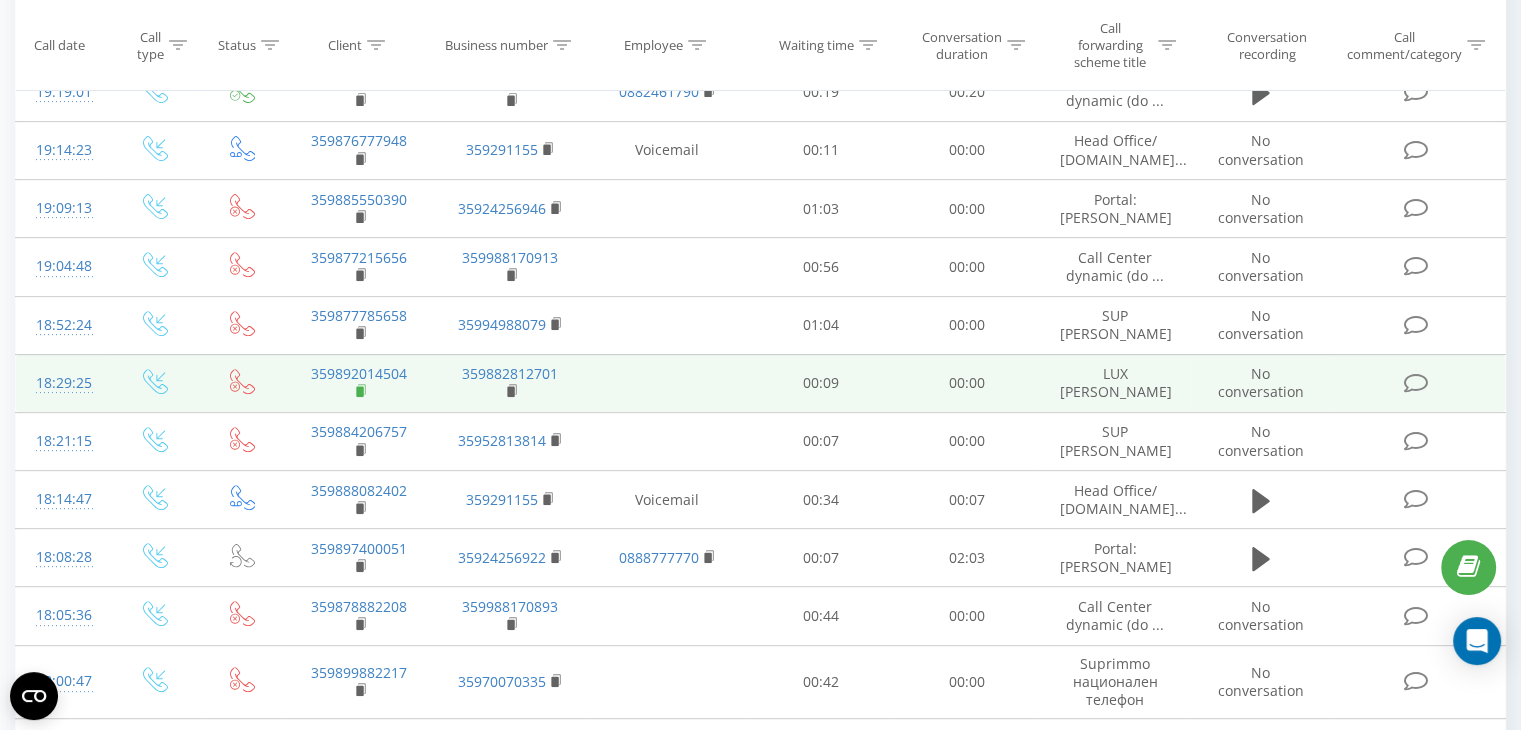 click 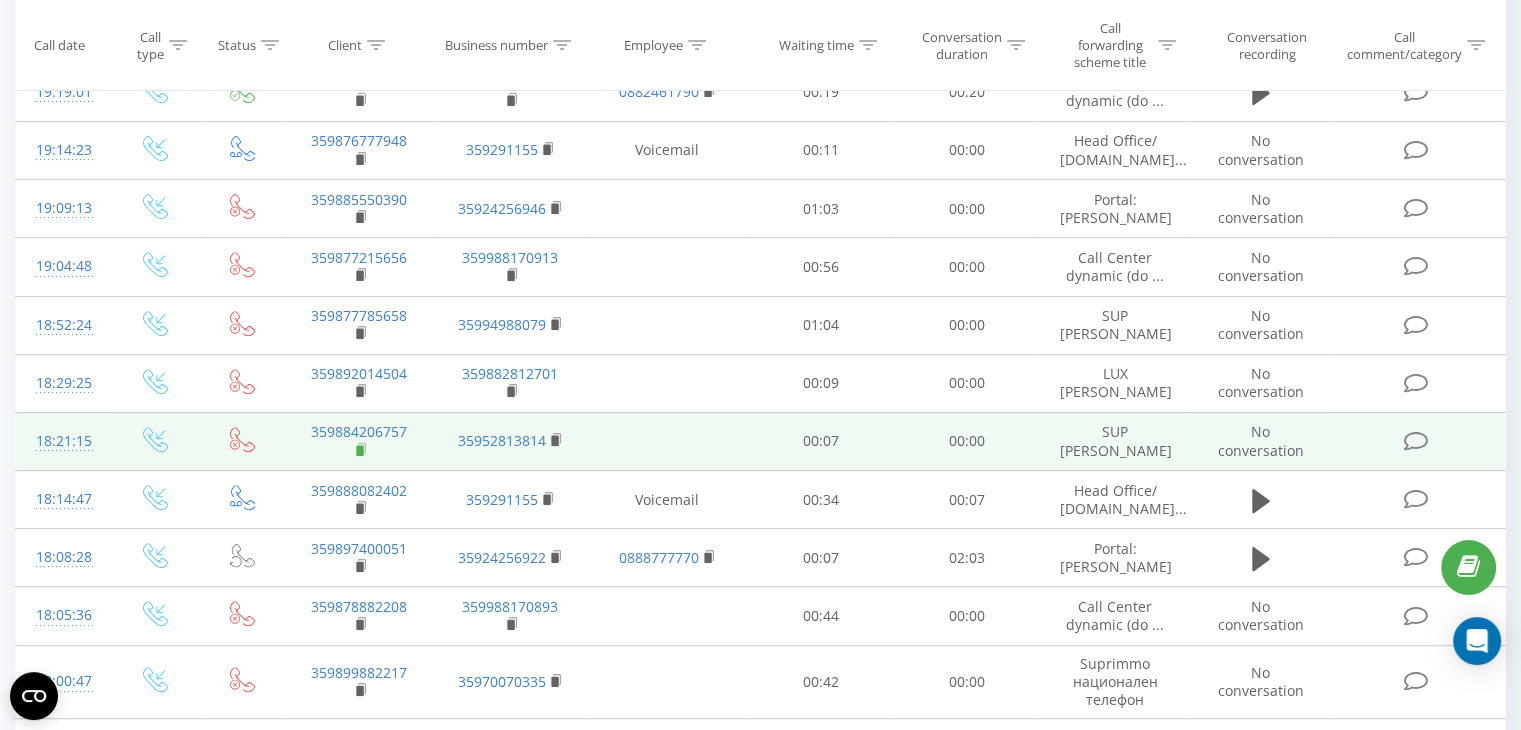 click 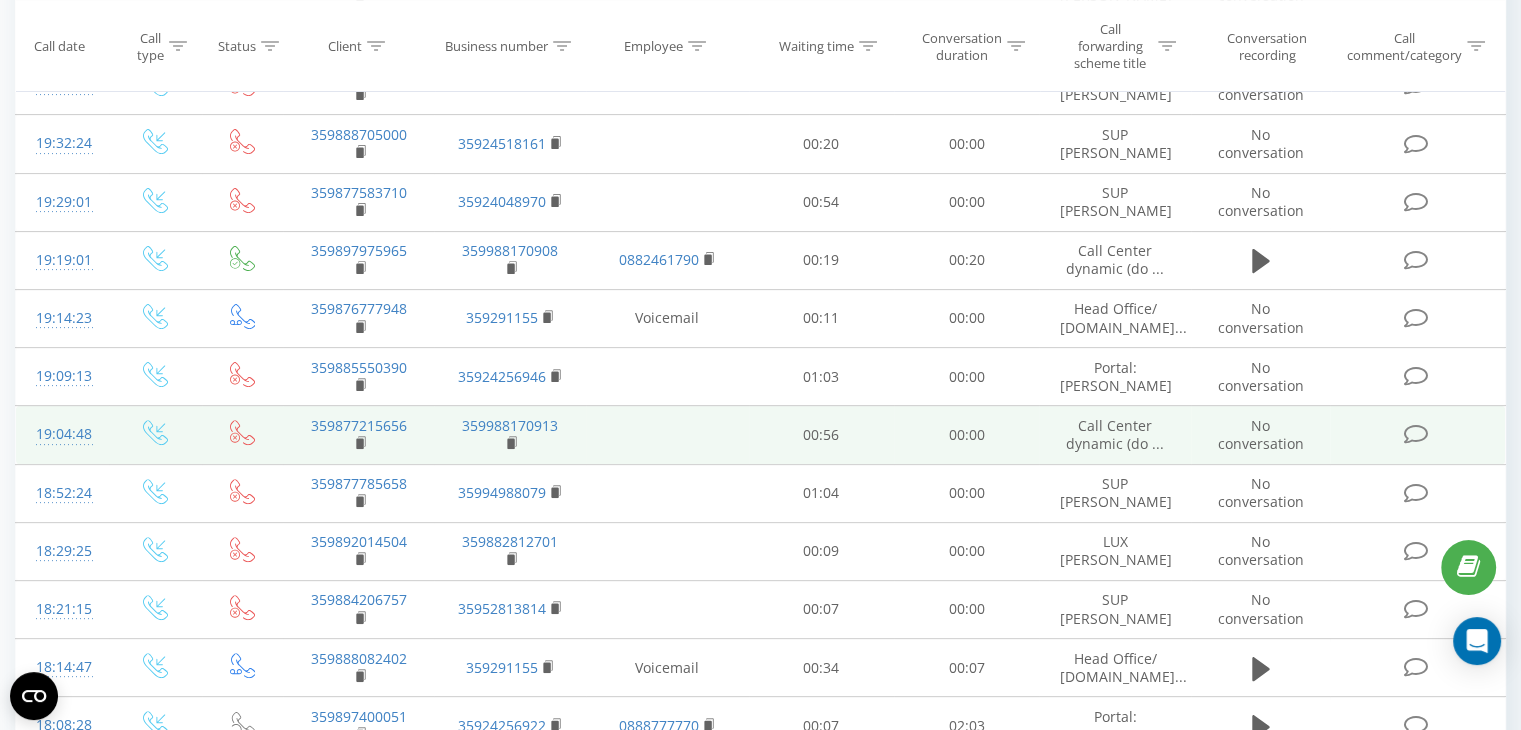 scroll, scrollTop: 500, scrollLeft: 0, axis: vertical 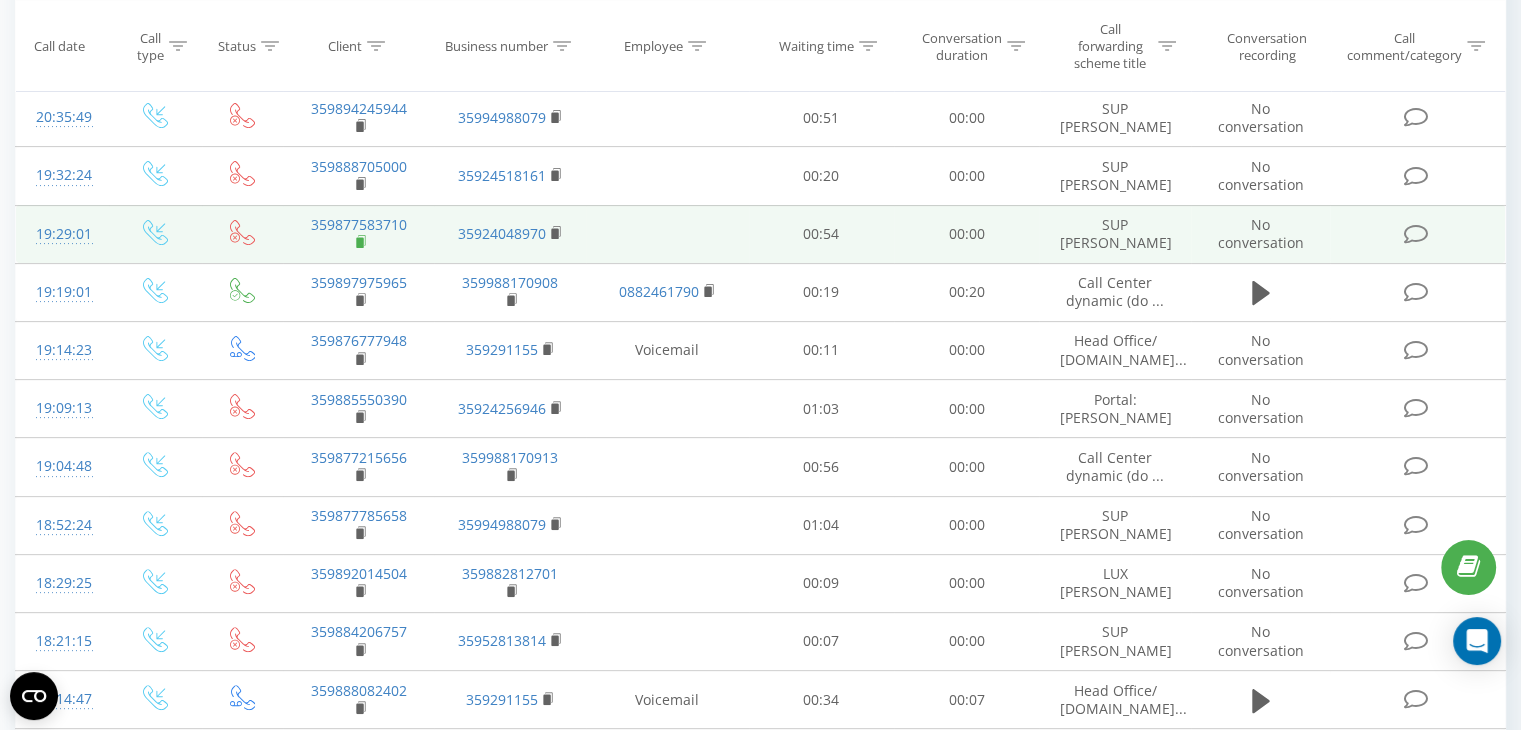 click 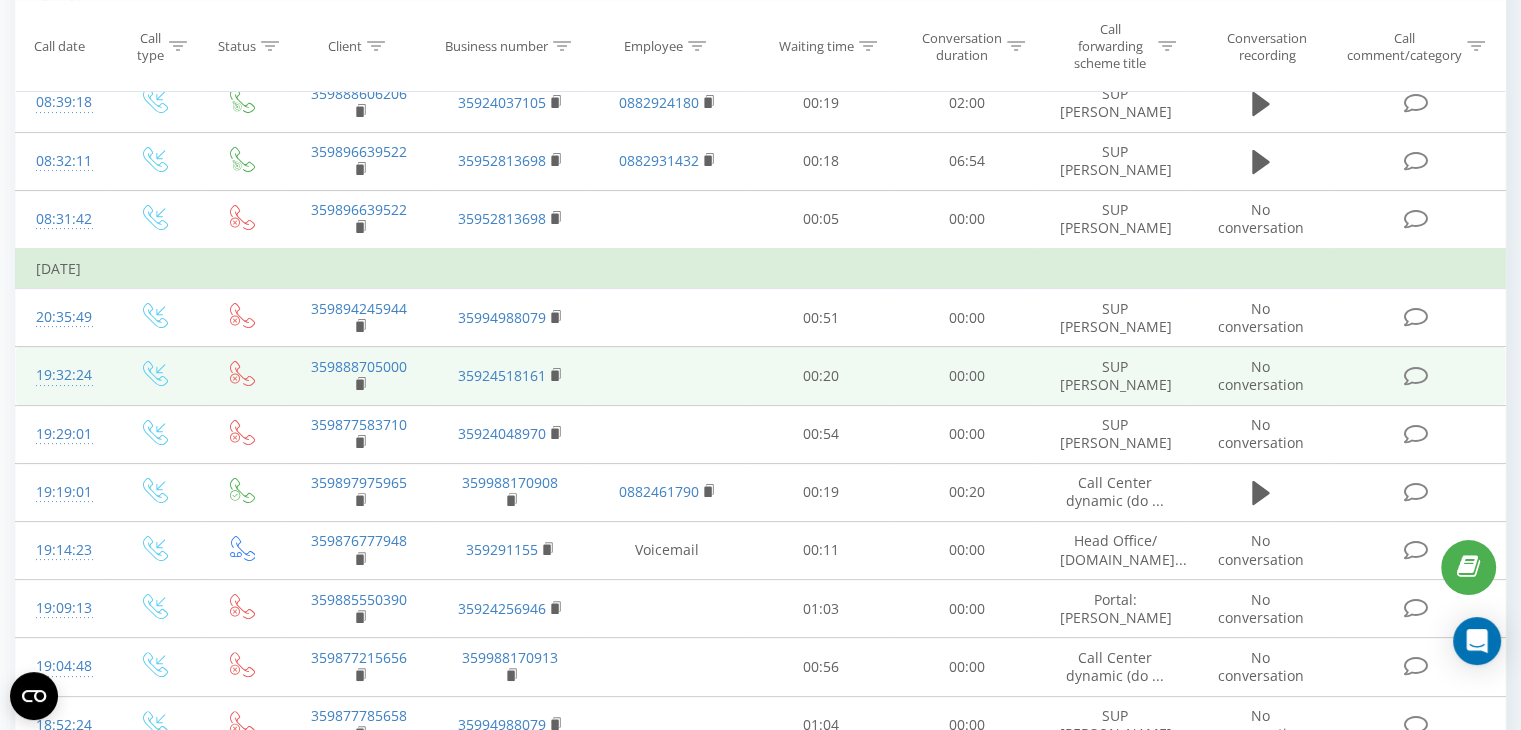 scroll, scrollTop: 400, scrollLeft: 0, axis: vertical 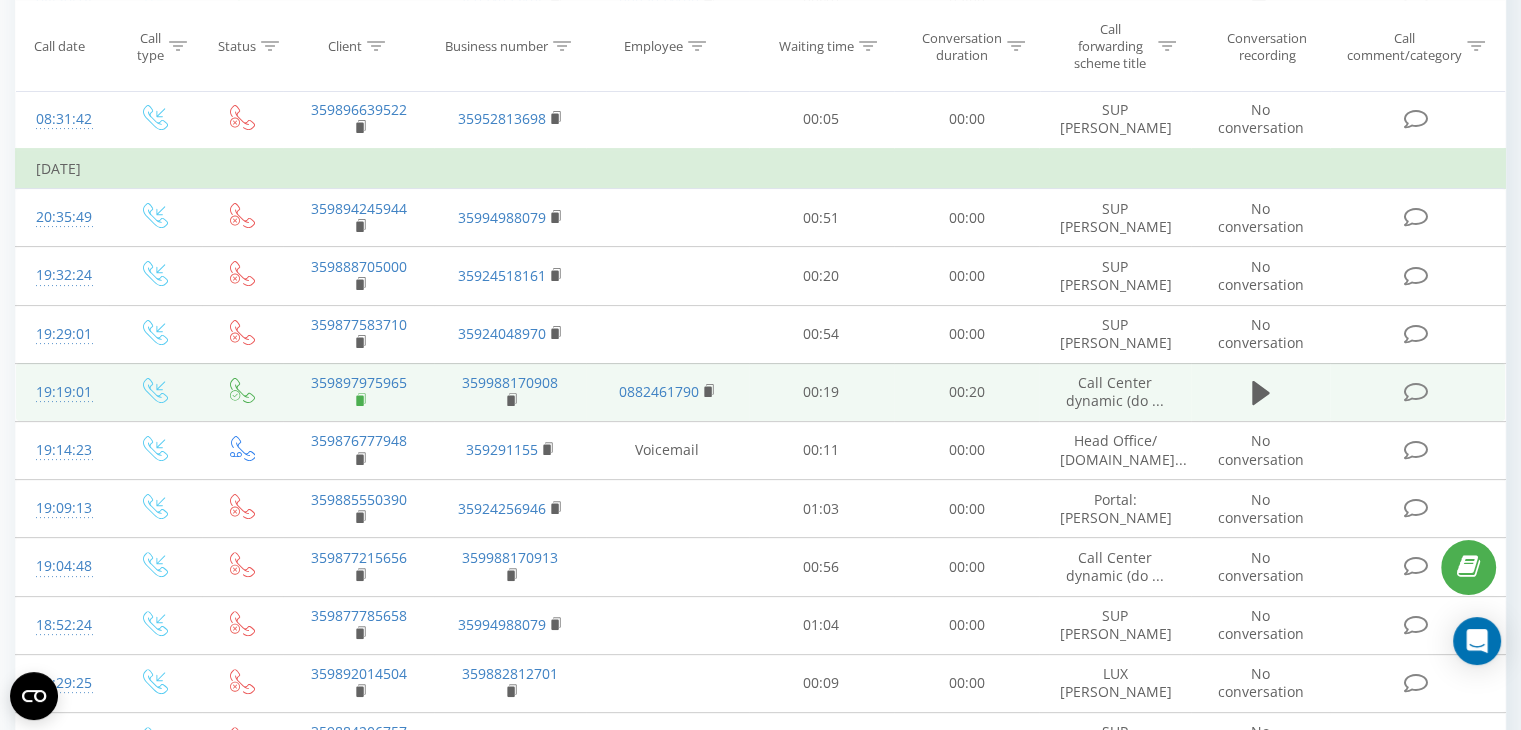 click 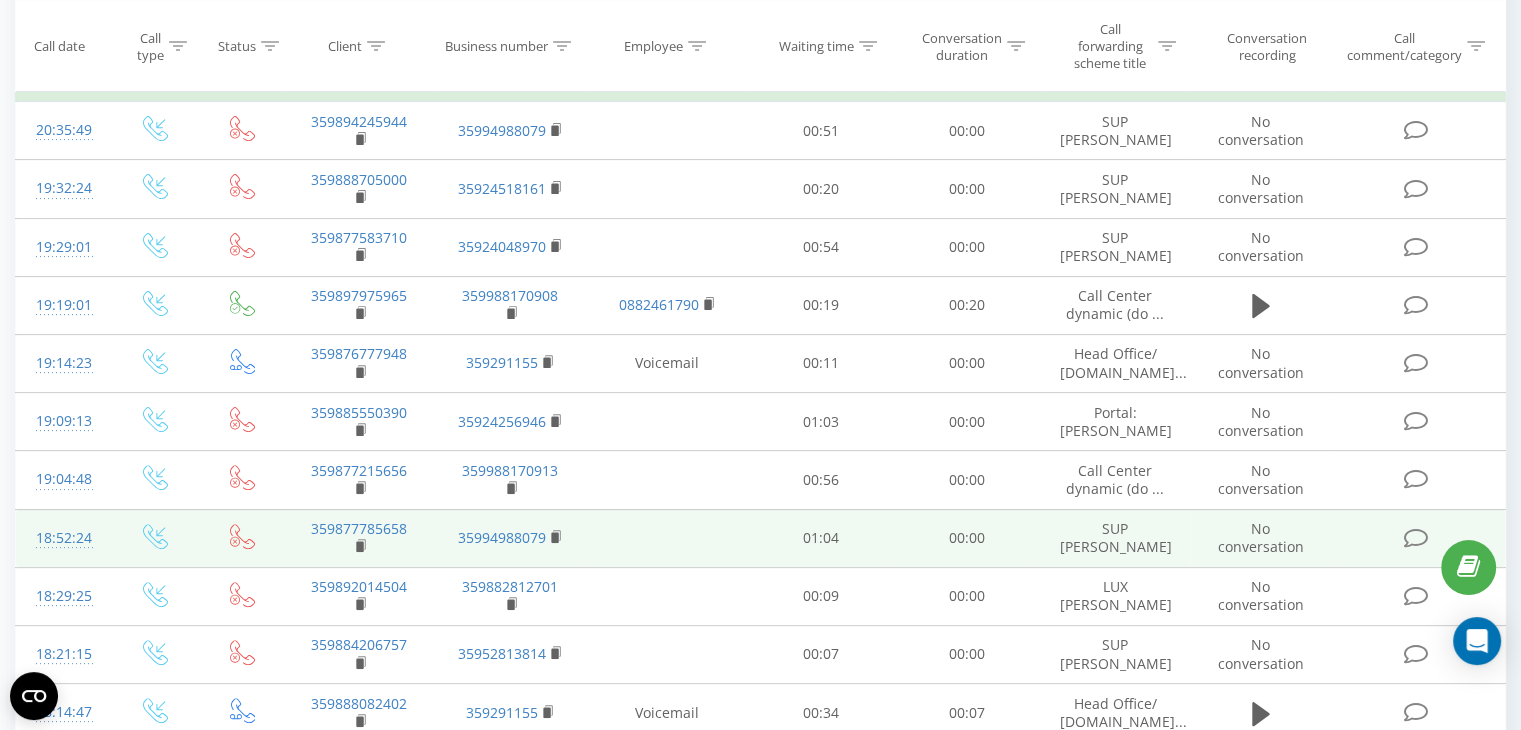 scroll, scrollTop: 600, scrollLeft: 0, axis: vertical 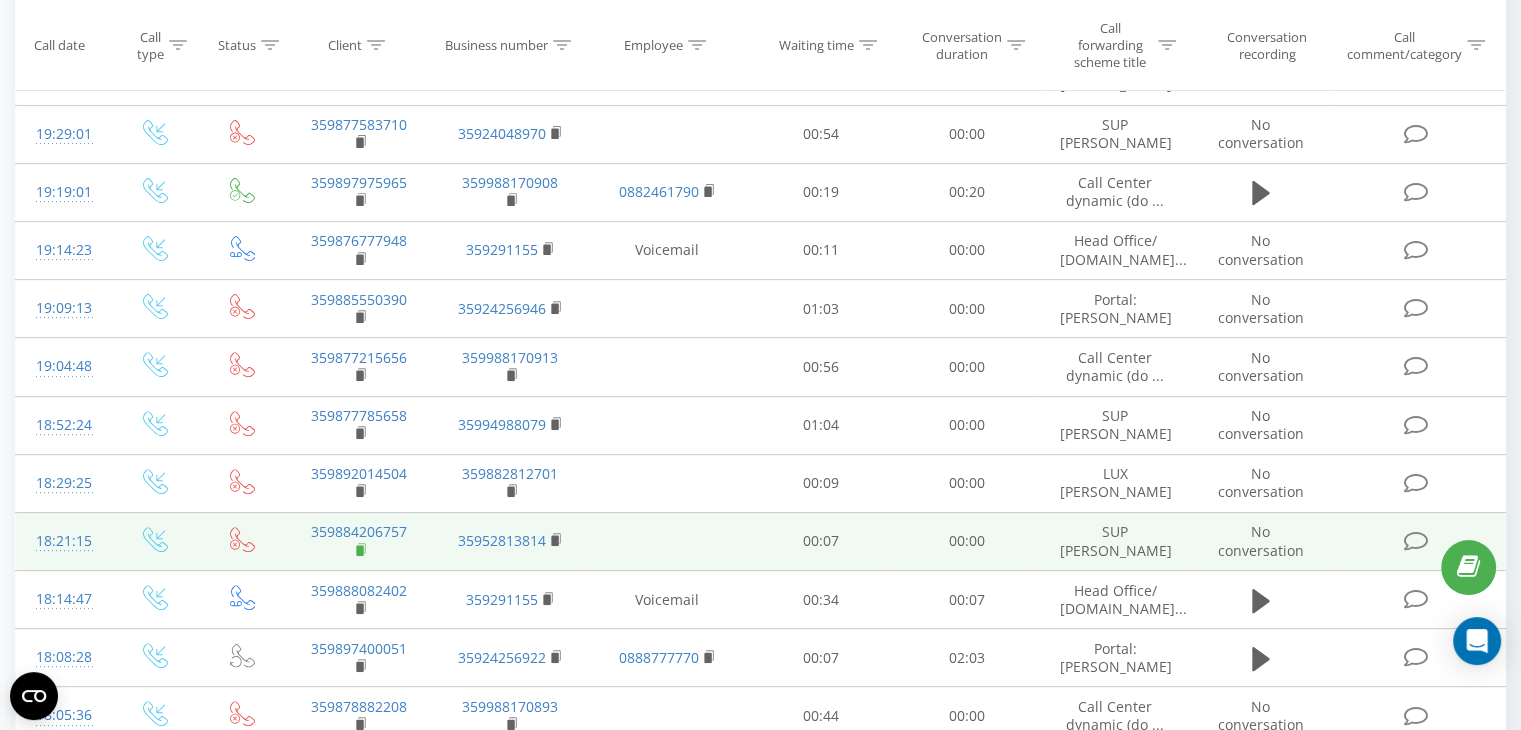 click 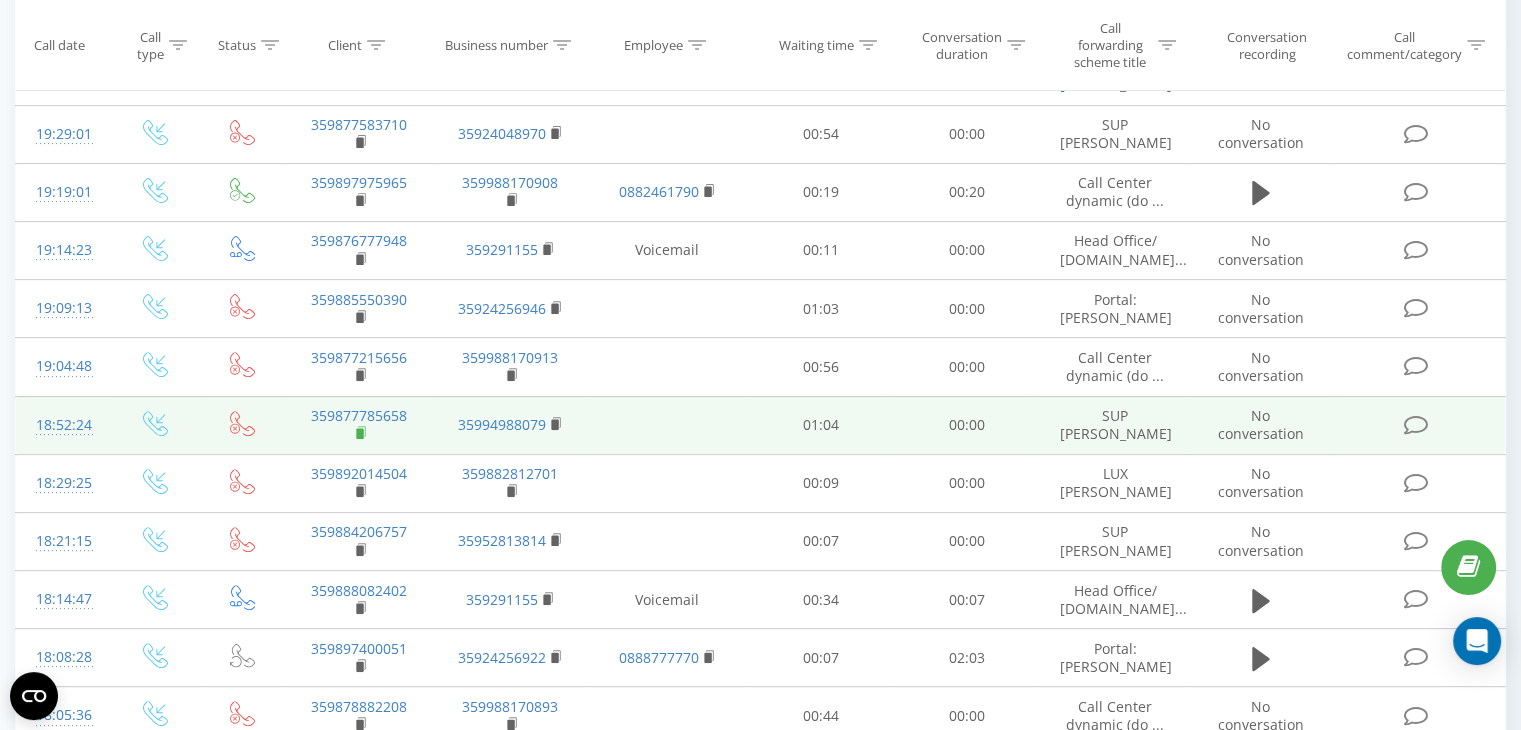 click 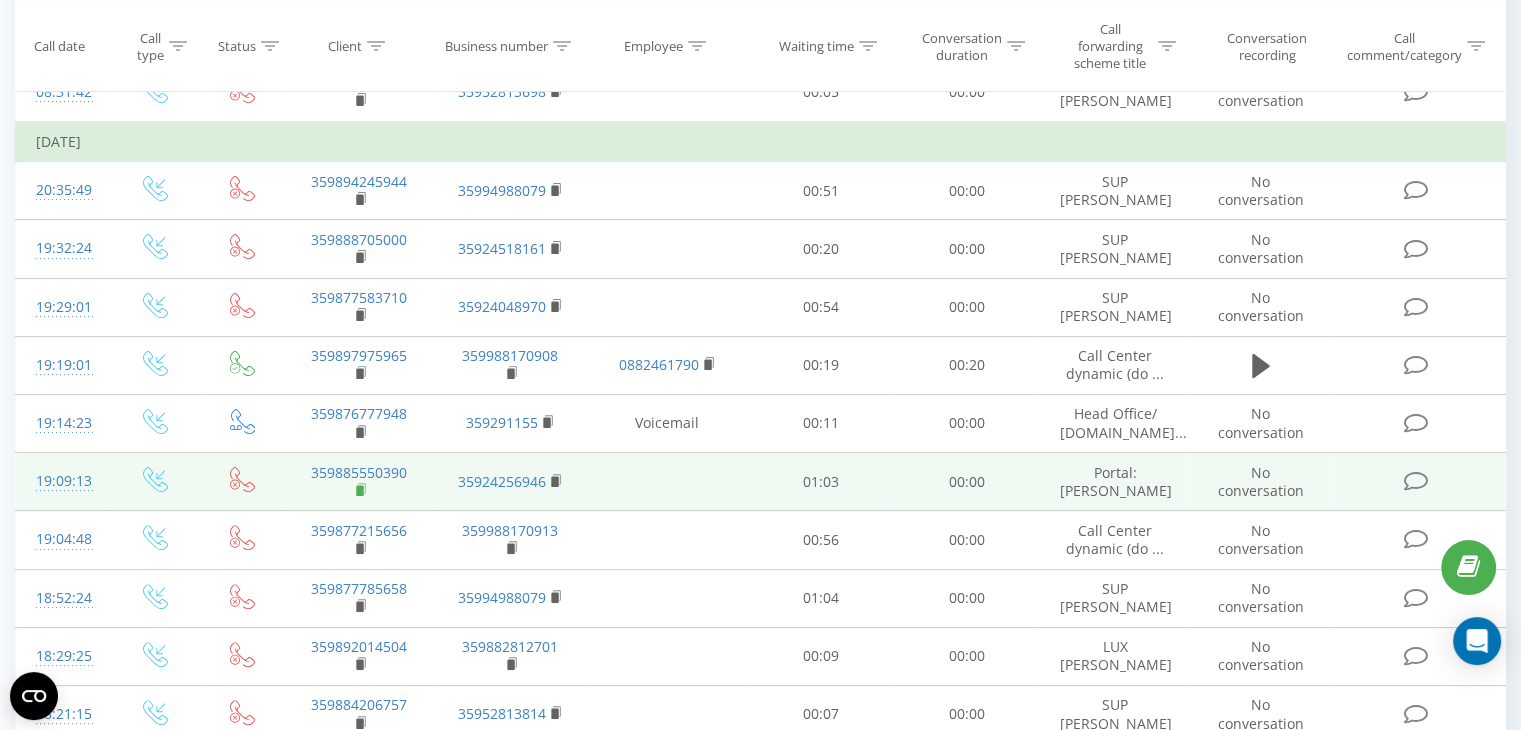 scroll, scrollTop: 400, scrollLeft: 0, axis: vertical 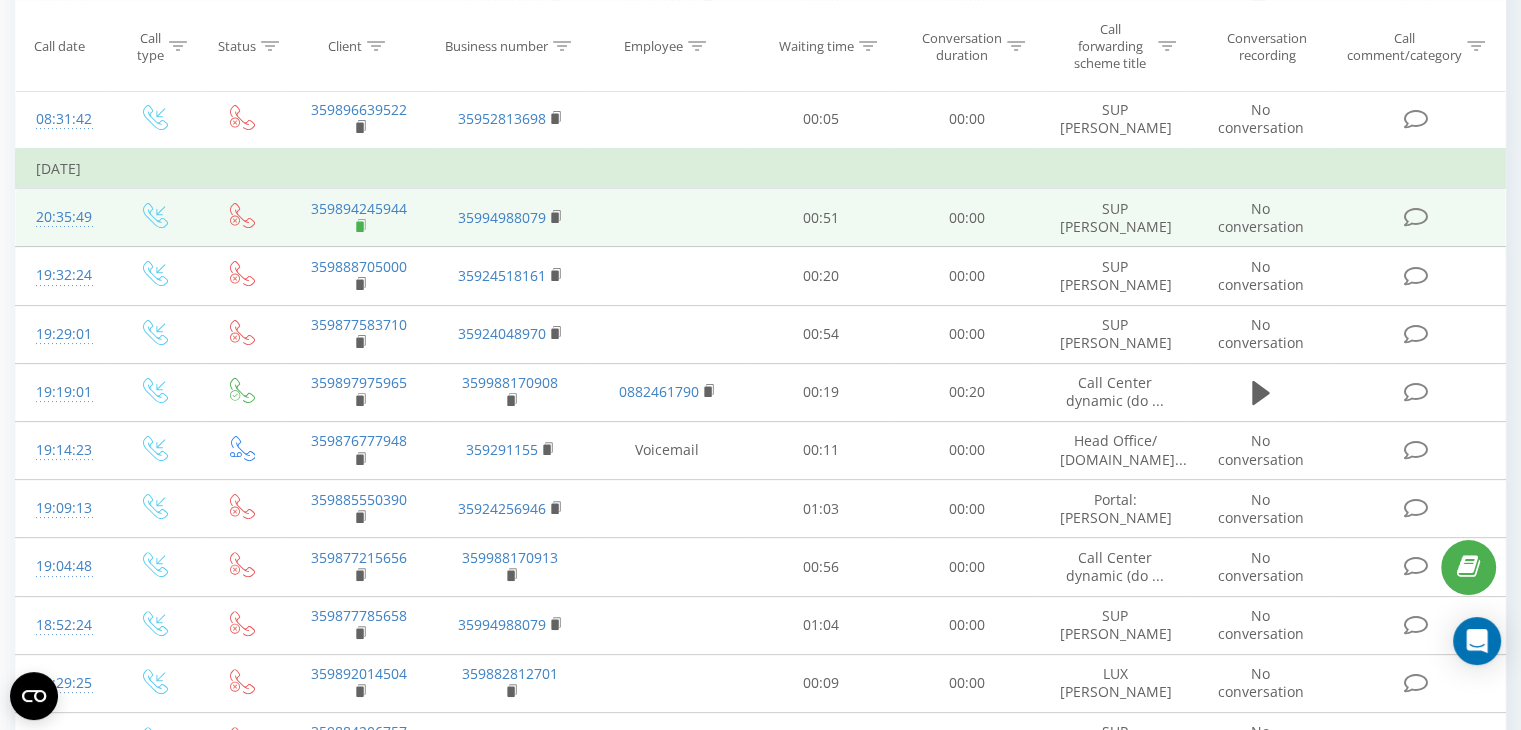 click 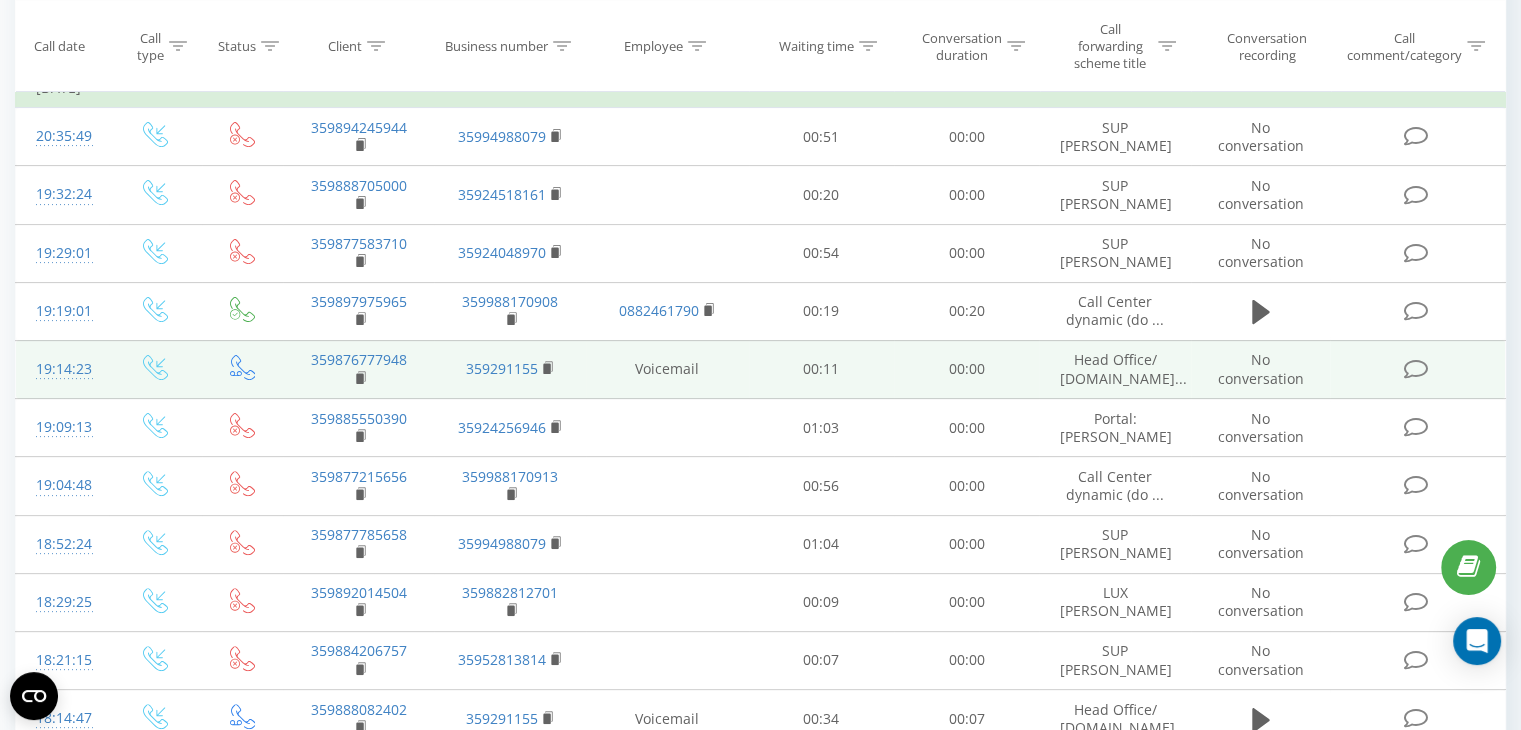 scroll, scrollTop: 500, scrollLeft: 0, axis: vertical 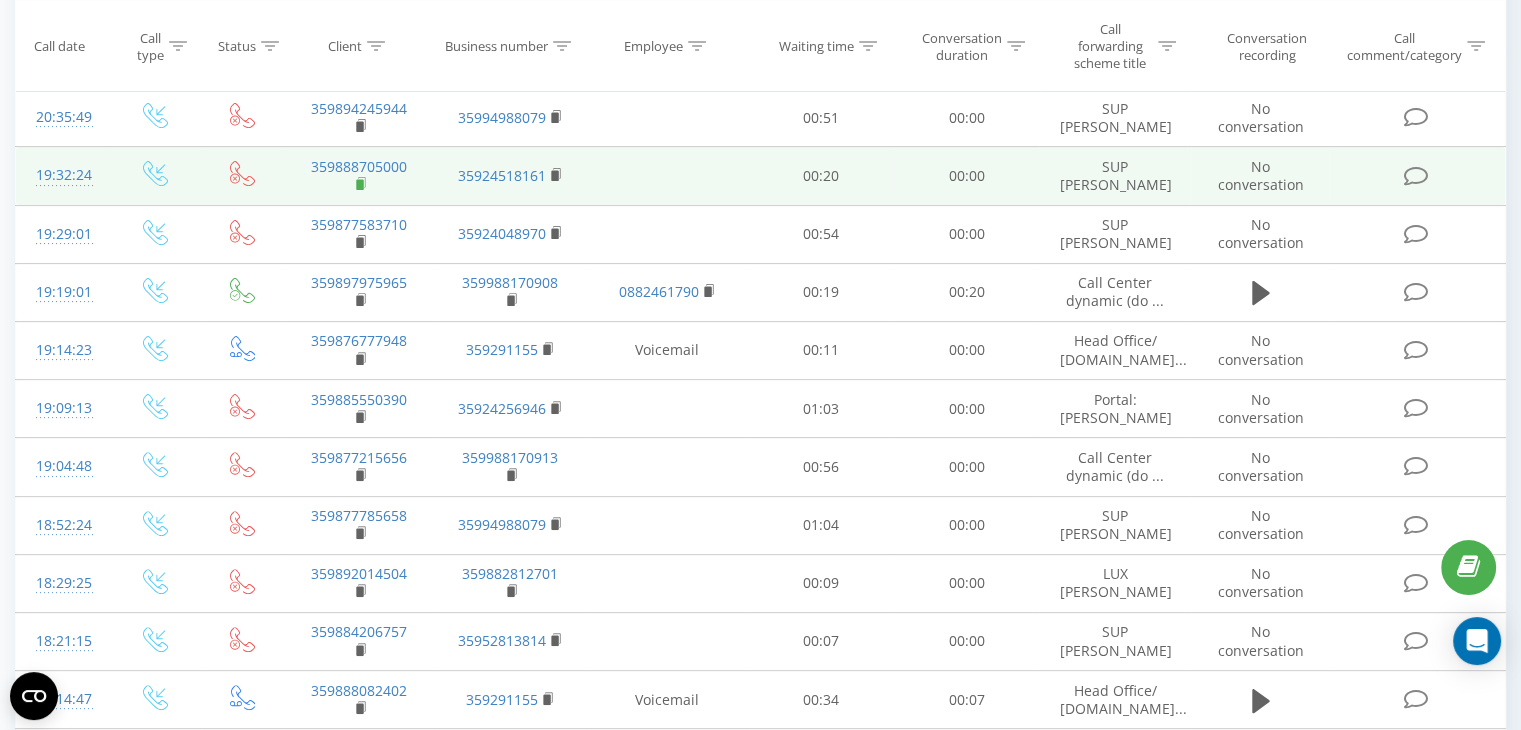 click 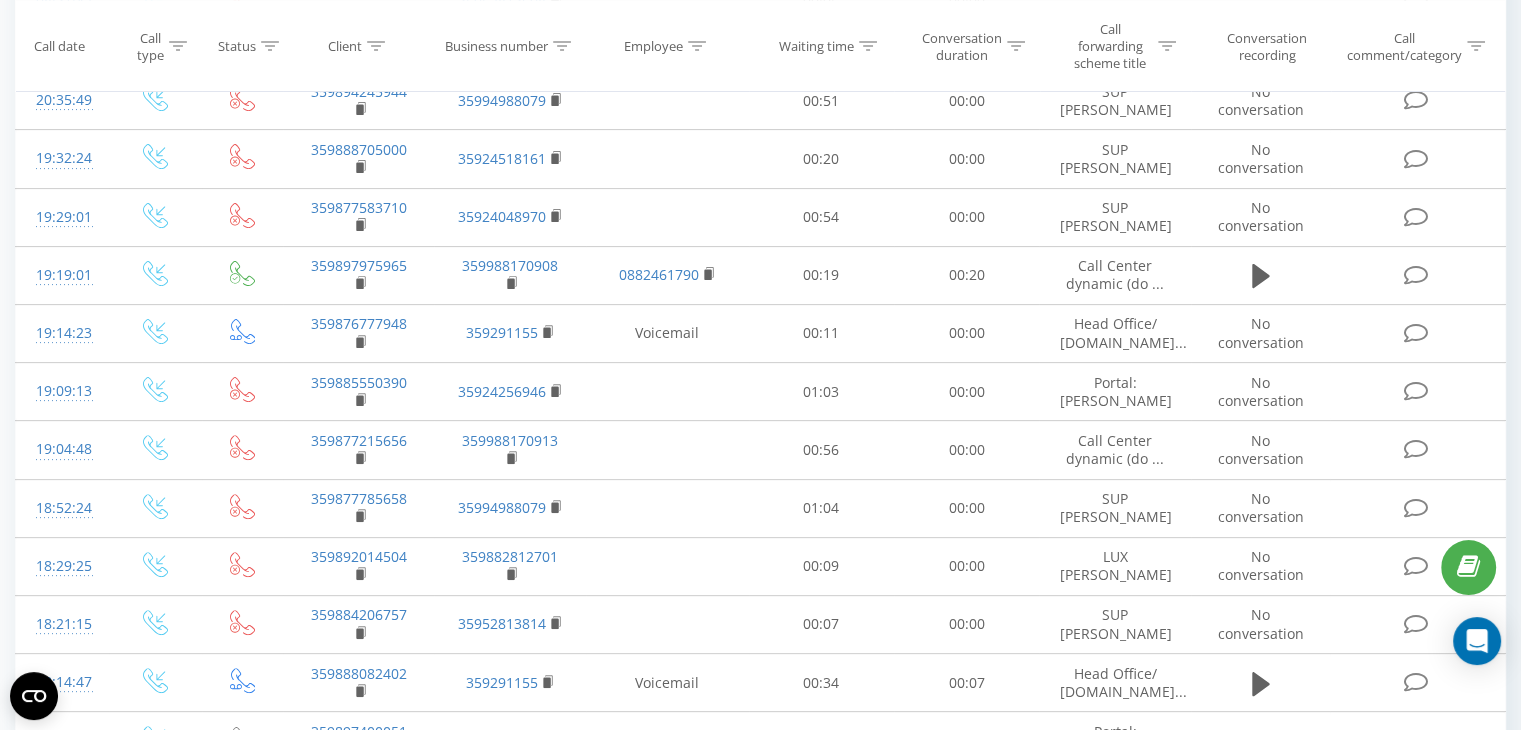 scroll, scrollTop: 500, scrollLeft: 0, axis: vertical 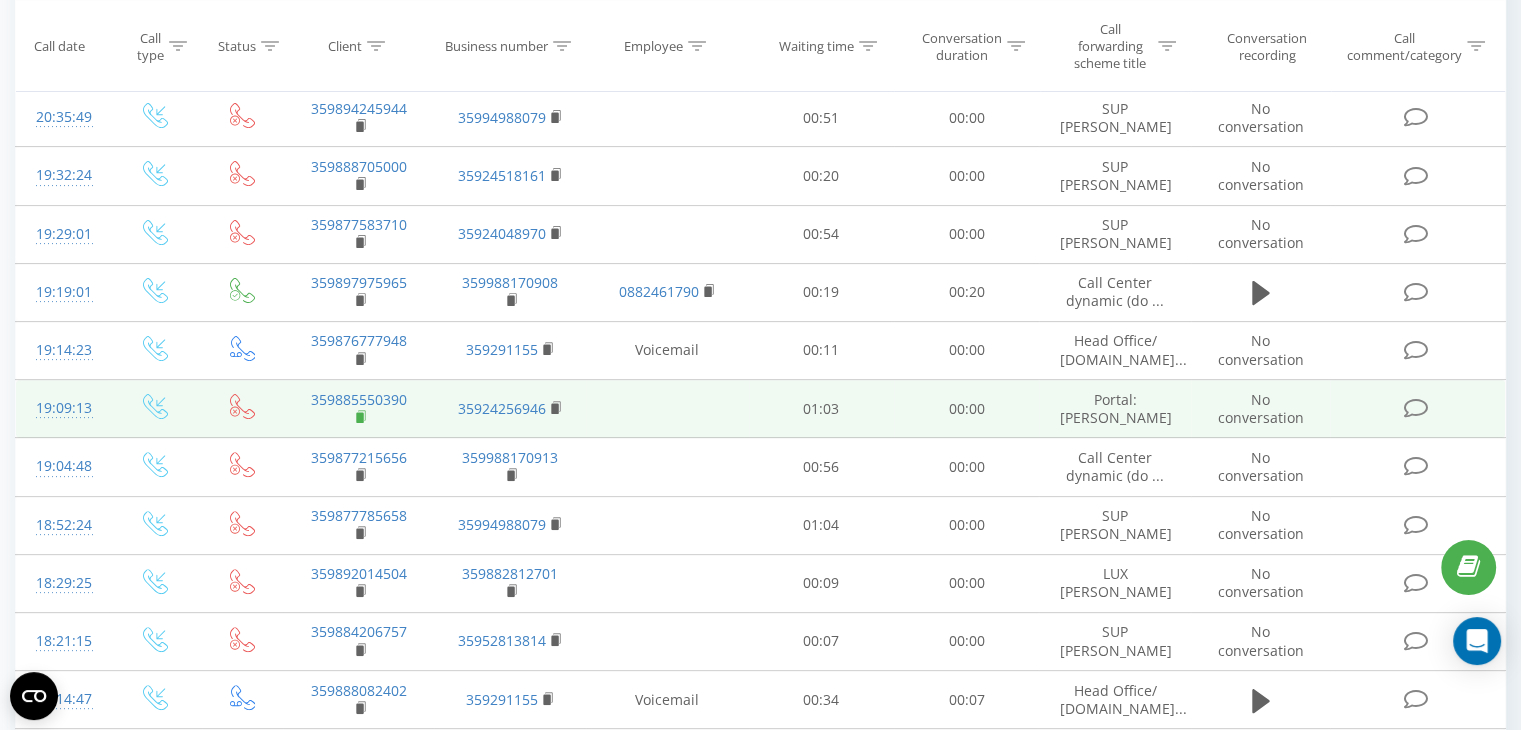 click 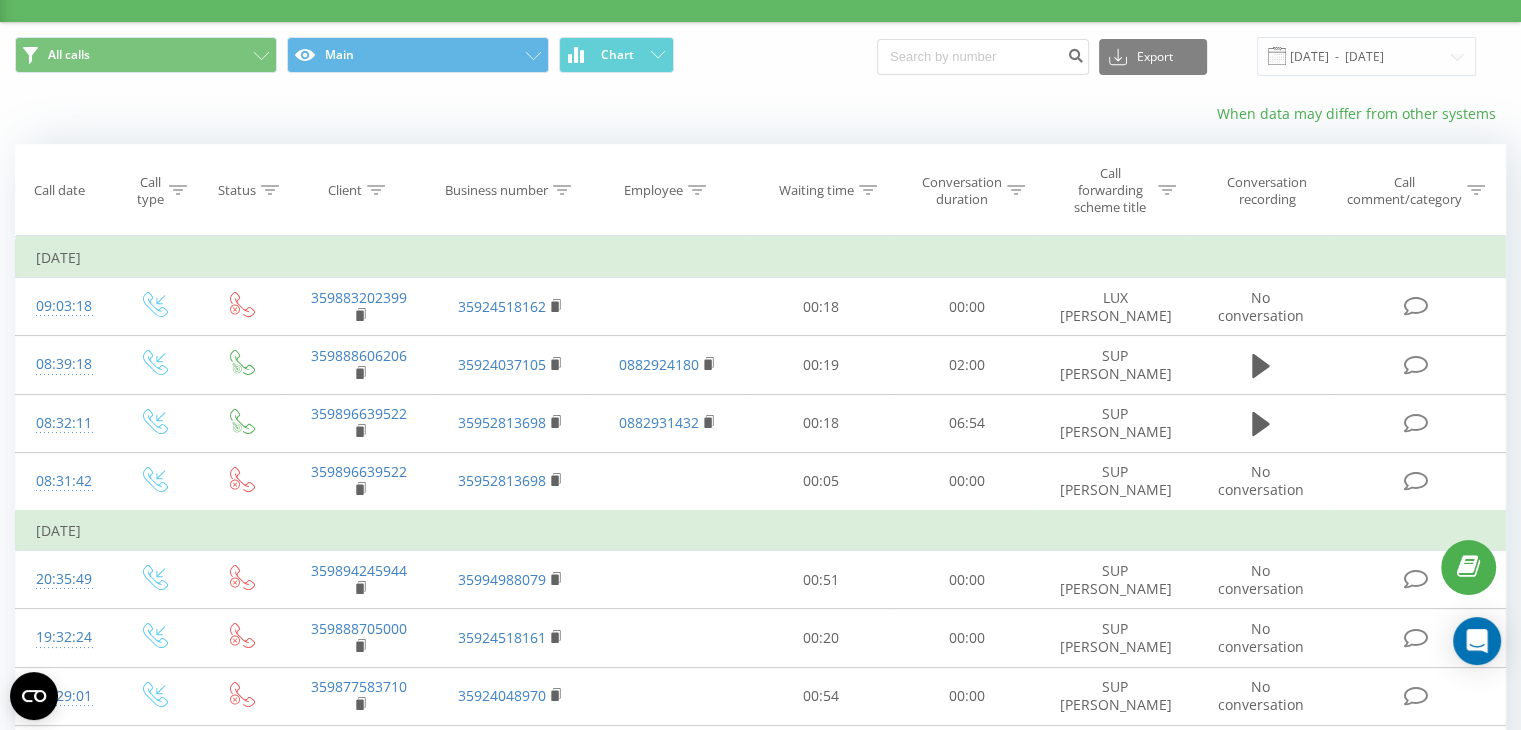 scroll, scrollTop: 0, scrollLeft: 0, axis: both 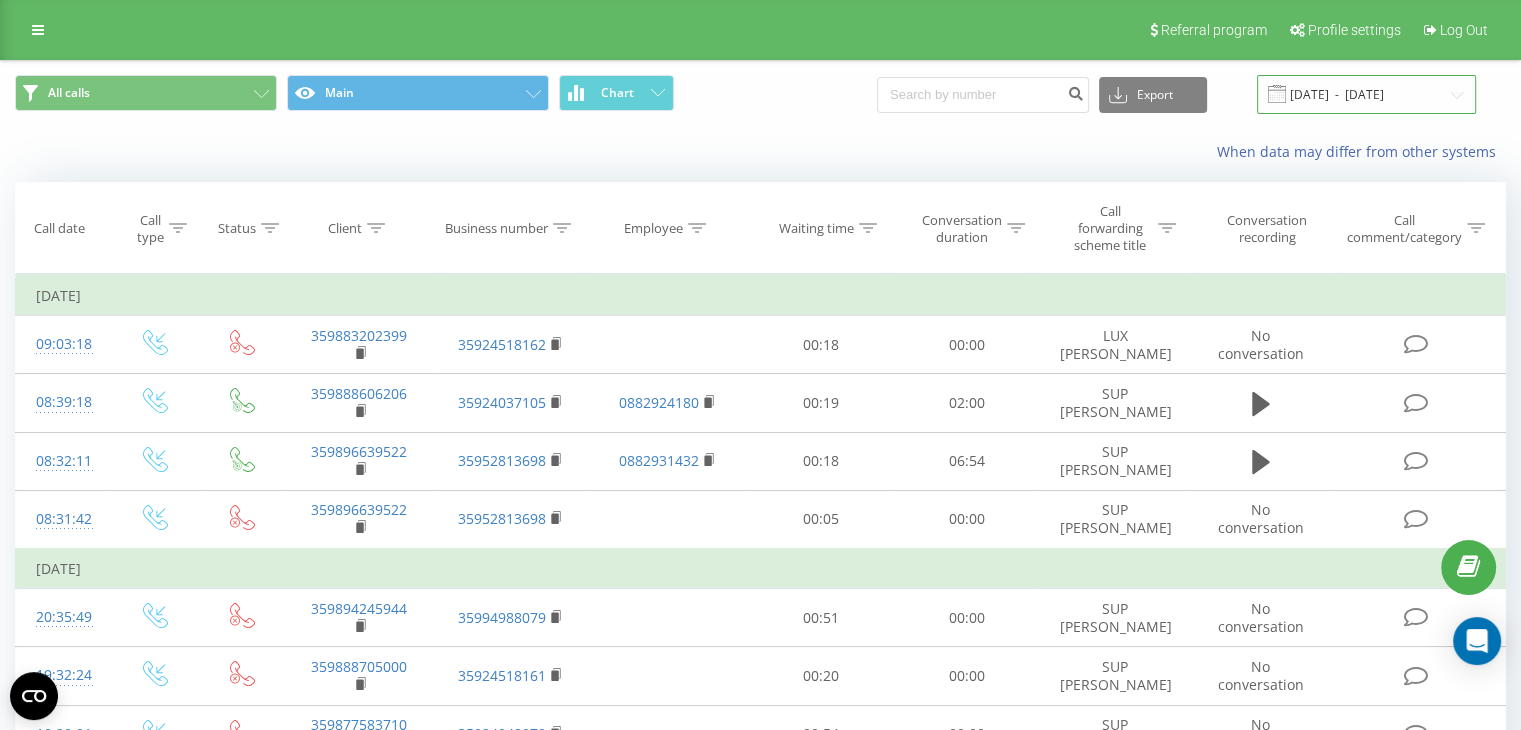 click on "[DATE]  -  [DATE]" at bounding box center (1366, 94) 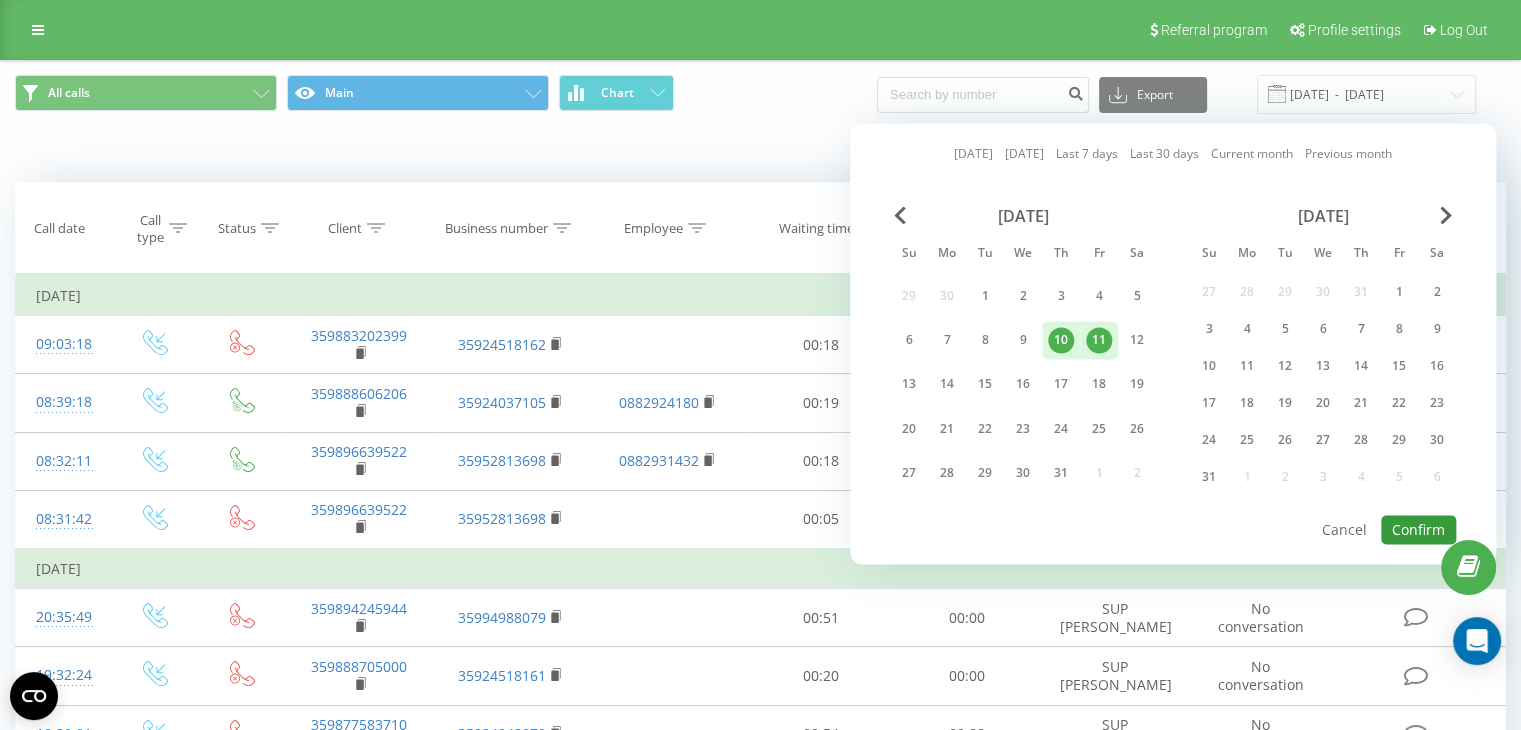 click on "Confirm" at bounding box center (1418, 529) 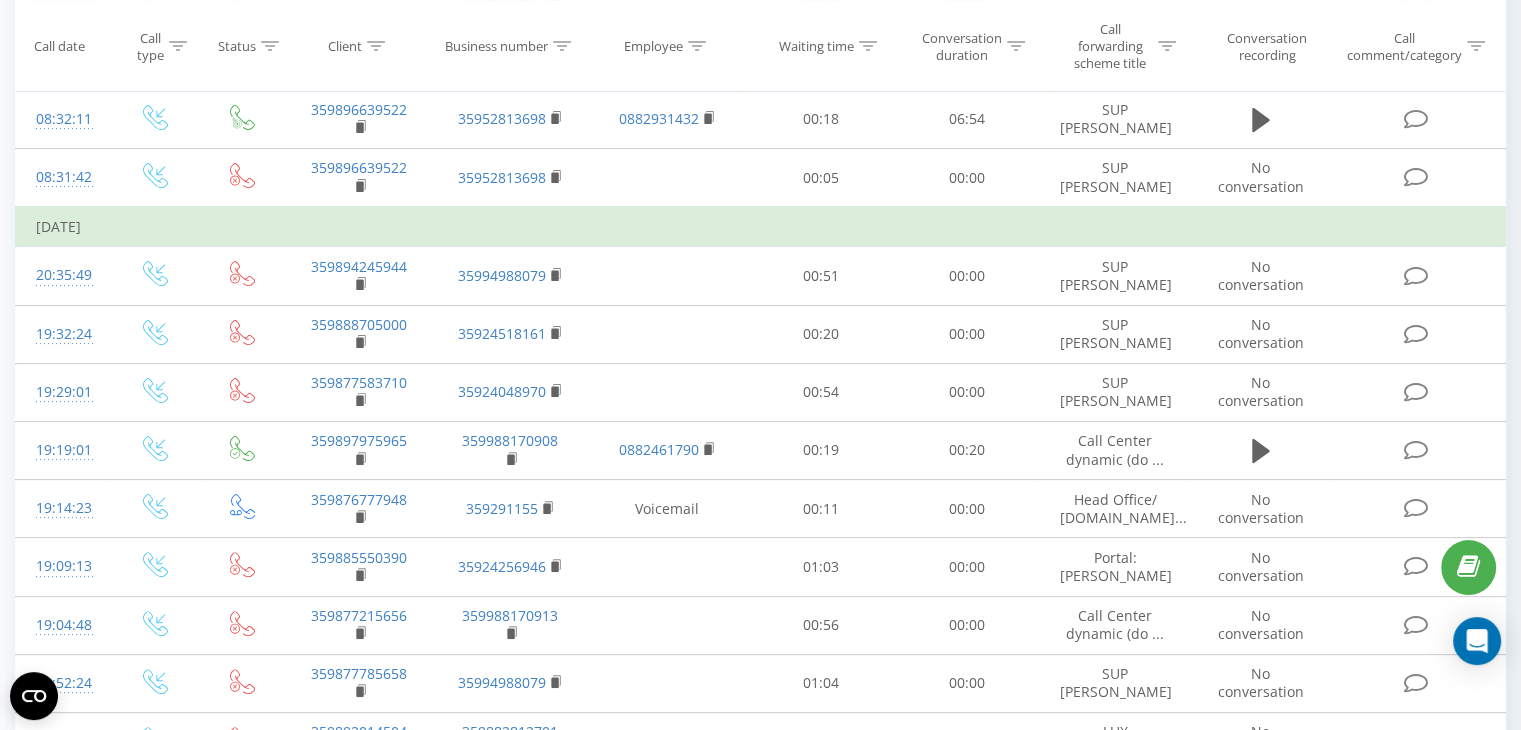scroll, scrollTop: 0, scrollLeft: 0, axis: both 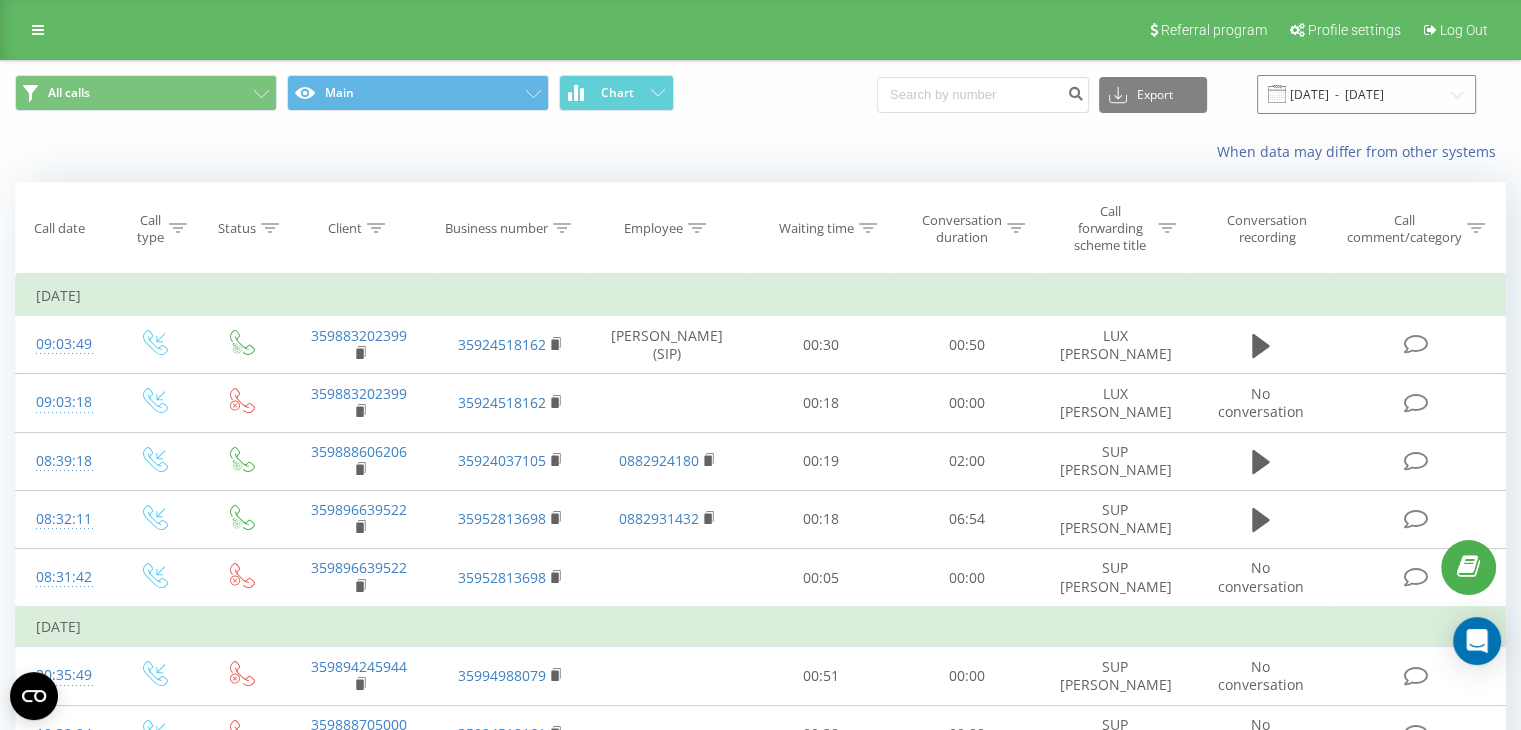 click on "[DATE]  -  [DATE]" at bounding box center [1366, 94] 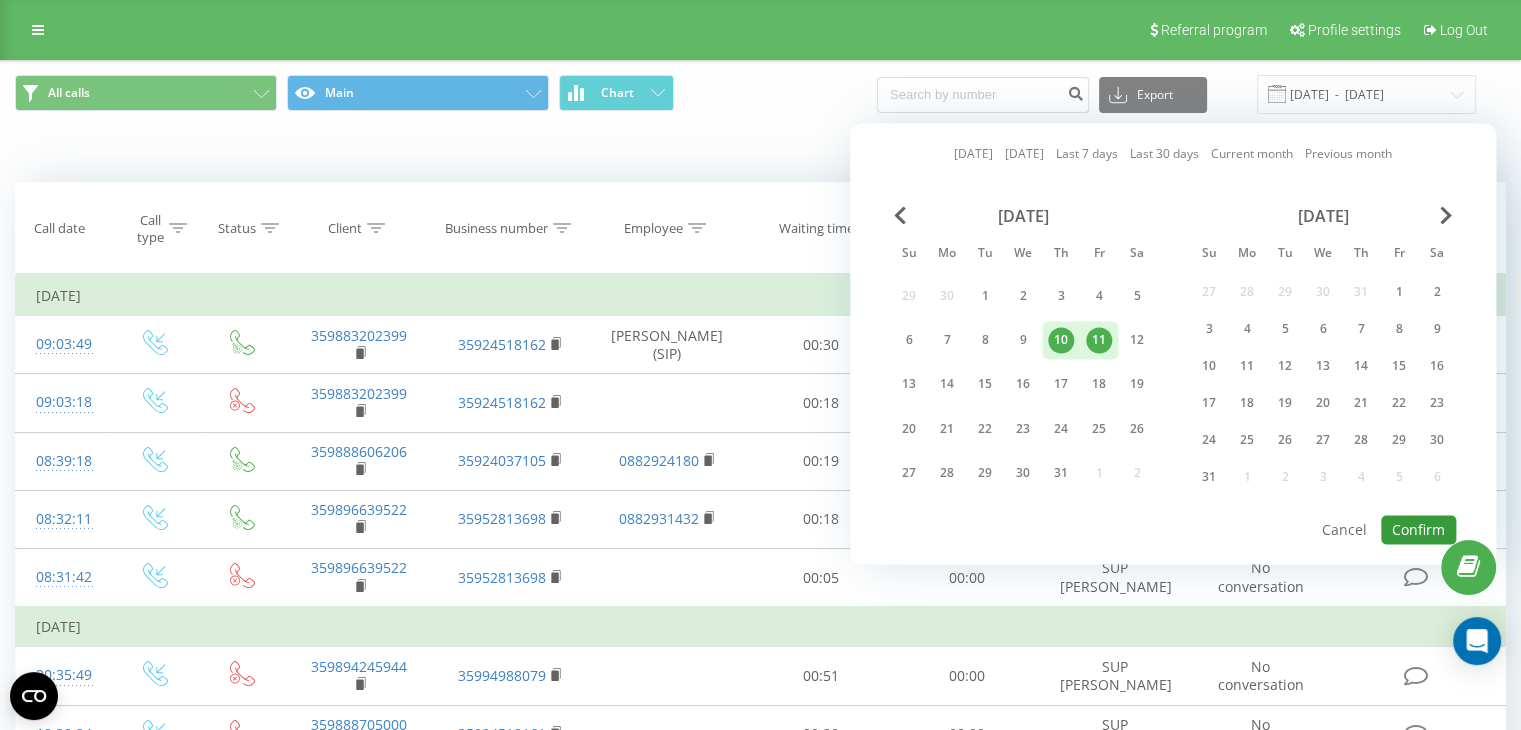 click on "Confirm" at bounding box center (1418, 529) 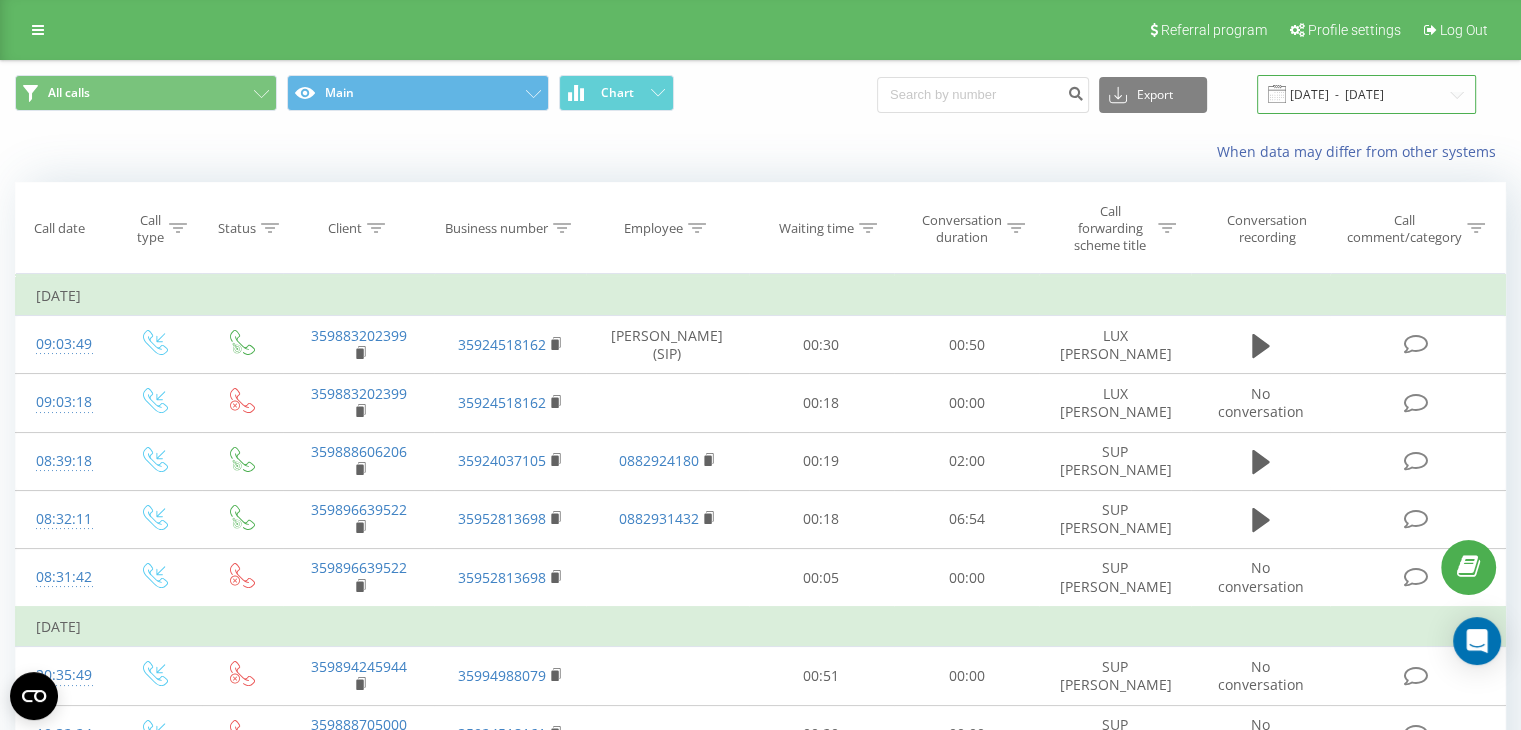 click on "[DATE]  -  [DATE]" at bounding box center (1366, 94) 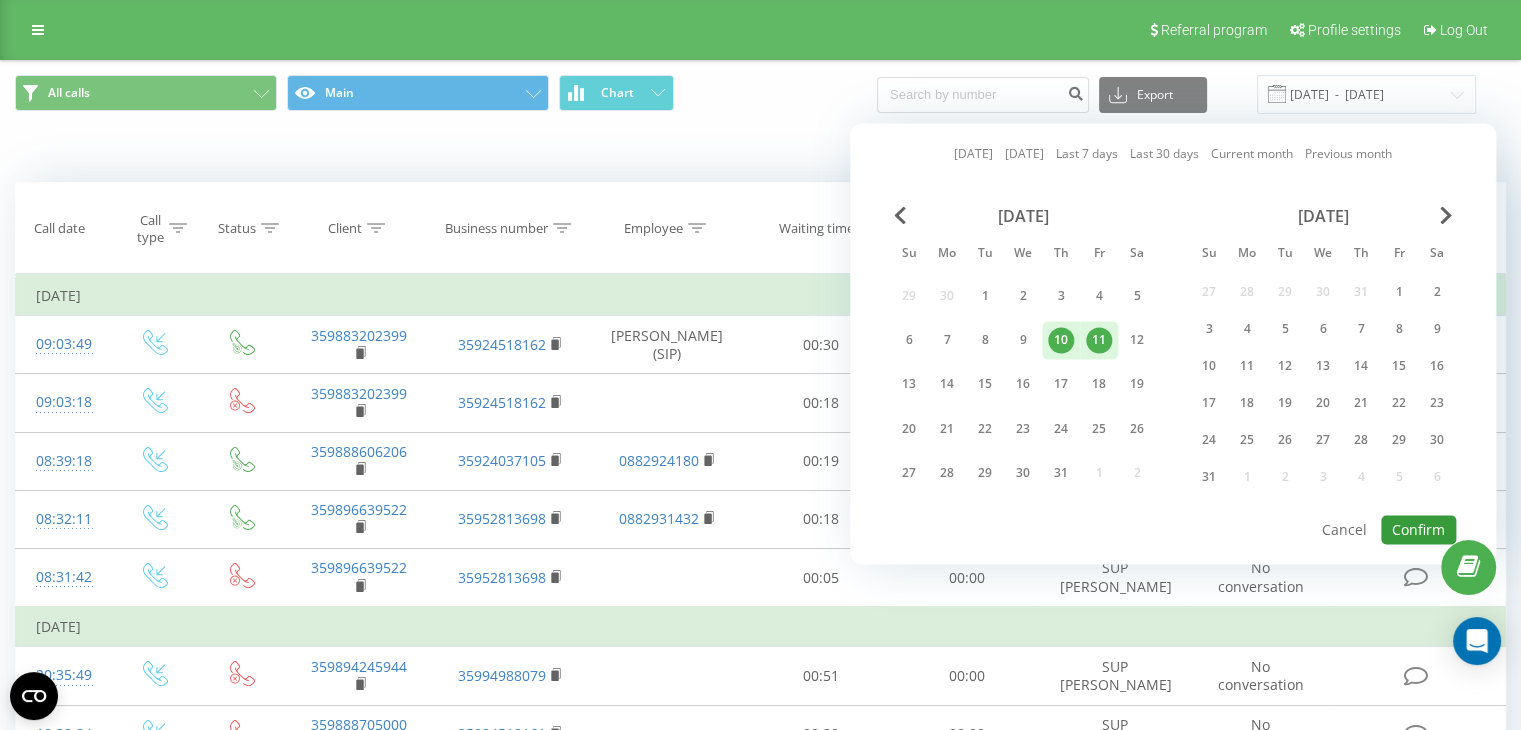 click on "Confirm" at bounding box center (1418, 529) 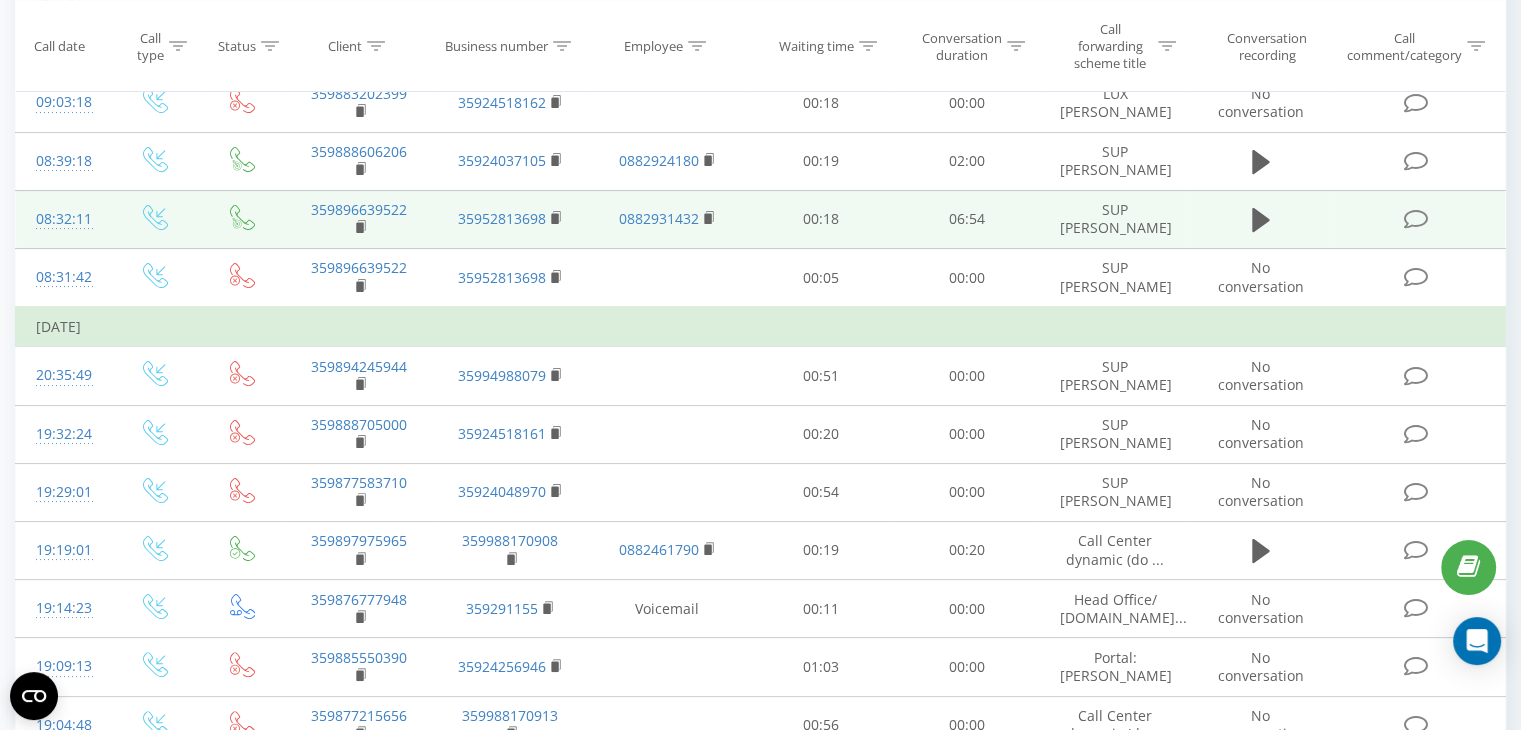 scroll, scrollTop: 0, scrollLeft: 0, axis: both 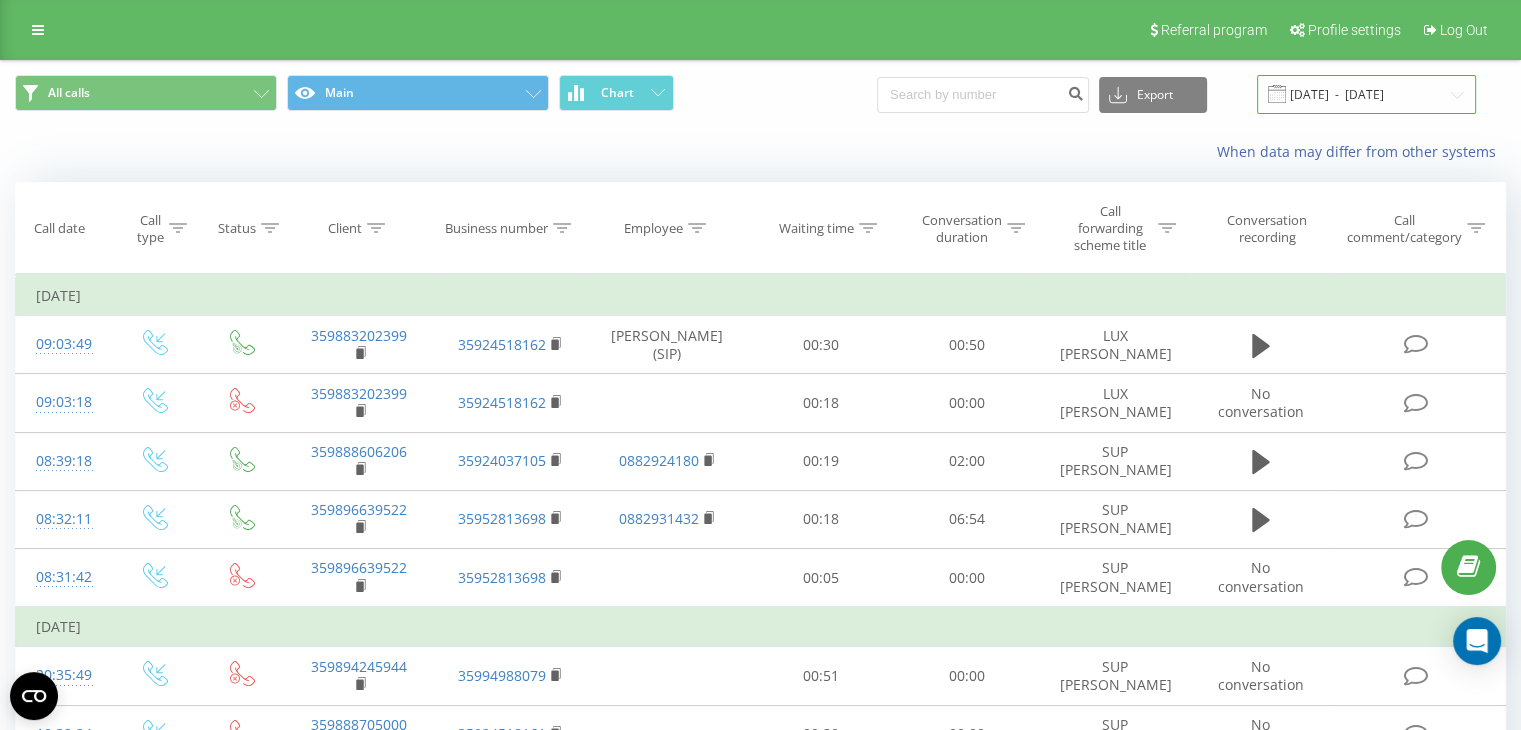 click on "[DATE]  -  [DATE]" at bounding box center [1366, 94] 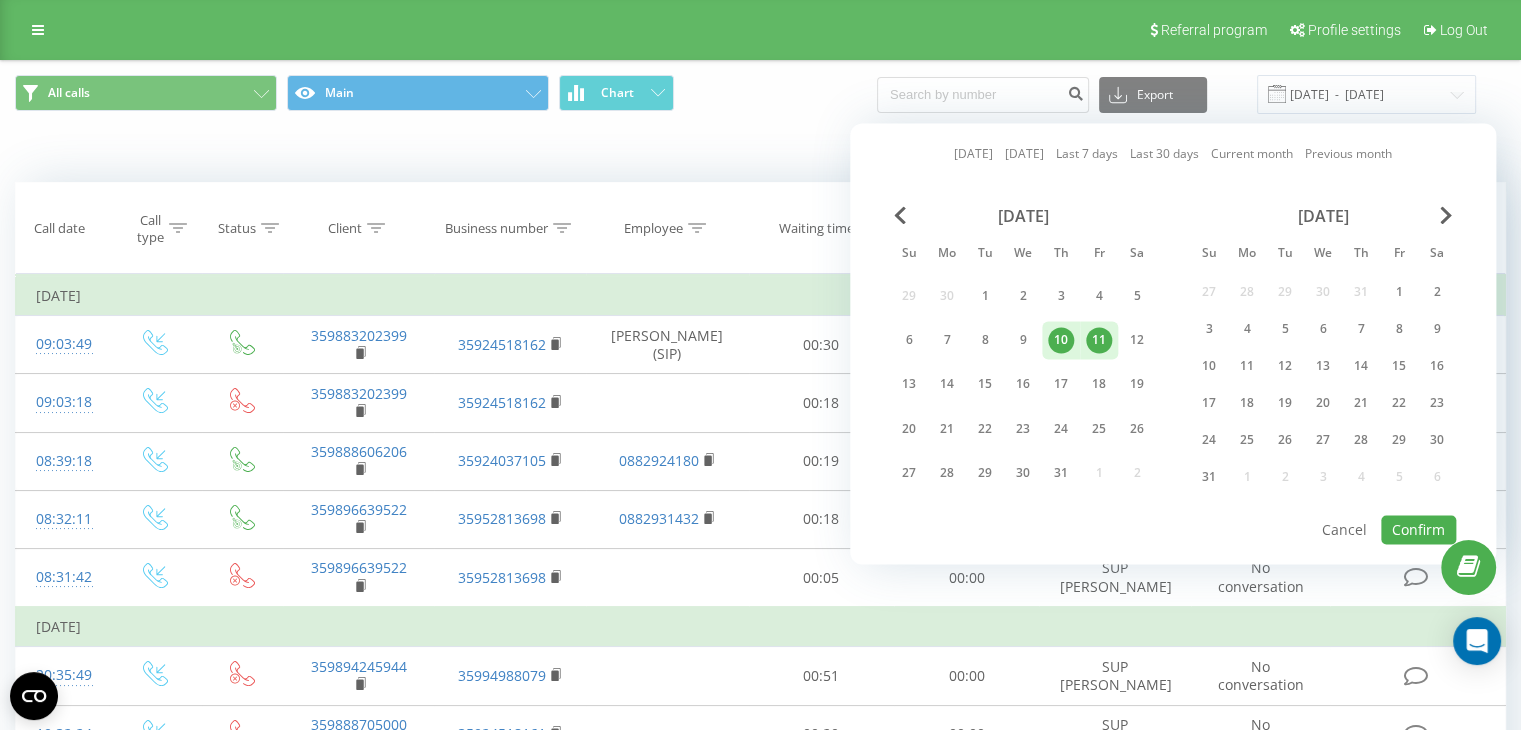 click on "11" at bounding box center (1099, 340) 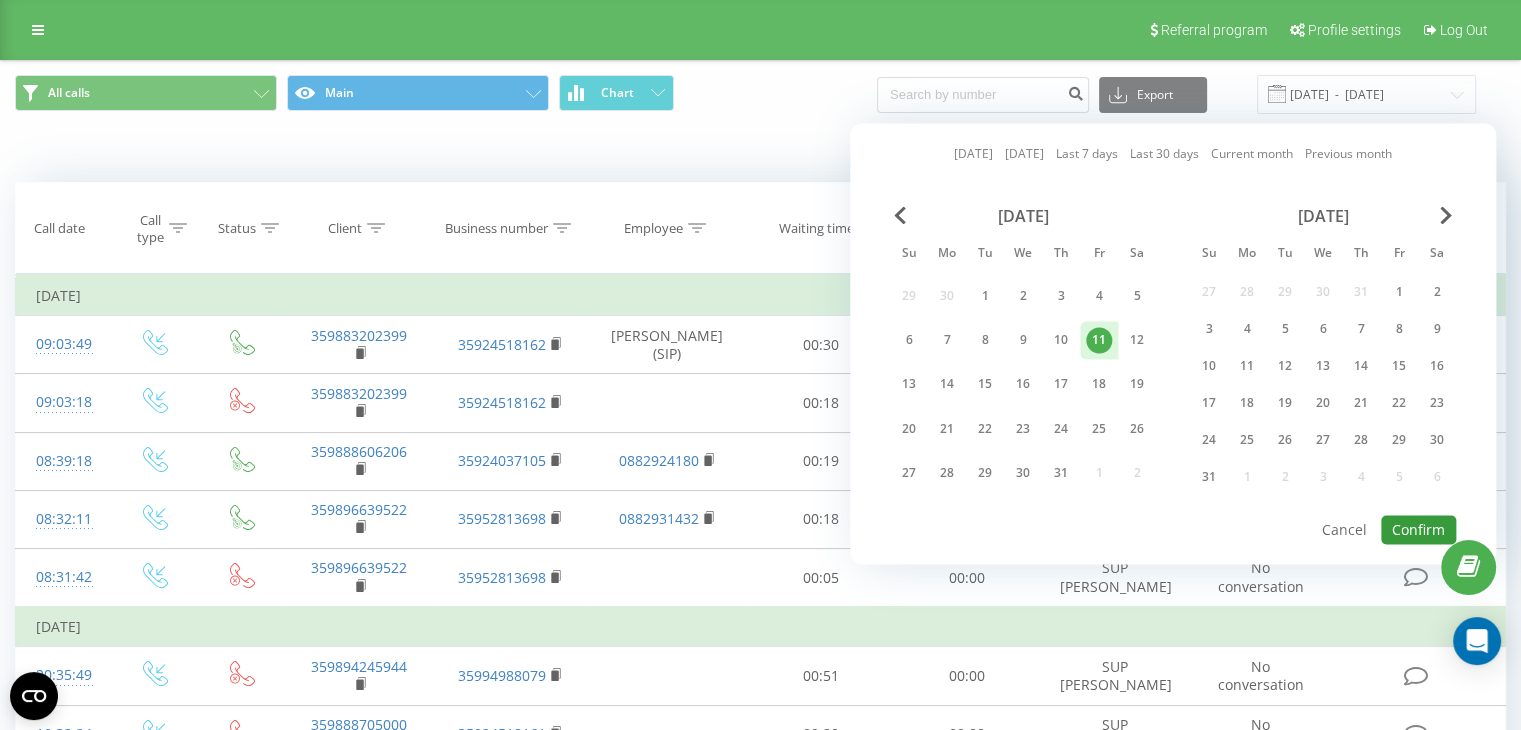 click on "Confirm" at bounding box center [1418, 529] 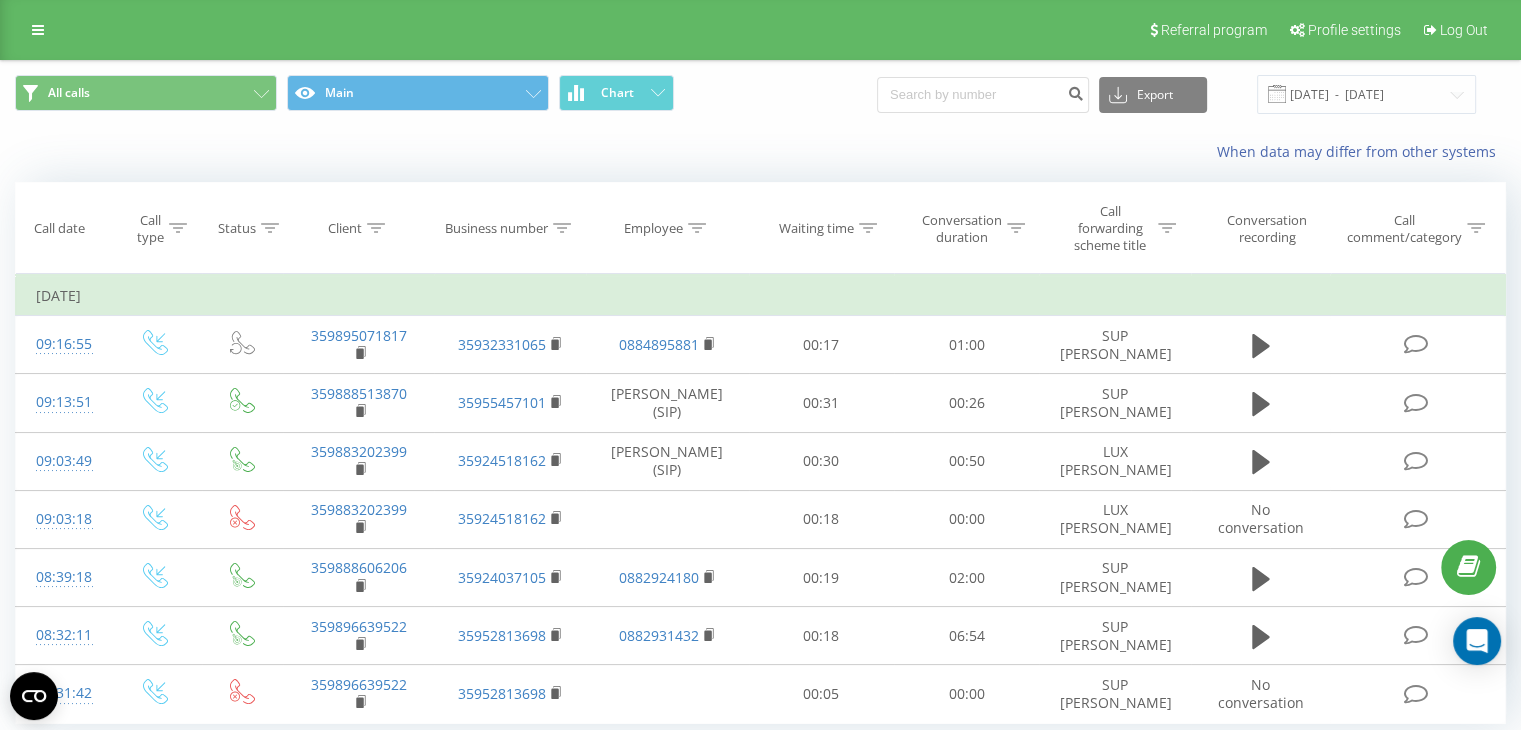 click at bounding box center [0, 0] 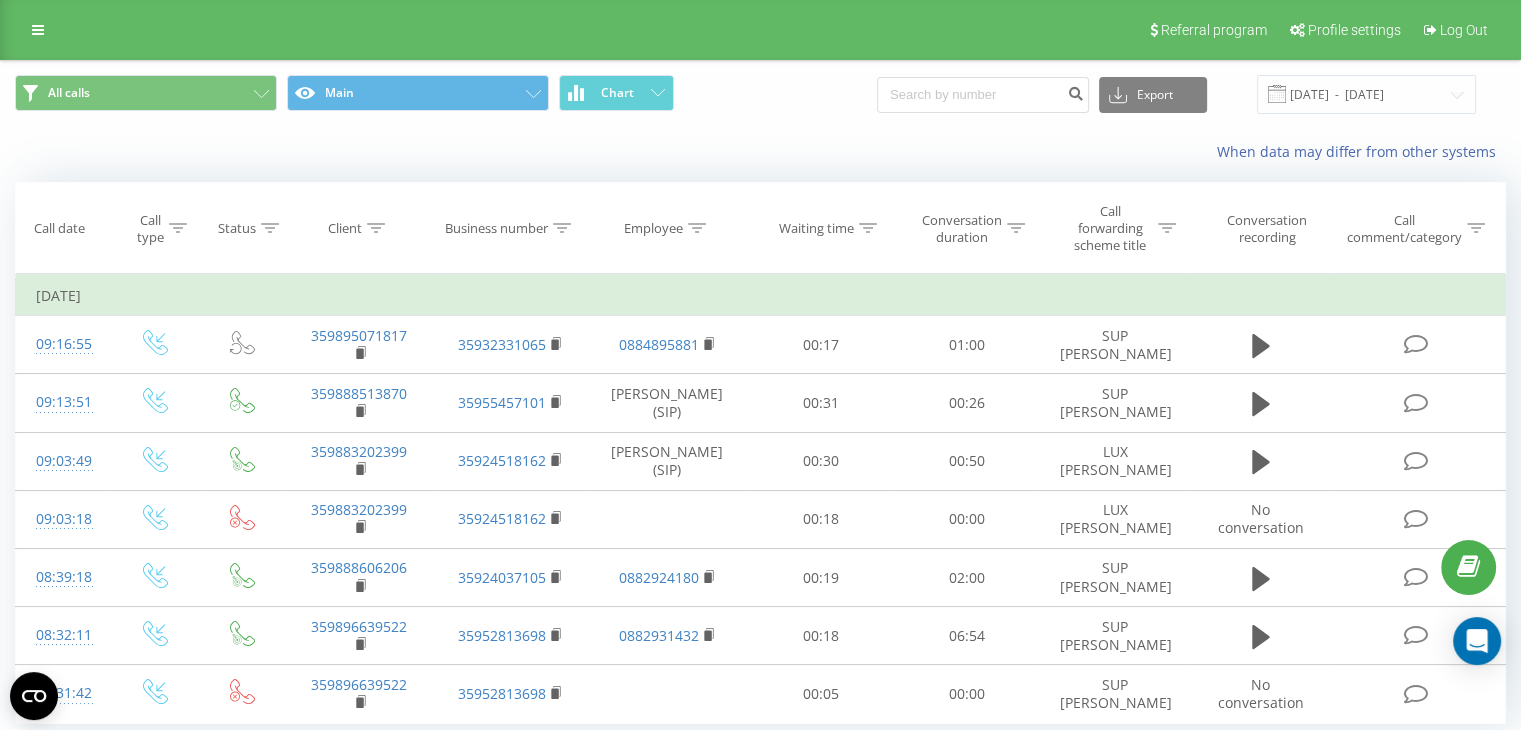 click on "359895071817" at bounding box center [0, 0] 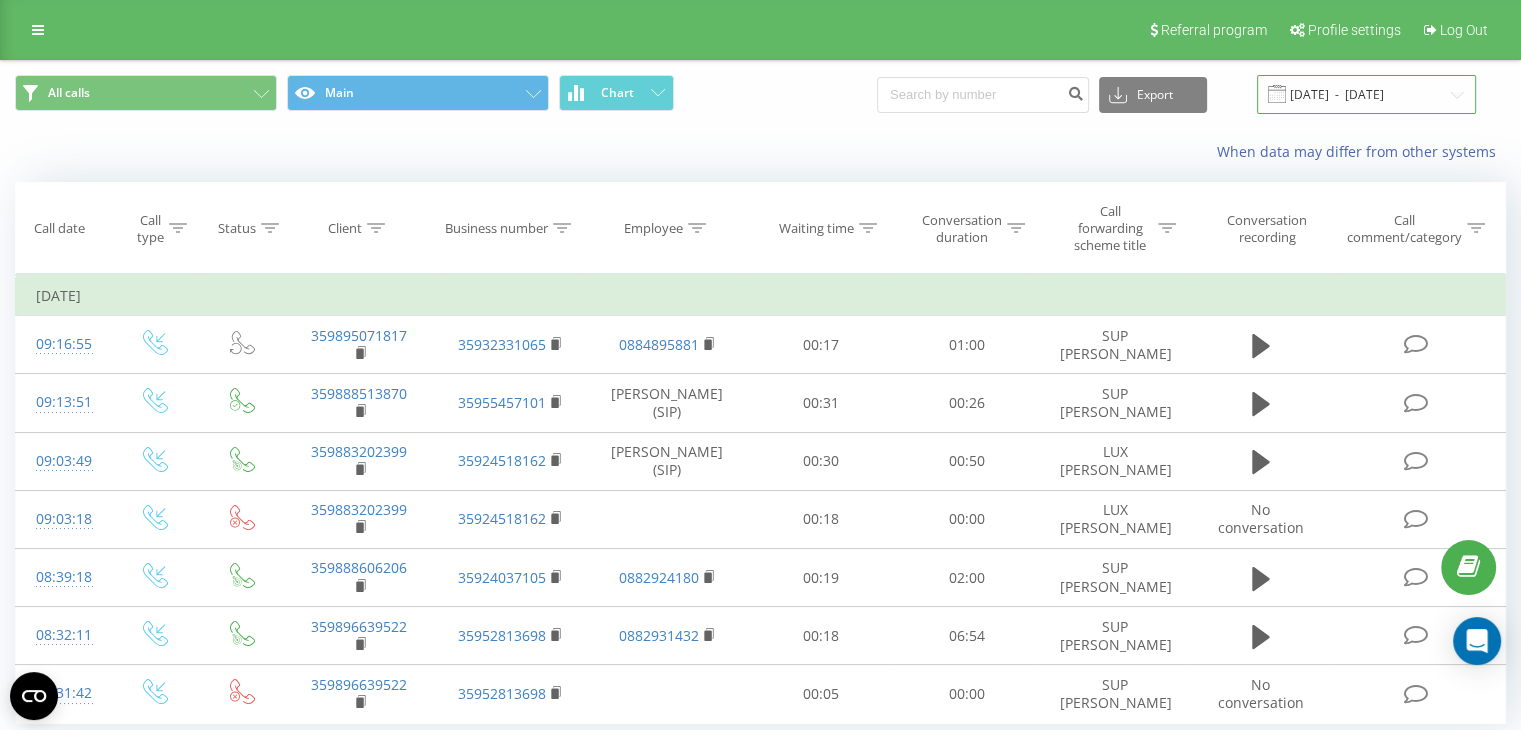 click on "[DATE]  -  [DATE]" at bounding box center (1366, 94) 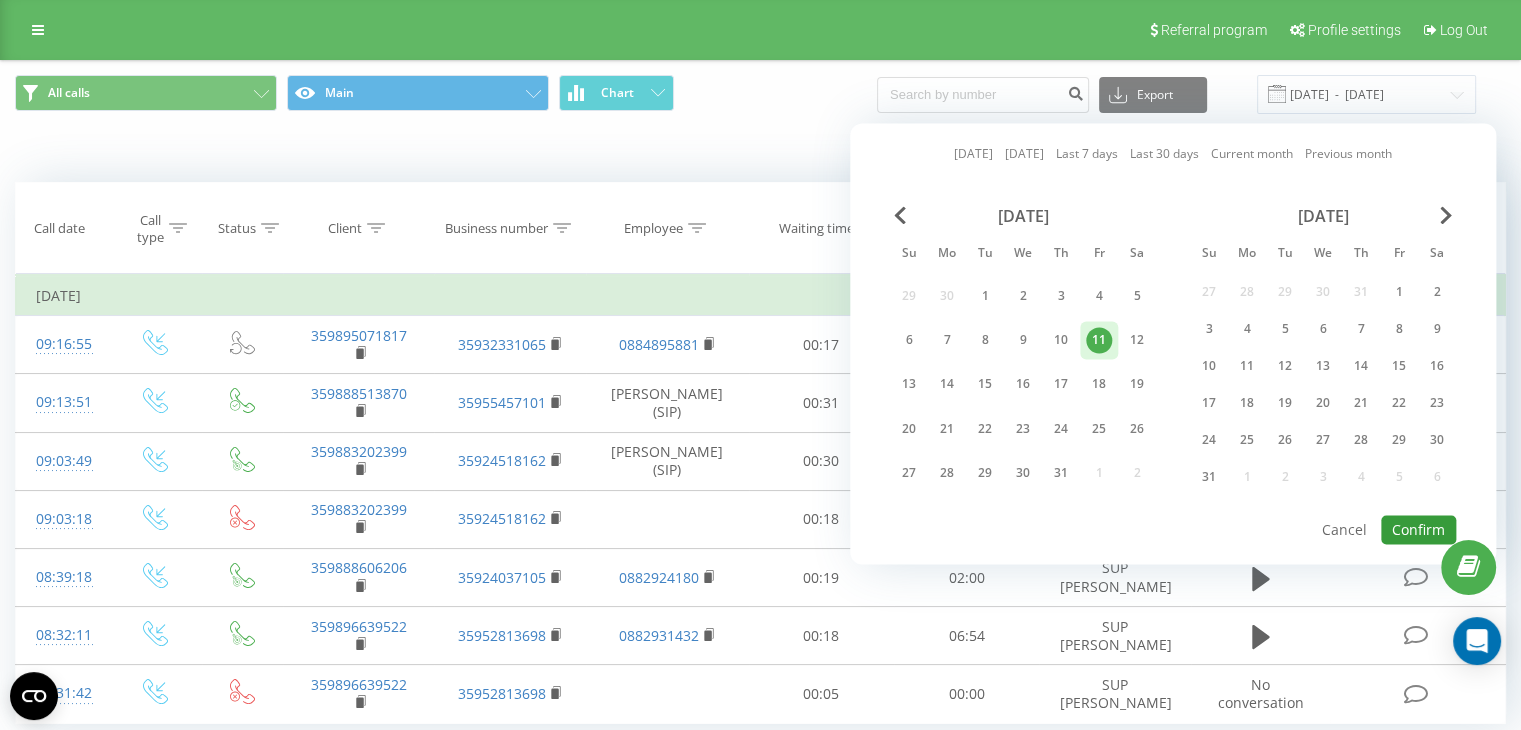 click on "Confirm" at bounding box center (1418, 529) 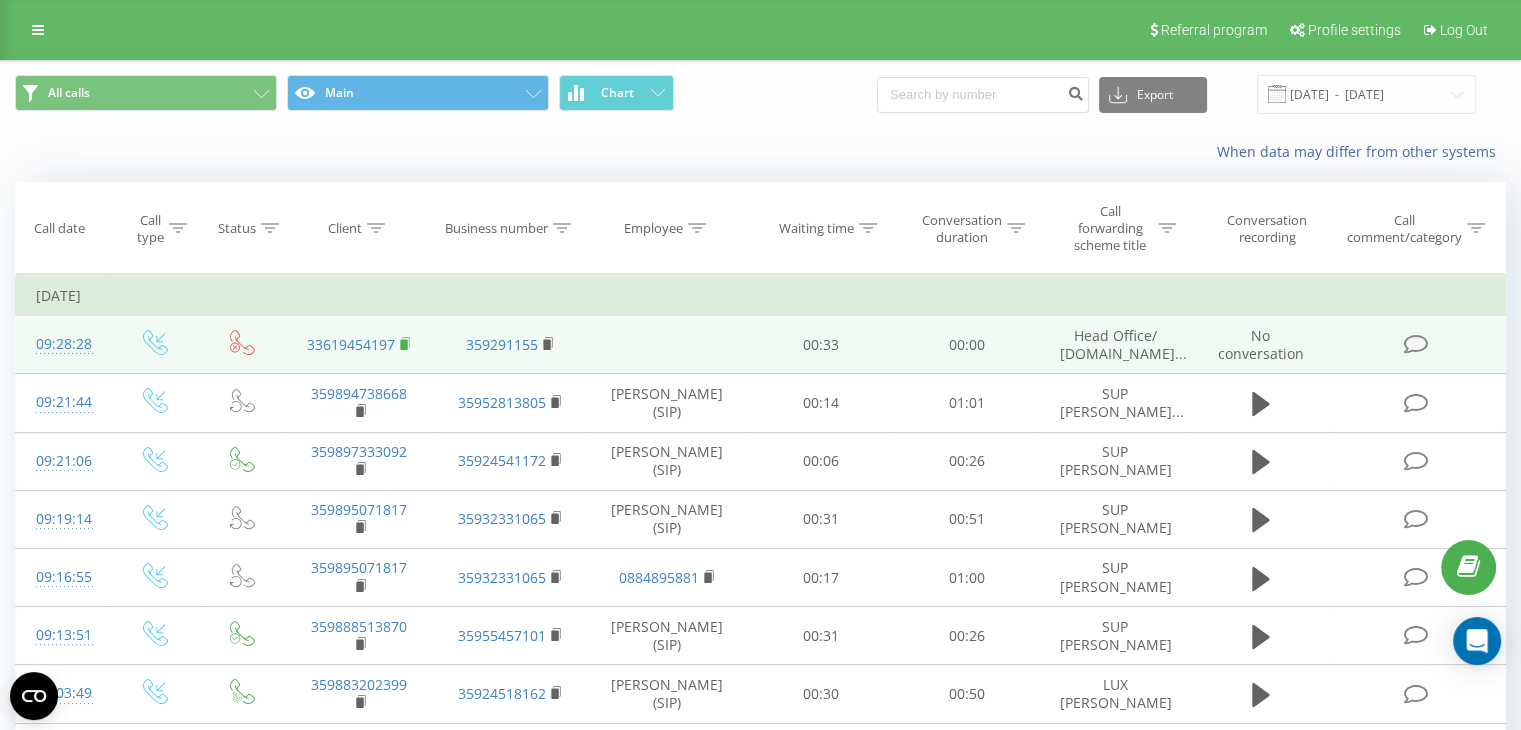 click 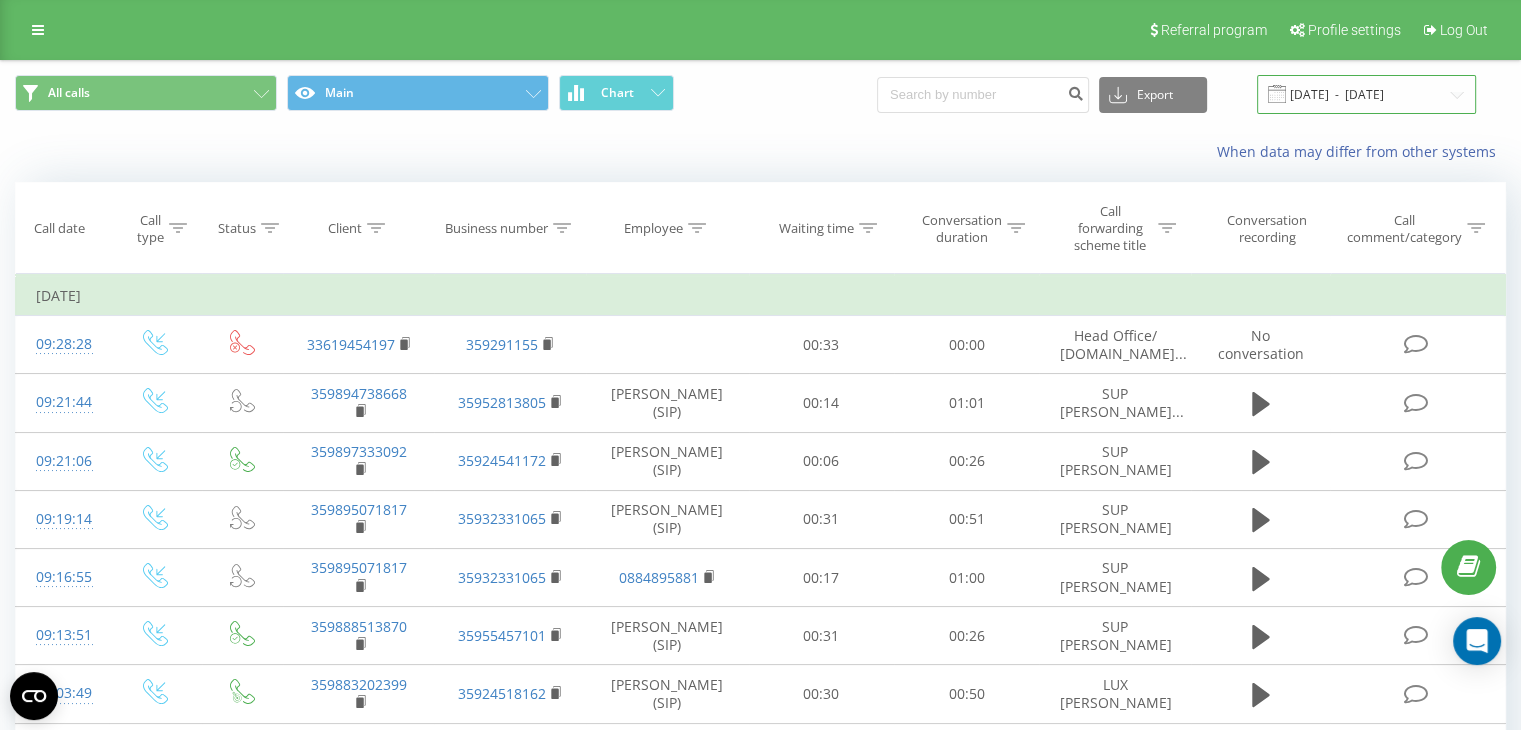 click on "[DATE]  -  [DATE]" at bounding box center (1366, 94) 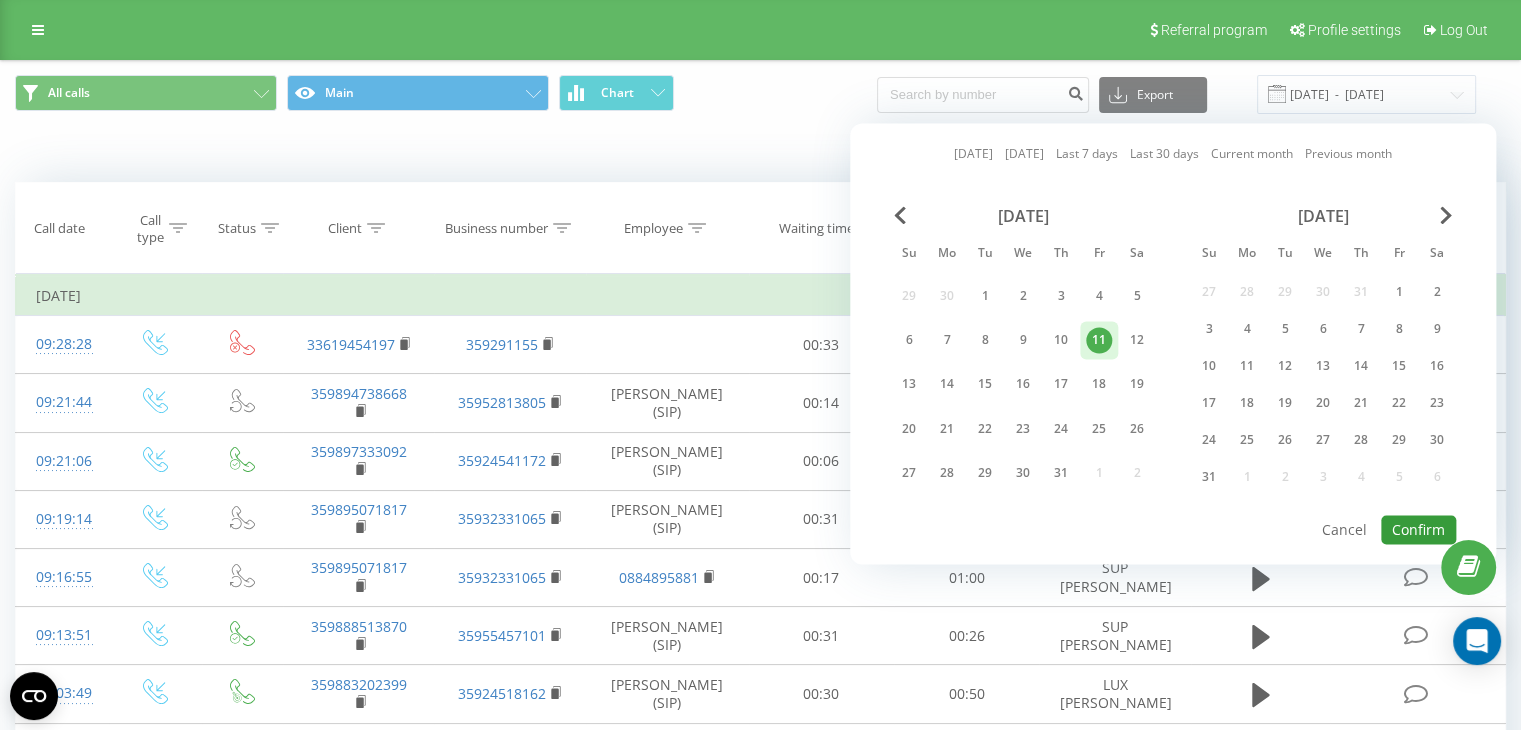 click on "Confirm" at bounding box center (1418, 529) 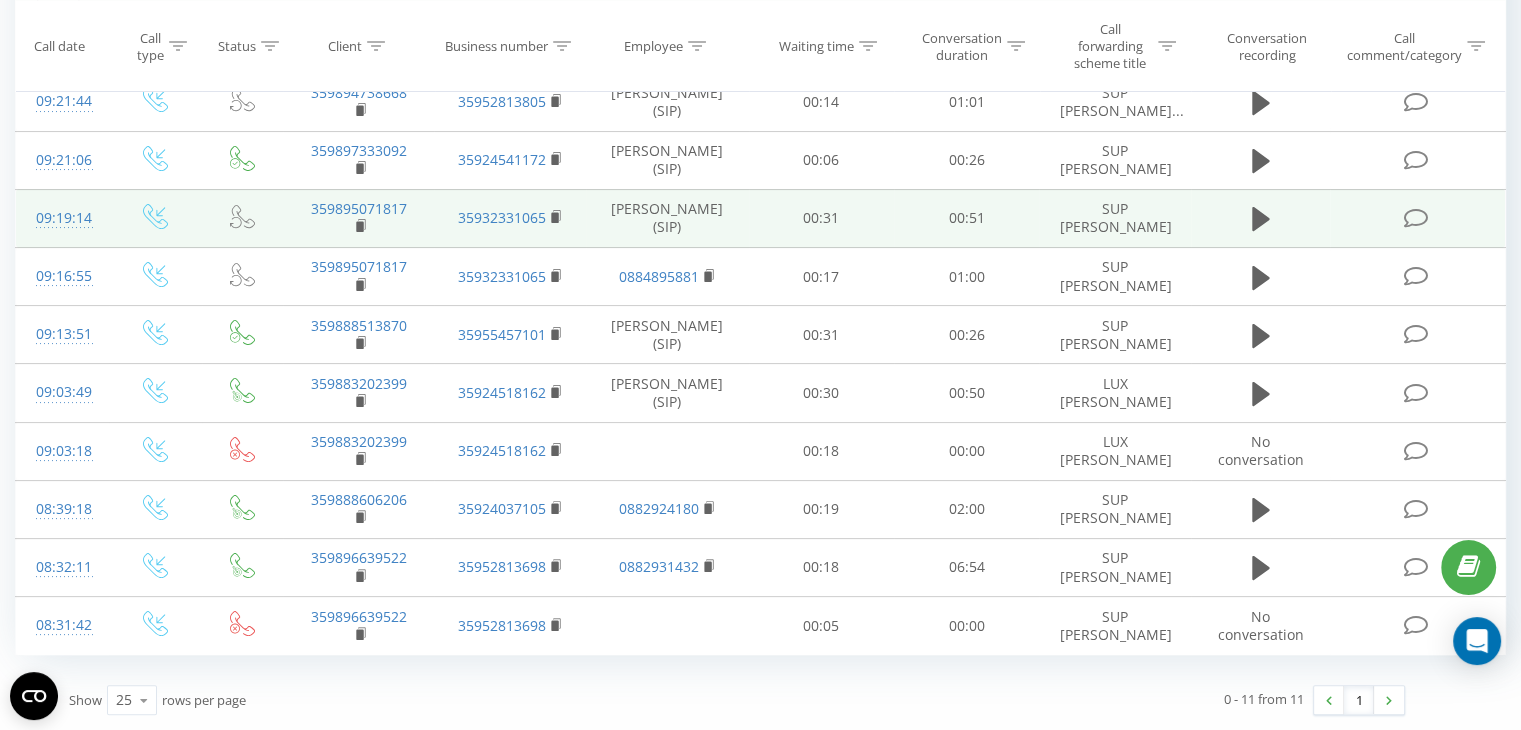 scroll, scrollTop: 0, scrollLeft: 0, axis: both 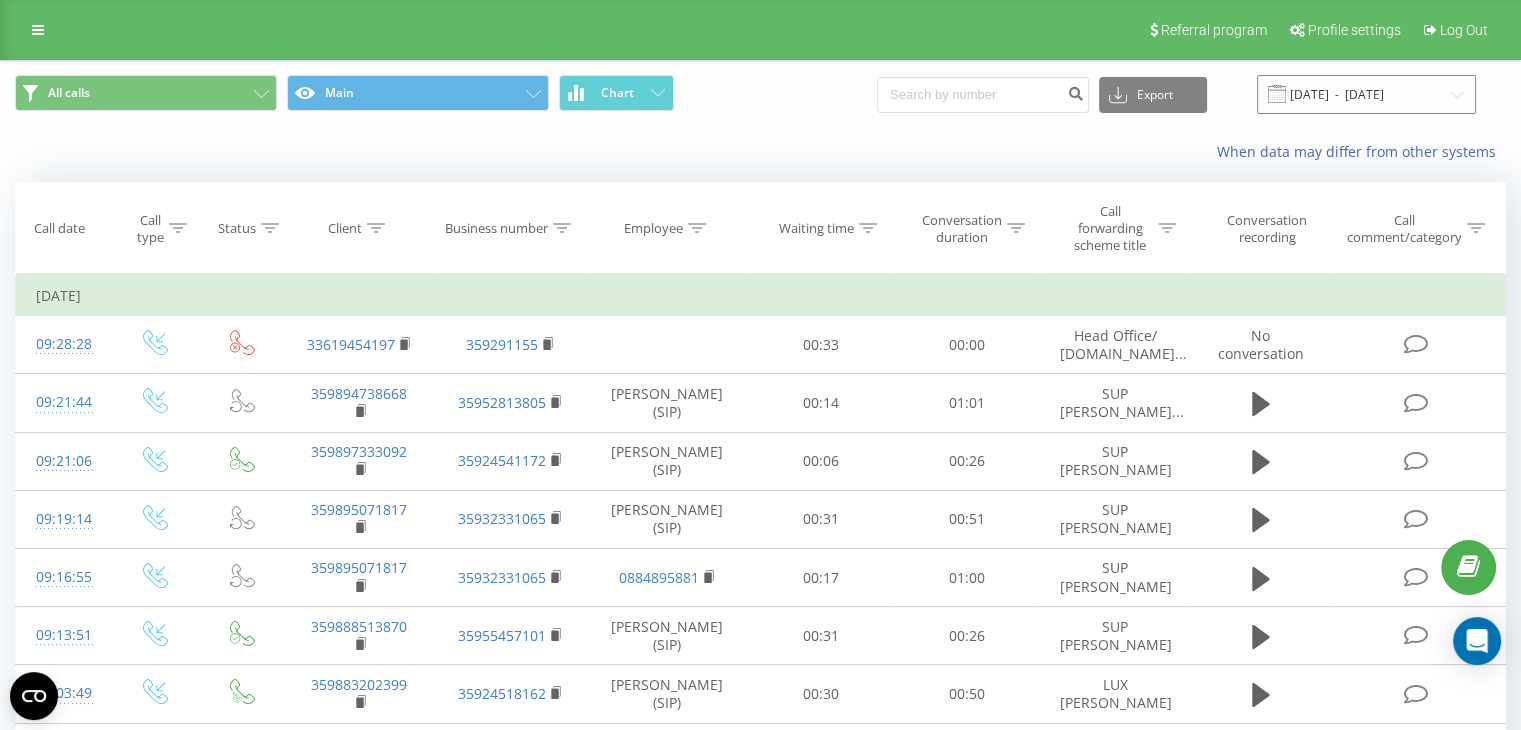 click on "[DATE]  -  [DATE]" at bounding box center (1366, 94) 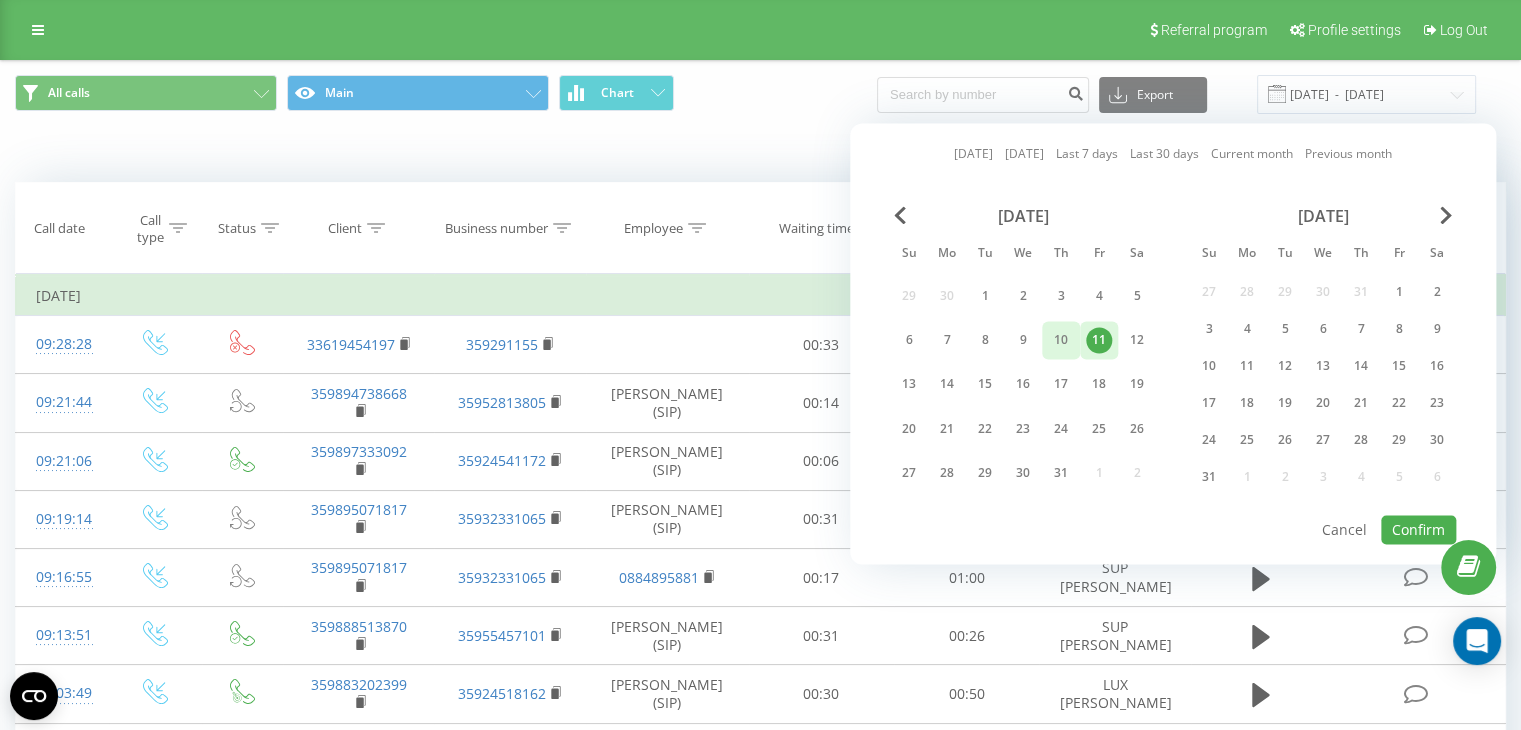 click on "10" at bounding box center [1061, 340] 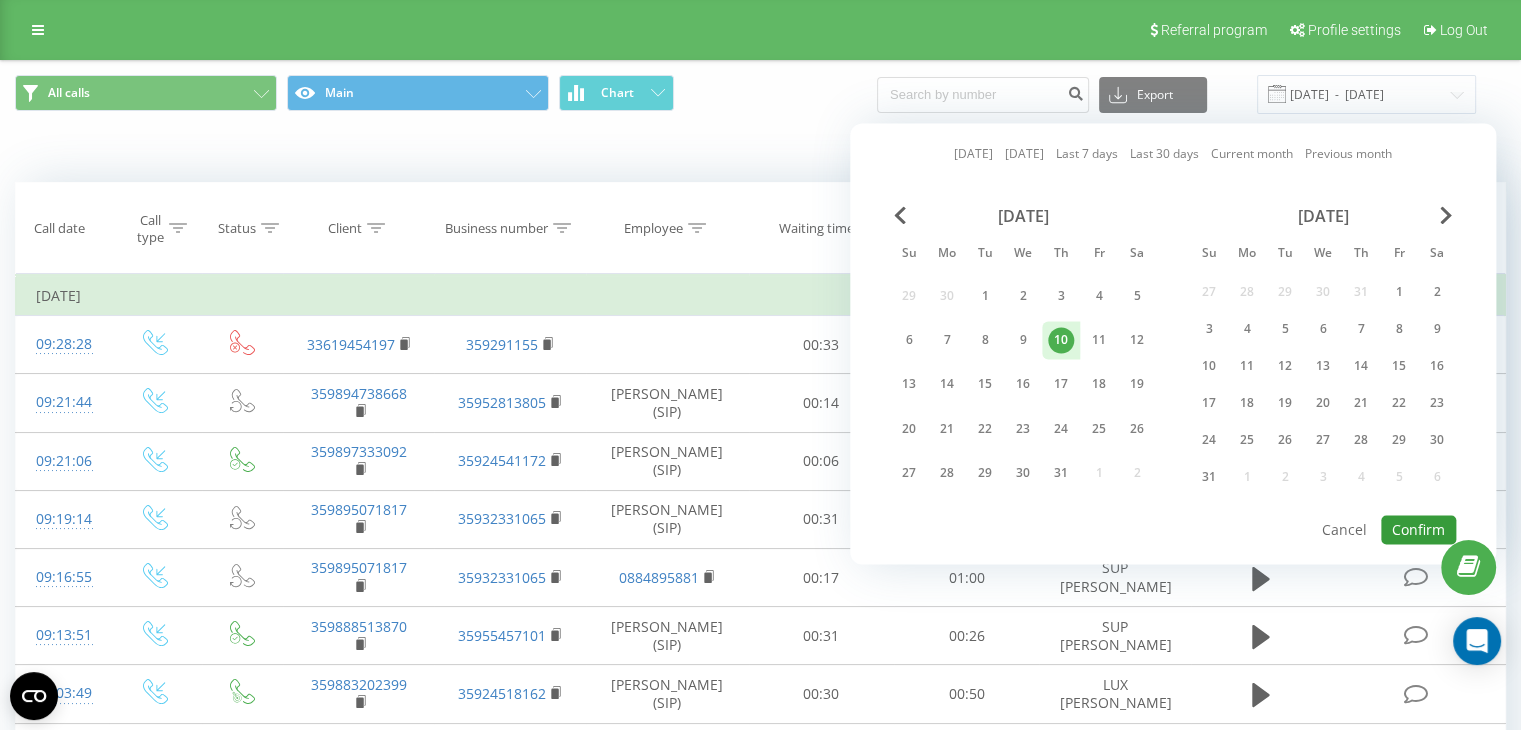 click on "Confirm" at bounding box center (1418, 529) 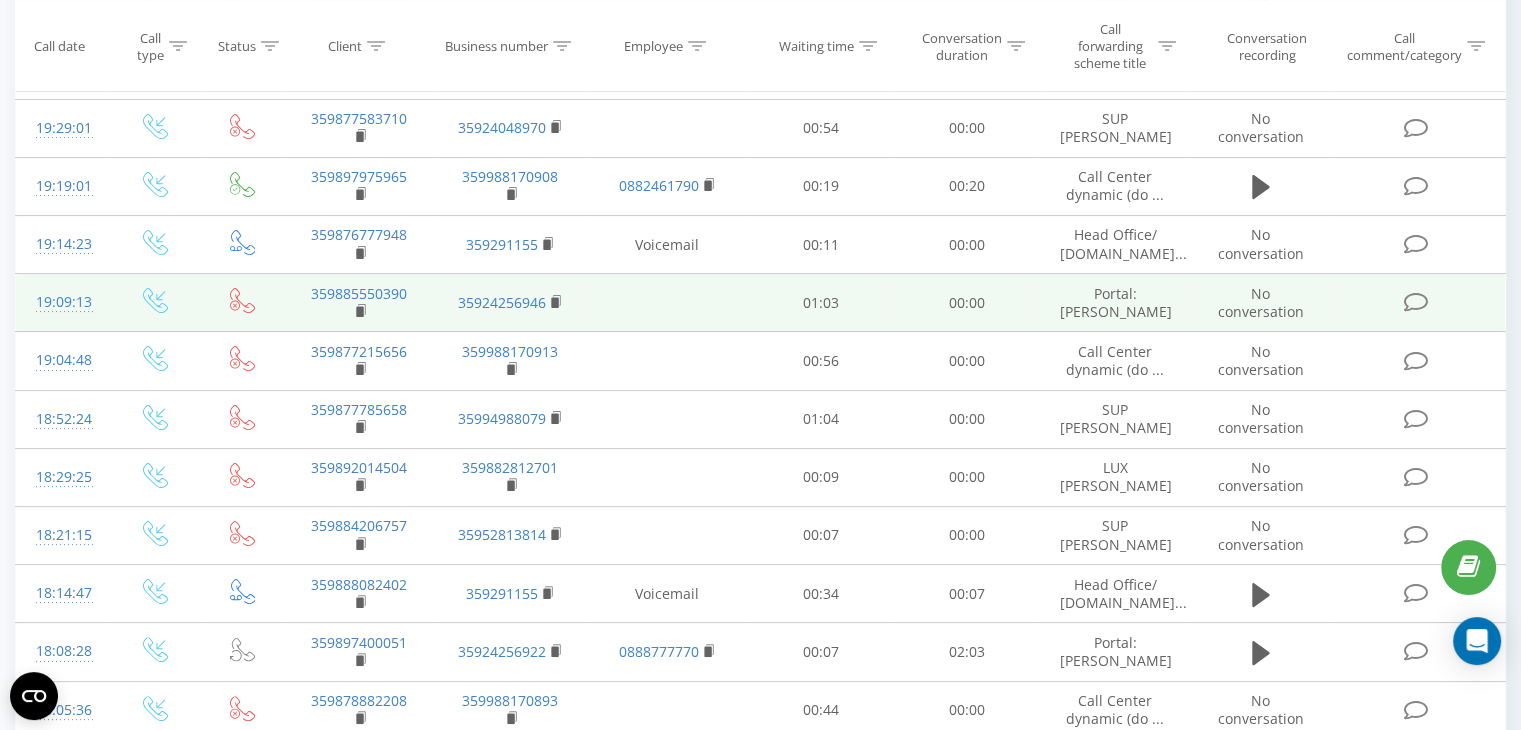scroll, scrollTop: 0, scrollLeft: 0, axis: both 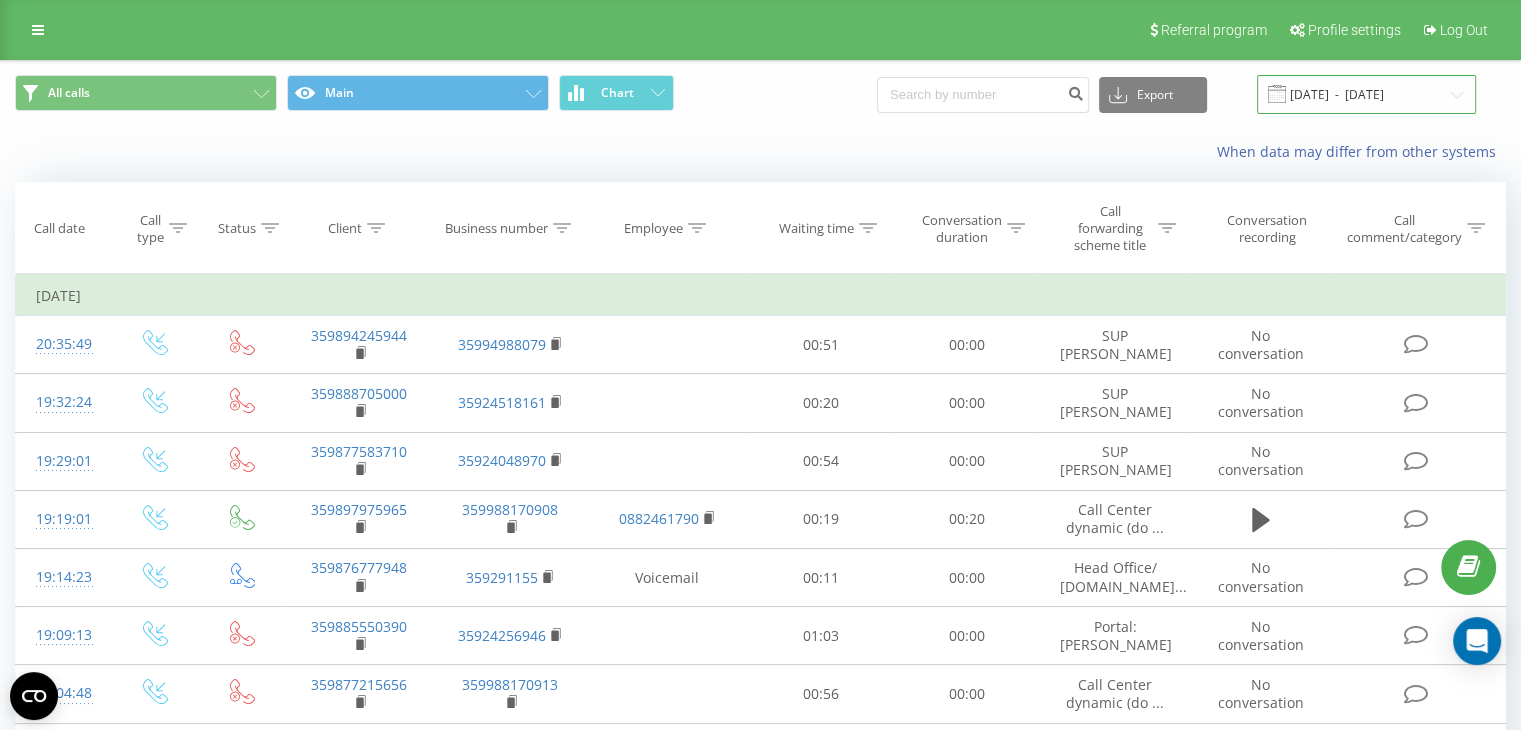 click on "[DATE]  -  [DATE]" at bounding box center (1366, 94) 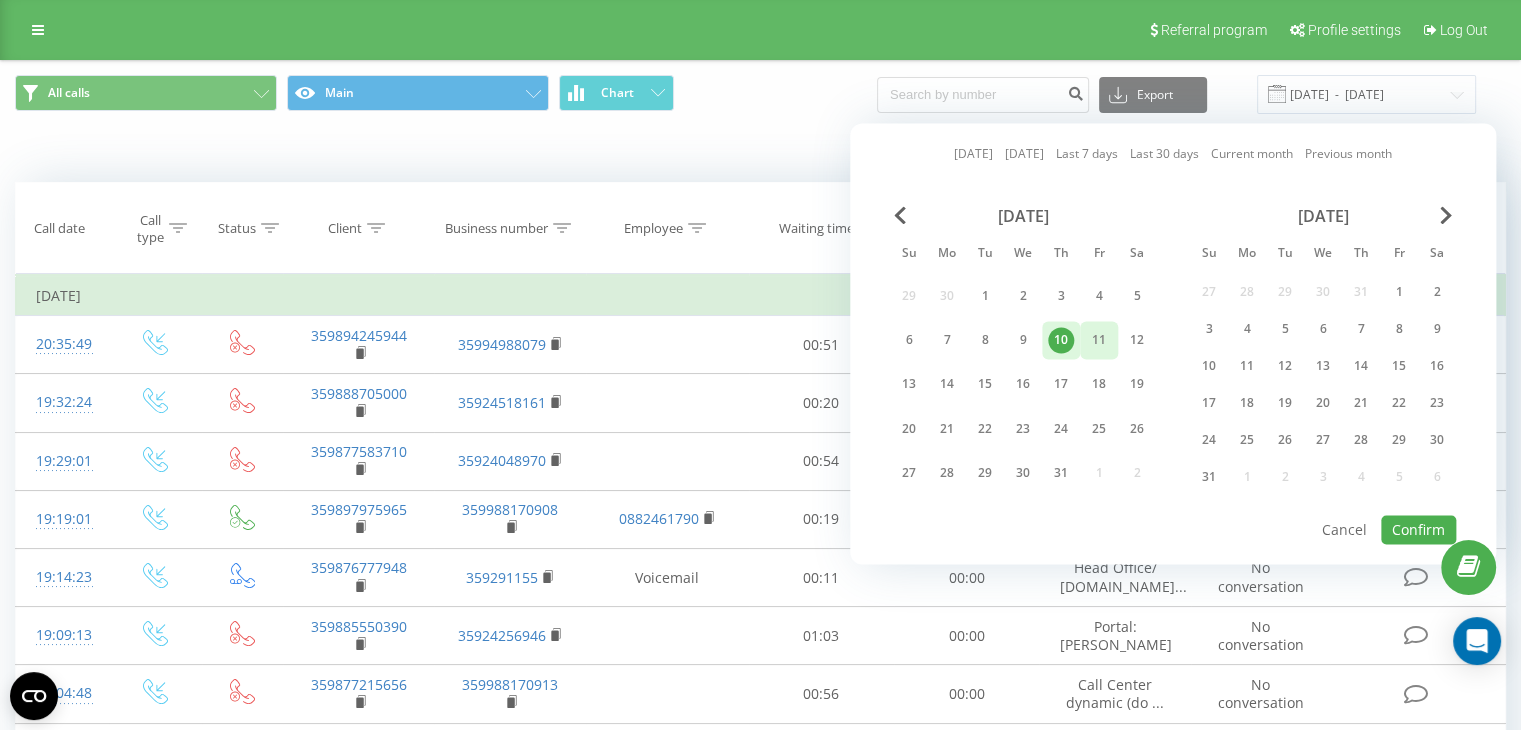 click on "11" at bounding box center [1099, 340] 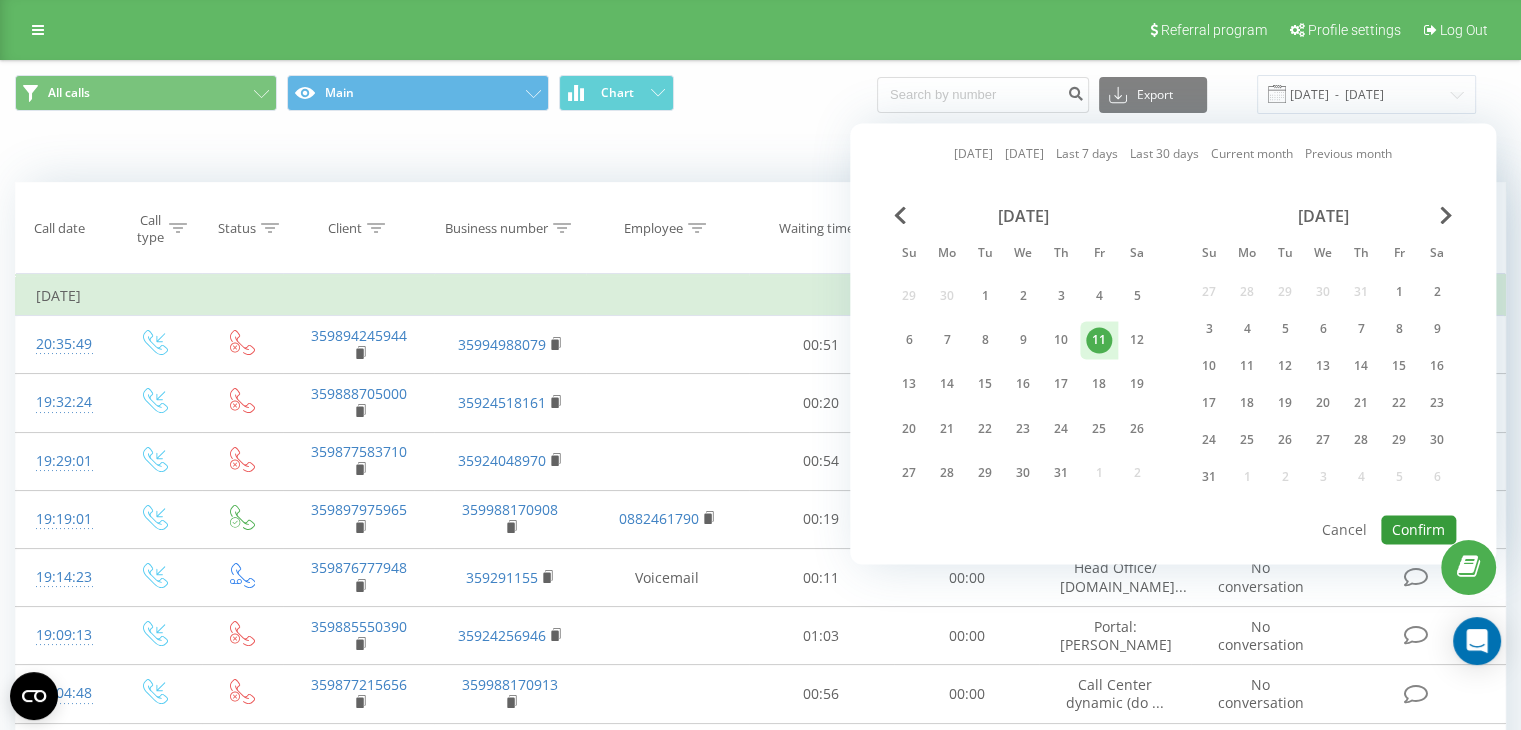 click on "Confirm" at bounding box center (1418, 529) 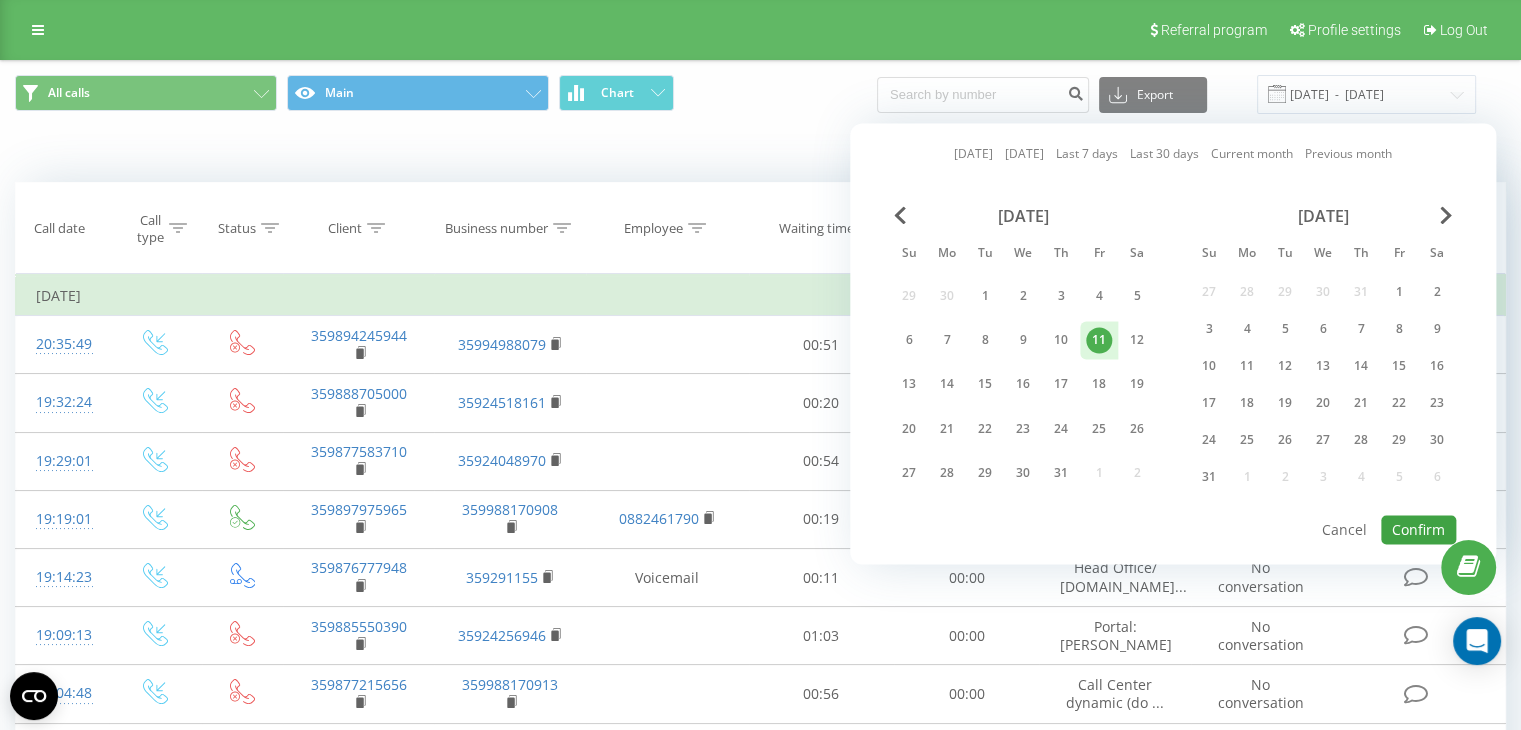 type on "[DATE]  -  [DATE]" 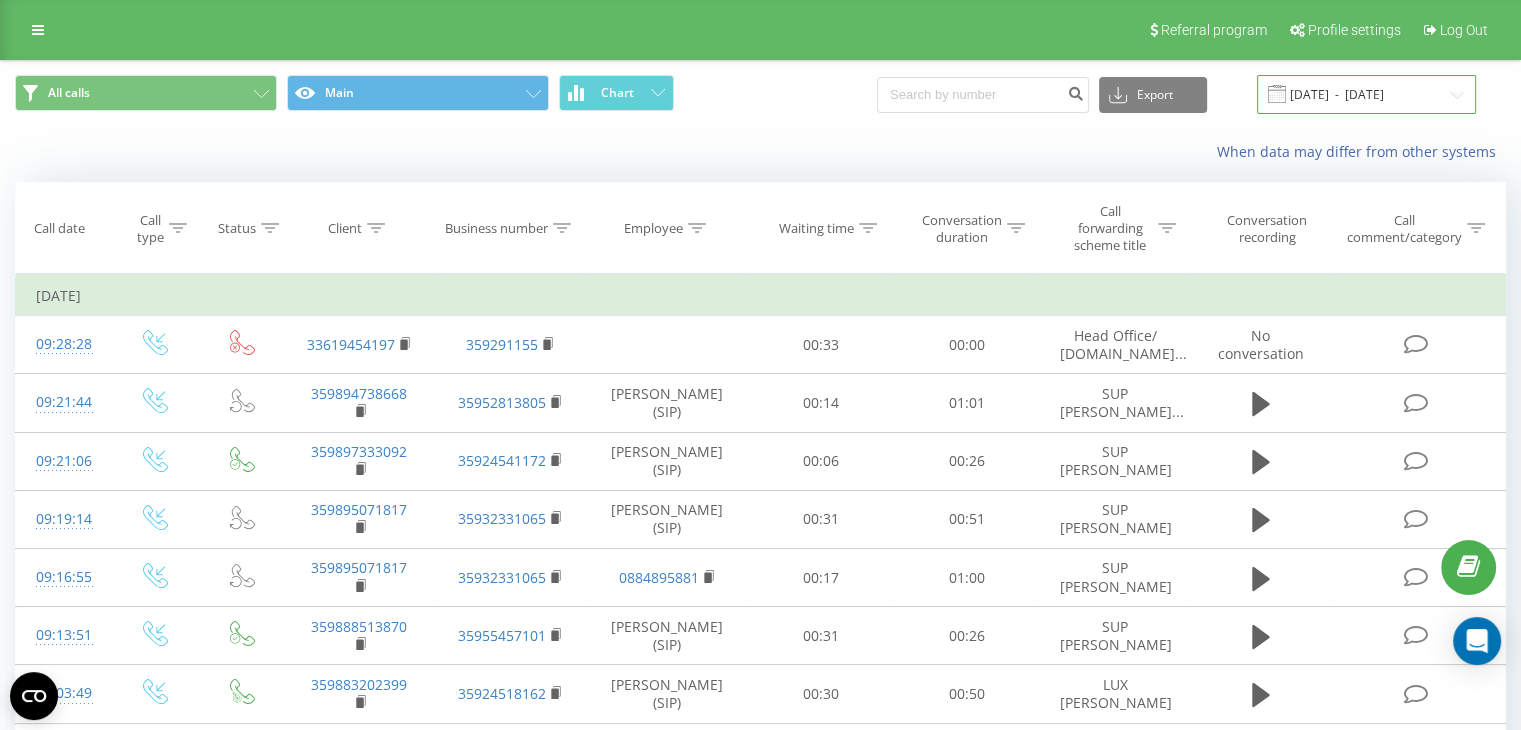 click on "[DATE]  -  [DATE]" at bounding box center [1366, 94] 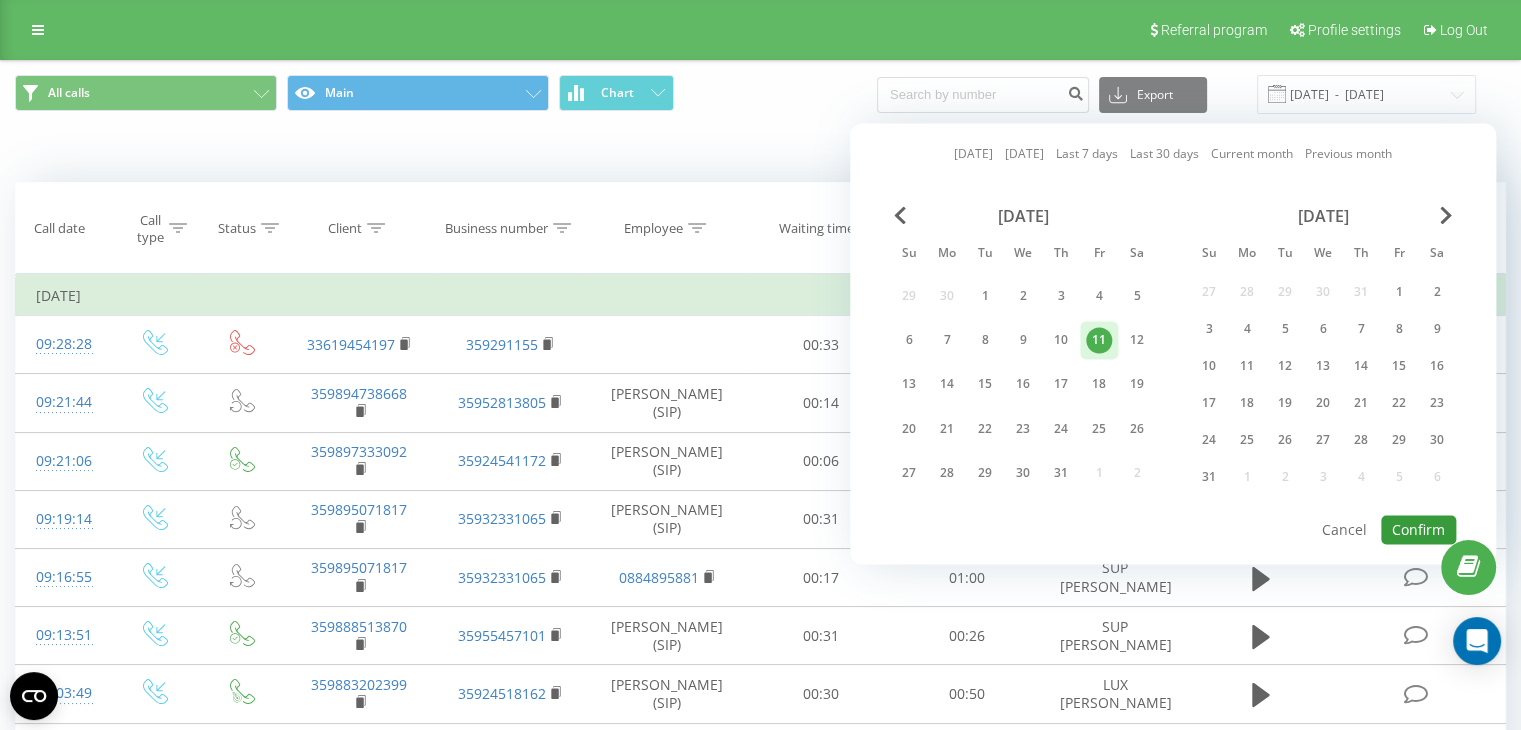 click on "Confirm" at bounding box center [1418, 529] 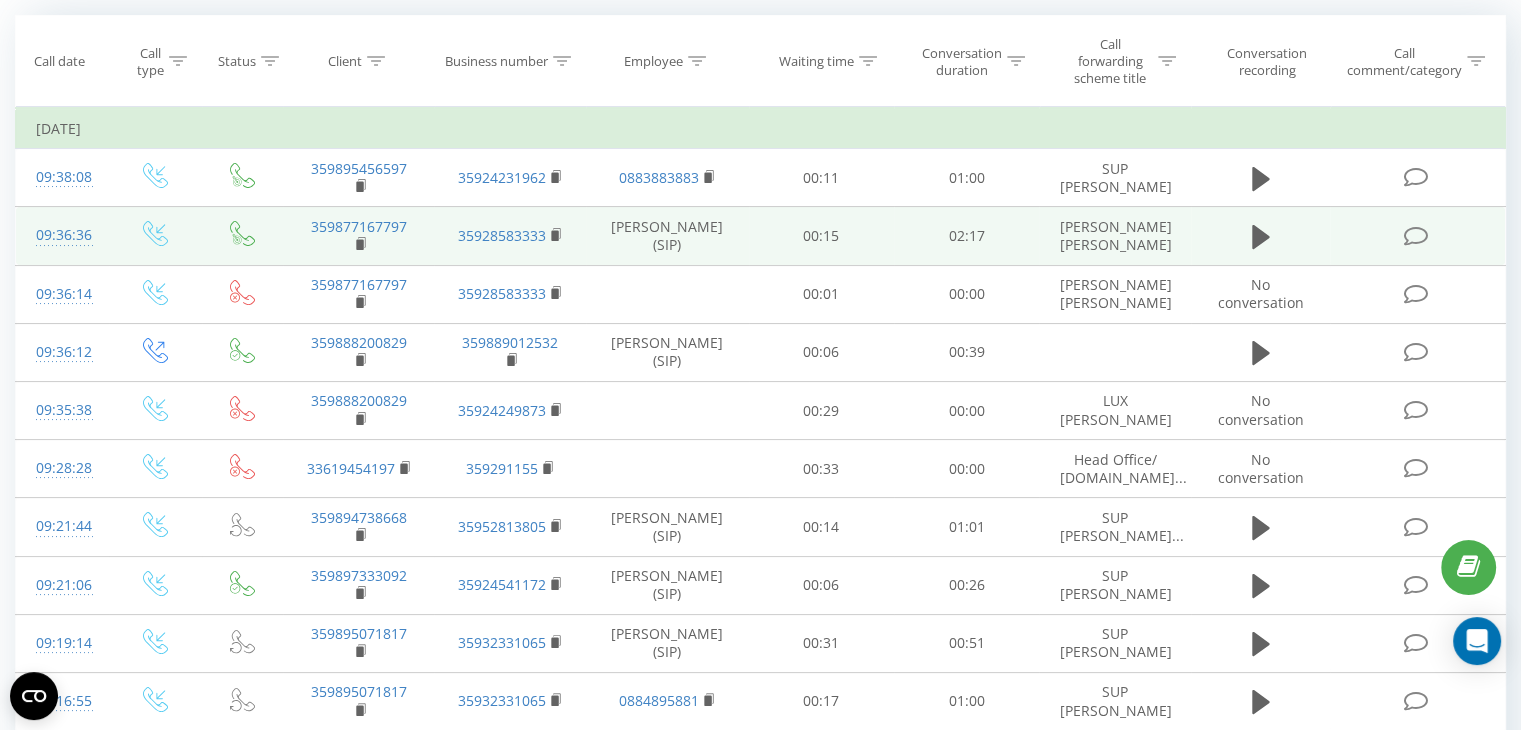 scroll, scrollTop: 200, scrollLeft: 0, axis: vertical 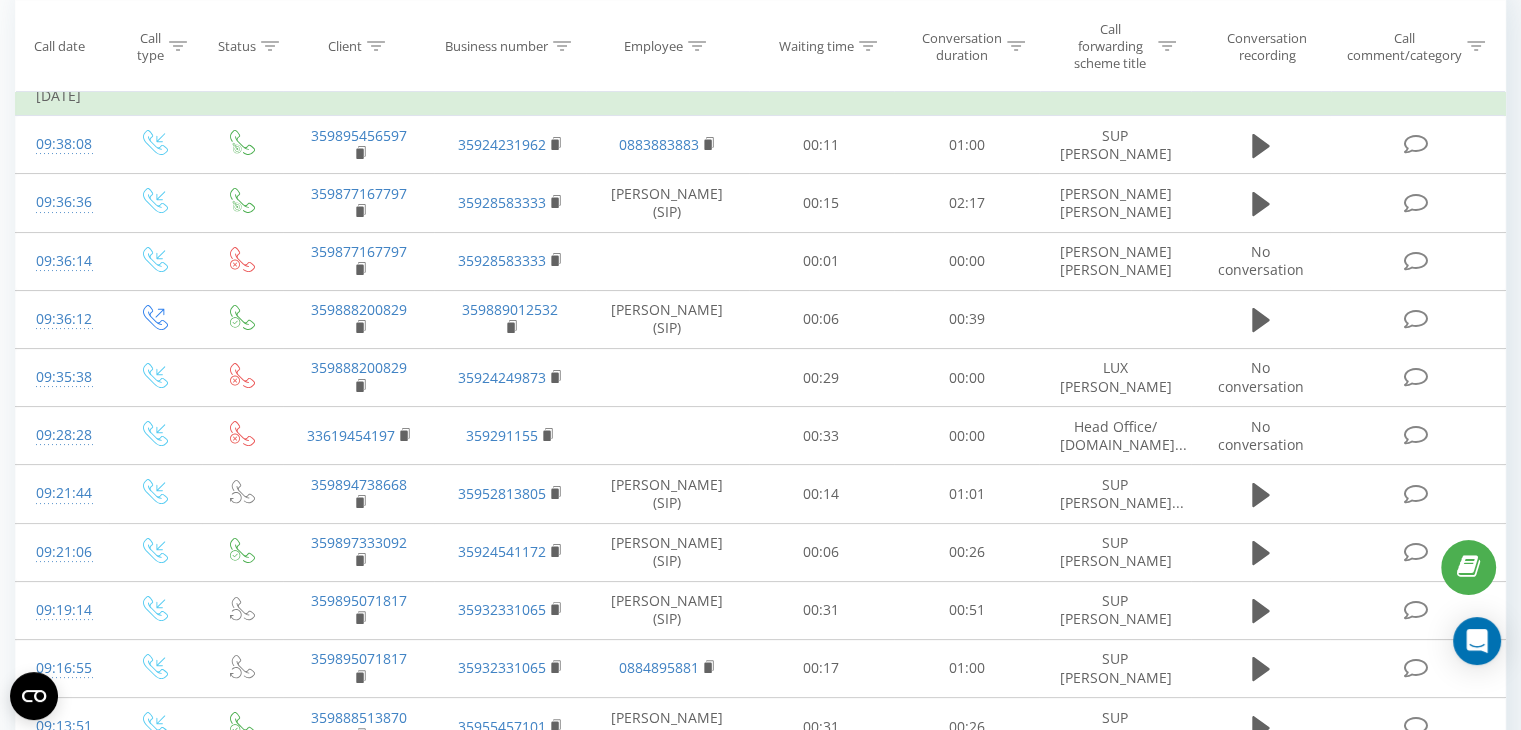 click 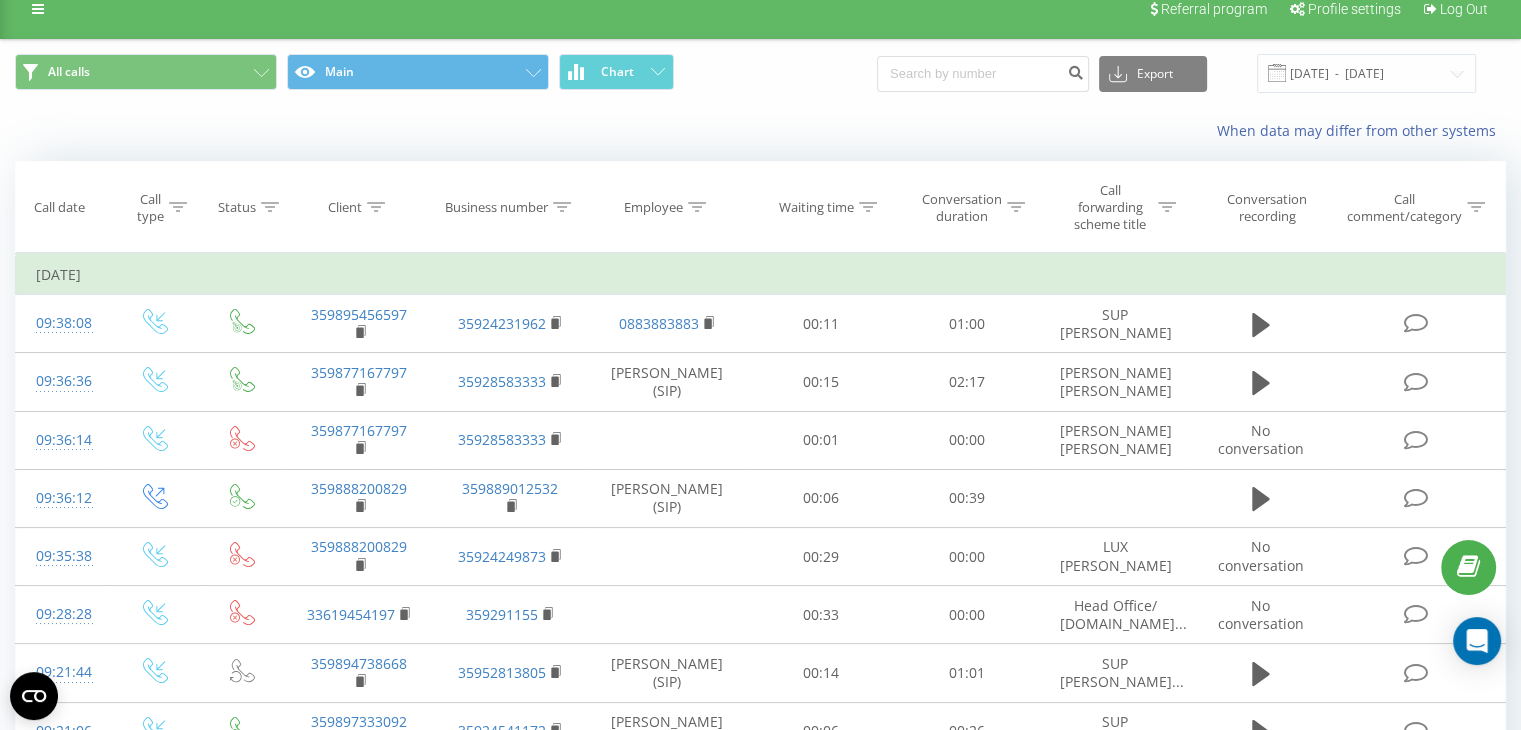 scroll, scrollTop: 0, scrollLeft: 0, axis: both 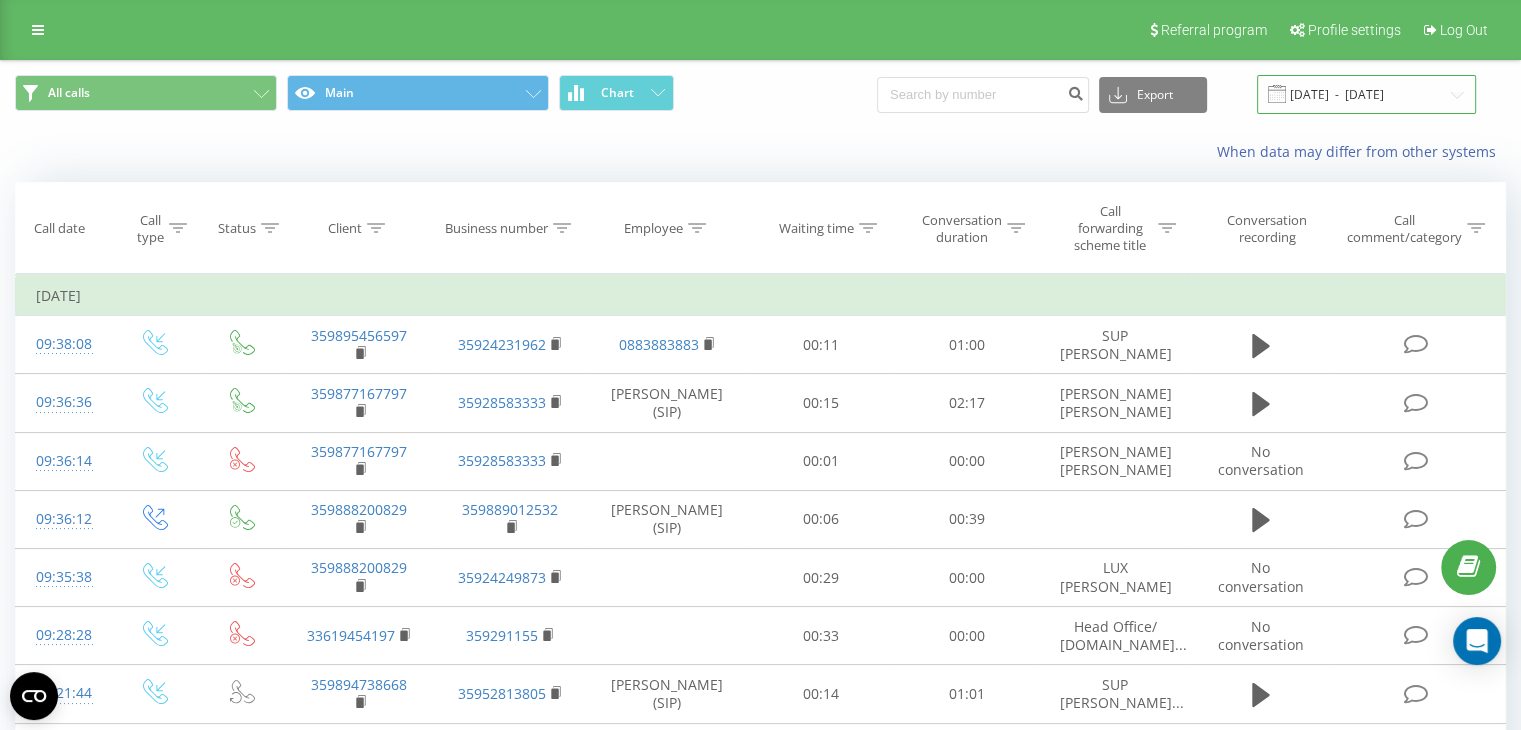click on "[DATE]  -  [DATE]" at bounding box center [1366, 94] 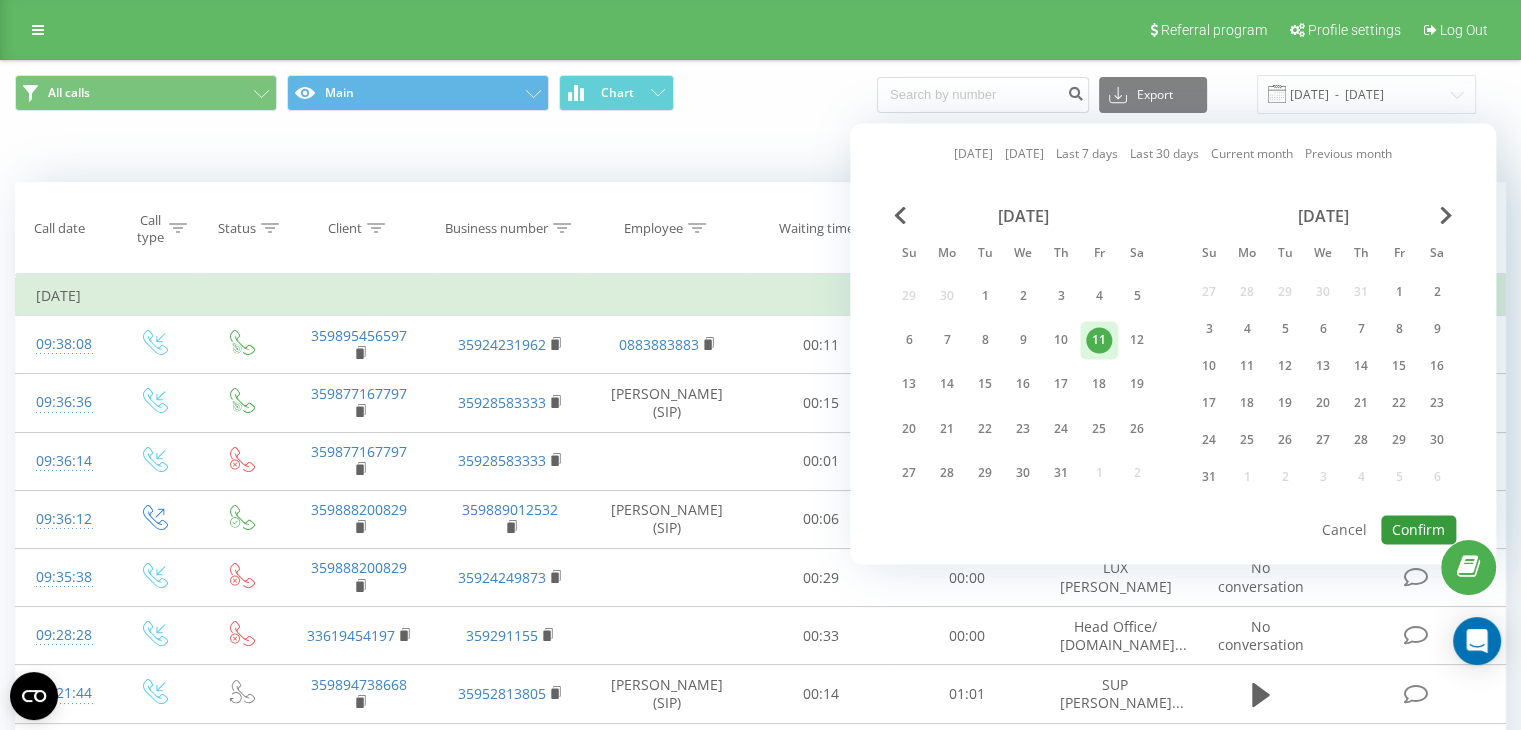 click on "Confirm" at bounding box center [1418, 529] 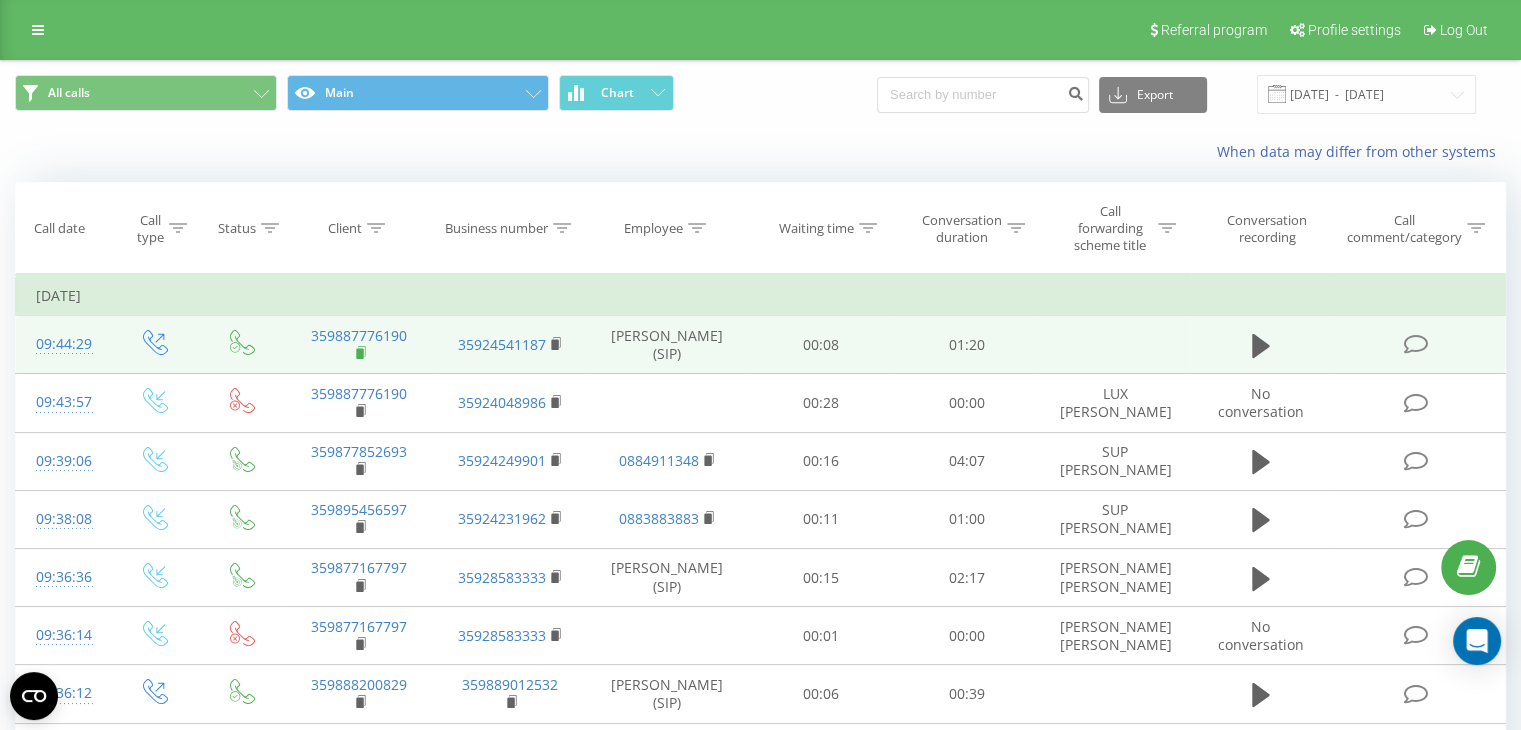 click 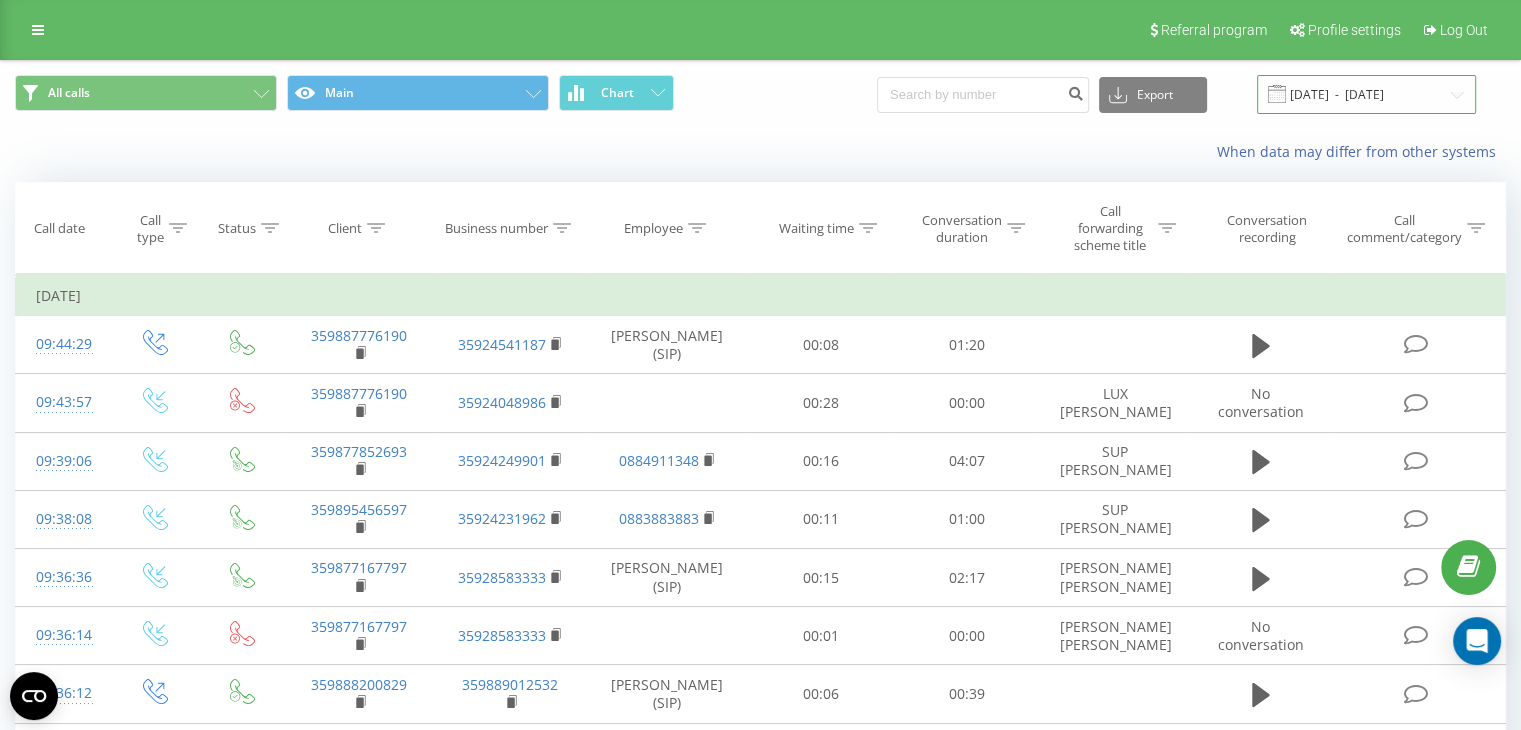 click on "[DATE]  -  [DATE]" at bounding box center [1366, 94] 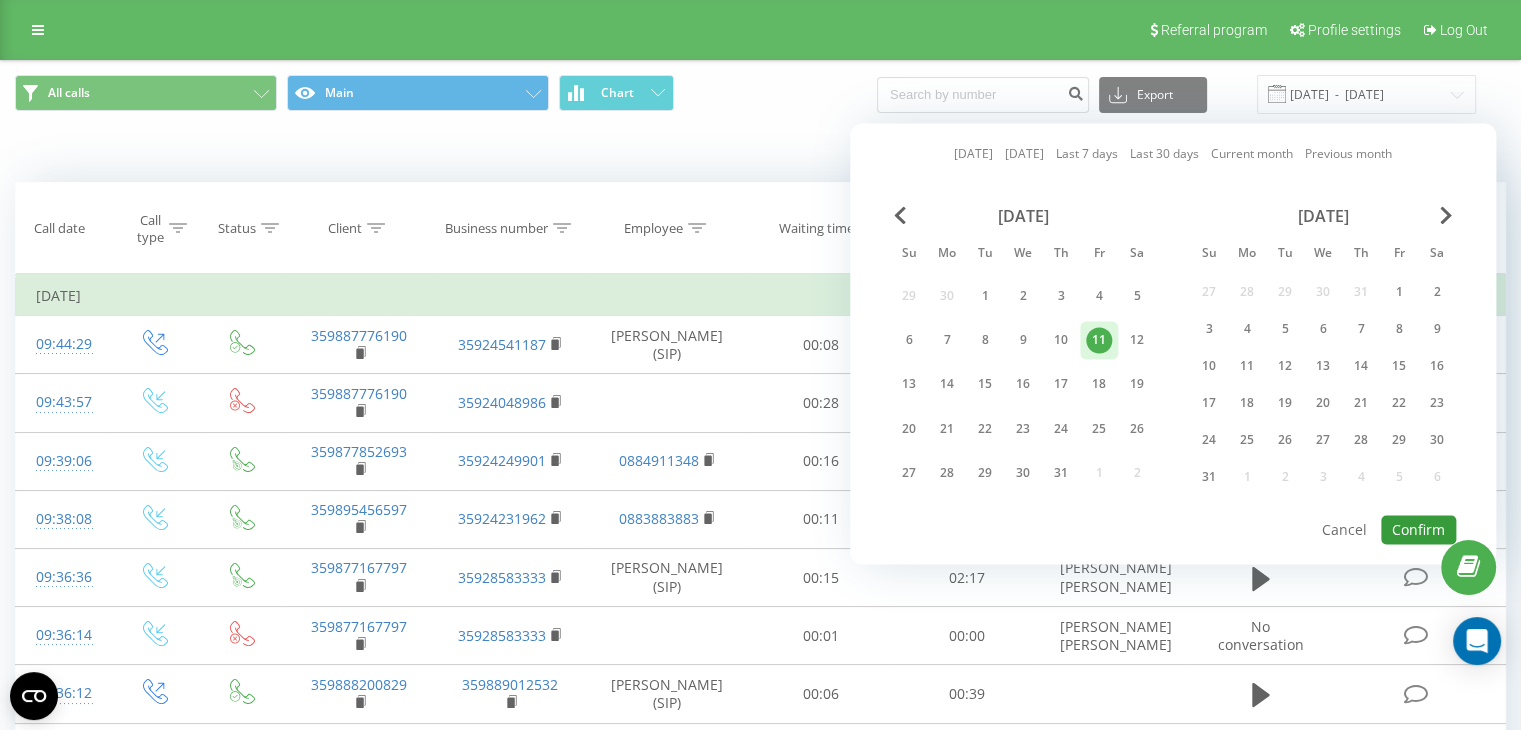 click on "Confirm" at bounding box center [1418, 529] 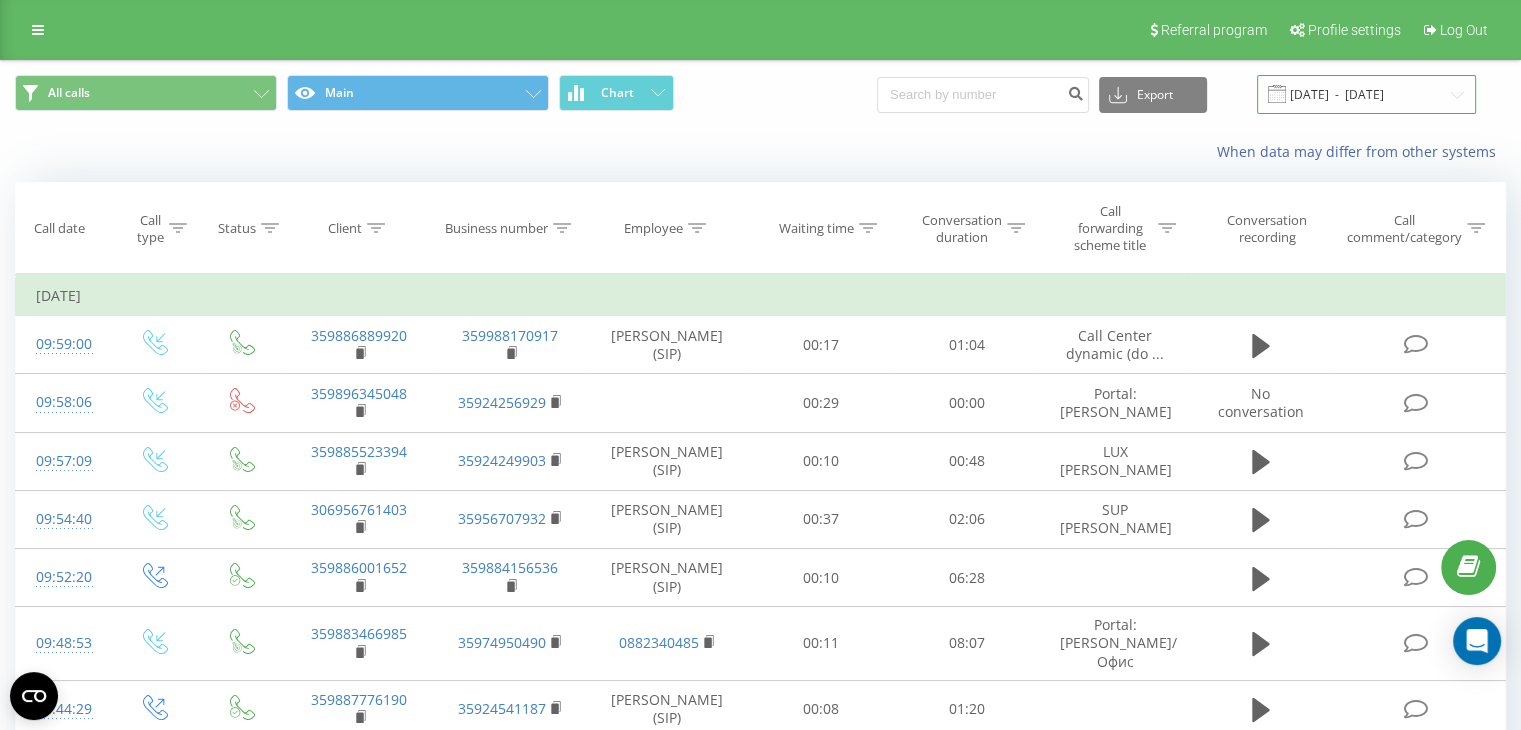 click on "[DATE]  -  [DATE]" at bounding box center [1366, 94] 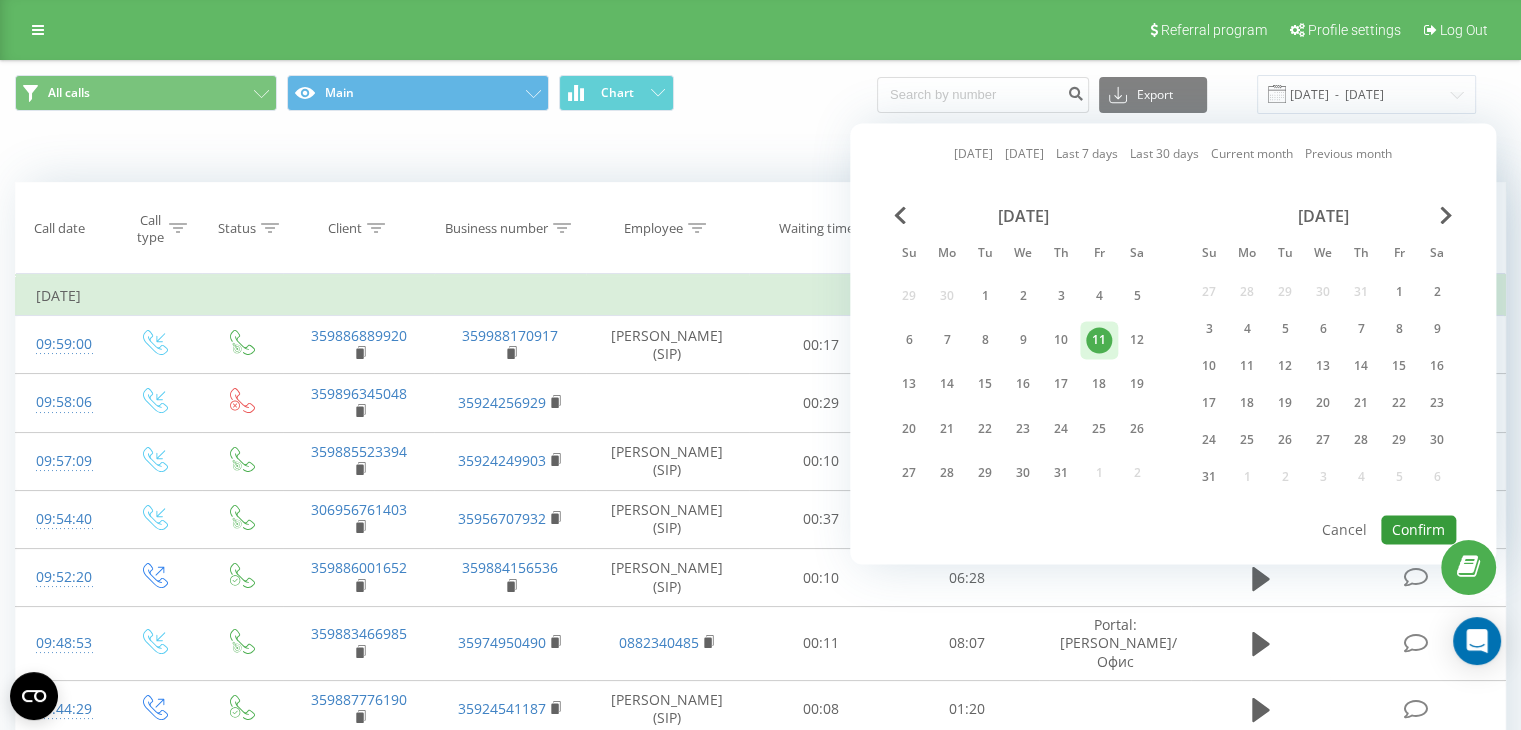 click on "Confirm" at bounding box center [1418, 529] 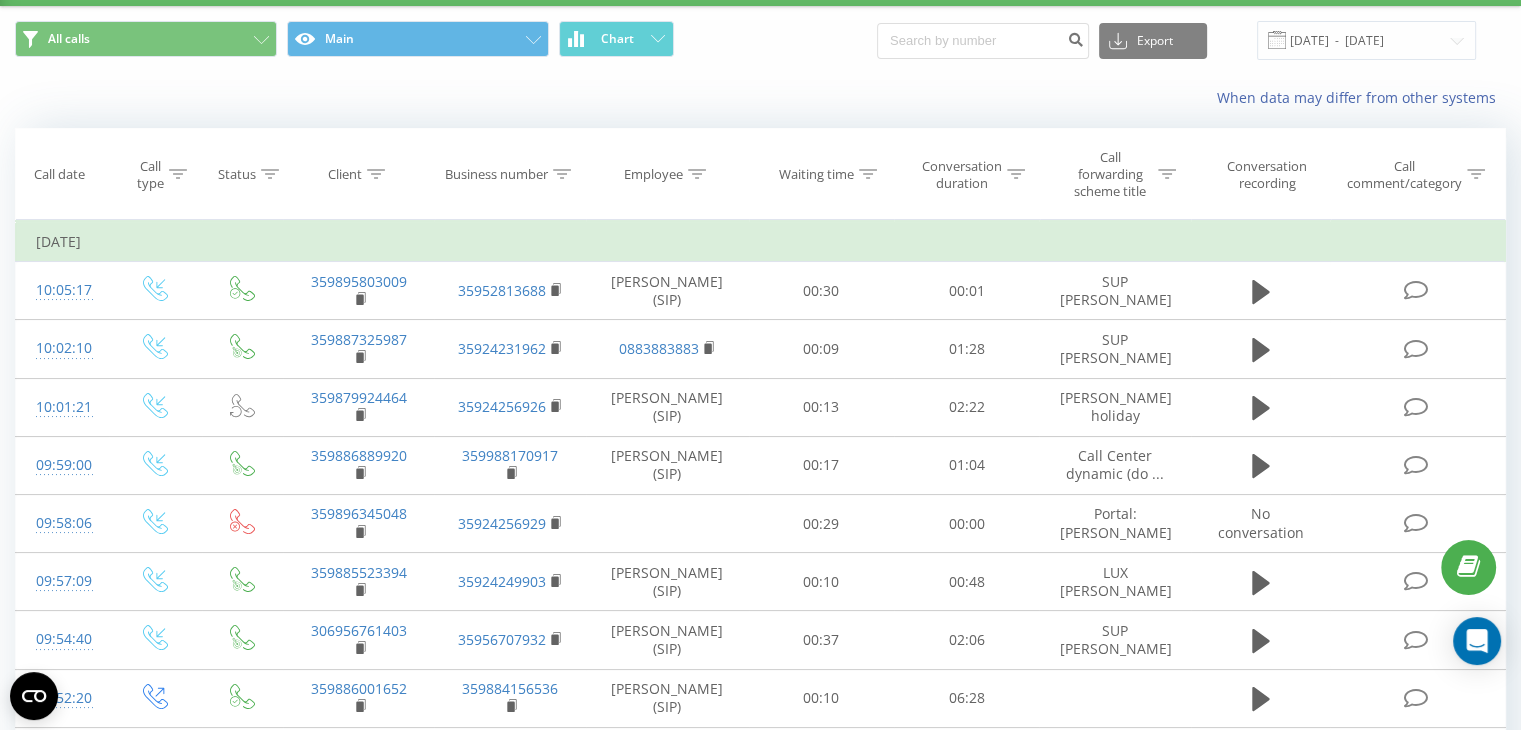 scroll, scrollTop: 100, scrollLeft: 0, axis: vertical 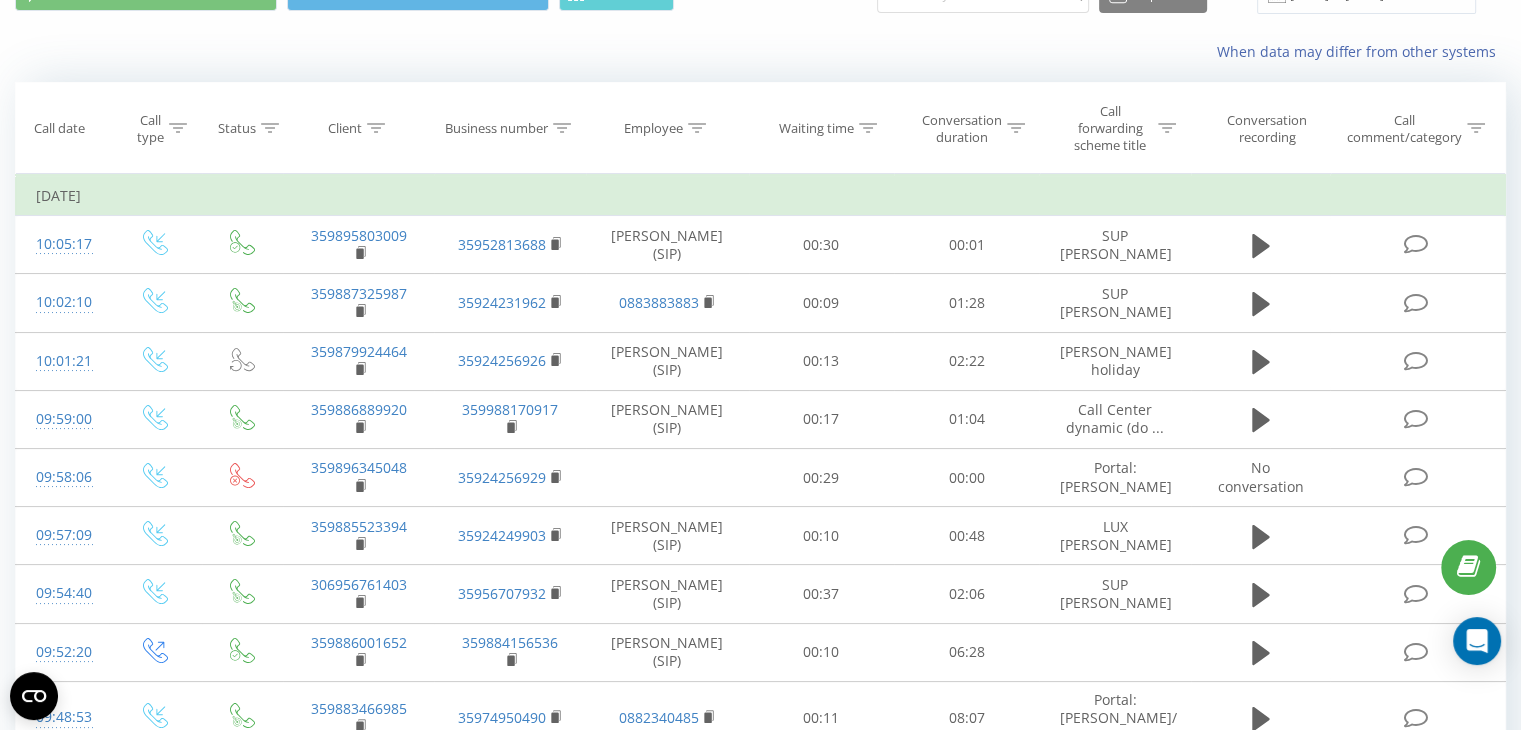 click at bounding box center [0, 0] 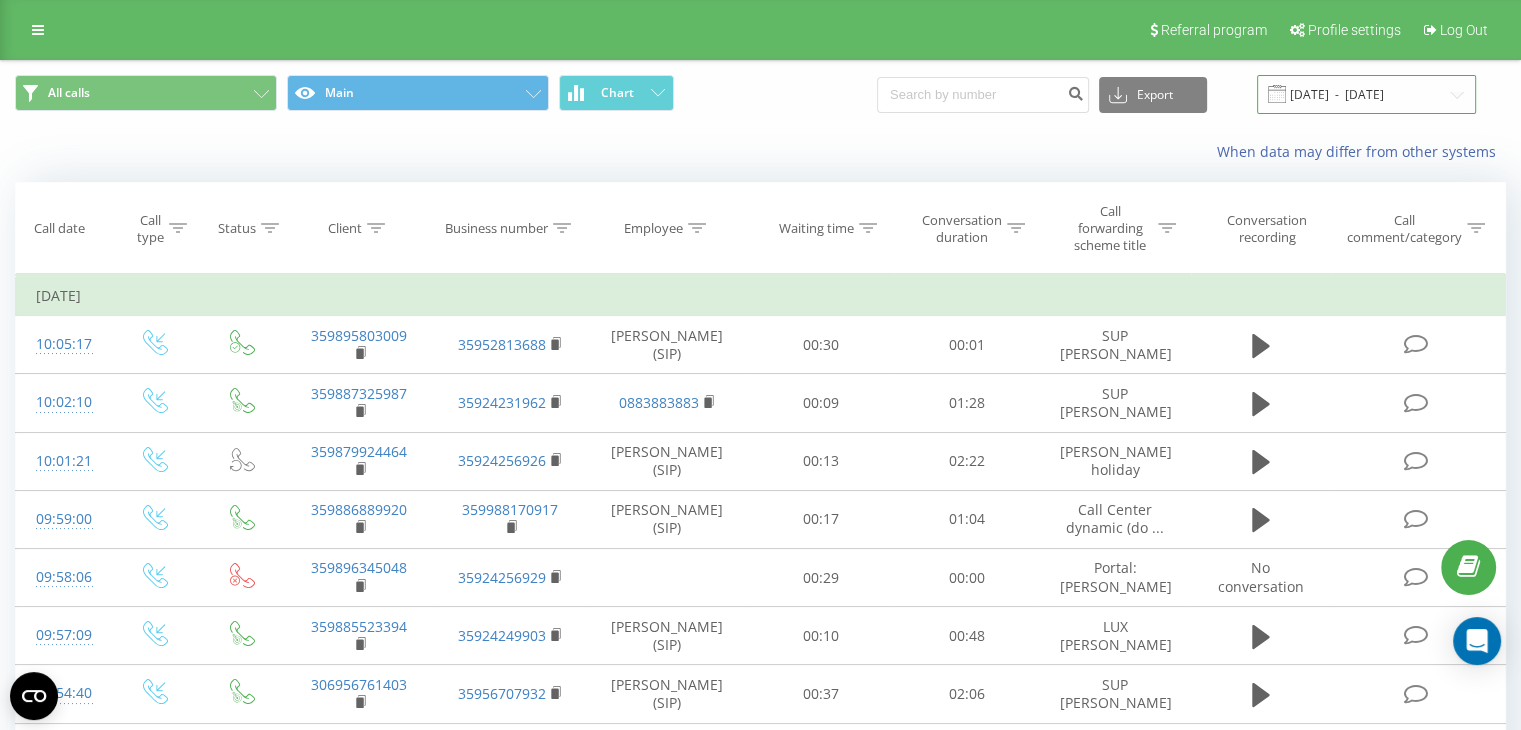 click on "[DATE]  -  [DATE]" at bounding box center (1366, 94) 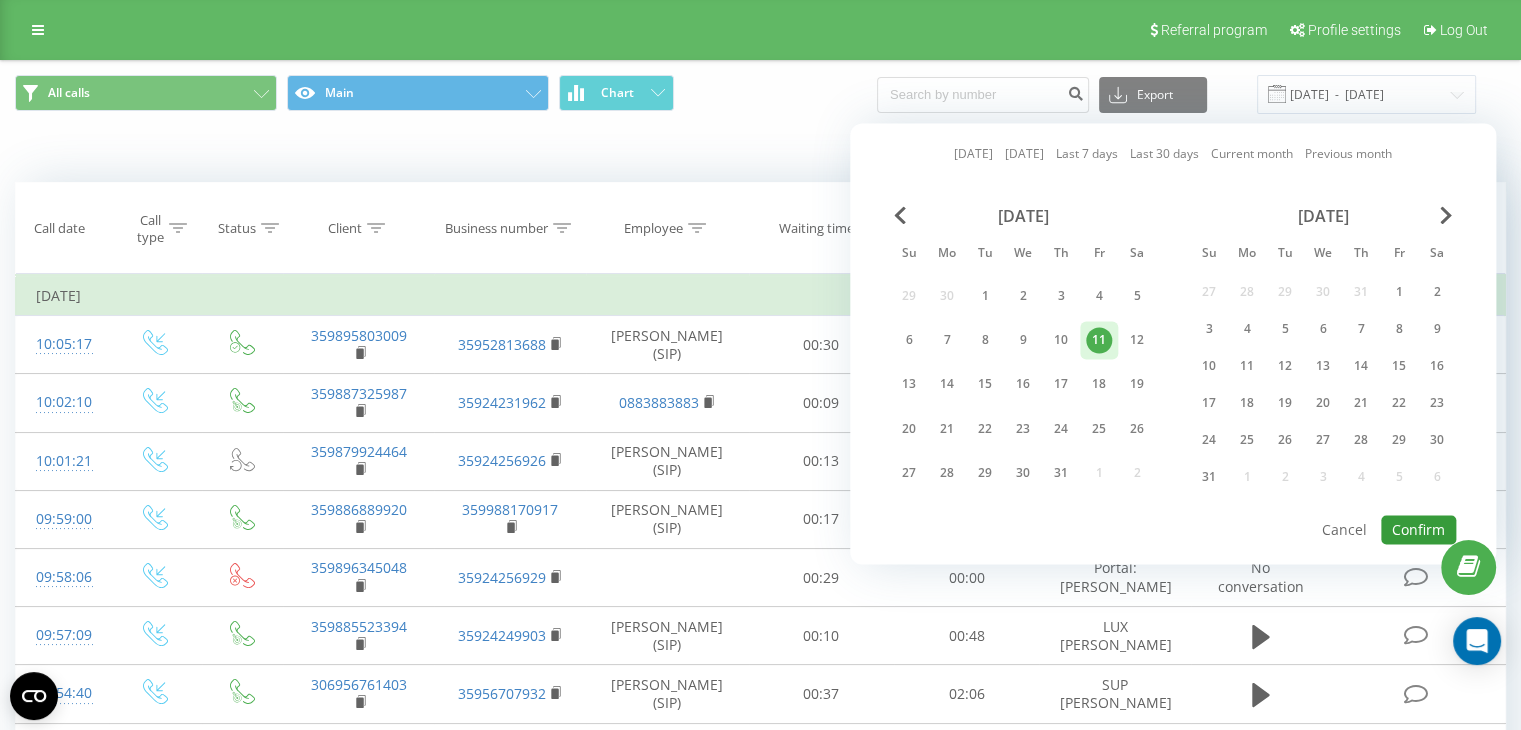 click on "Confirm" at bounding box center (1418, 529) 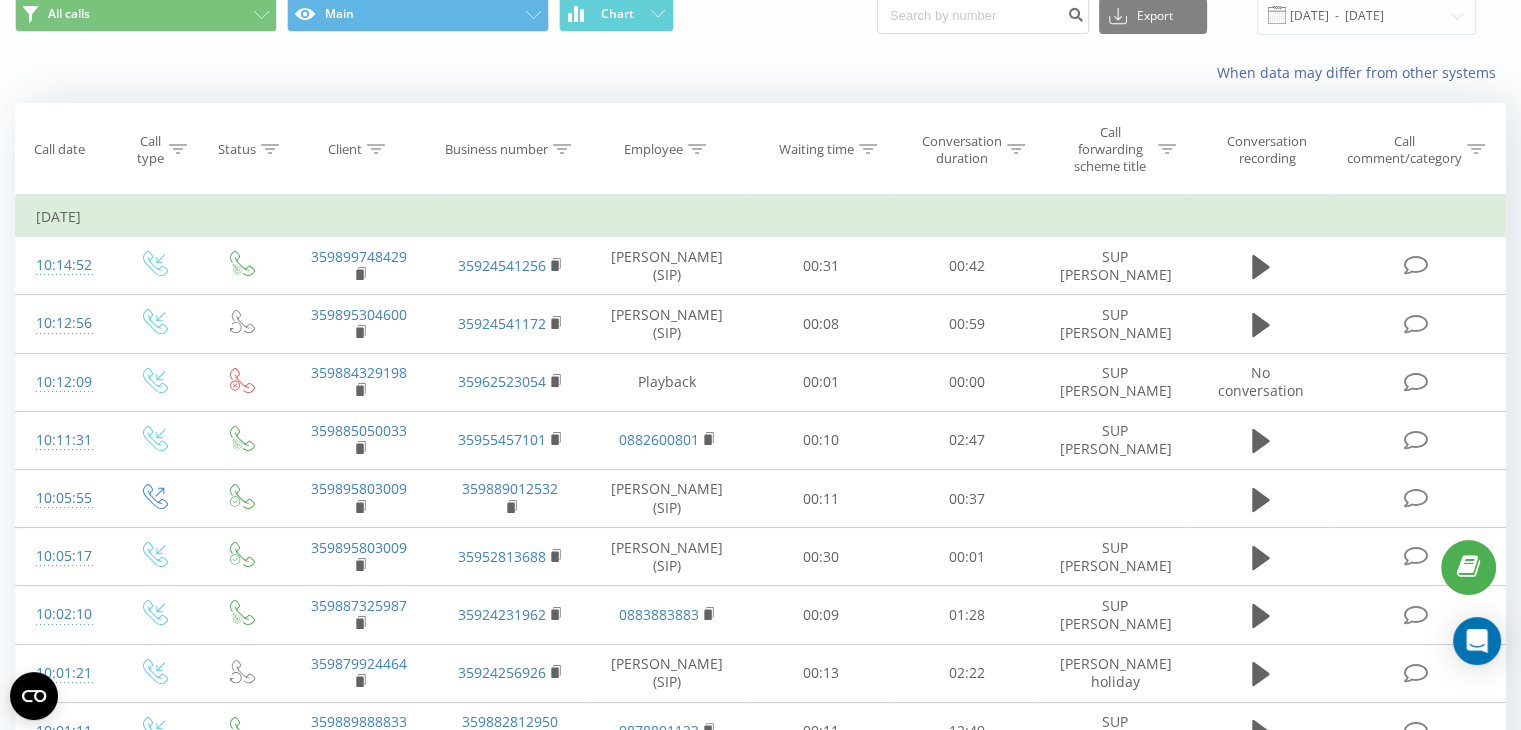 scroll, scrollTop: 0, scrollLeft: 0, axis: both 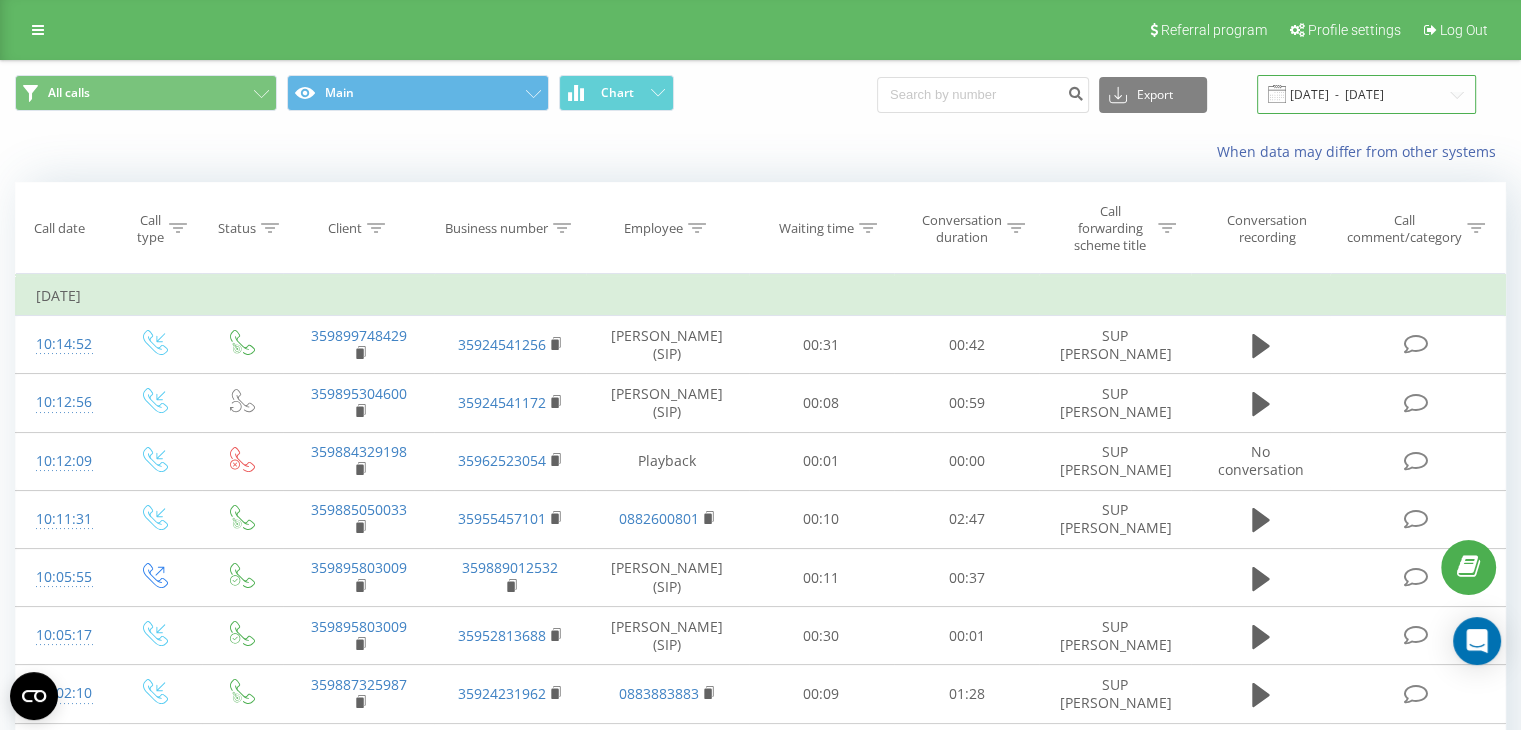 click on "[DATE]  -  [DATE]" at bounding box center [1366, 94] 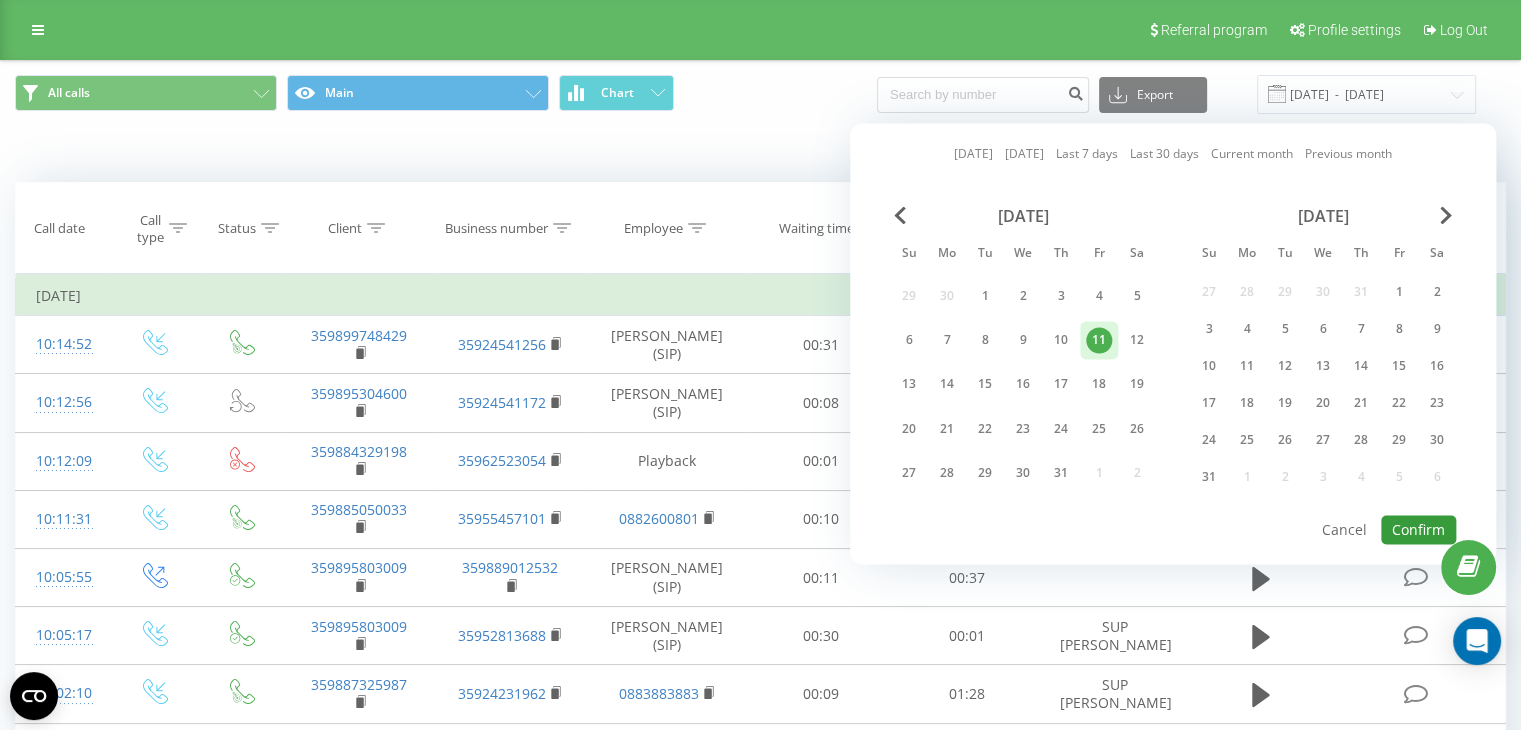 click on "Confirm" at bounding box center [1418, 529] 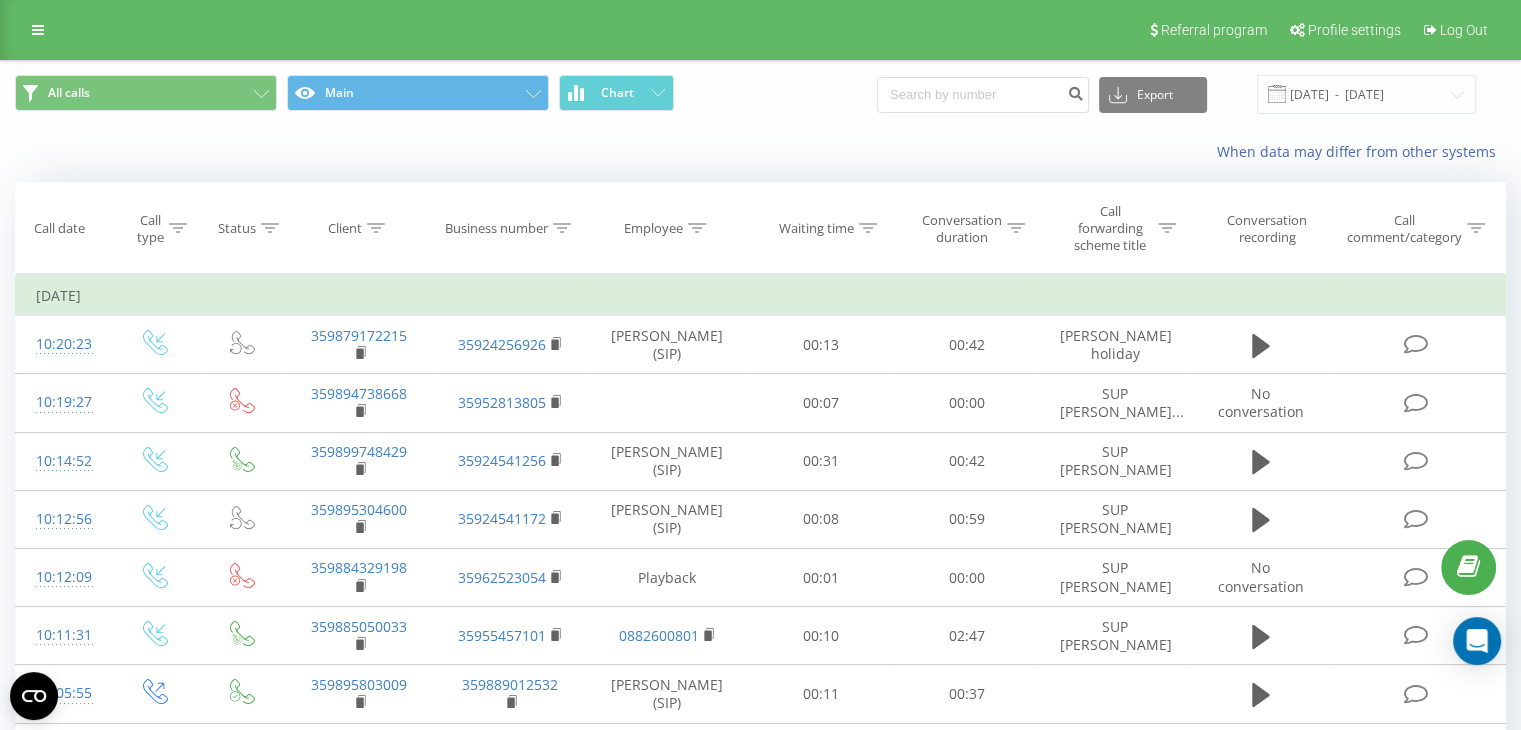 click at bounding box center (0, 0) 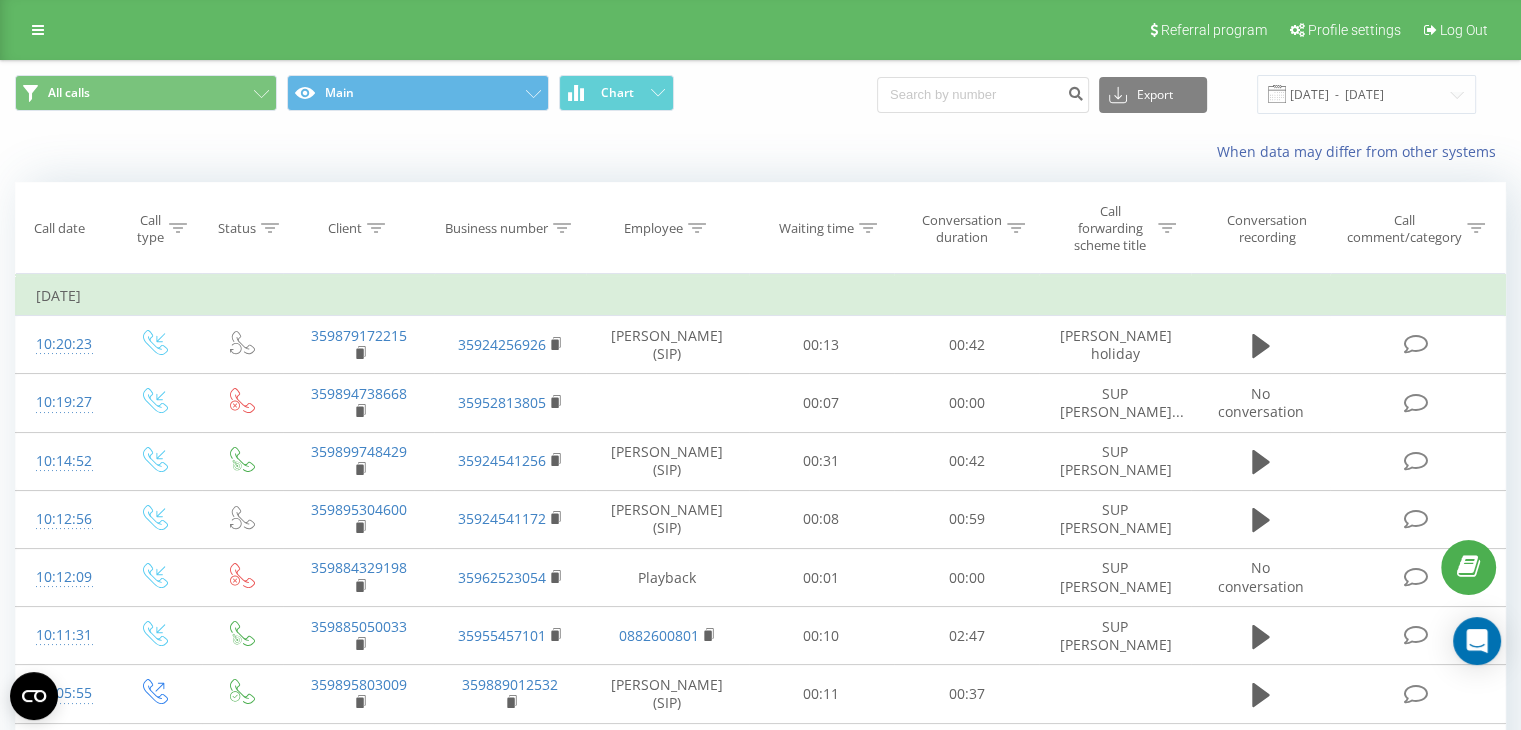 click on "359879364477" at bounding box center [0, 0] 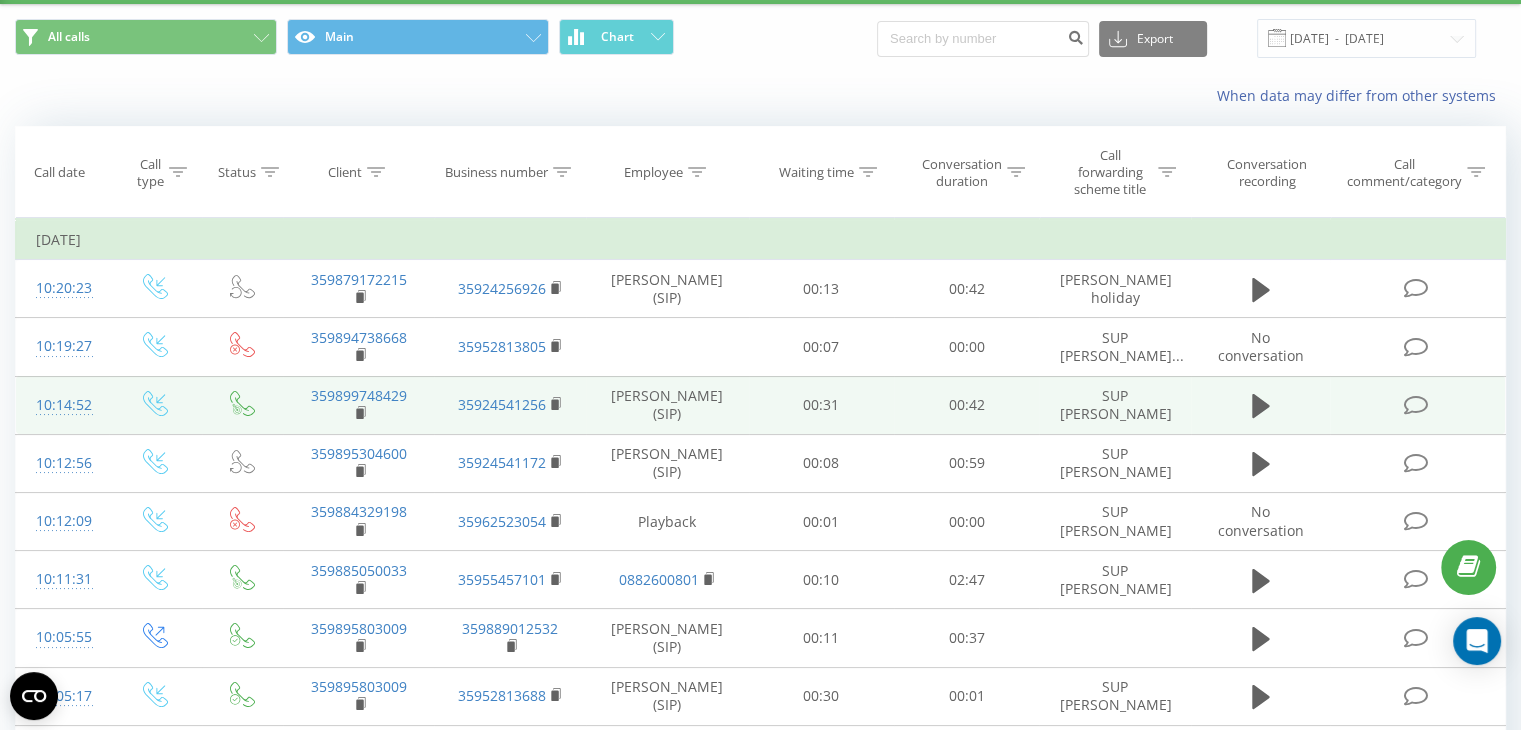 scroll, scrollTop: 0, scrollLeft: 0, axis: both 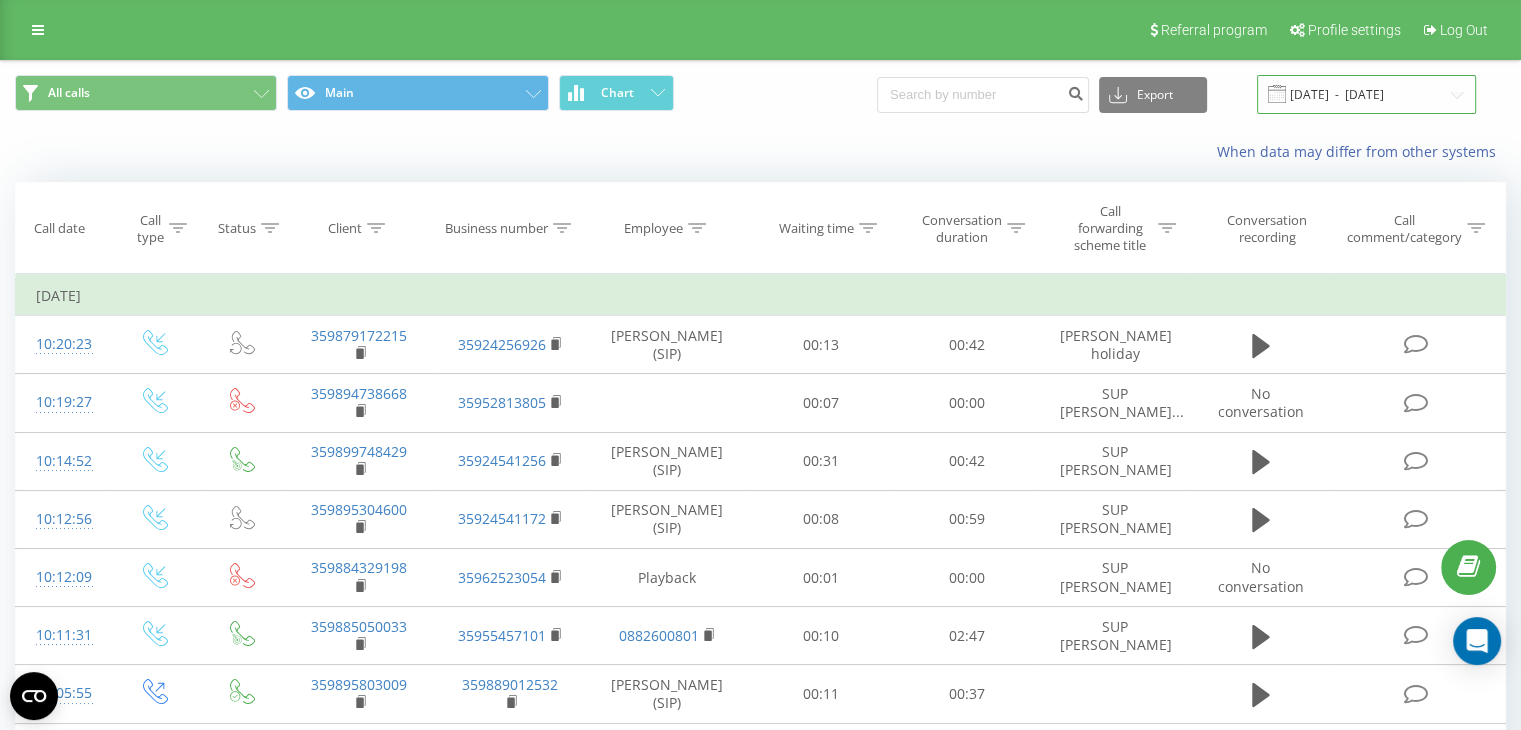 click on "[DATE]  -  [DATE]" at bounding box center [1366, 94] 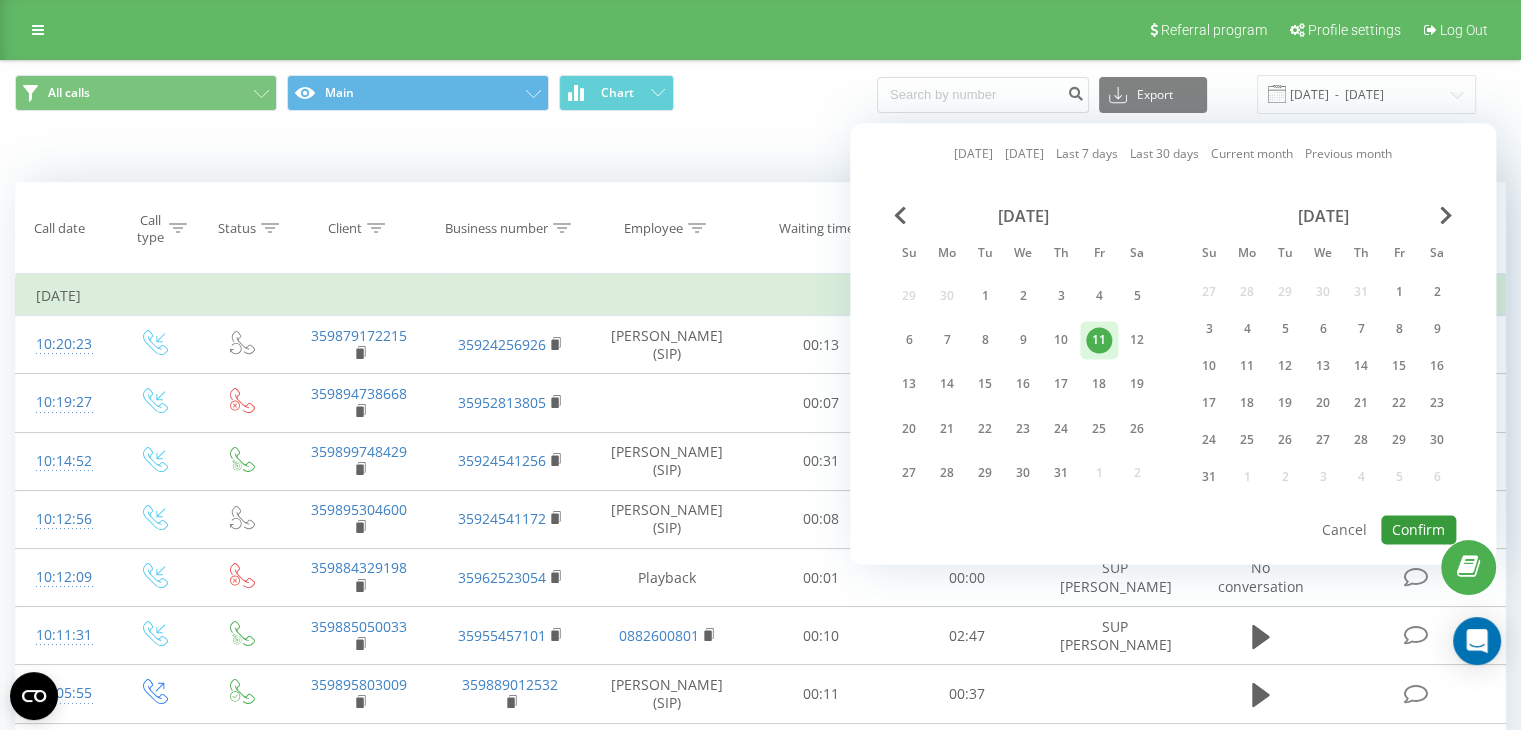 click on "Confirm" at bounding box center [1418, 529] 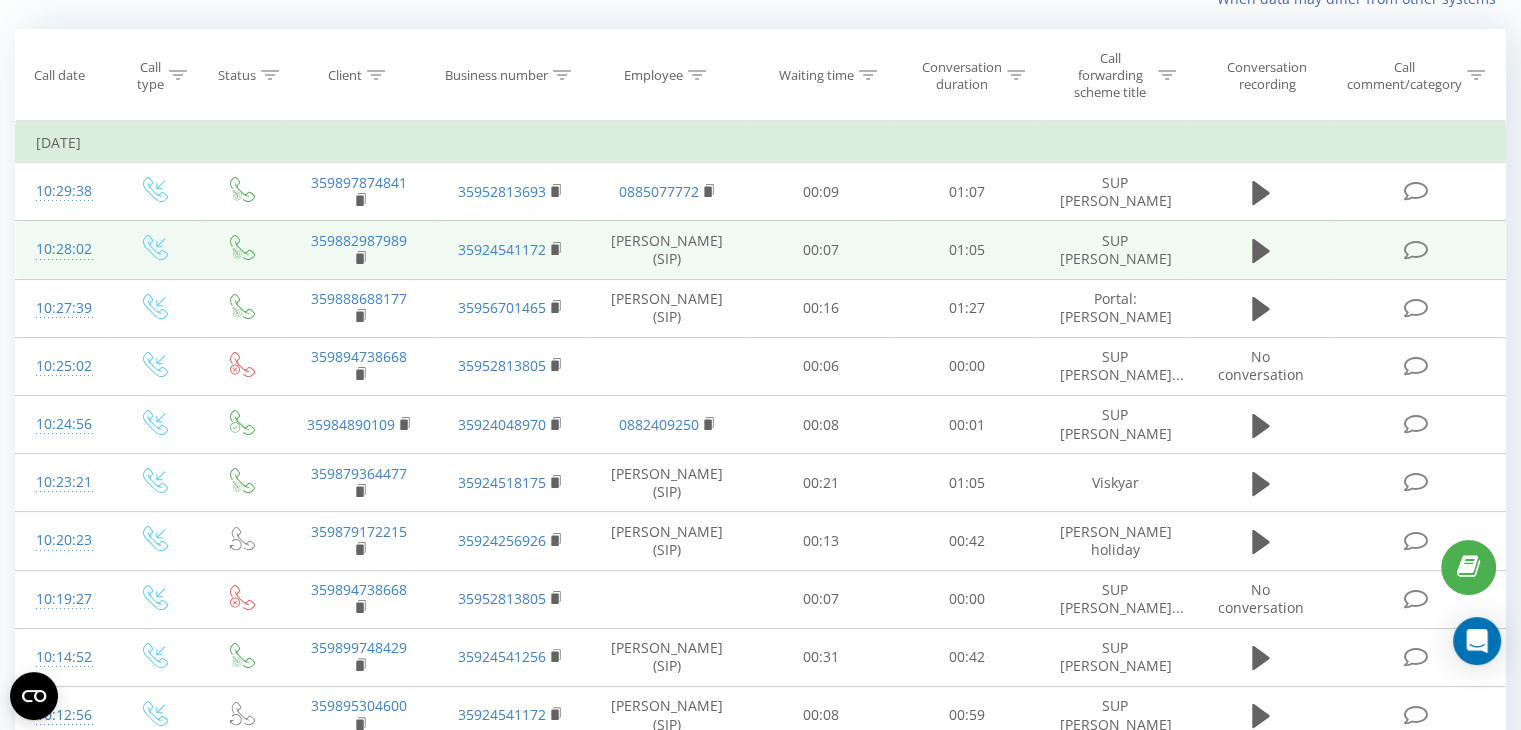 scroll, scrollTop: 200, scrollLeft: 0, axis: vertical 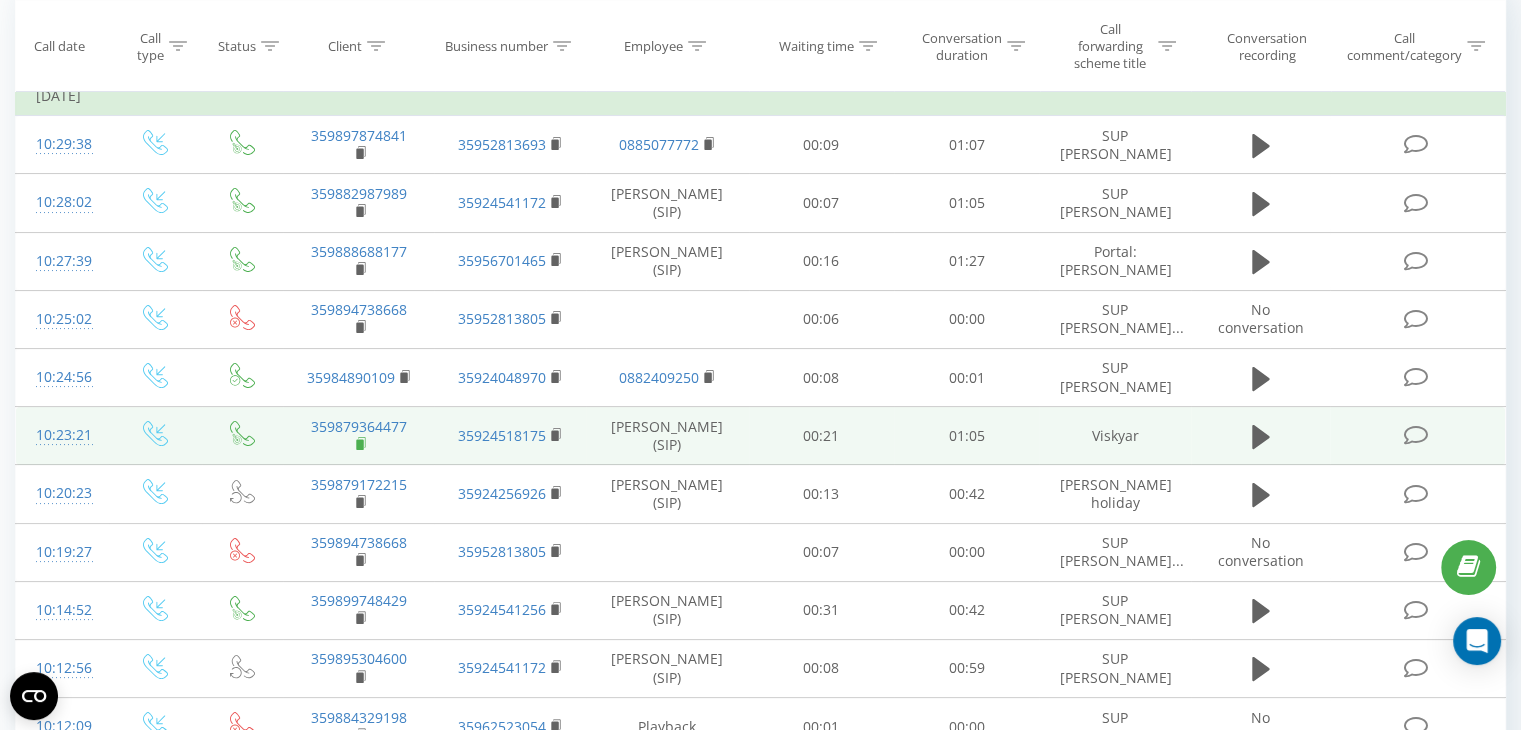 click 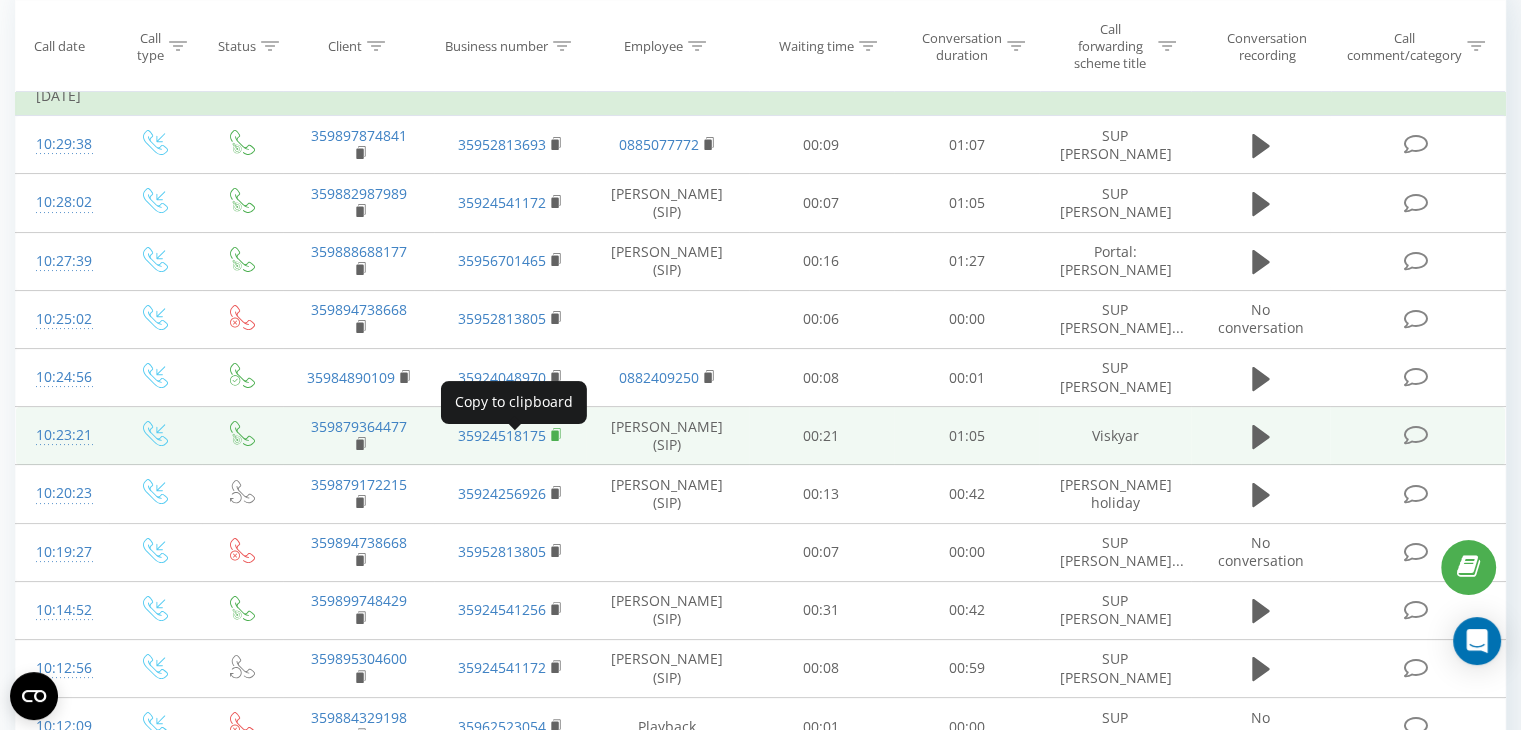 click 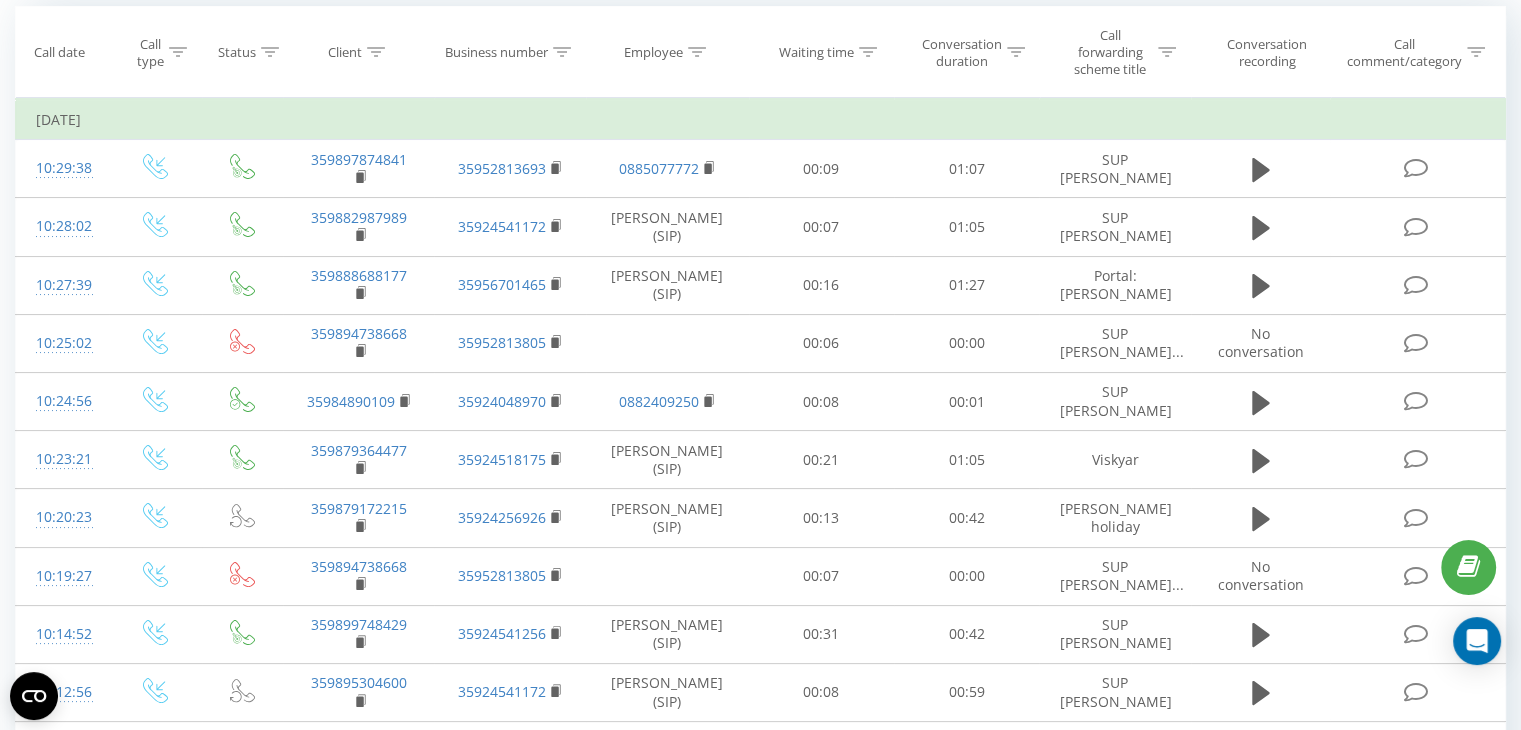 scroll, scrollTop: 0, scrollLeft: 0, axis: both 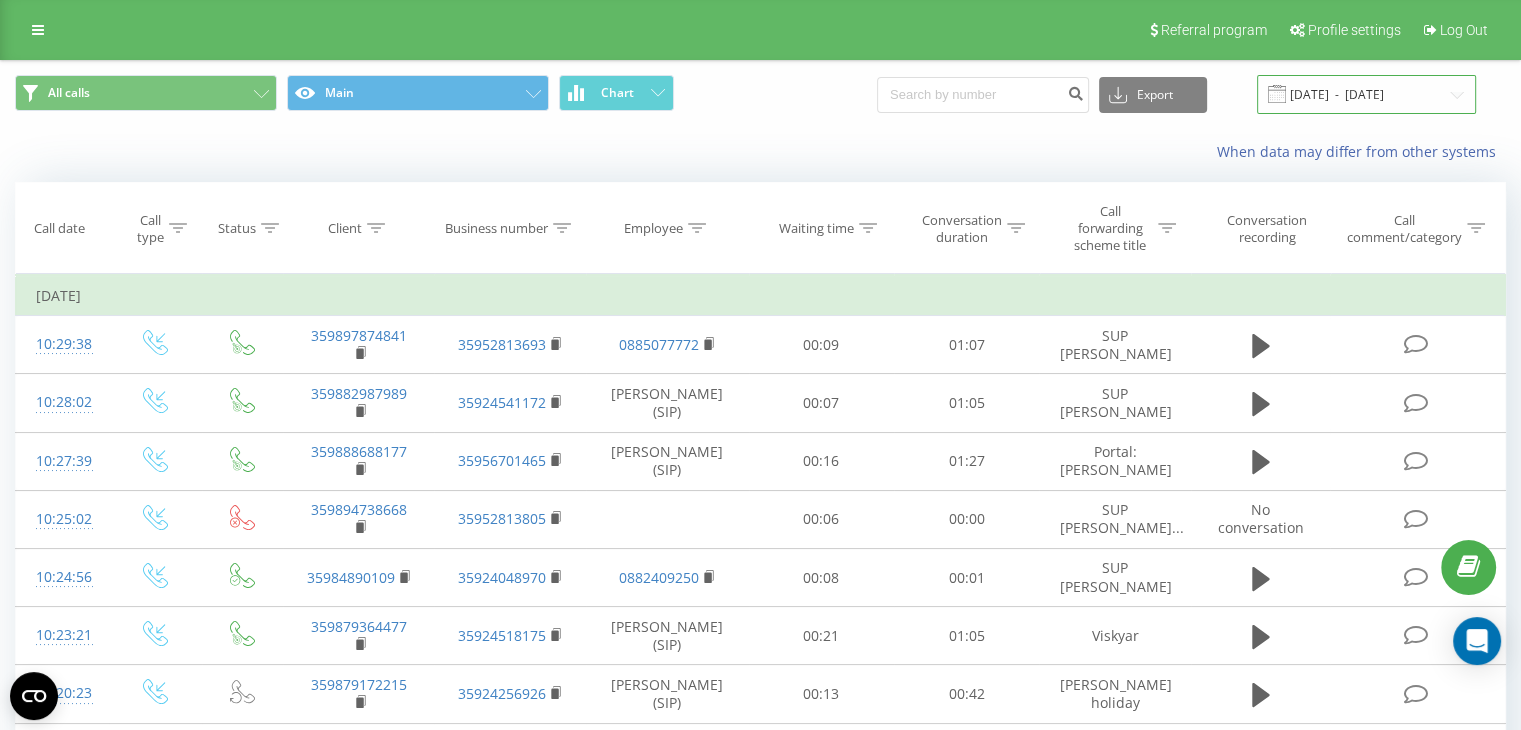 click on "[DATE]  -  [DATE]" at bounding box center [1366, 94] 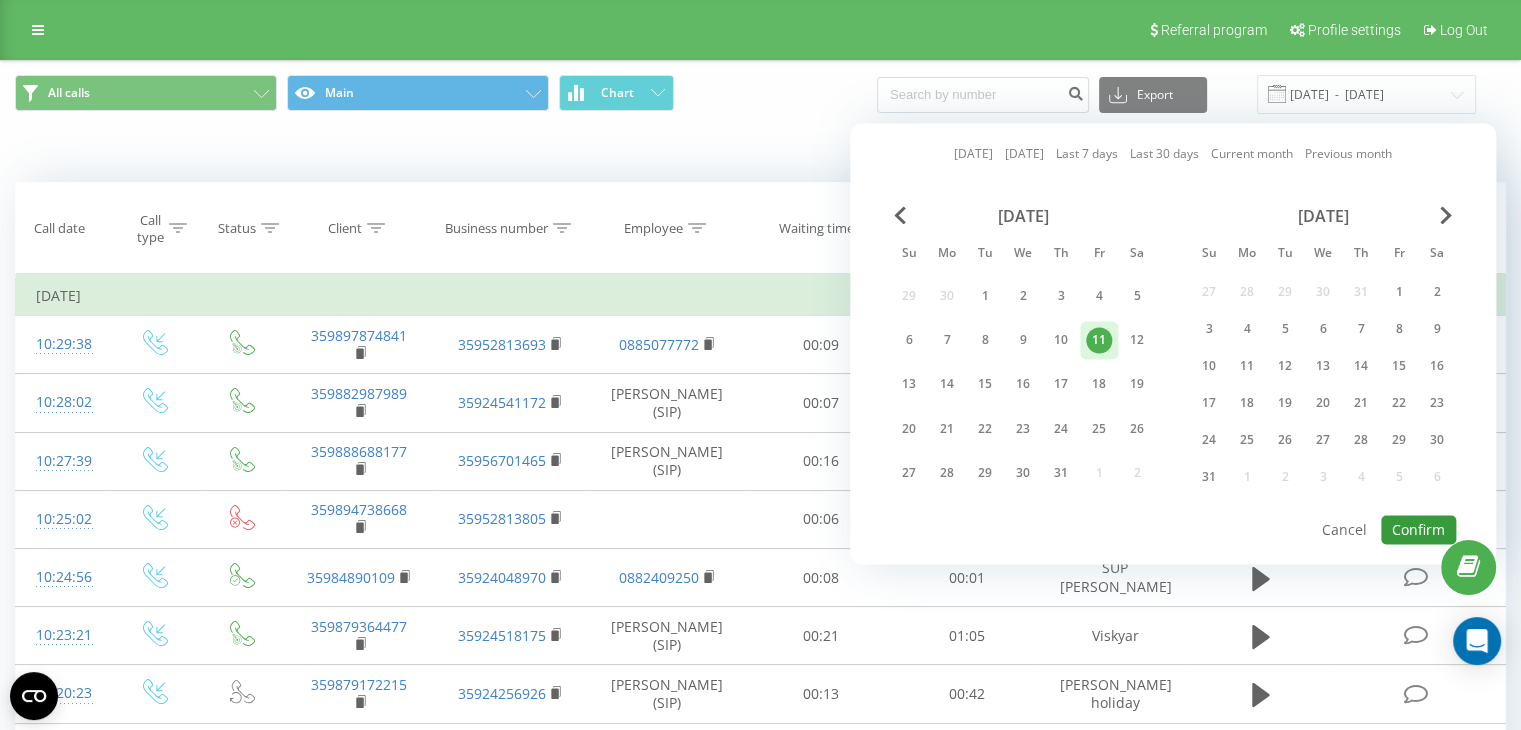 click on "Confirm" at bounding box center (1418, 529) 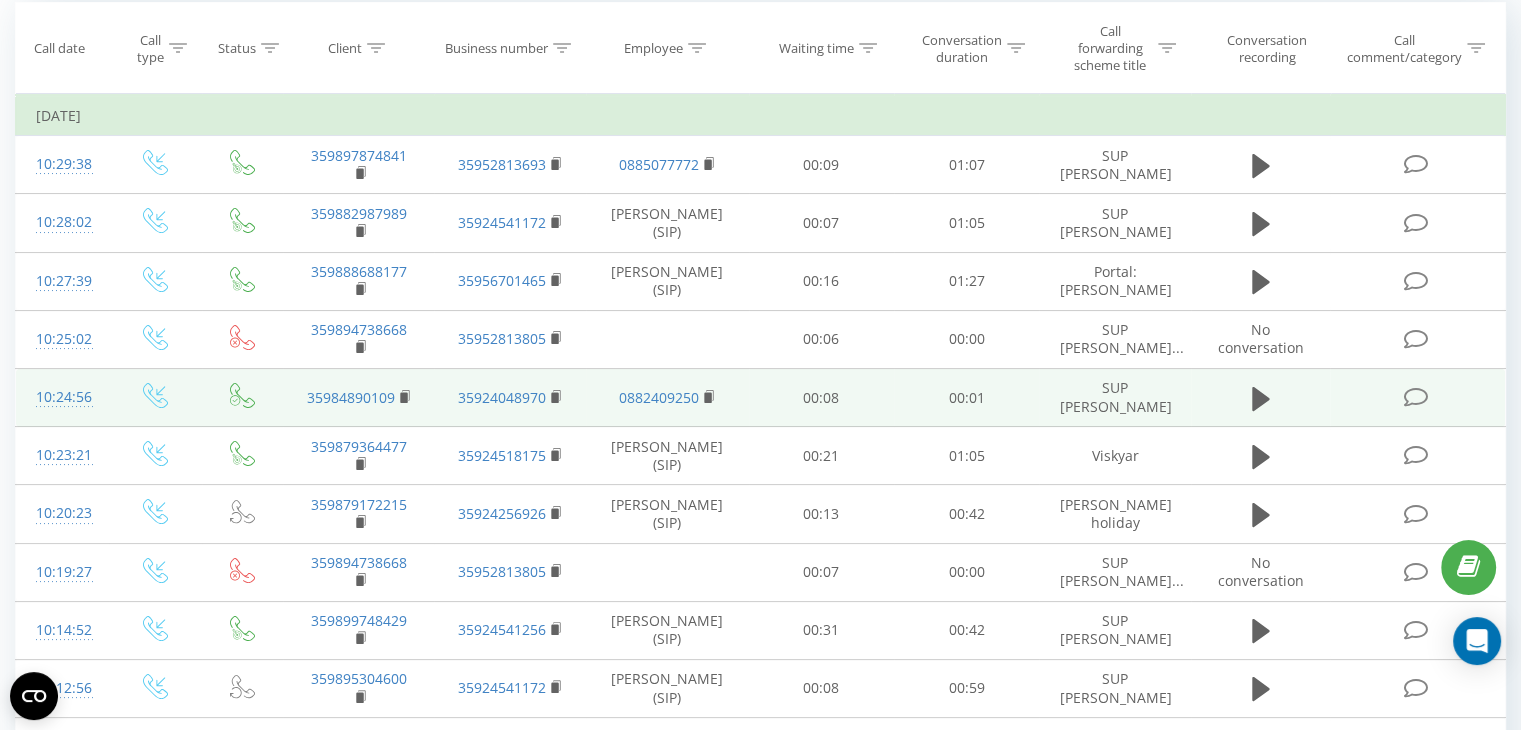 scroll, scrollTop: 0, scrollLeft: 0, axis: both 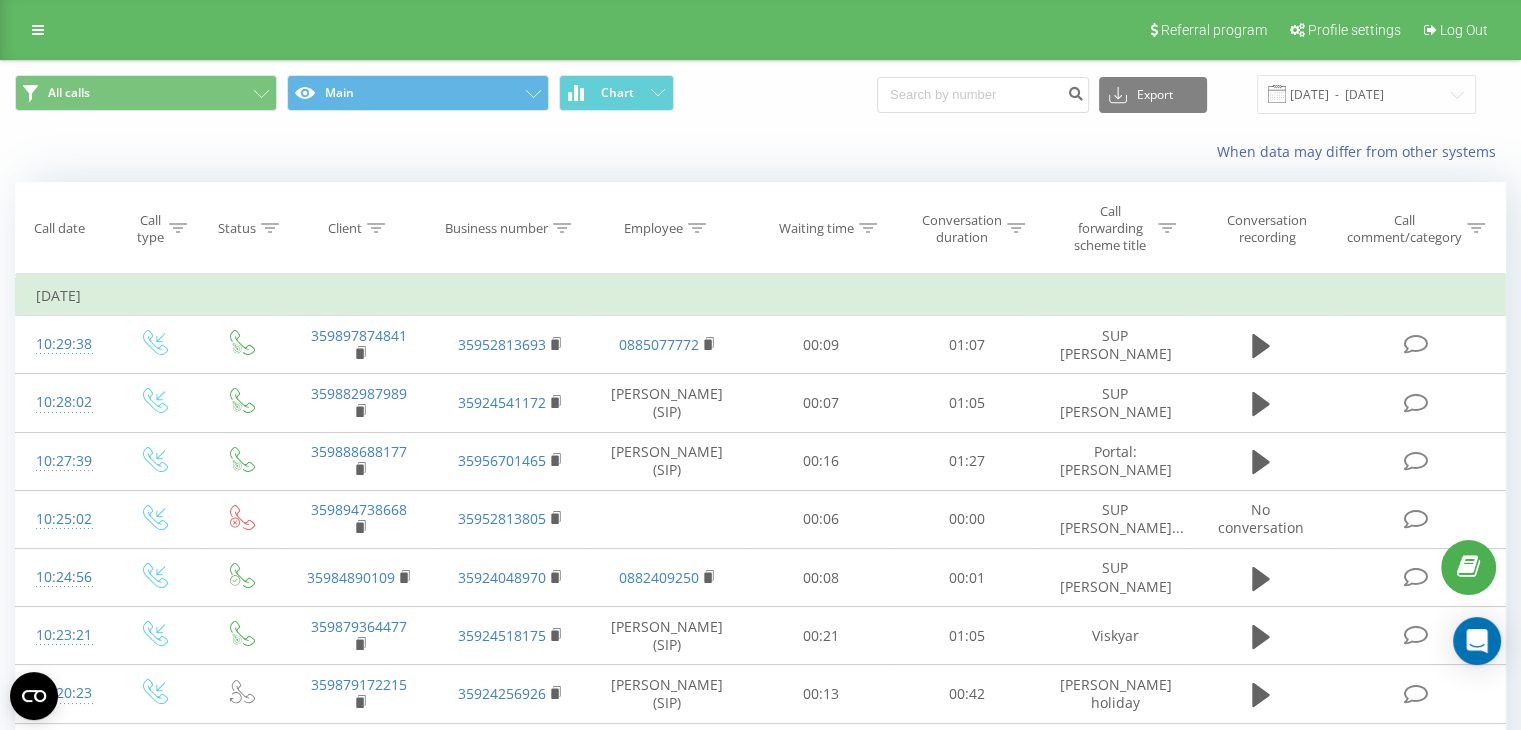 click at bounding box center [0, 0] 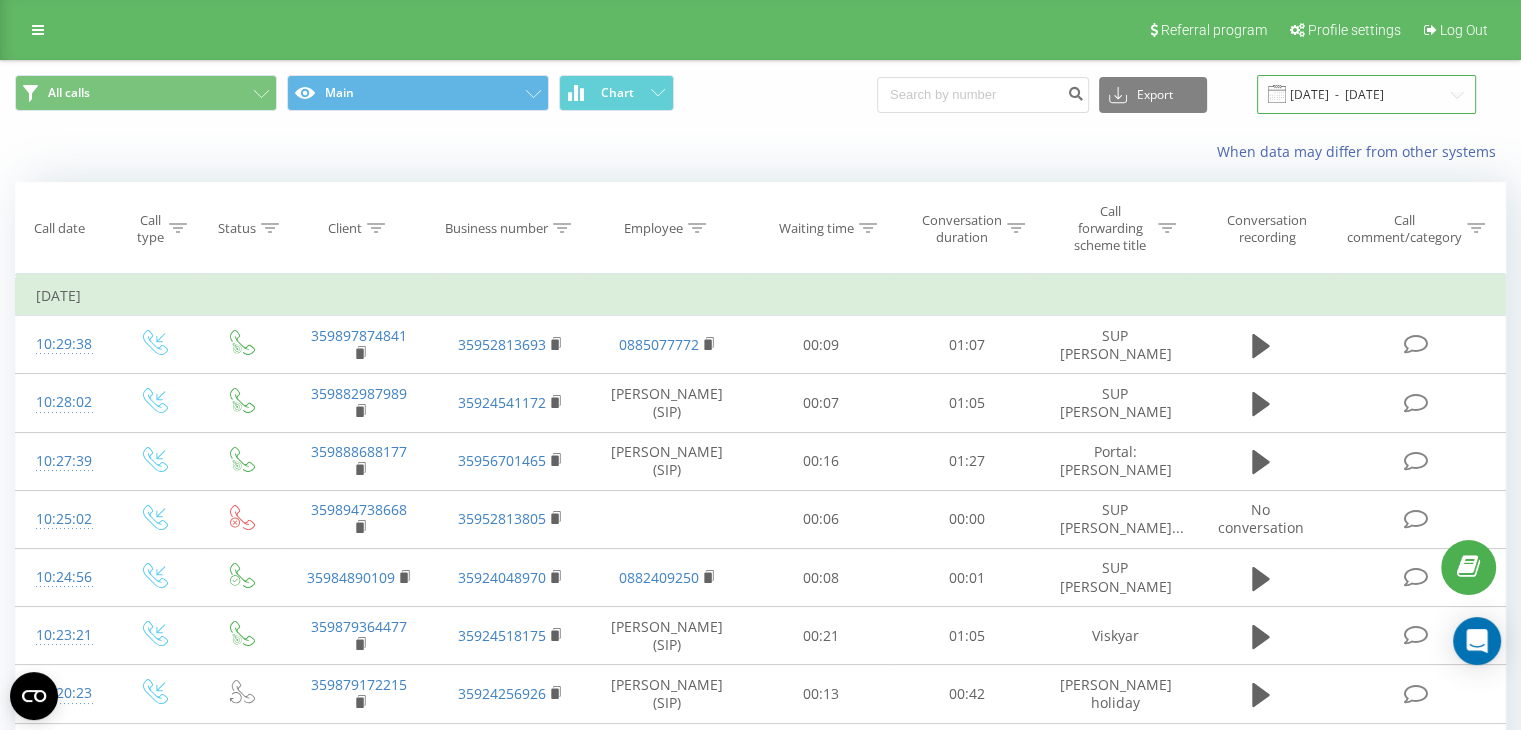 click on "[DATE]  -  [DATE]" at bounding box center (1366, 94) 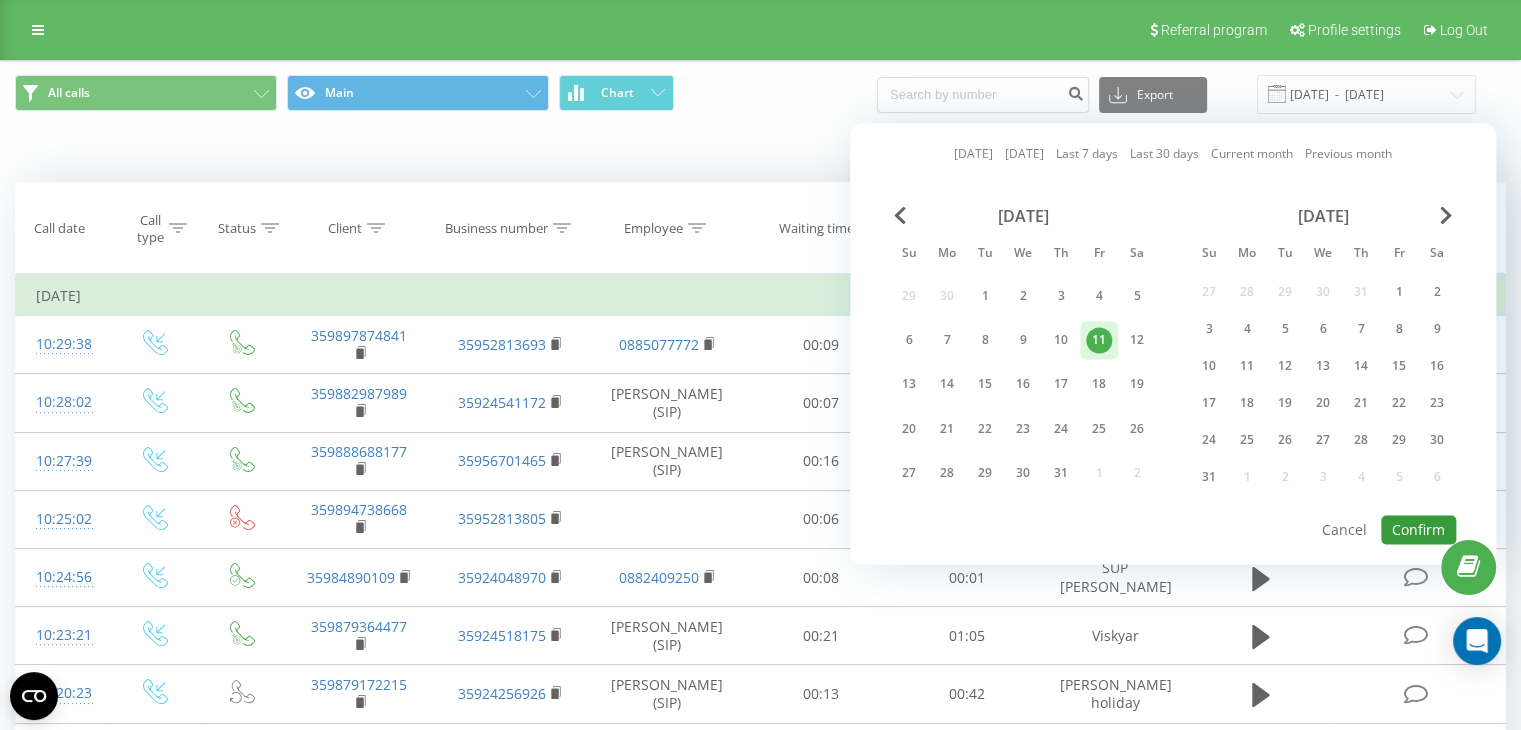 click on "Confirm" at bounding box center (1418, 529) 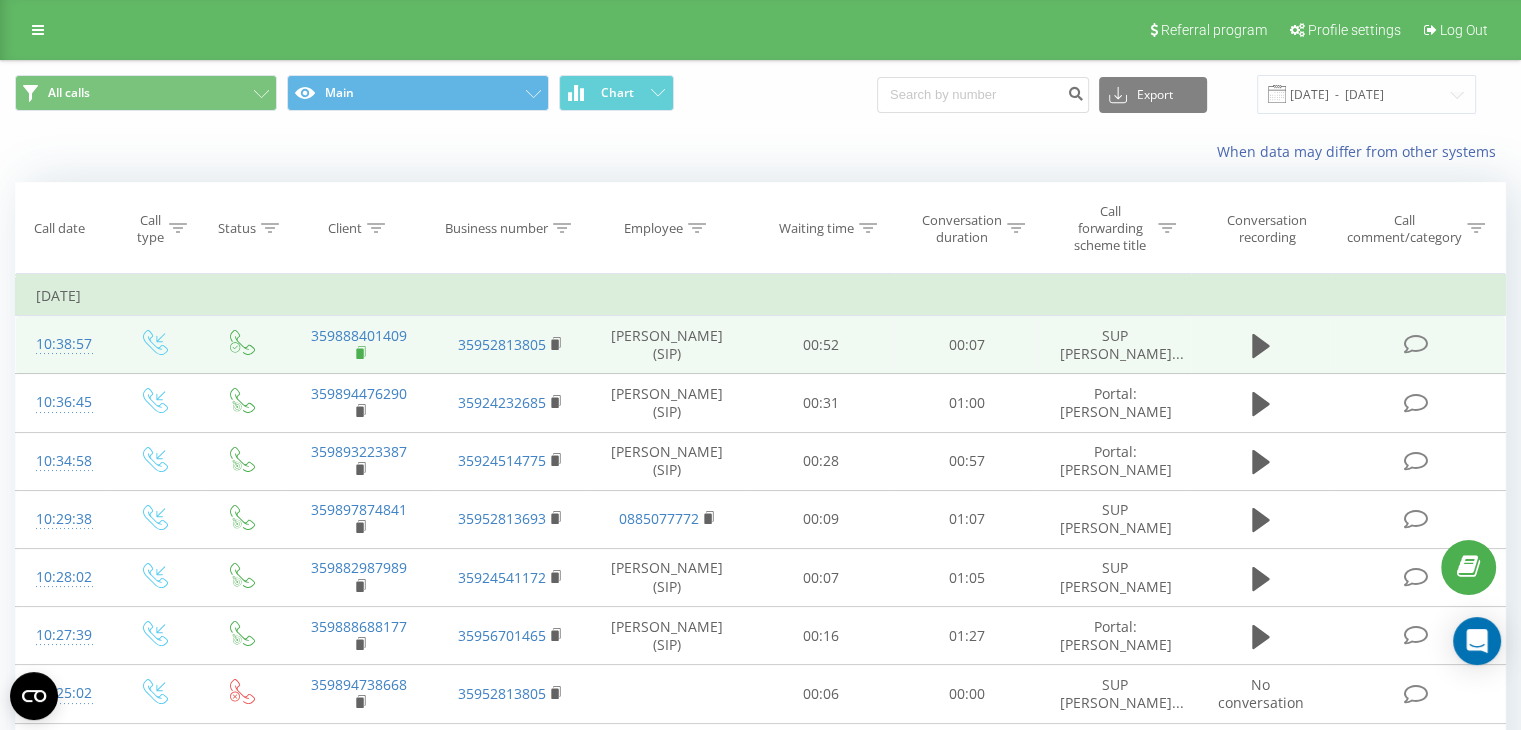 click 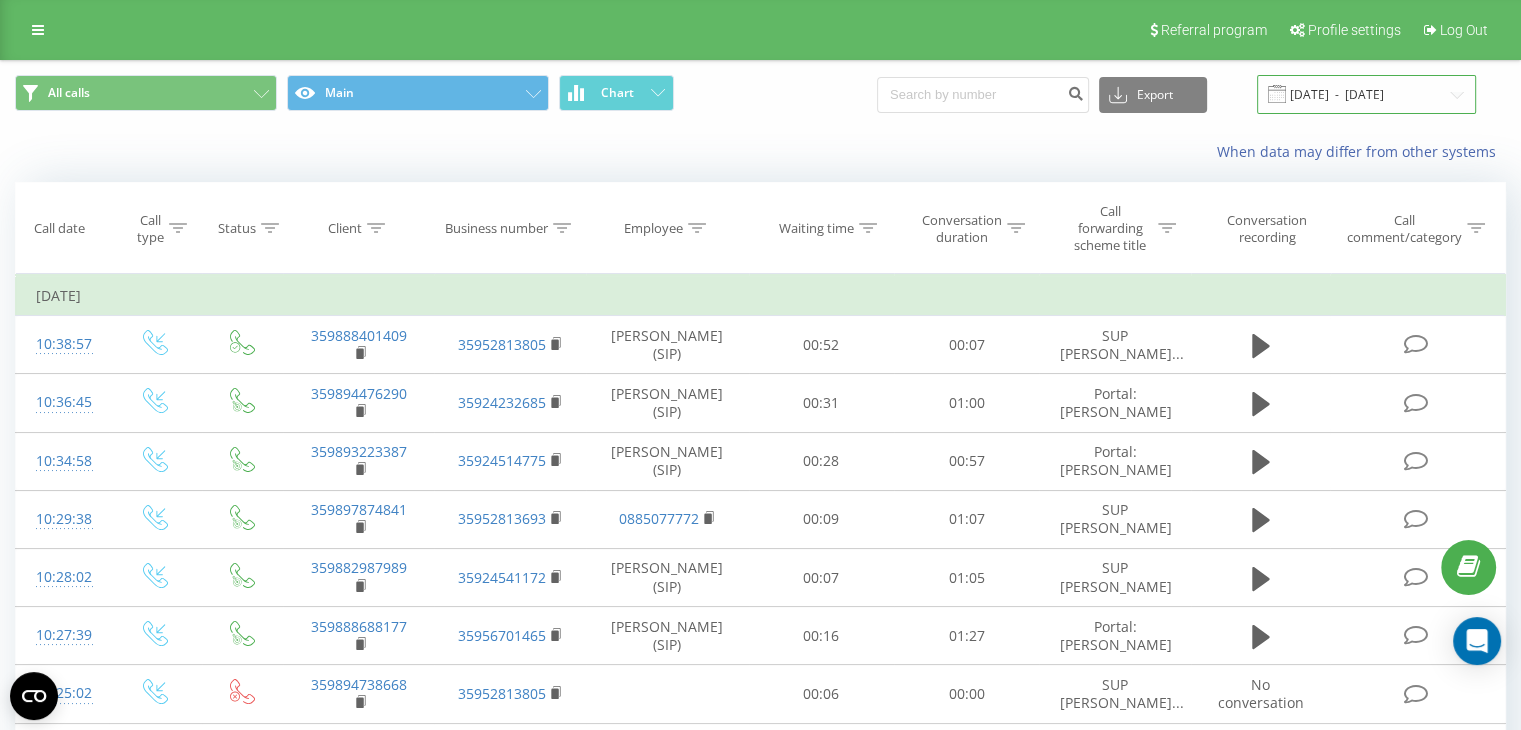 click on "[DATE]  -  [DATE]" at bounding box center [1366, 94] 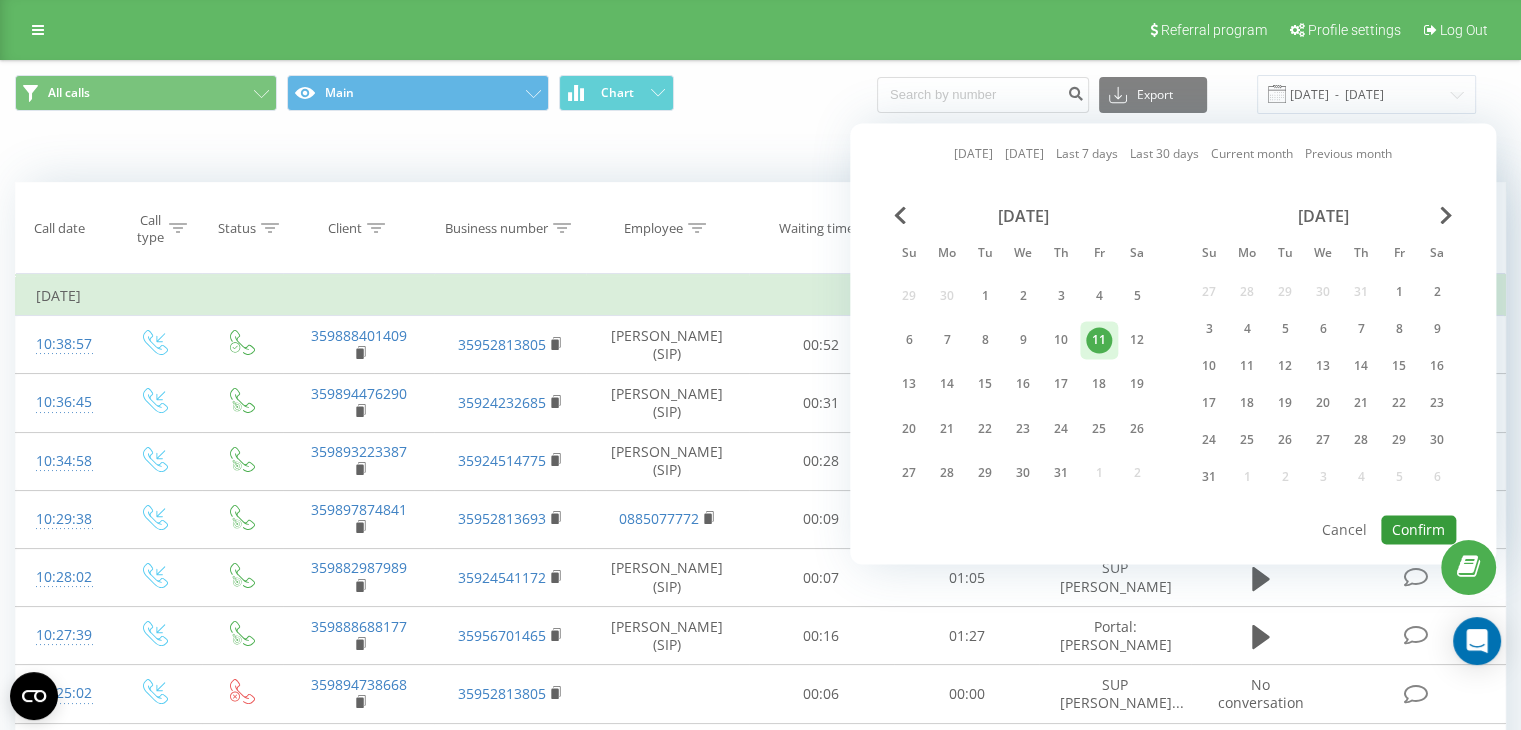 click on "Confirm" at bounding box center (1418, 529) 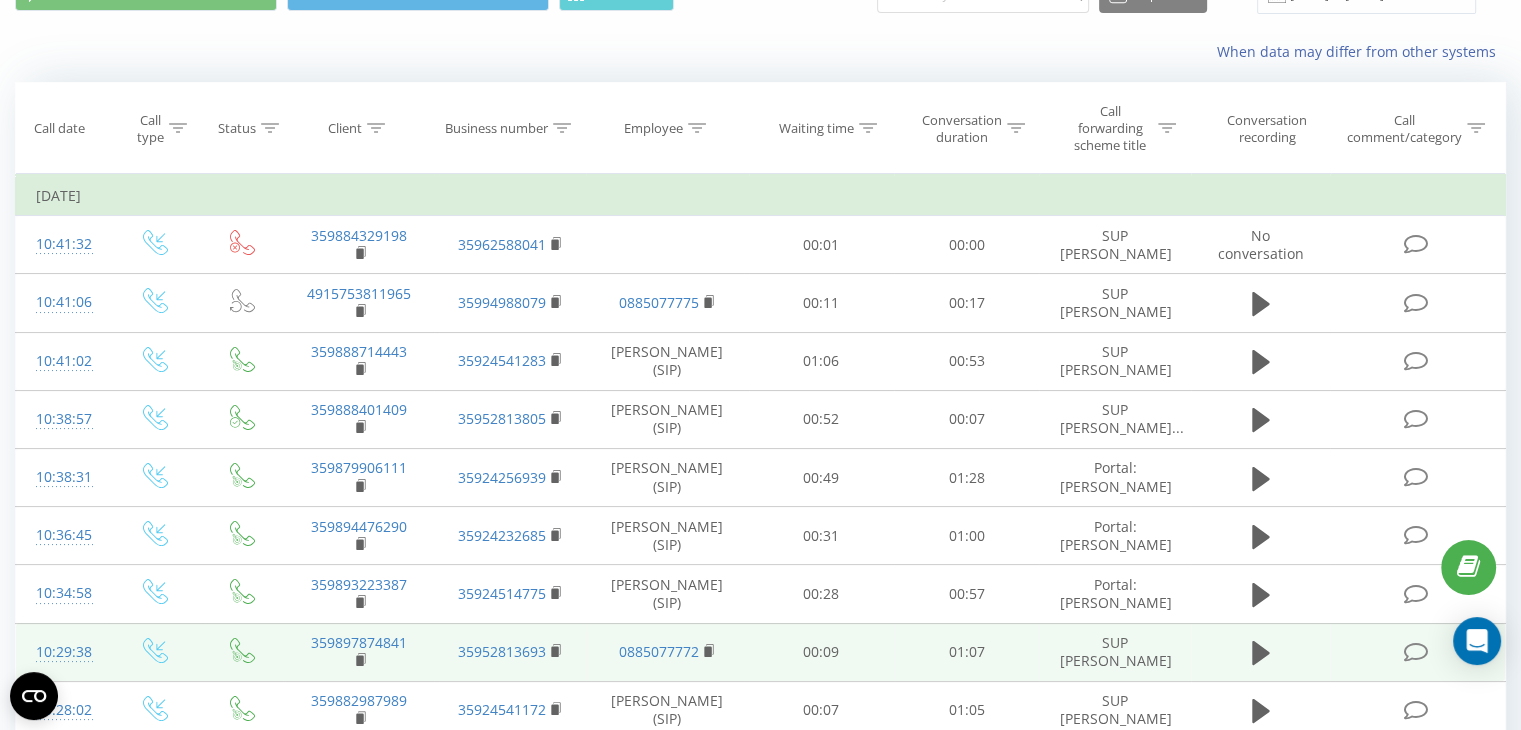 scroll, scrollTop: 0, scrollLeft: 0, axis: both 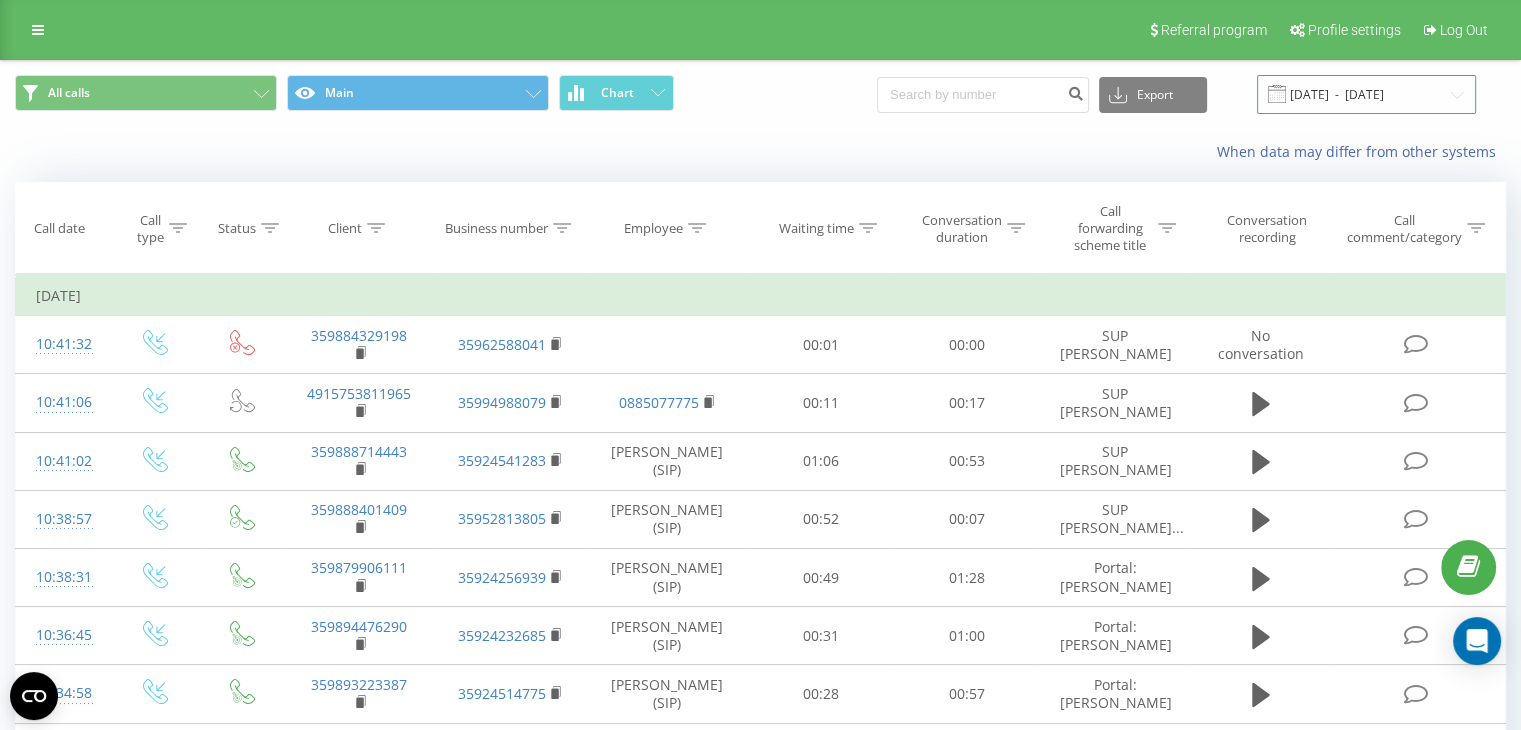 click on "[DATE]  -  [DATE]" at bounding box center [1366, 94] 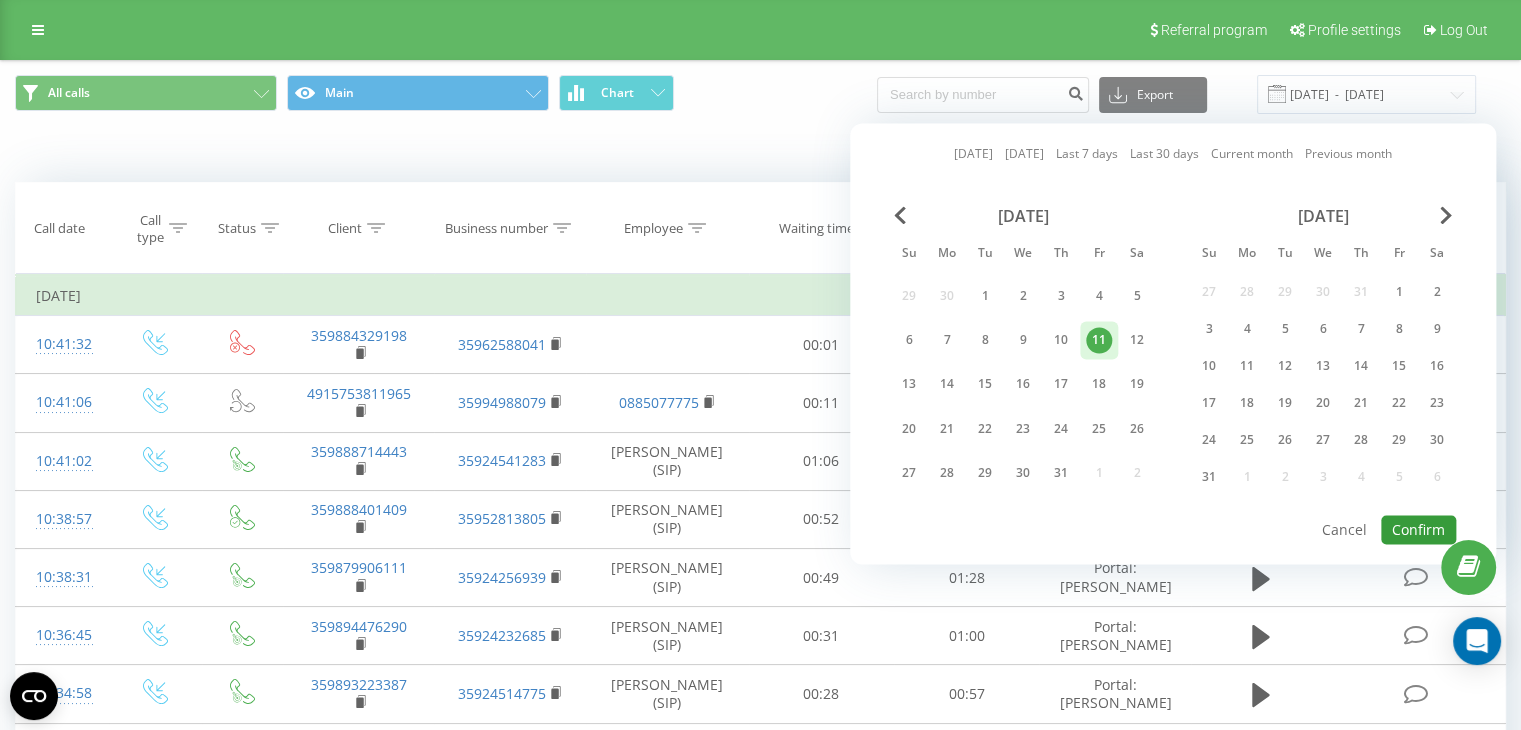 click on "Confirm" at bounding box center [1418, 529] 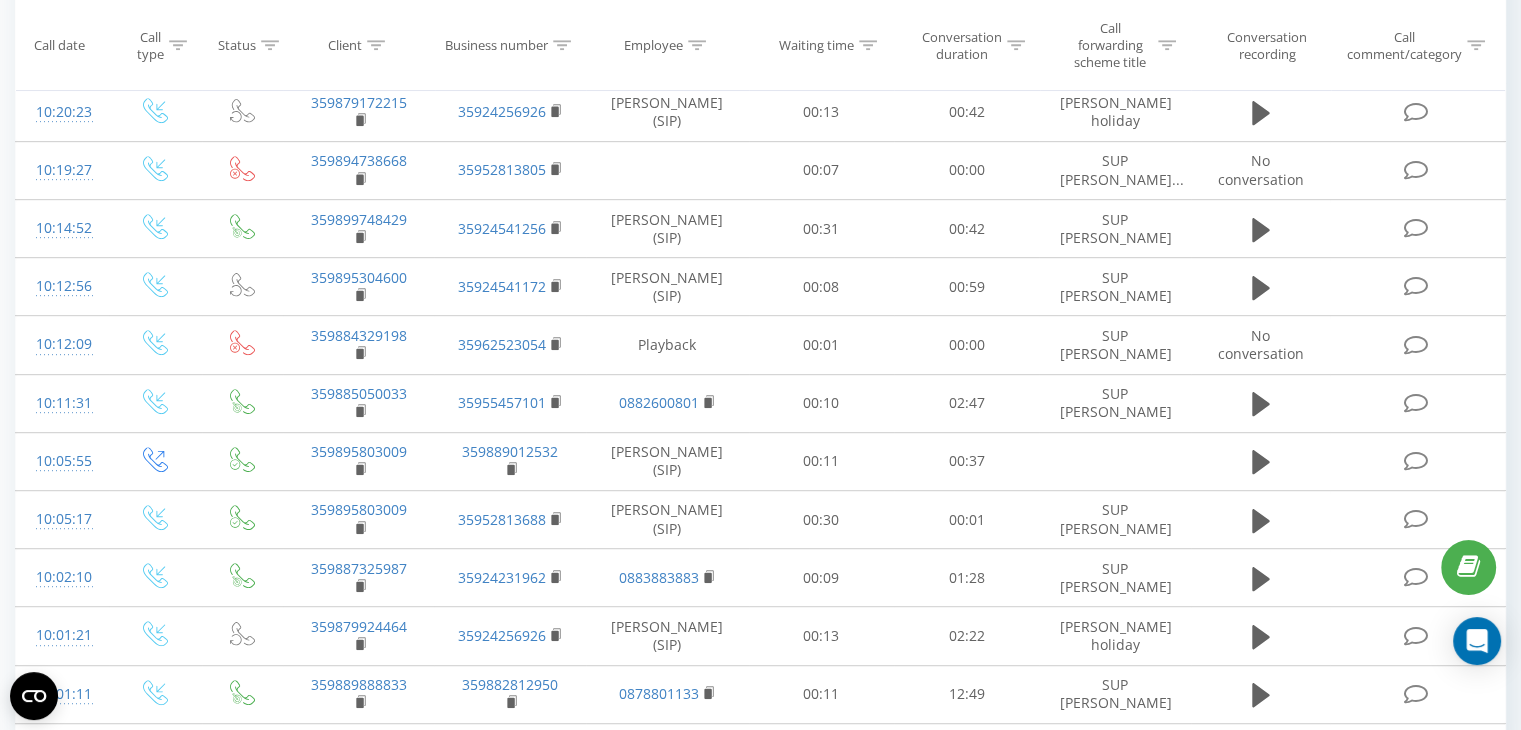 scroll, scrollTop: 1000, scrollLeft: 0, axis: vertical 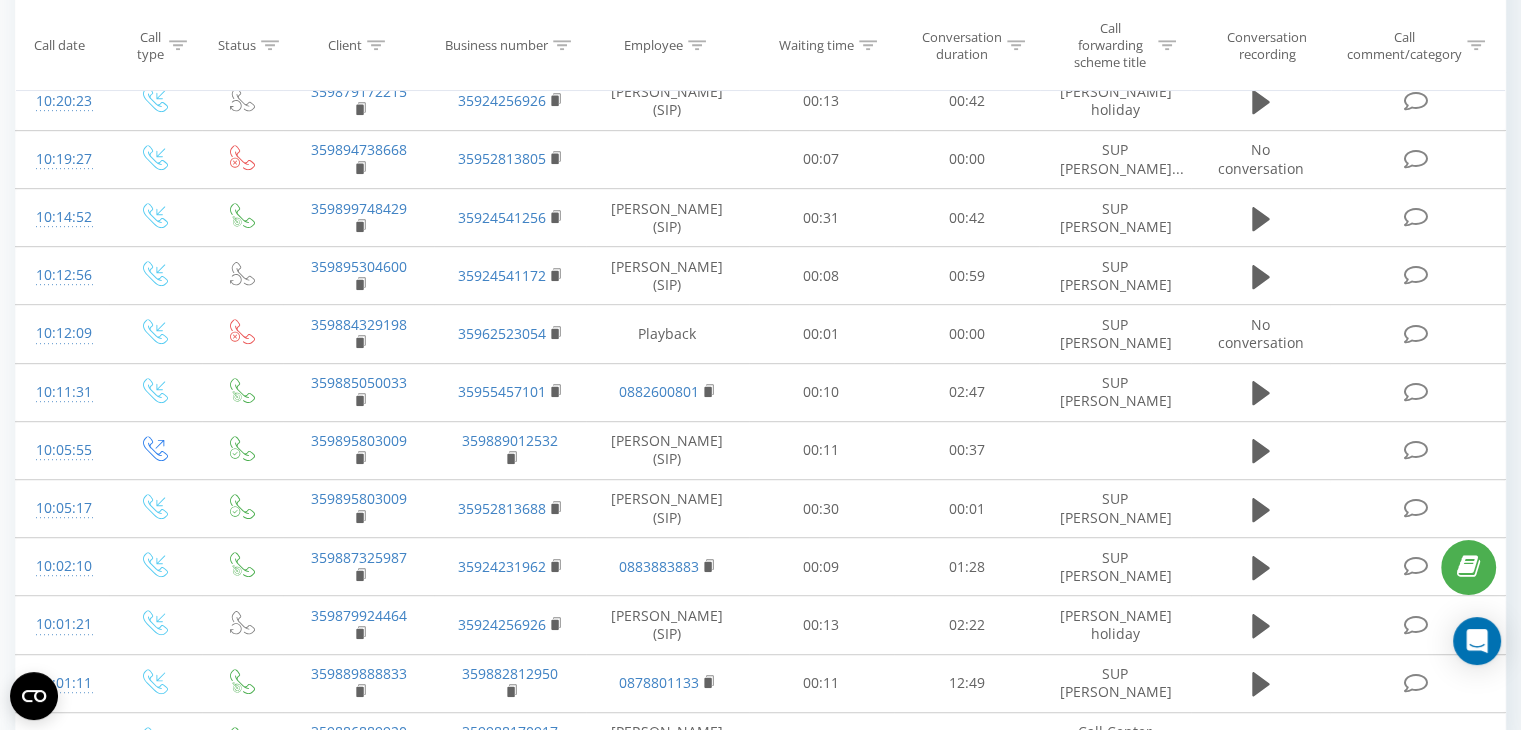 click 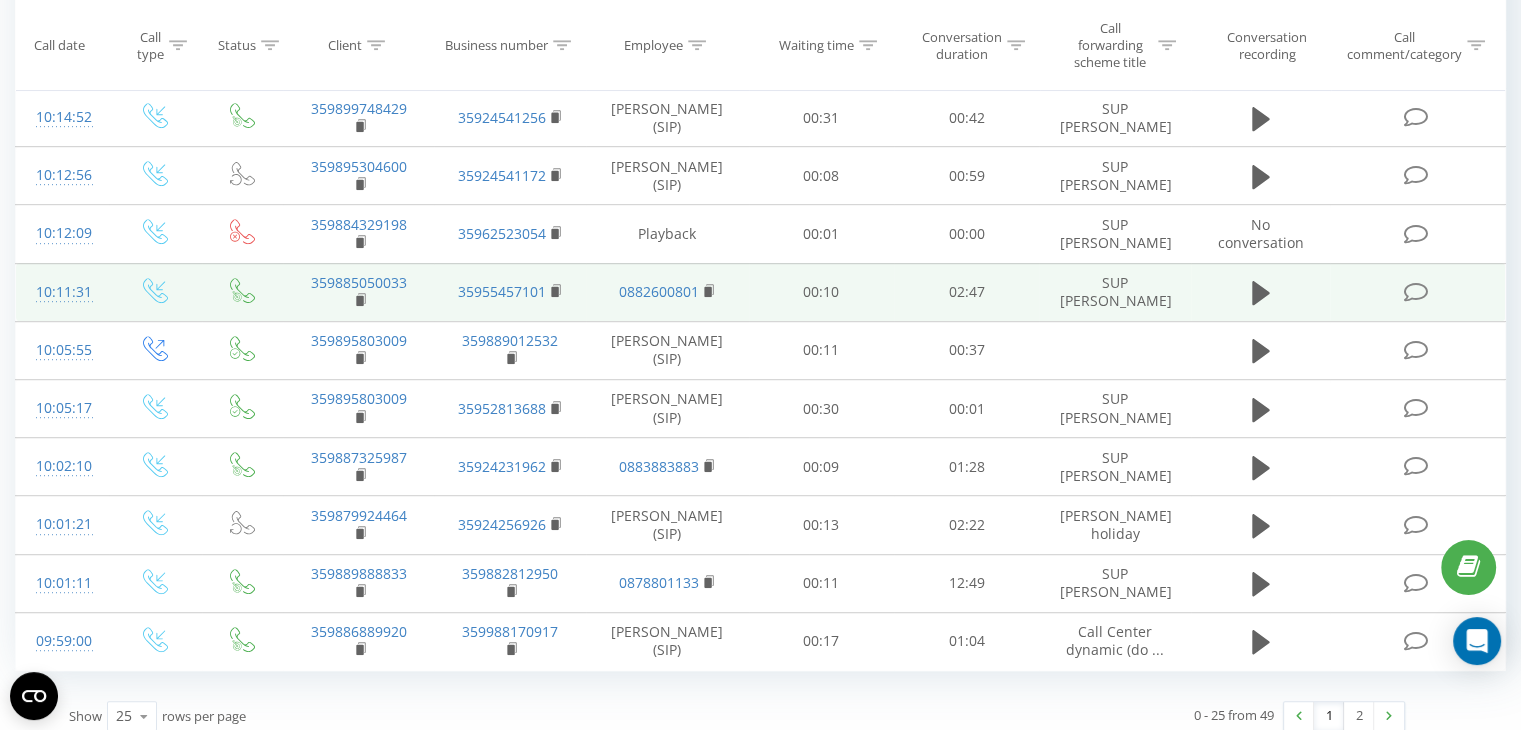scroll, scrollTop: 1110, scrollLeft: 0, axis: vertical 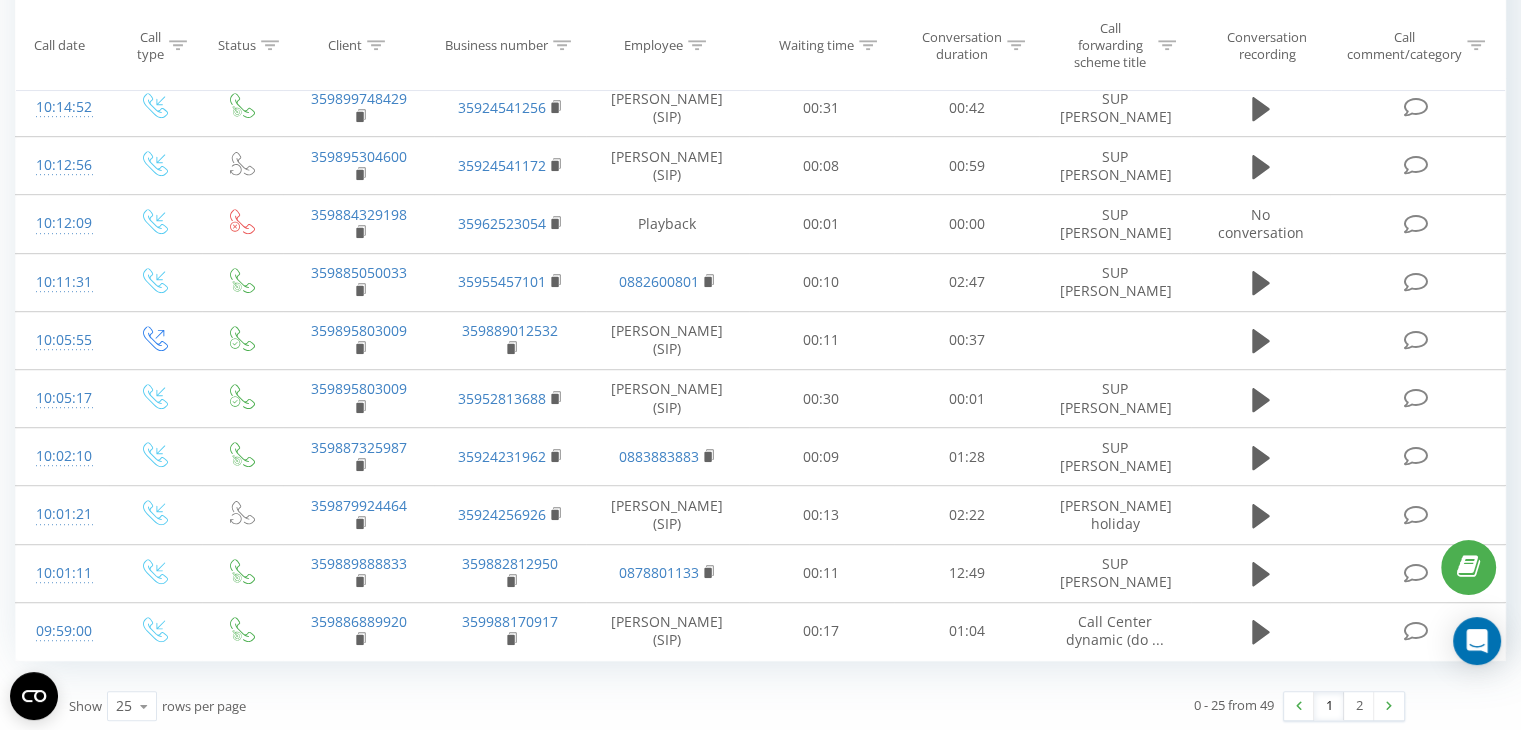 click 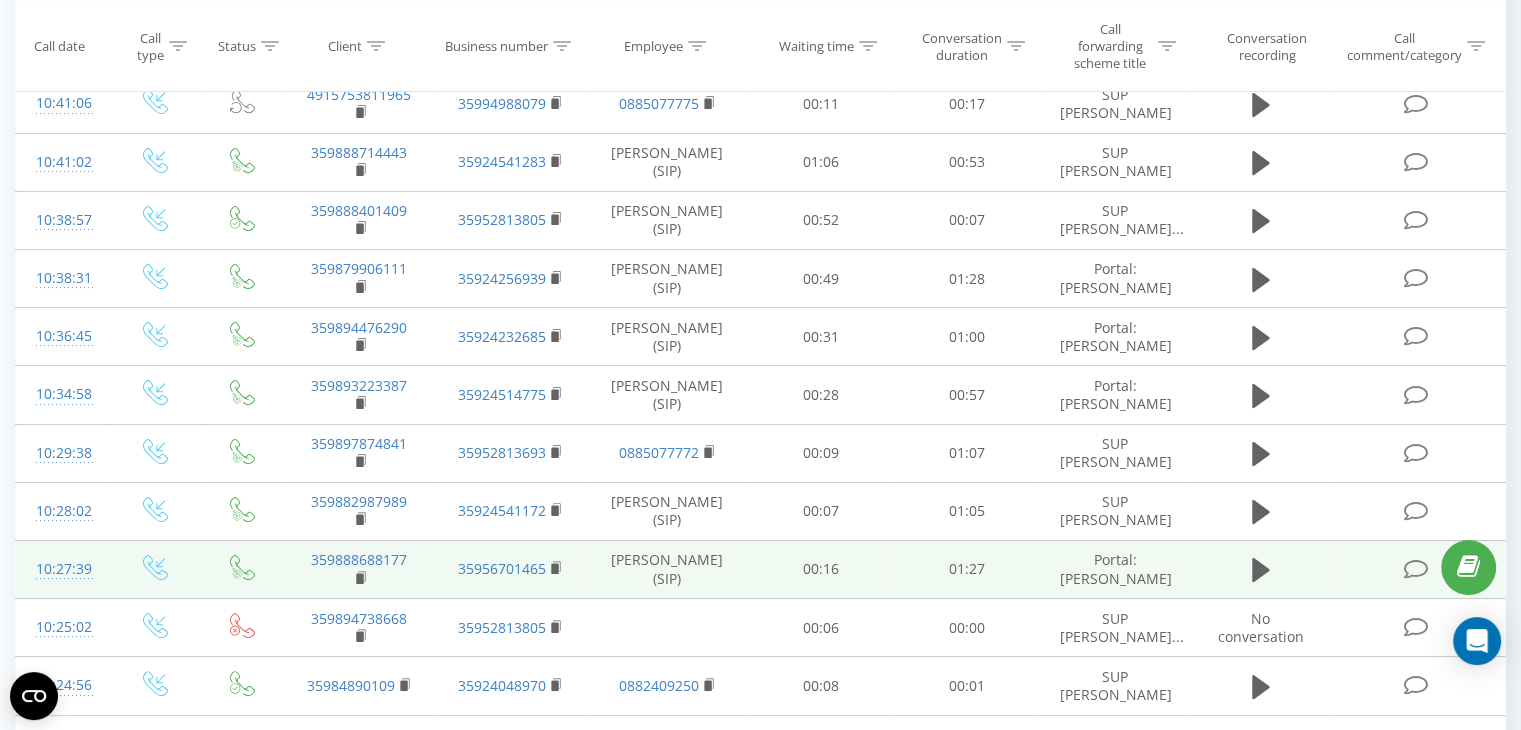 scroll, scrollTop: 300, scrollLeft: 0, axis: vertical 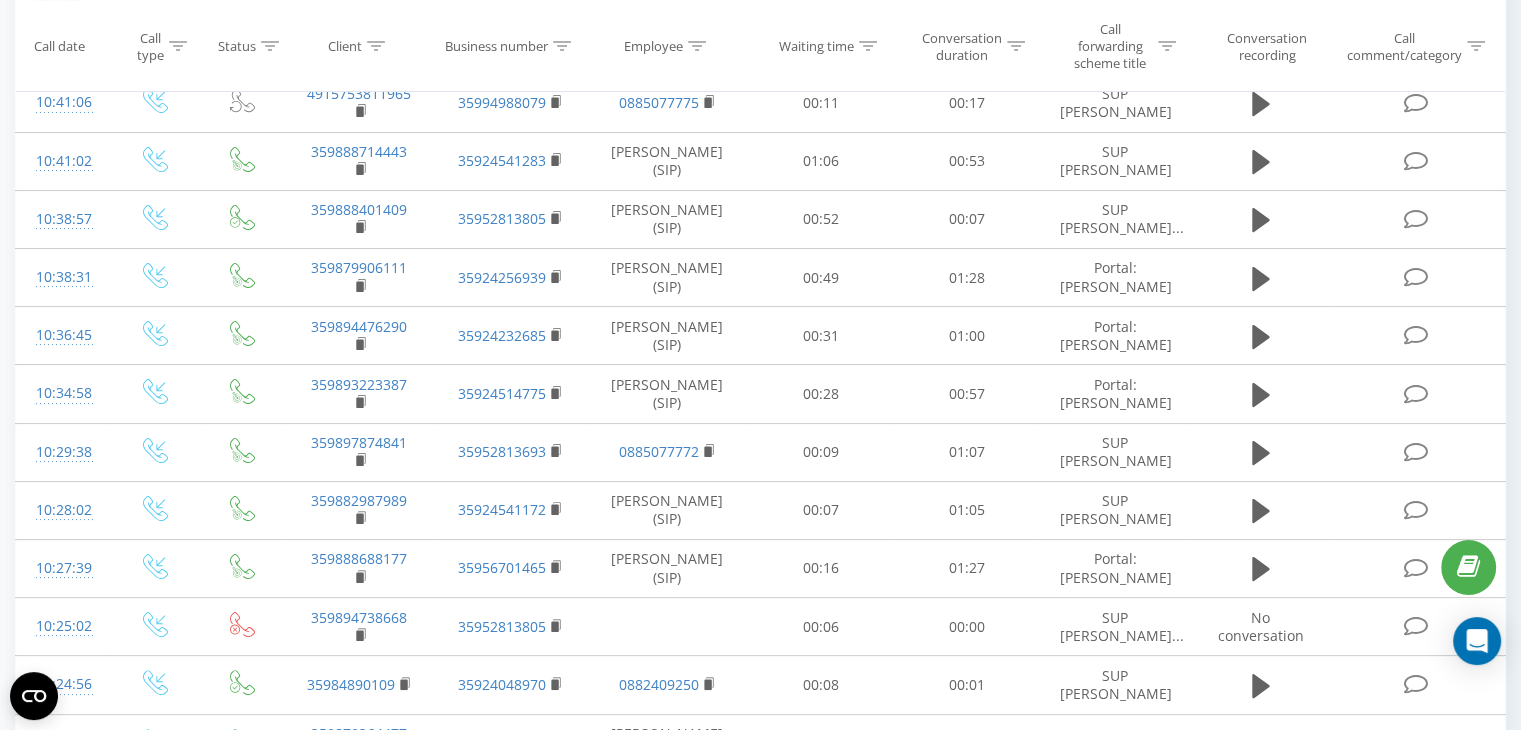 click at bounding box center (0, 0) 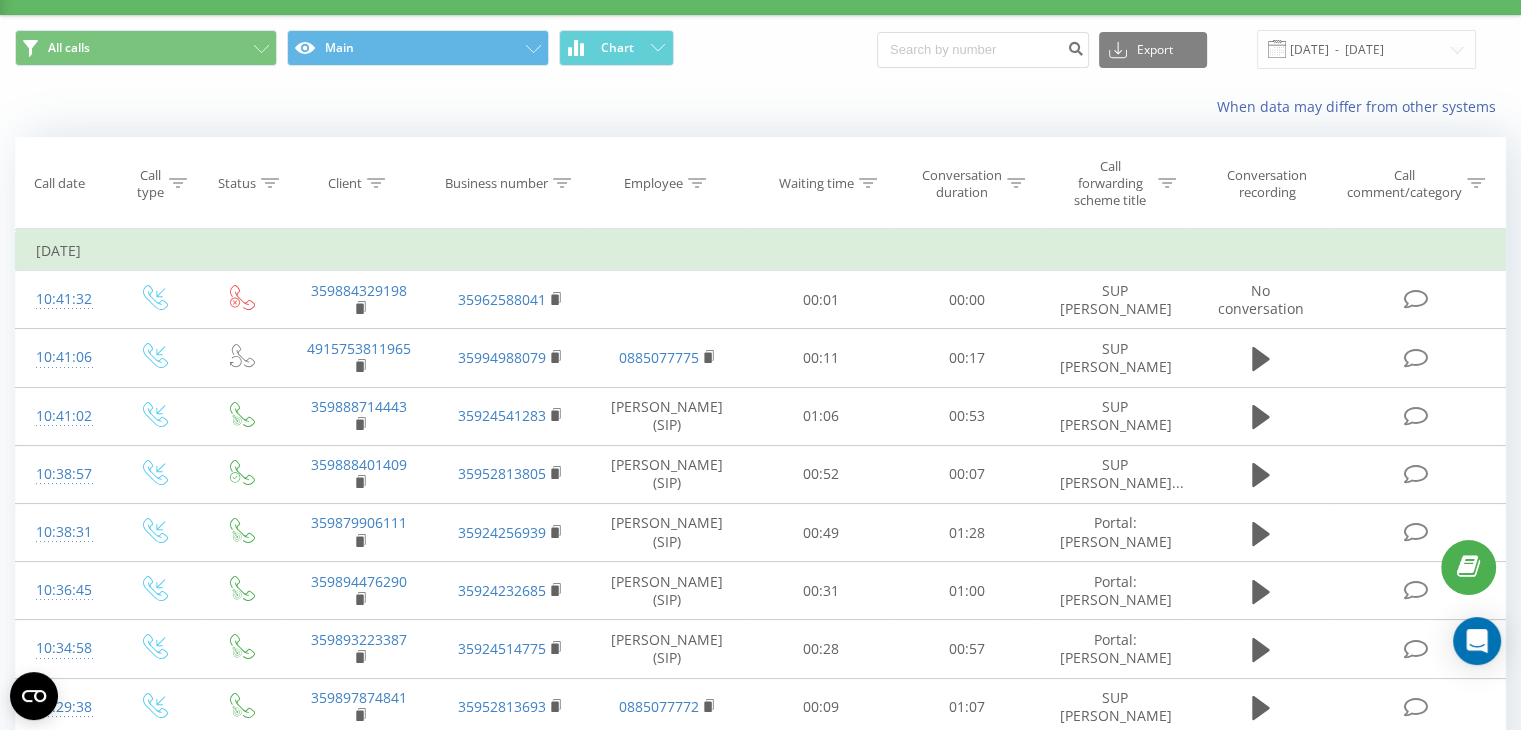 scroll, scrollTop: 0, scrollLeft: 0, axis: both 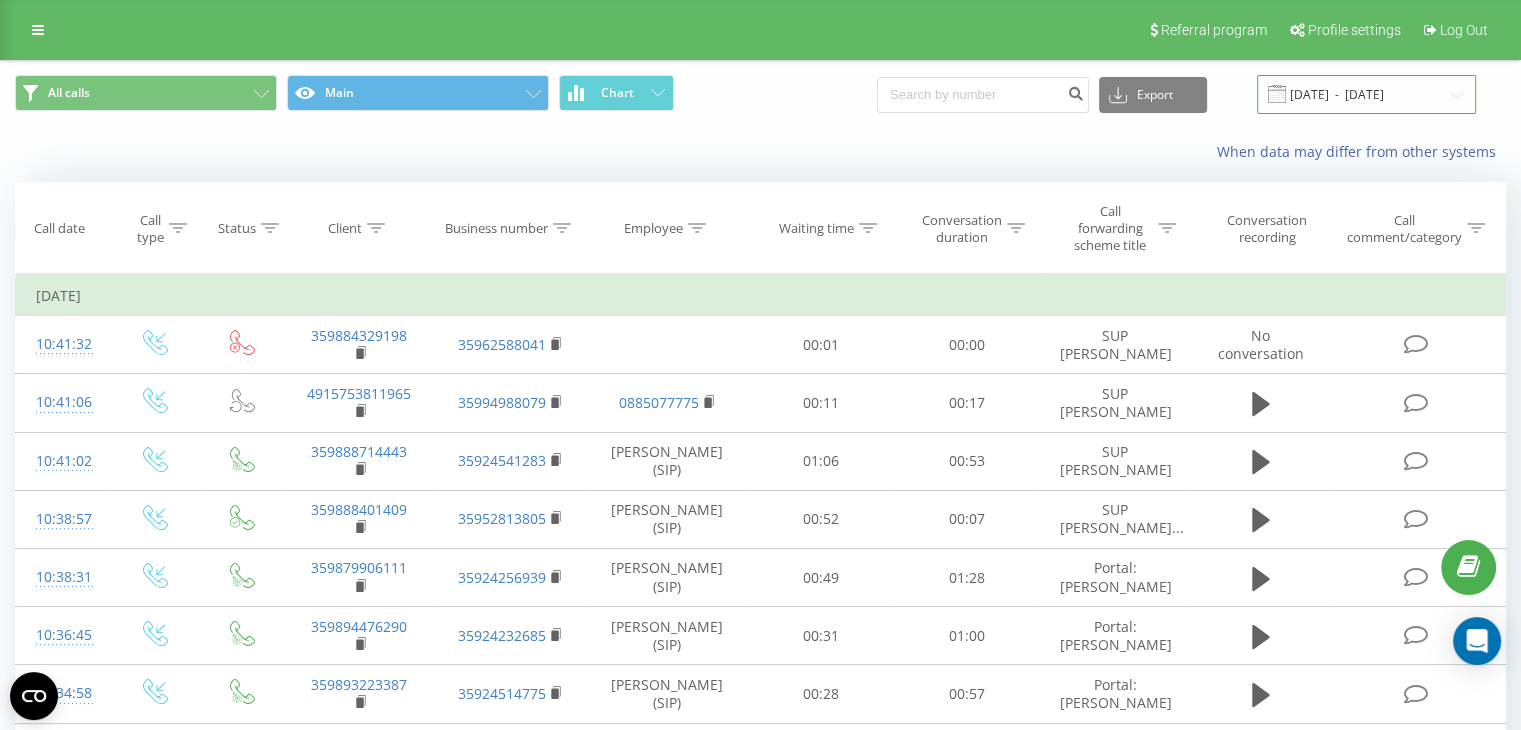 click on "[DATE]  -  [DATE]" at bounding box center (1366, 94) 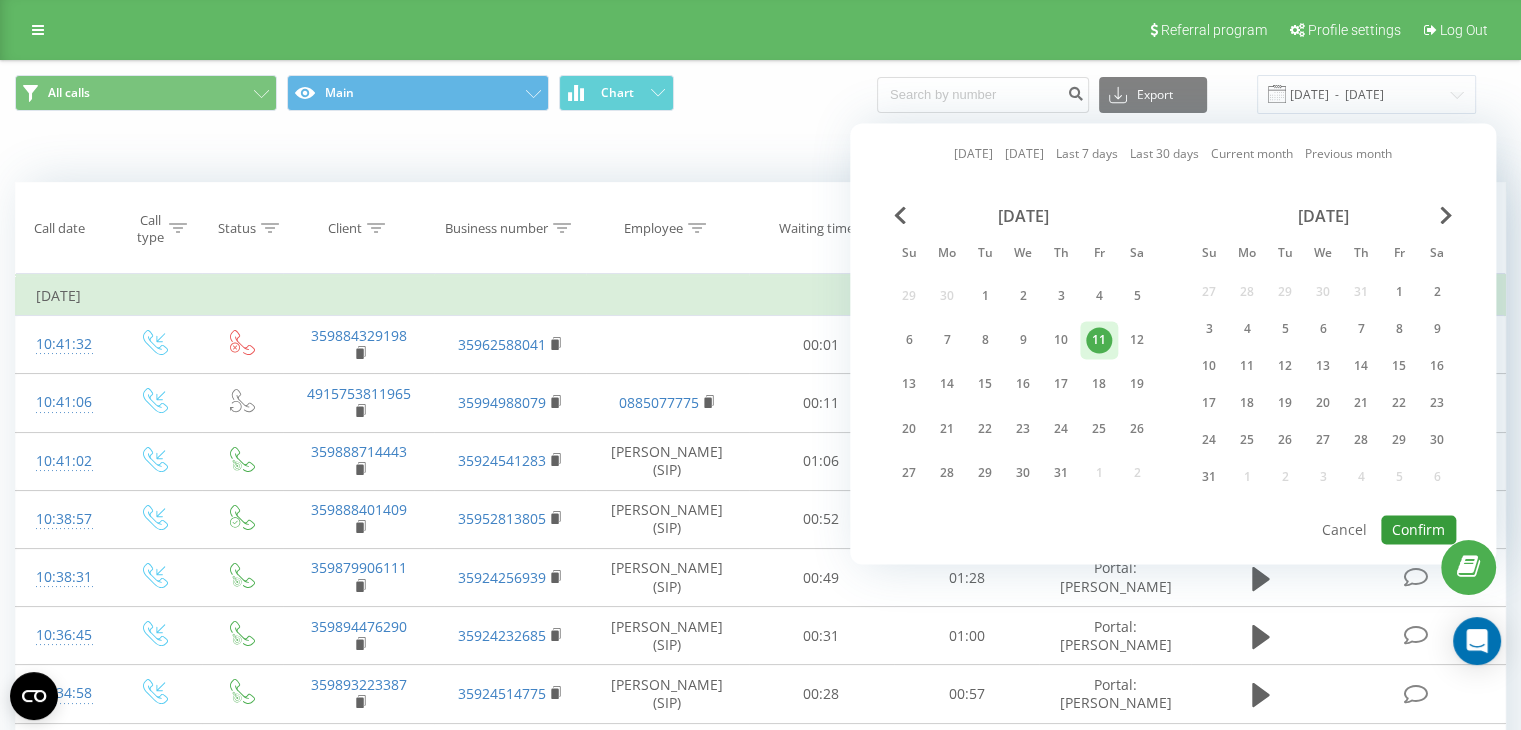 click on "Confirm" at bounding box center [1418, 529] 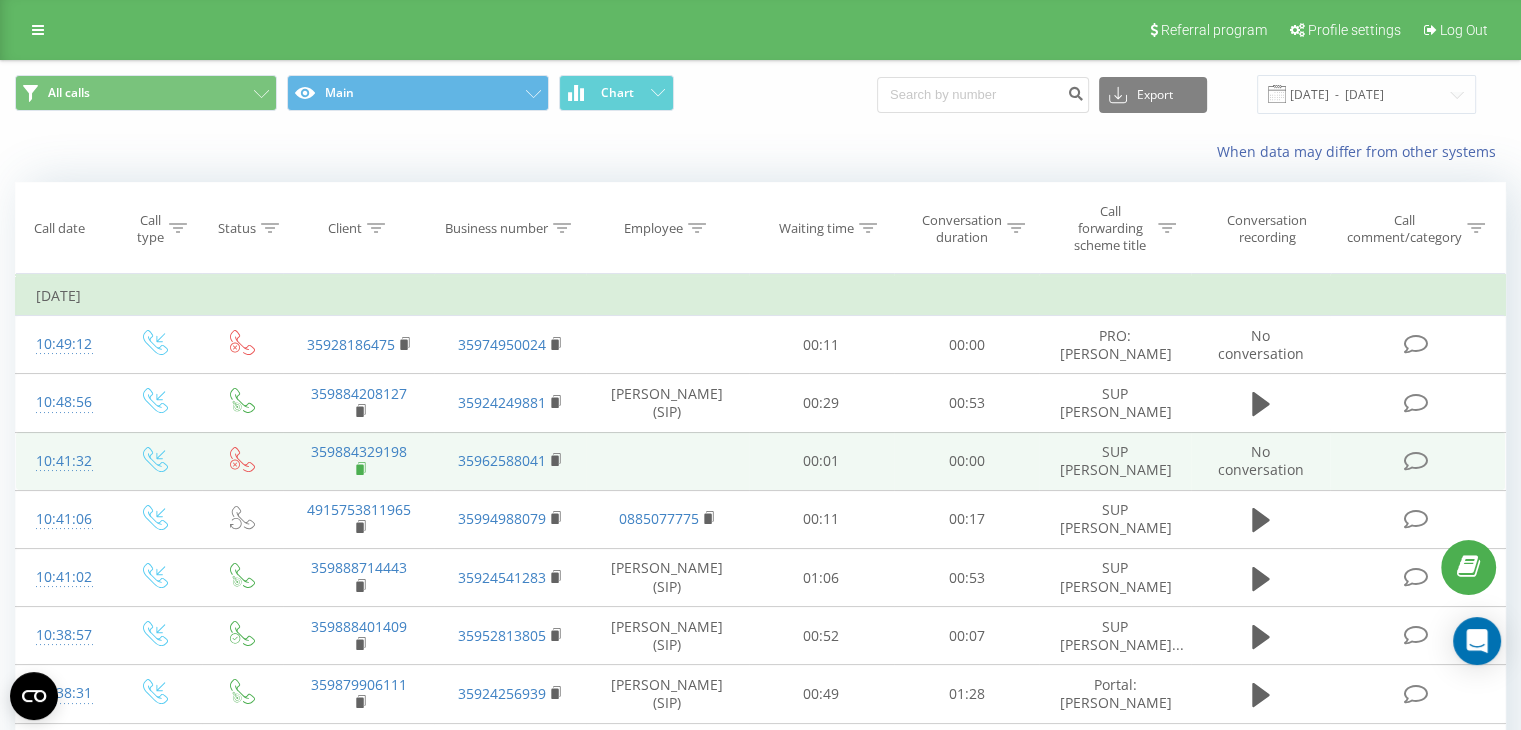 click 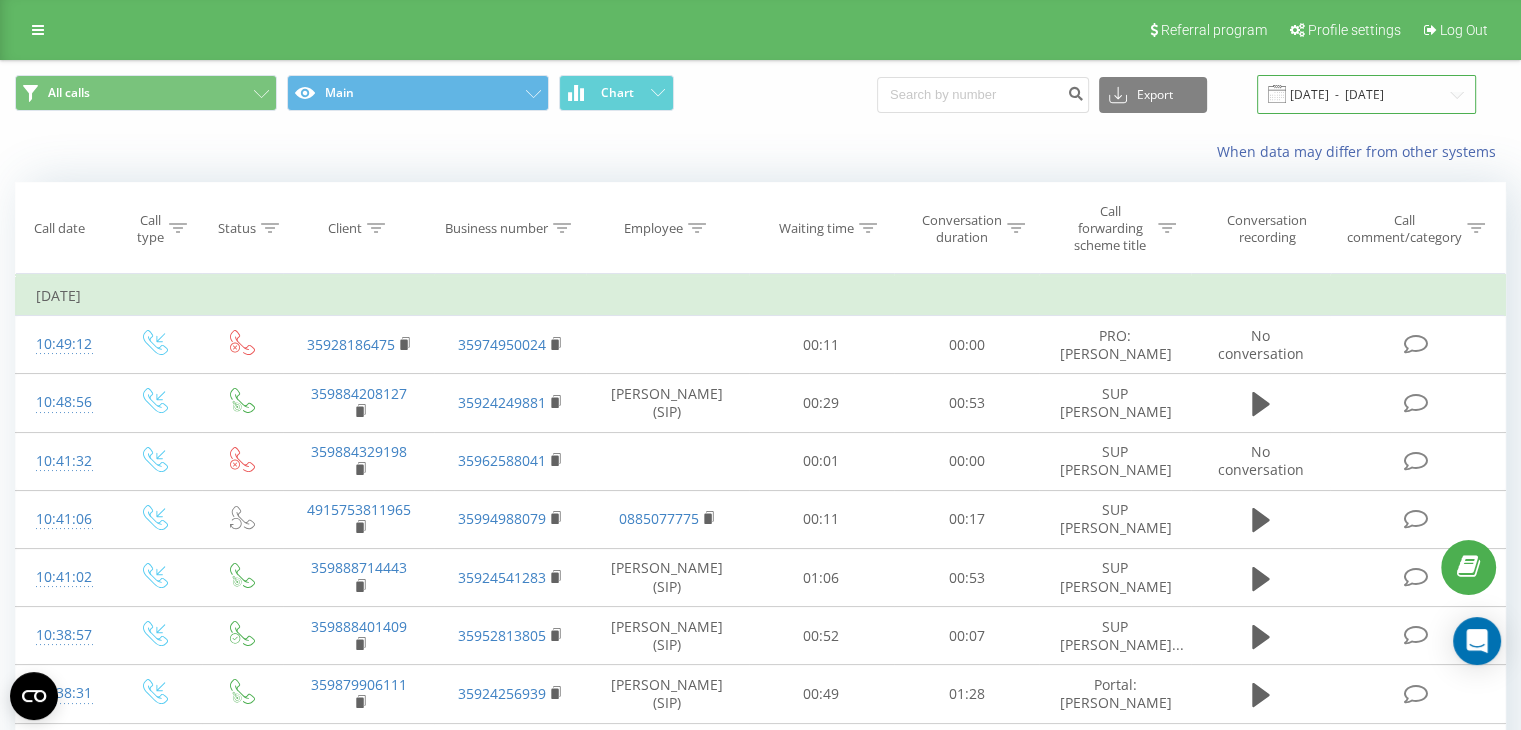 click on "[DATE]  -  [DATE]" at bounding box center [1366, 94] 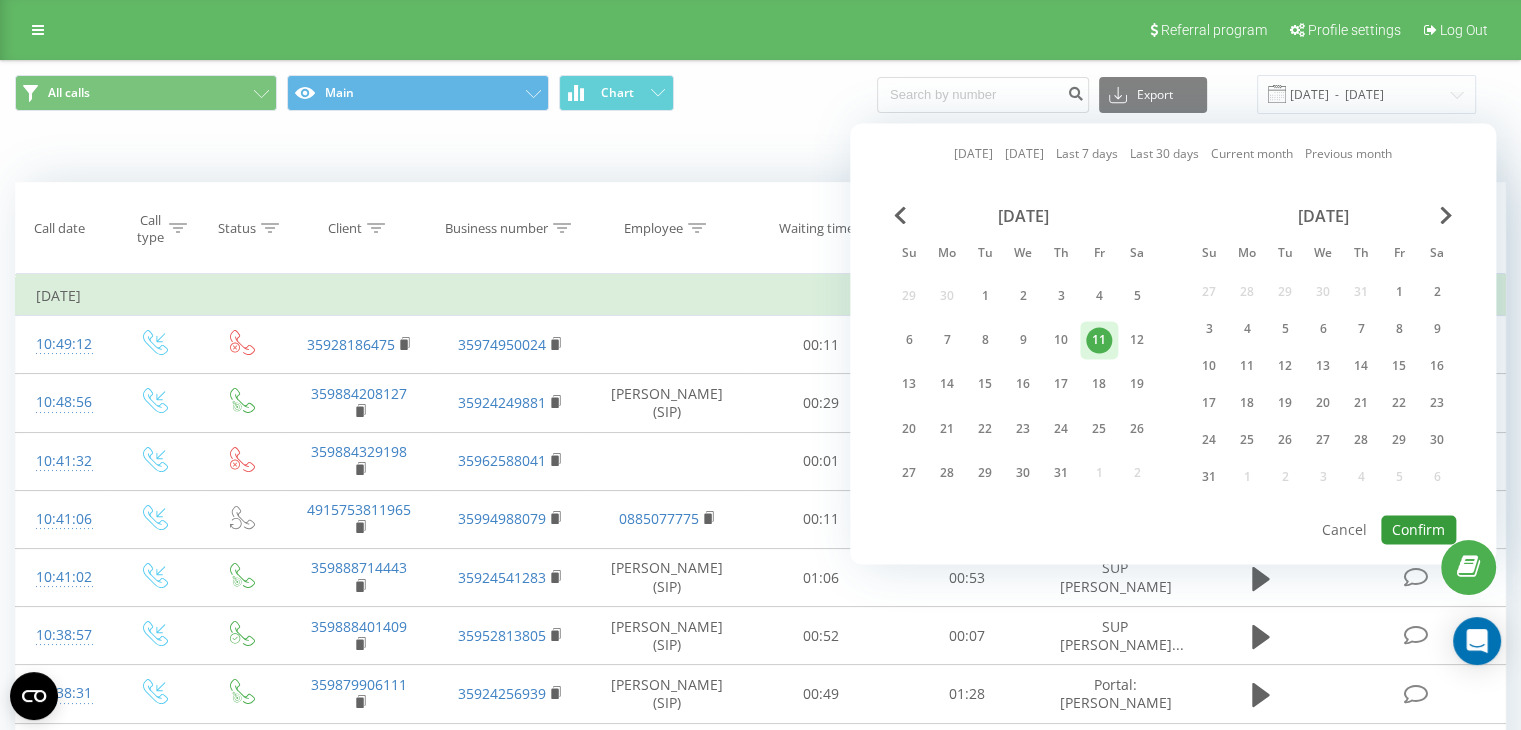 click on "Confirm" at bounding box center [1418, 529] 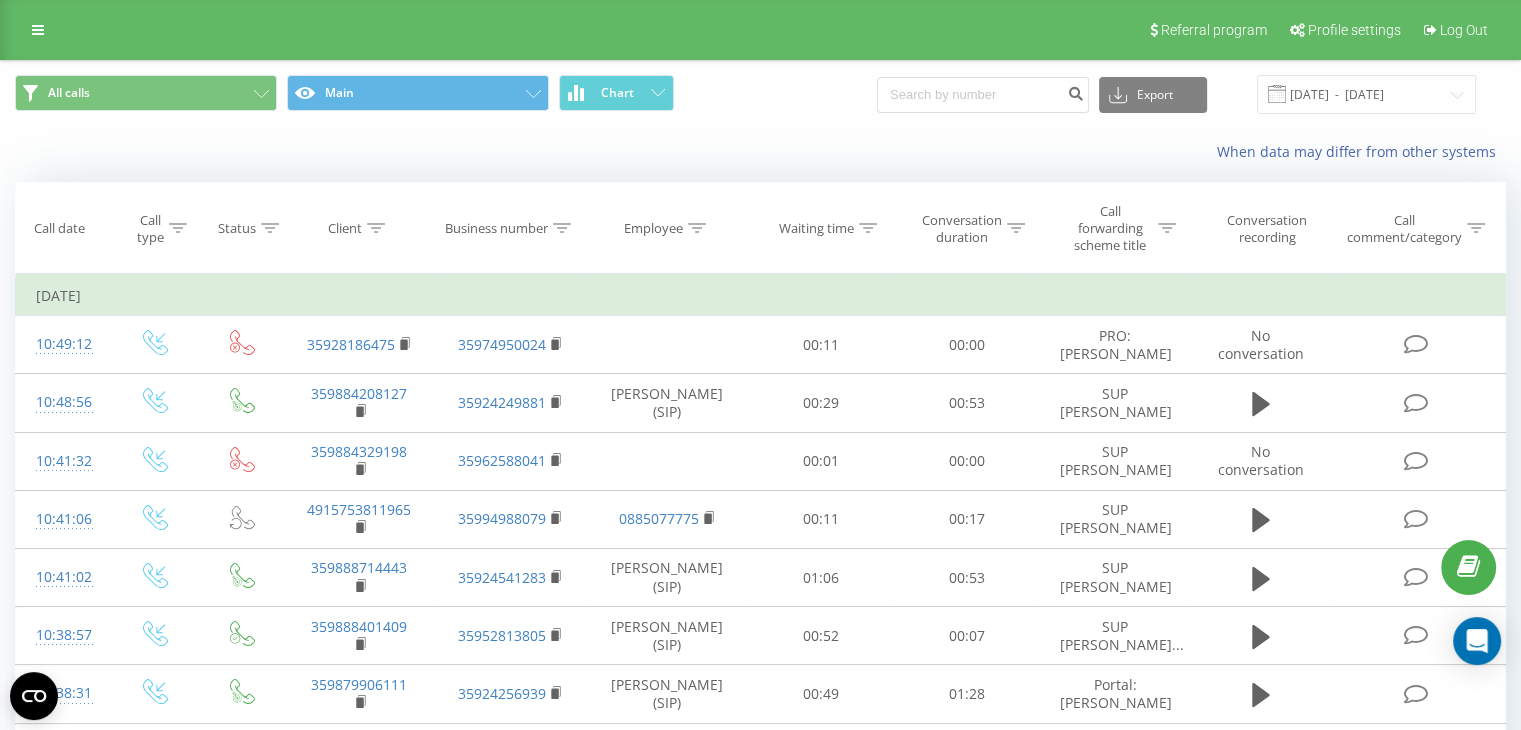 click at bounding box center [0, 0] 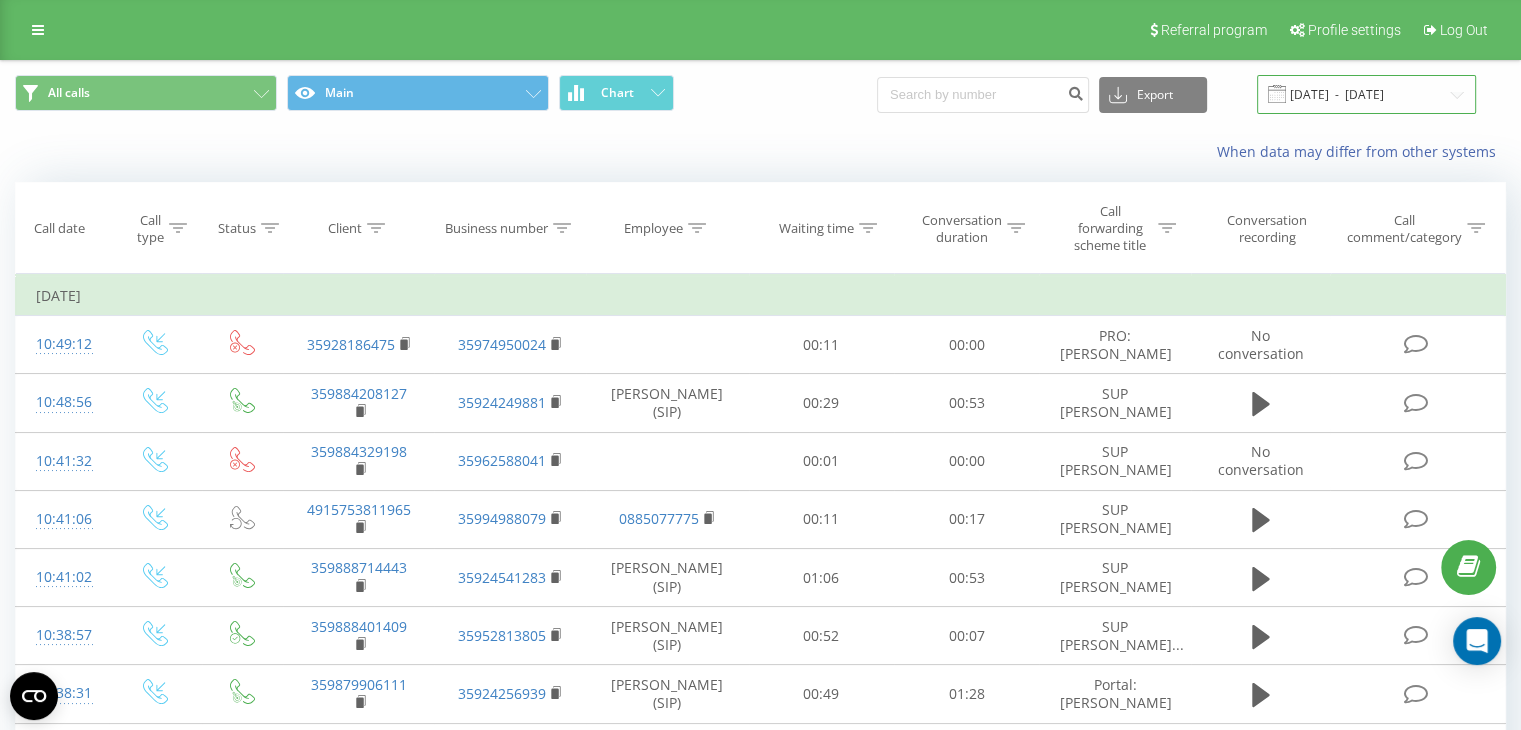 click on "[DATE]  -  [DATE]" at bounding box center (1366, 94) 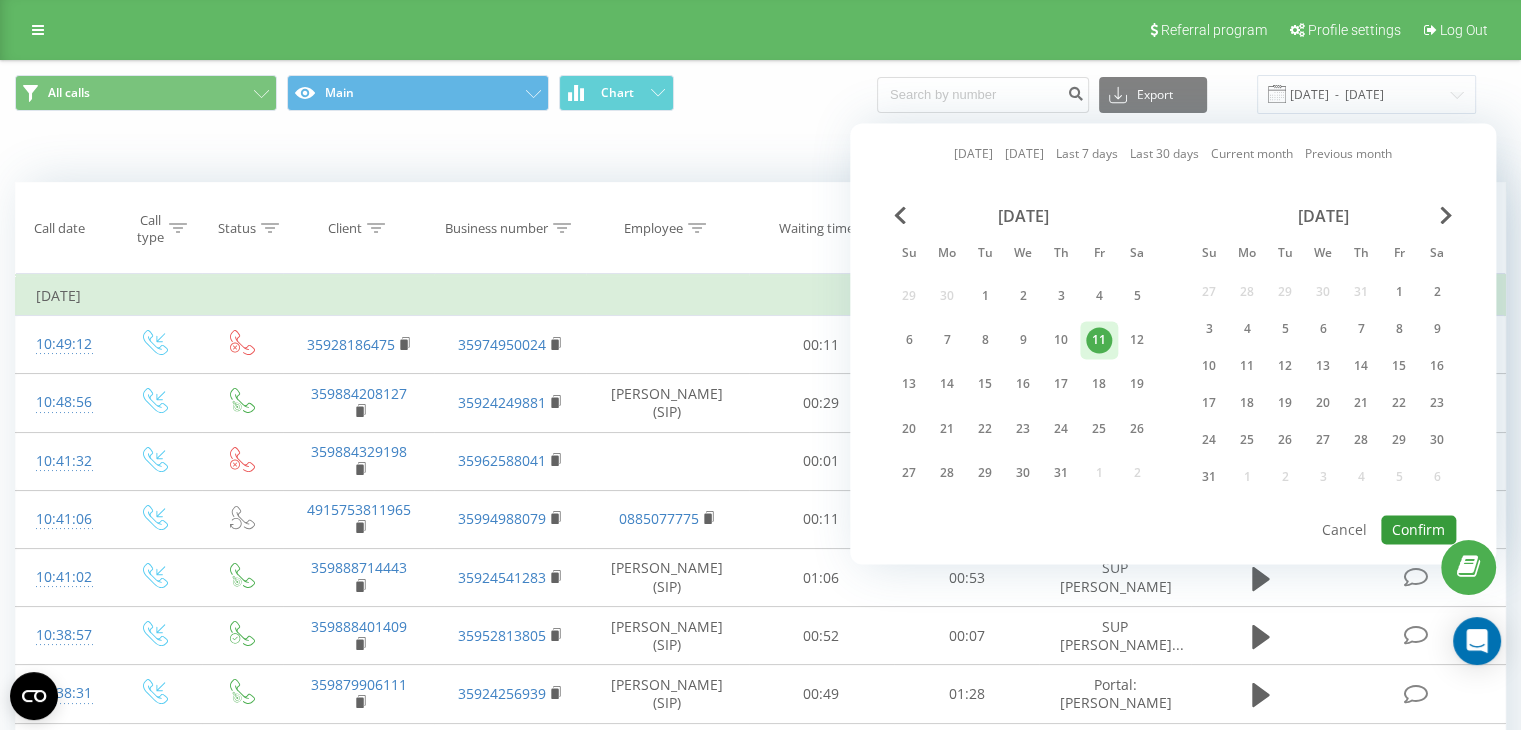 click on "Confirm" at bounding box center [1418, 529] 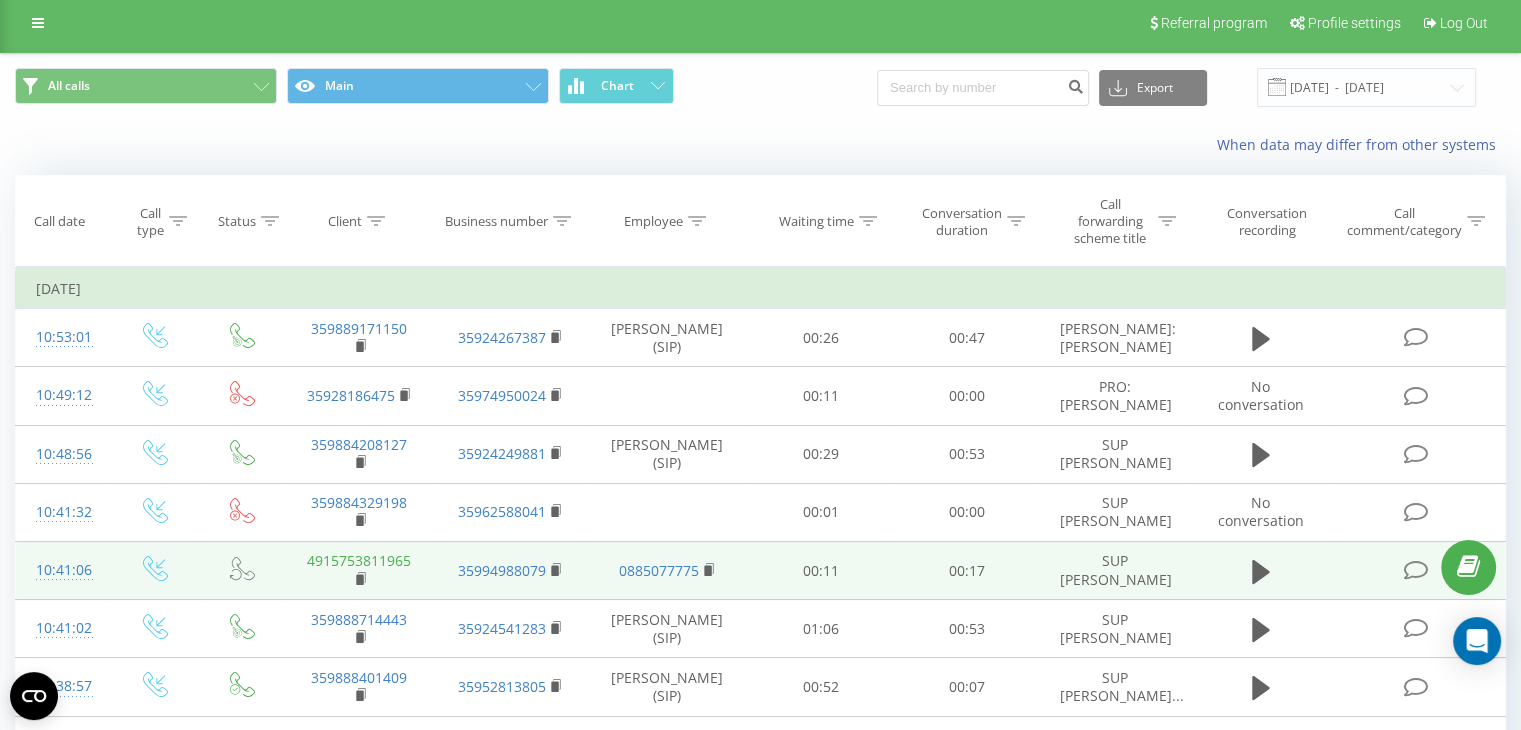 scroll, scrollTop: 0, scrollLeft: 0, axis: both 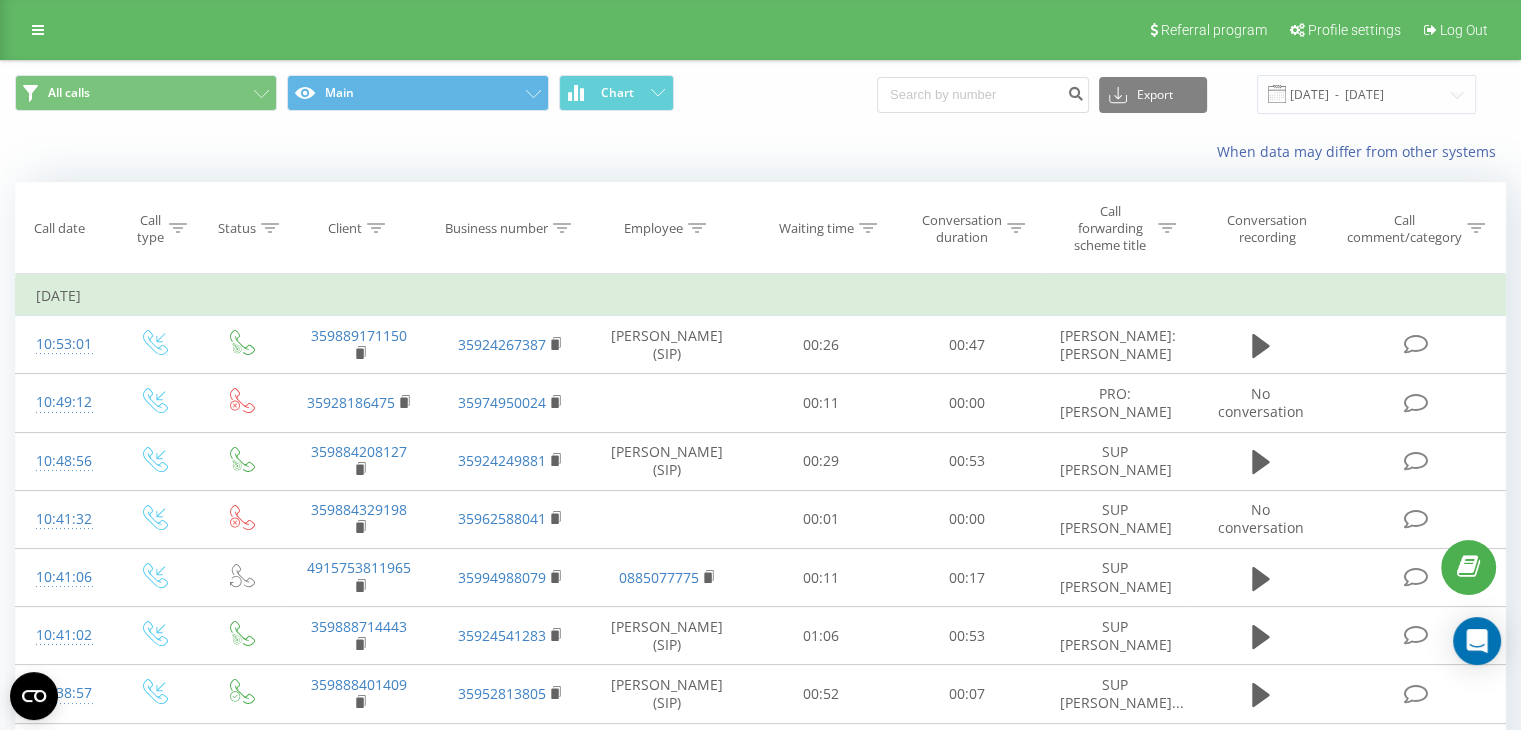 click on "Employee" at bounding box center (653, 228) 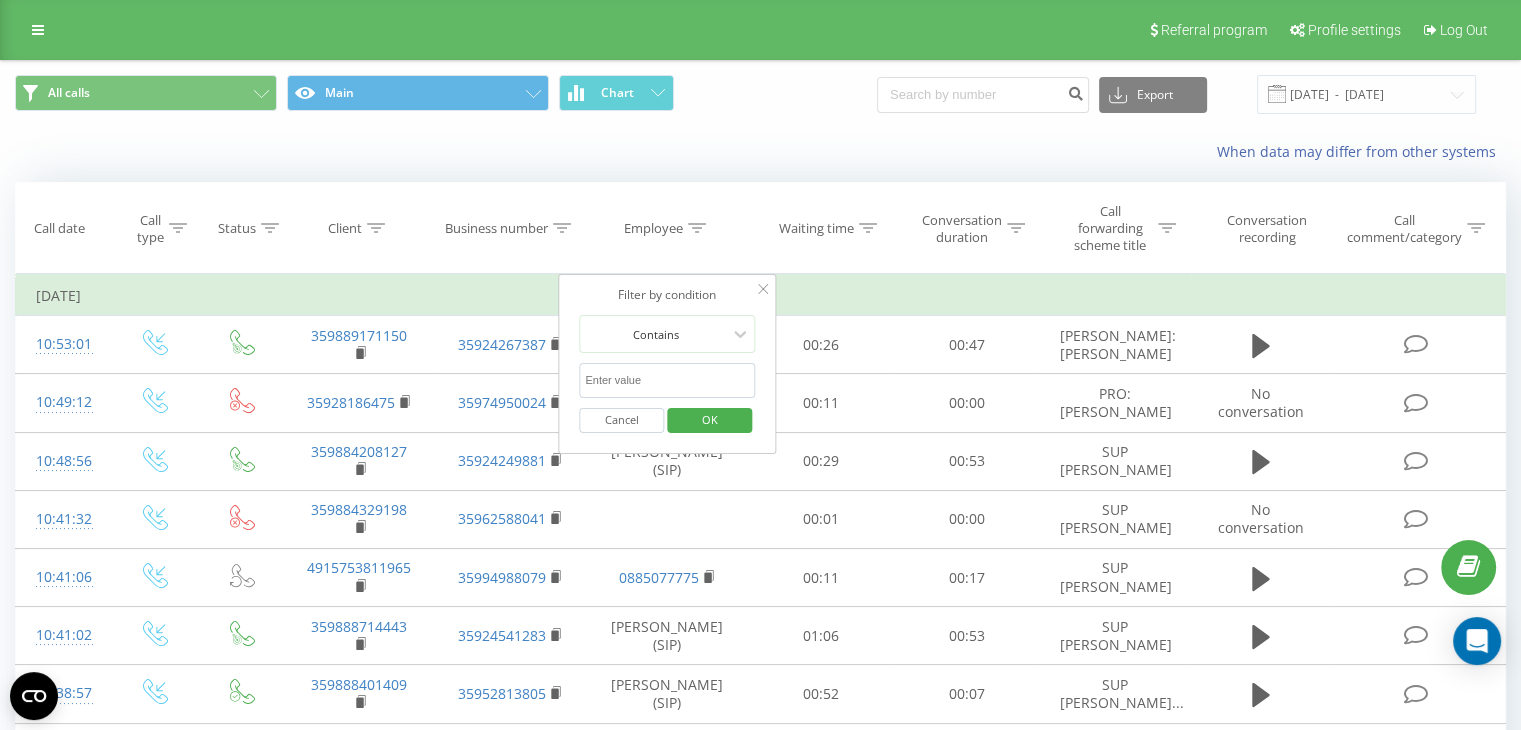 click at bounding box center (667, 380) 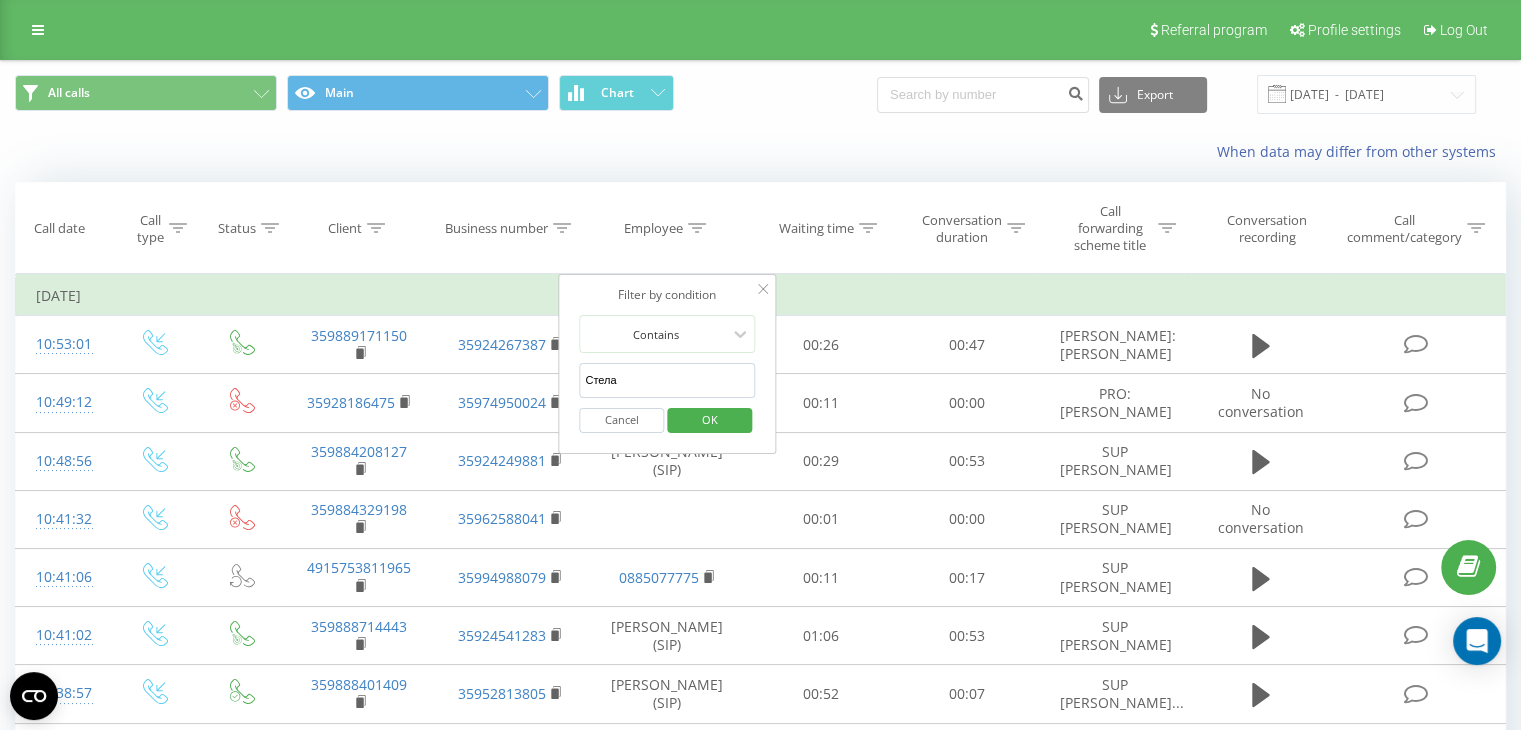 click on "OK" at bounding box center [710, 419] 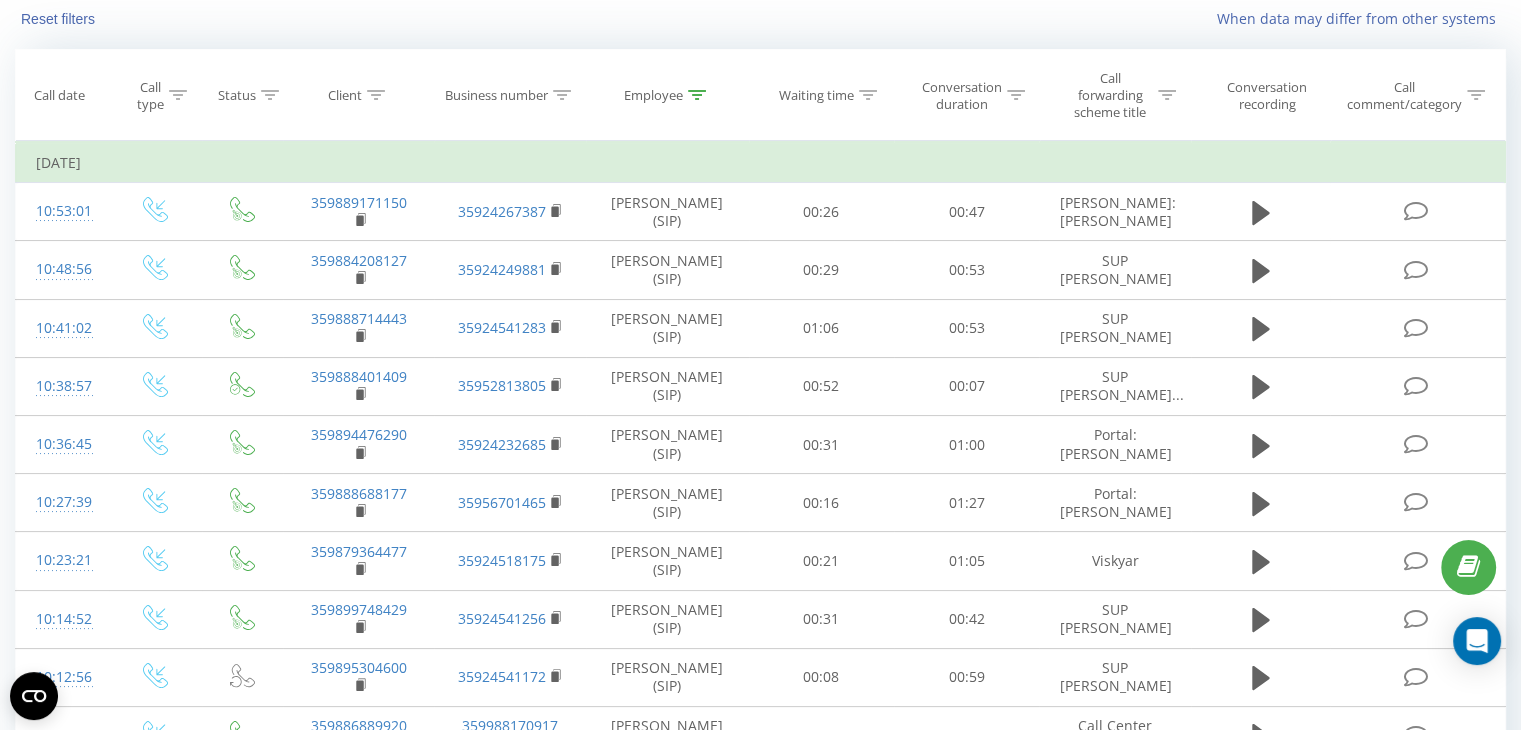 scroll, scrollTop: 0, scrollLeft: 0, axis: both 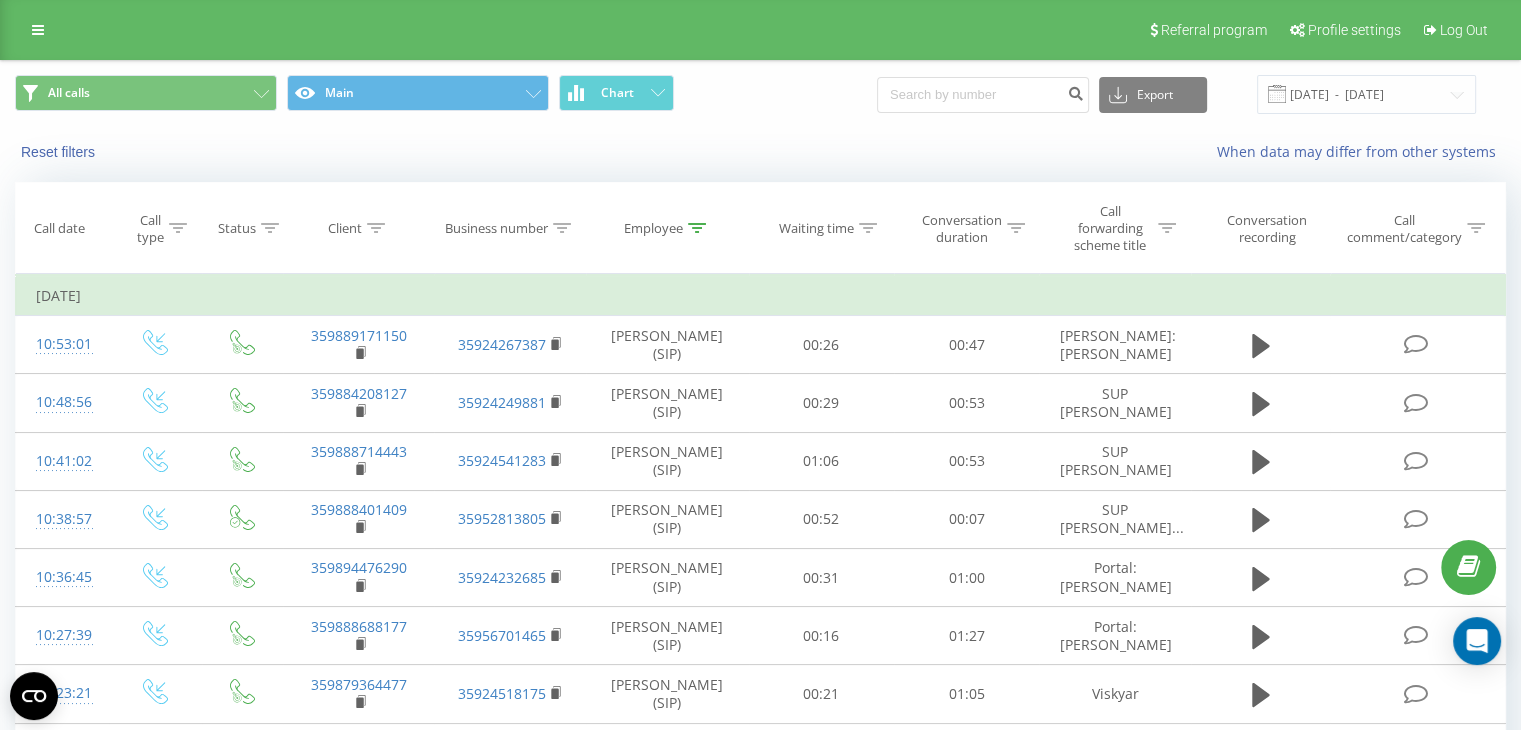 click on "Employee" at bounding box center (653, 228) 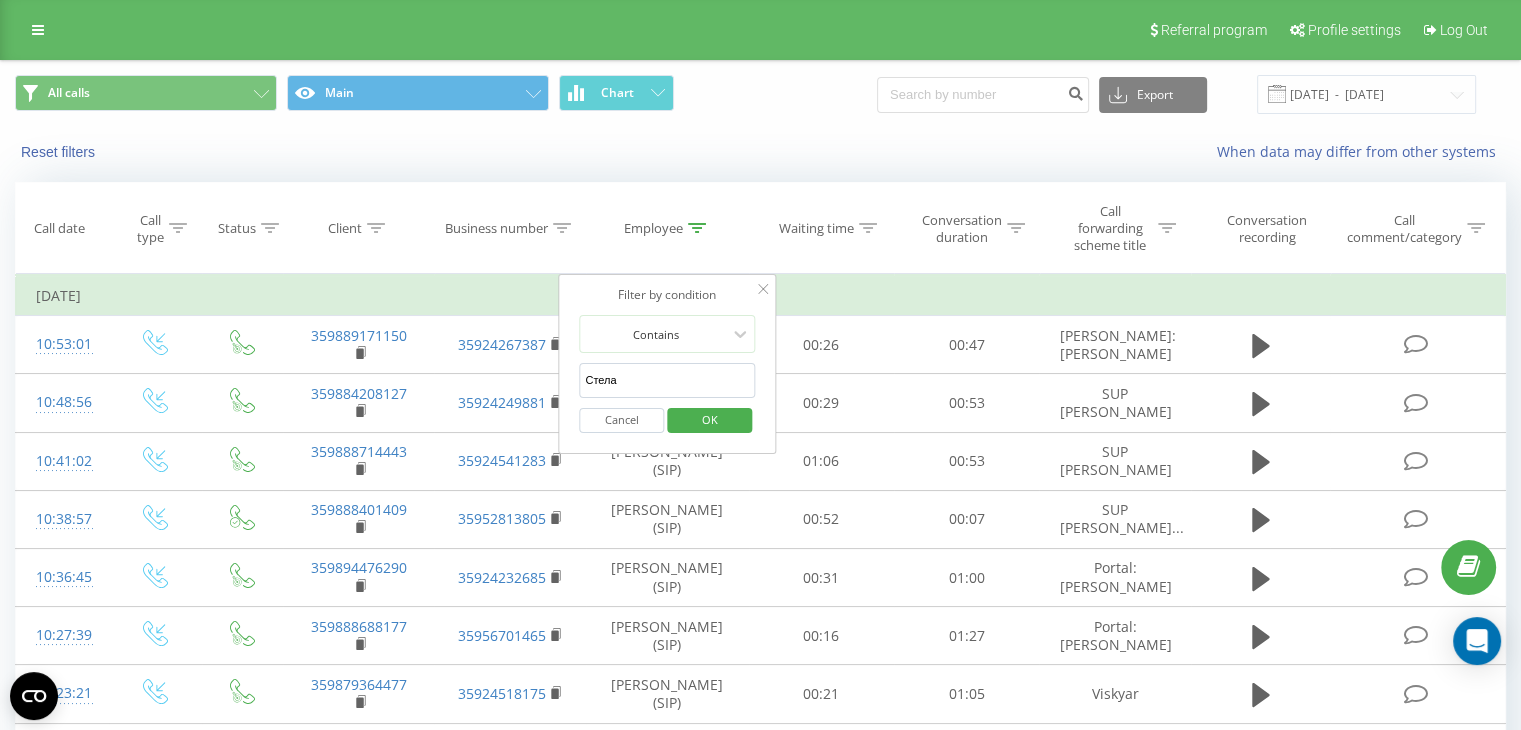drag, startPoint x: 616, startPoint y: 385, endPoint x: 566, endPoint y: 387, distance: 50.039986 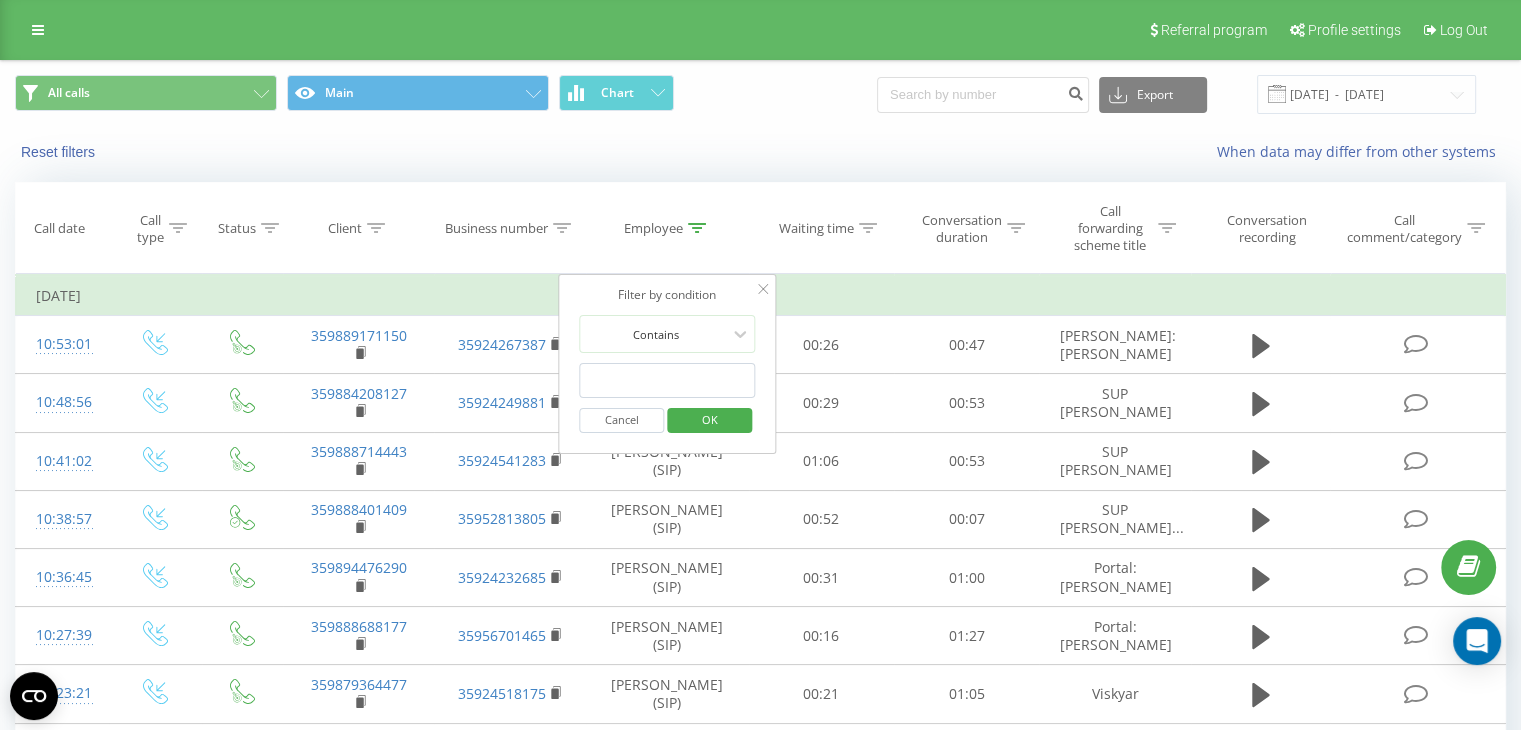 click at bounding box center [667, 380] 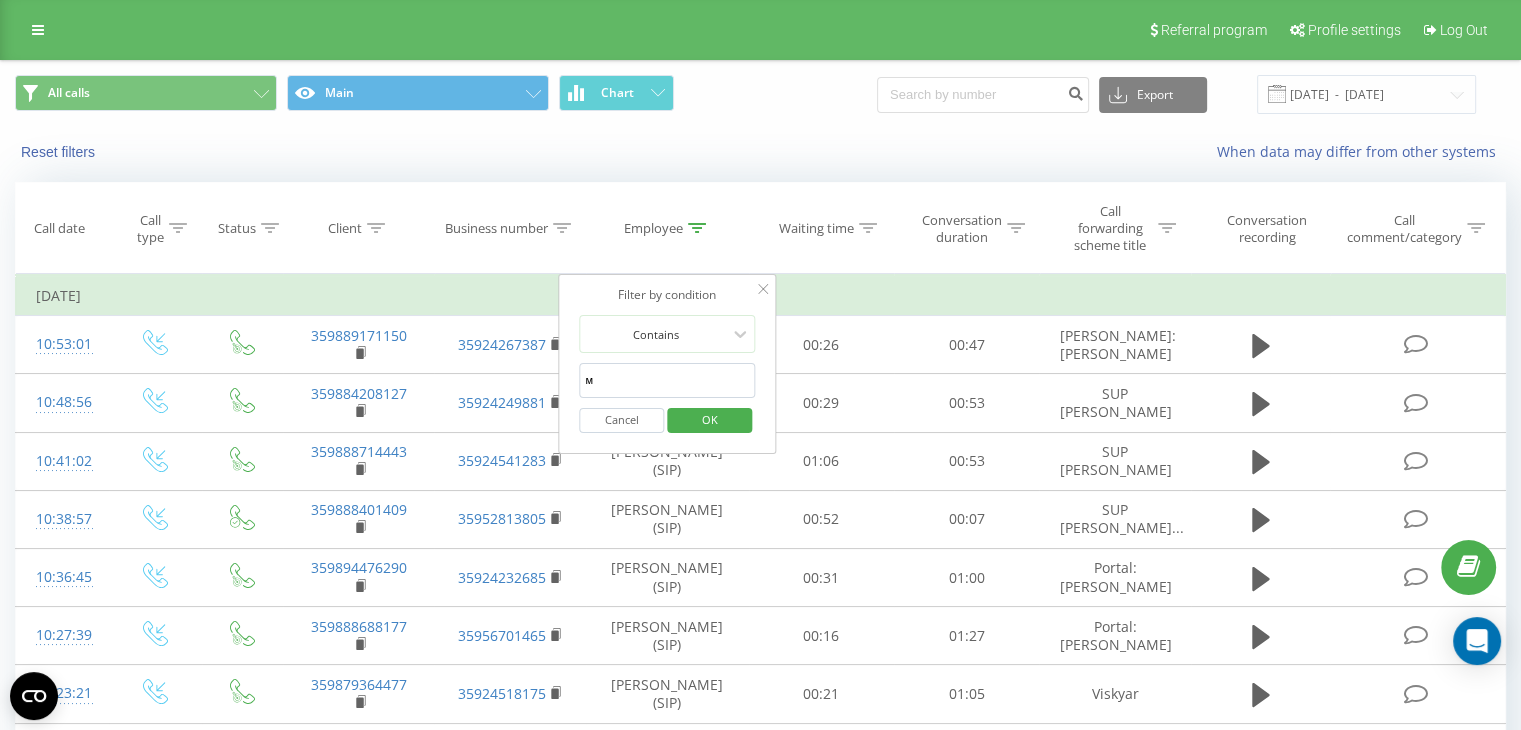 click on "м" at bounding box center (667, 380) 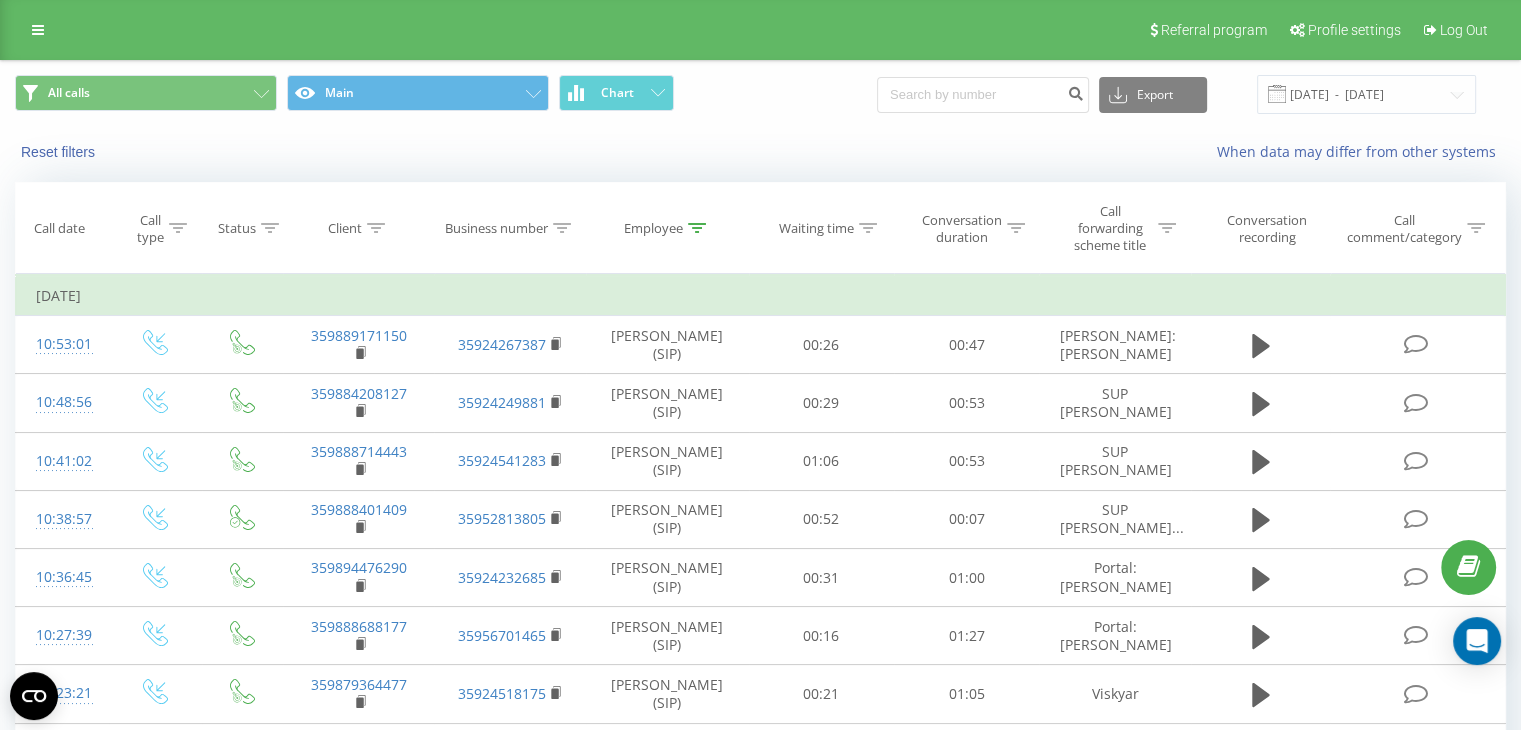 click on "Employee" at bounding box center (653, 228) 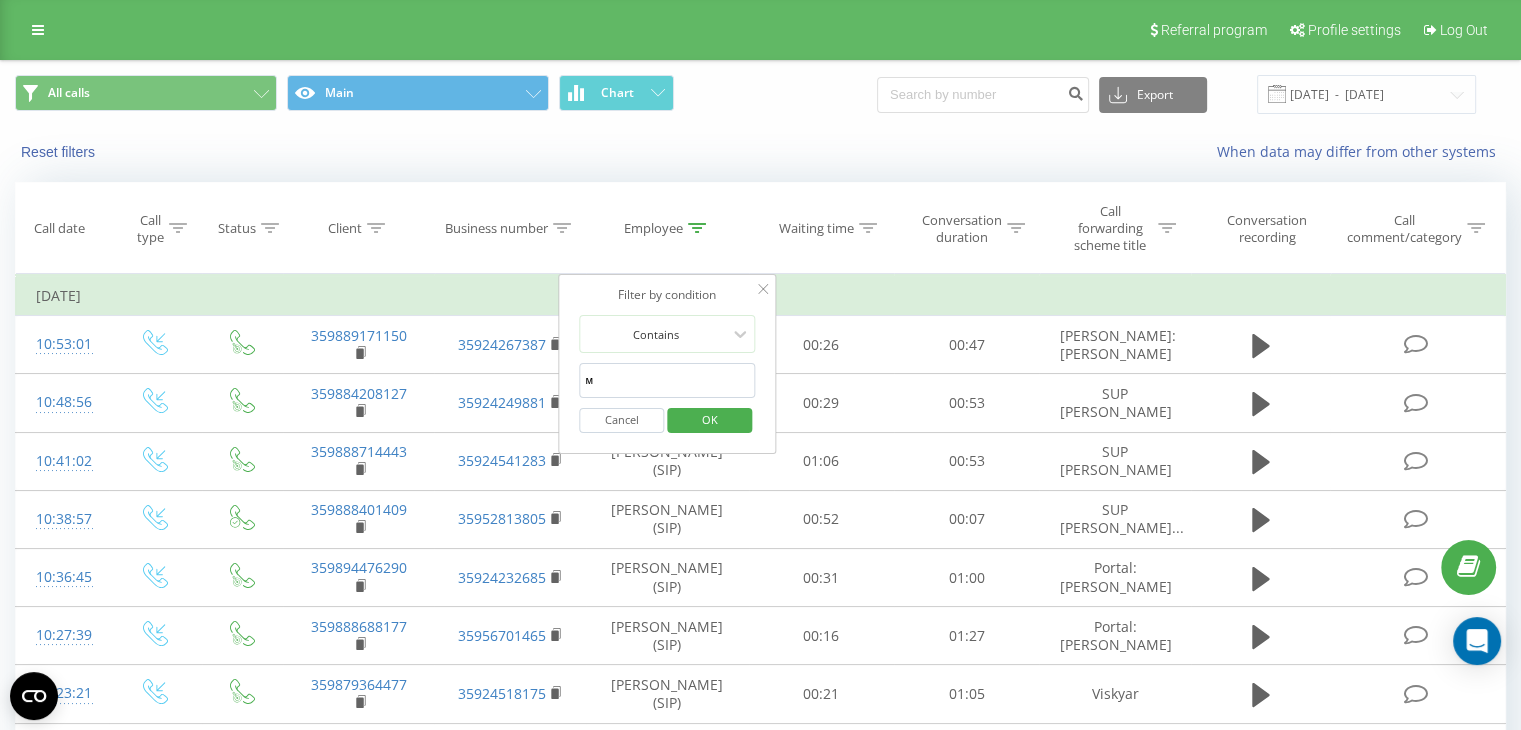 click on "м" at bounding box center (667, 380) 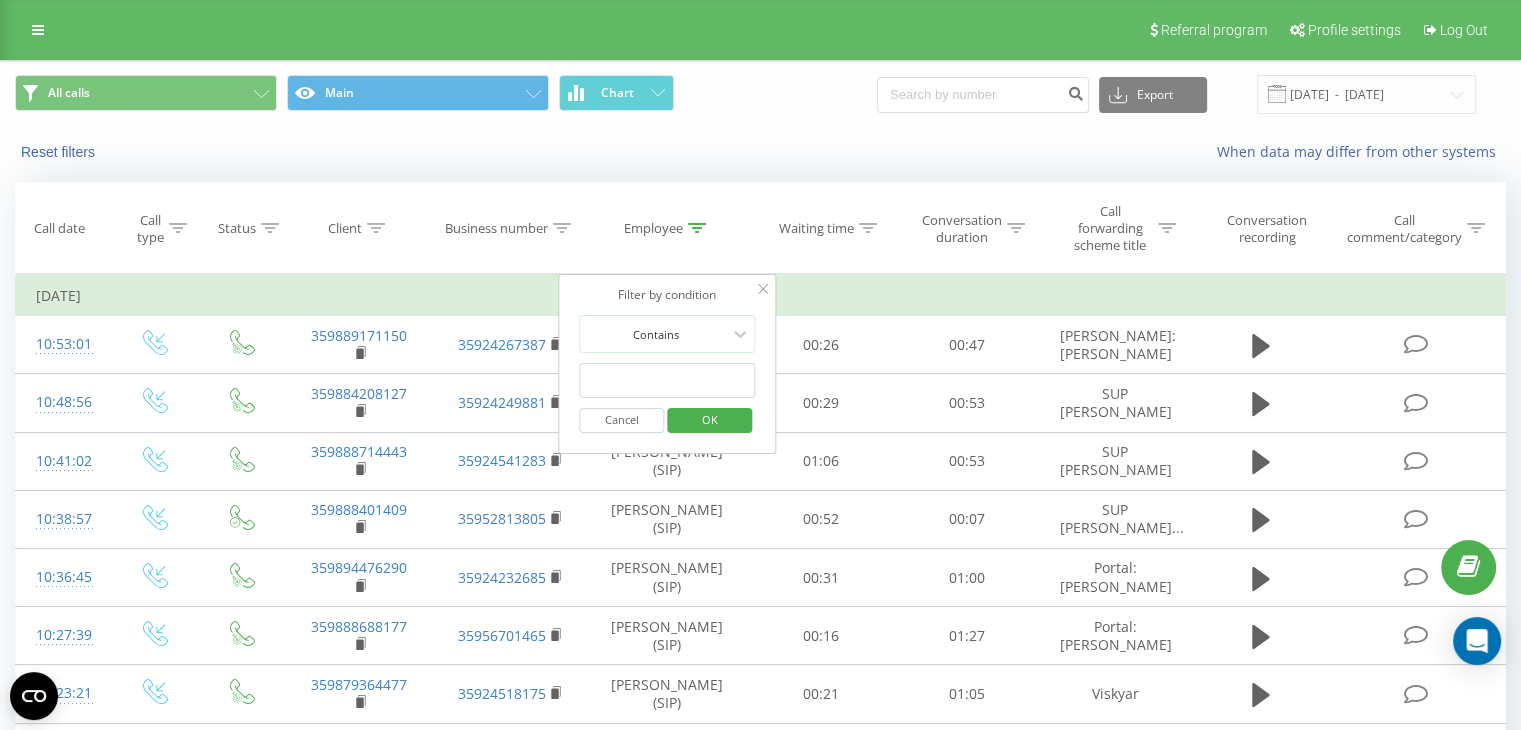 click at bounding box center (667, 380) 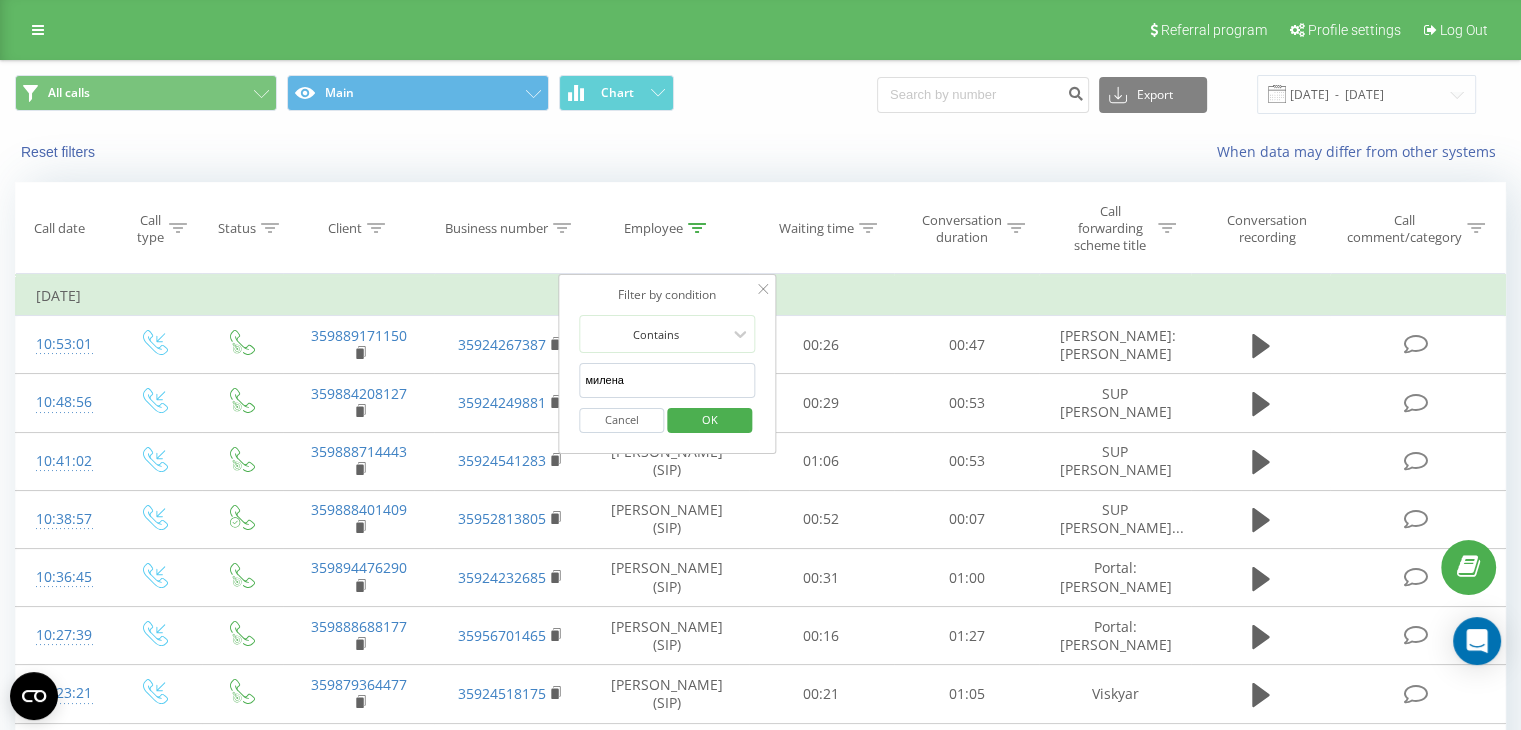 type on "милена" 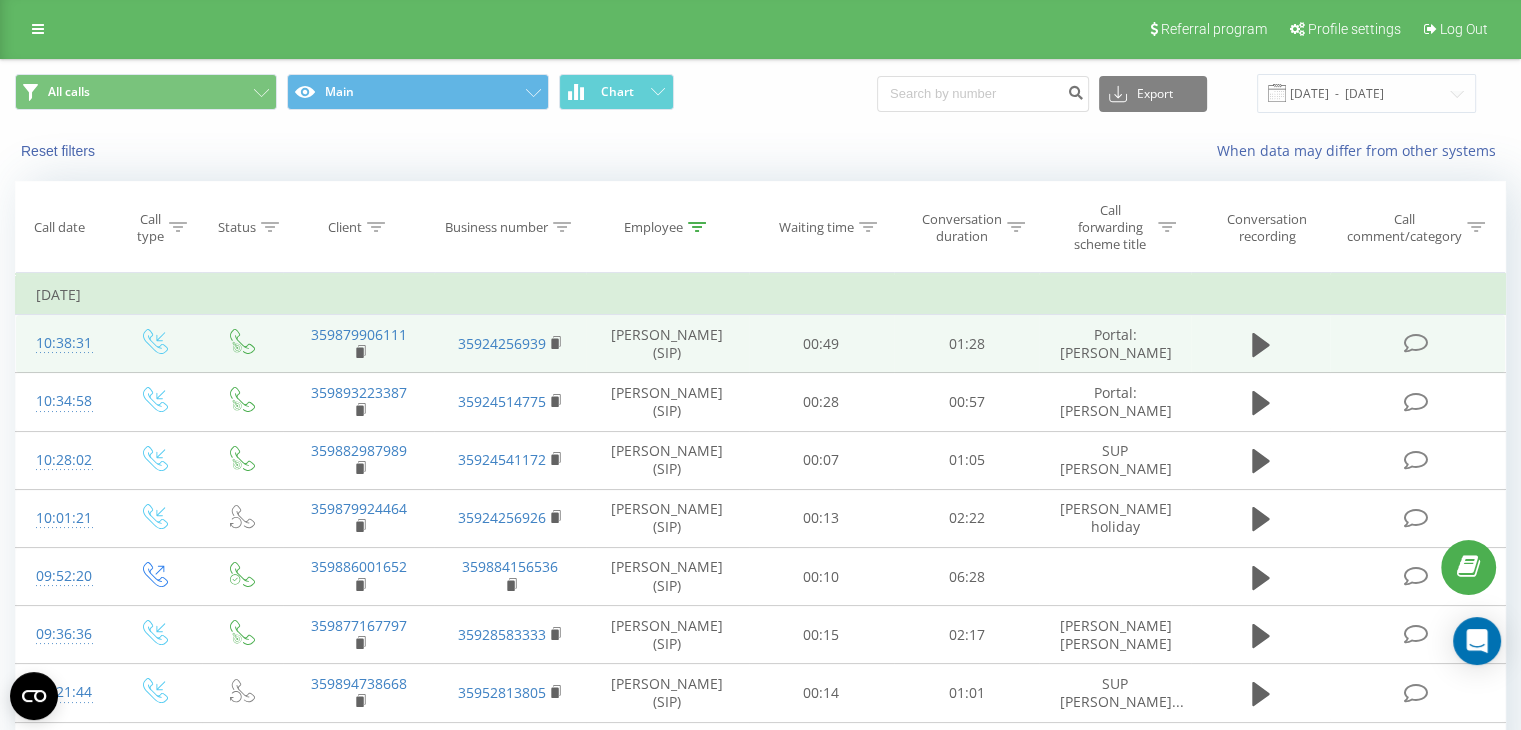 scroll, scrollTop: 0, scrollLeft: 0, axis: both 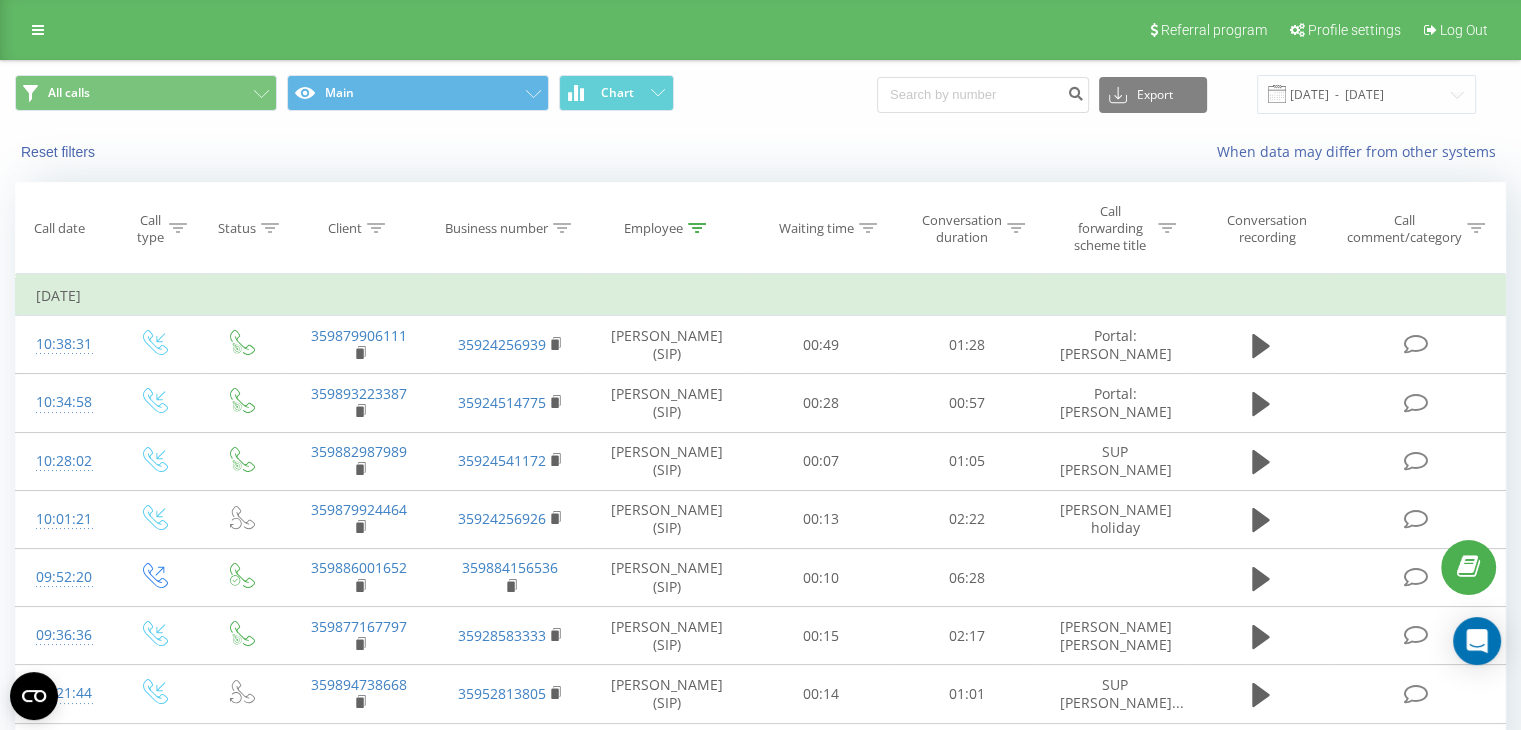 click on "Employee" at bounding box center [653, 228] 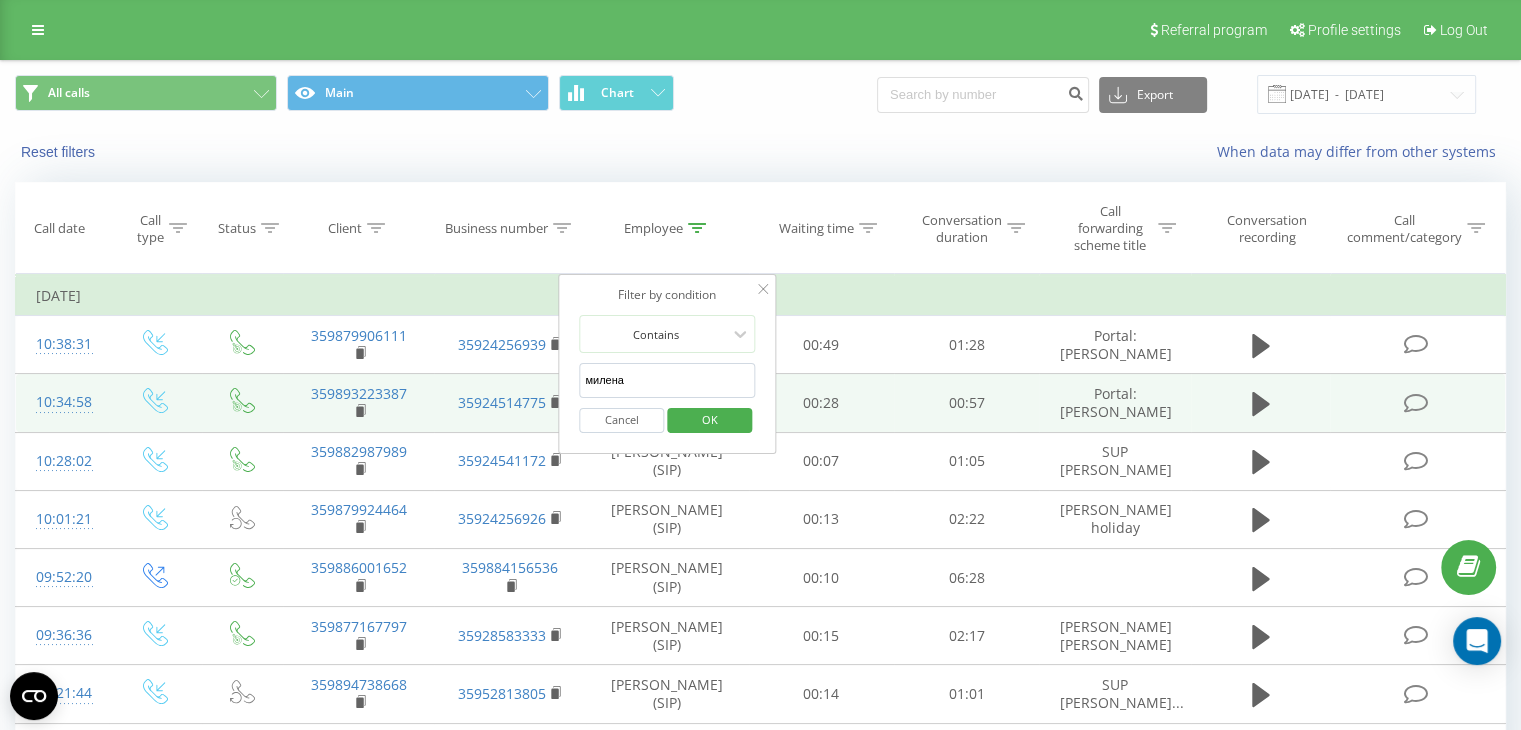 click on "Filter by condition Equal Enter value Cancel OK Filter by condition Equal Enter value Cancel OK Filter by condition Contains Cancel OK Filter by condition Contains Cancel OK Filter by condition Contains милена Cancel OK Filter by condition Equal Cancel OK Filter by condition Equal Cancel OK Filter by condition Contains Cancel OK Filter by condition Equal Enter value Cancel OK [DATE]  10:38:31         359879906111 35924256939 [PERSON_NAME] (SIP) 00:49 01:28 Portal: [PERSON_NAME]  10:34:58         359893223387 35924514775 [PERSON_NAME] (SIP) 00:28 00:57 Portal: [PERSON_NAME]  10:28:02         359882987989 35924541172 [PERSON_NAME] (SIP) 00:07 01:05 SUP [PERSON_NAME]  10:01:21         359879924464 35924256926 [PERSON_NAME] (SIP) 00:13 02:22 [PERSON_NAME] holiday   09:52:20         359886001652 359884156536 [PERSON_NAME] (SIP) 00:10 06:28  09:36:36         359877167797 35928583333 00:15" at bounding box center (760, 528) 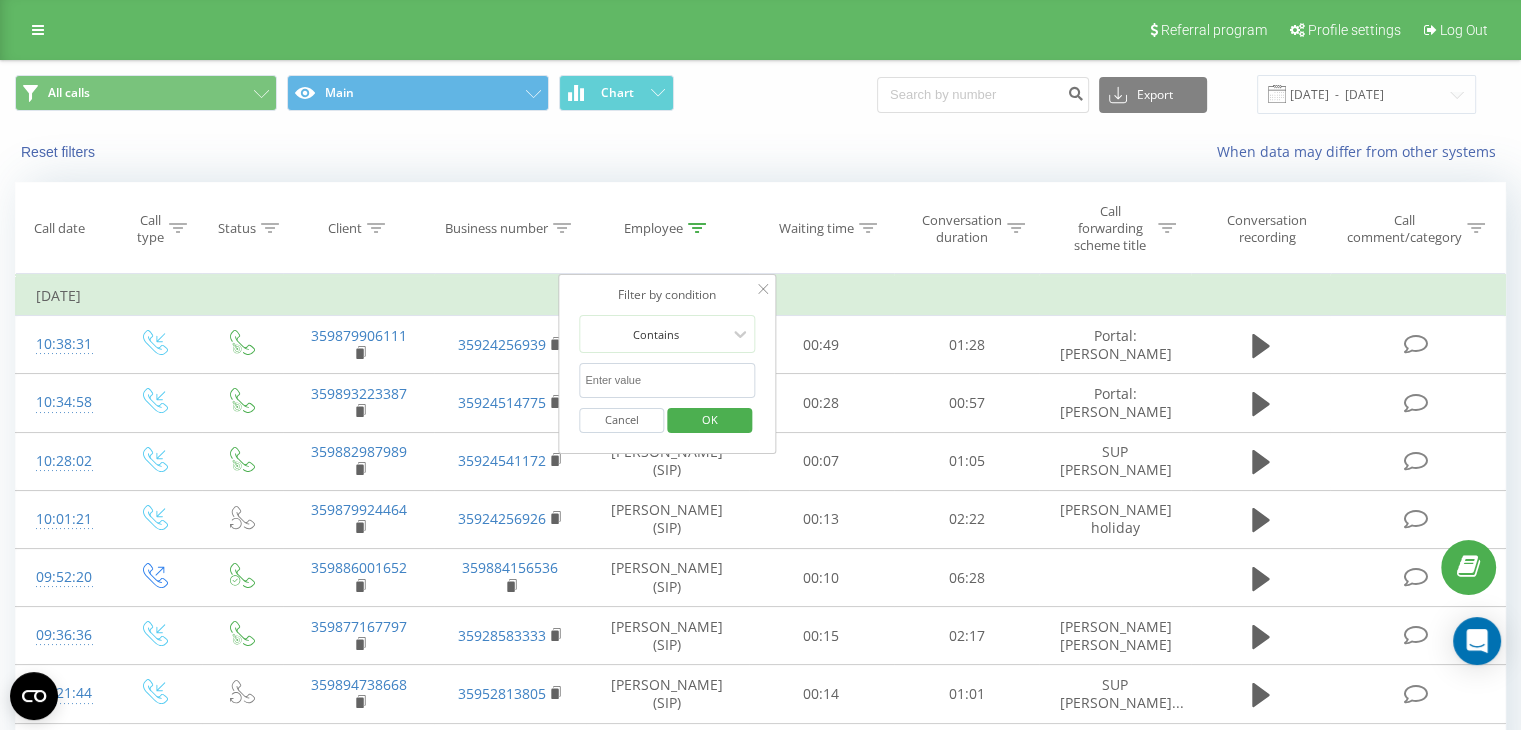click at bounding box center [667, 380] 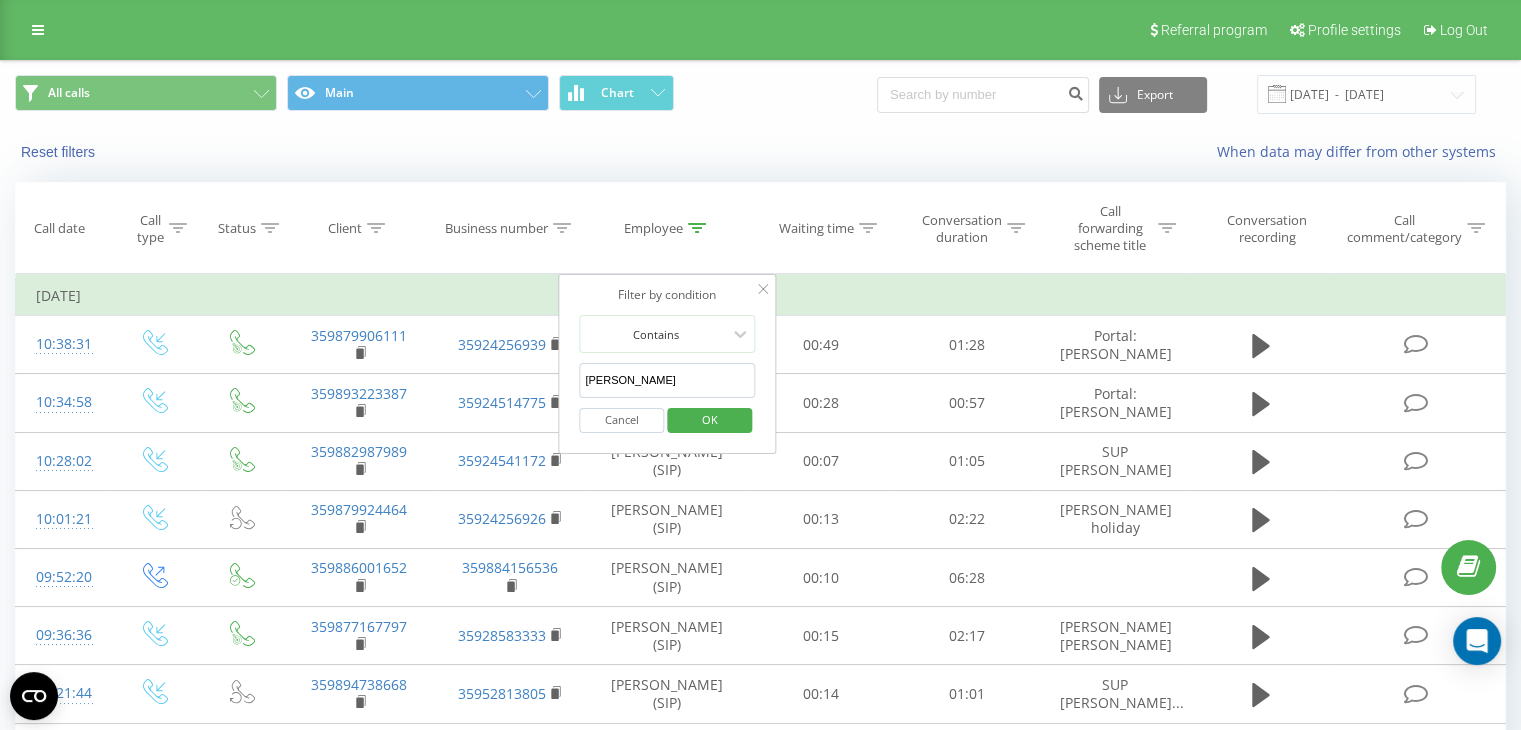 click on "OK" at bounding box center [710, 419] 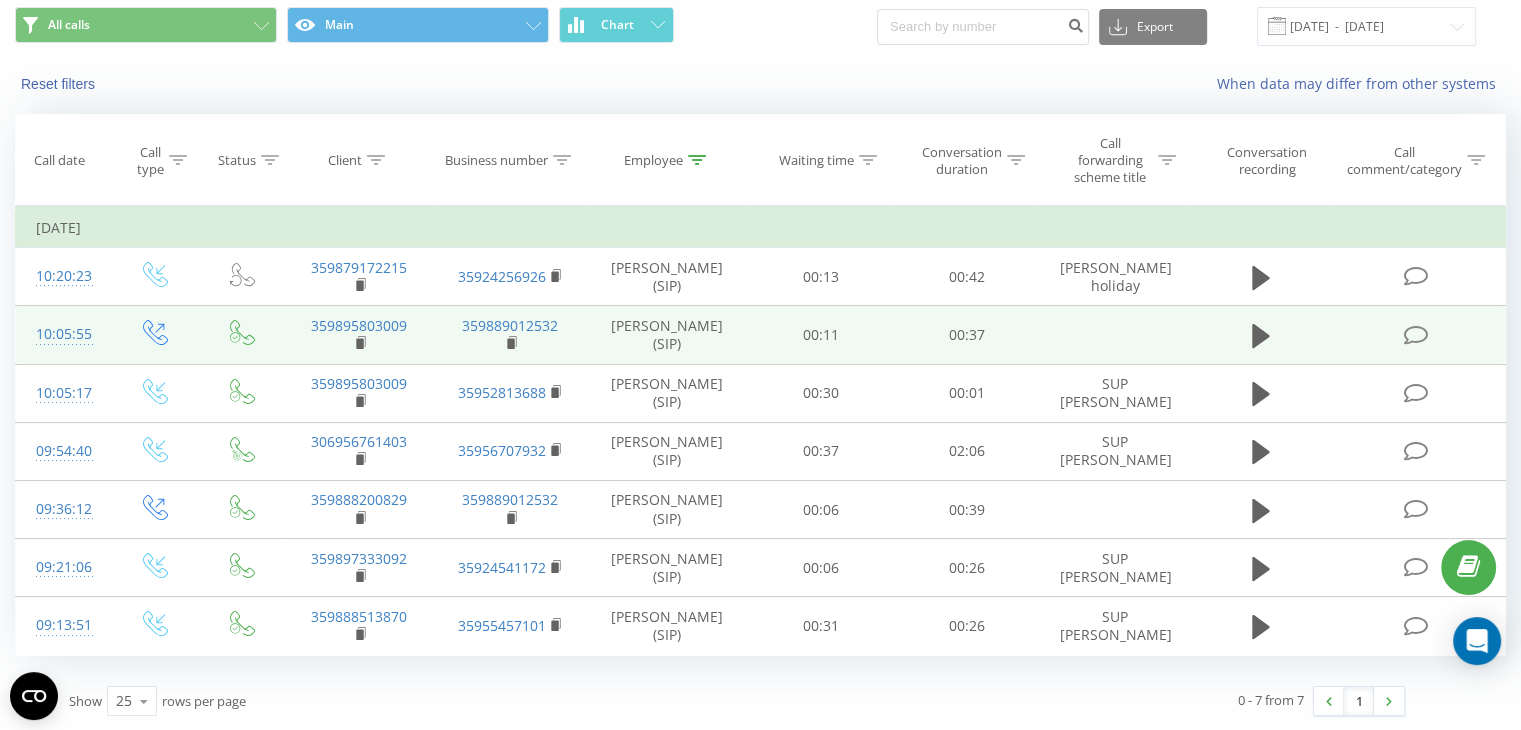 scroll, scrollTop: 0, scrollLeft: 0, axis: both 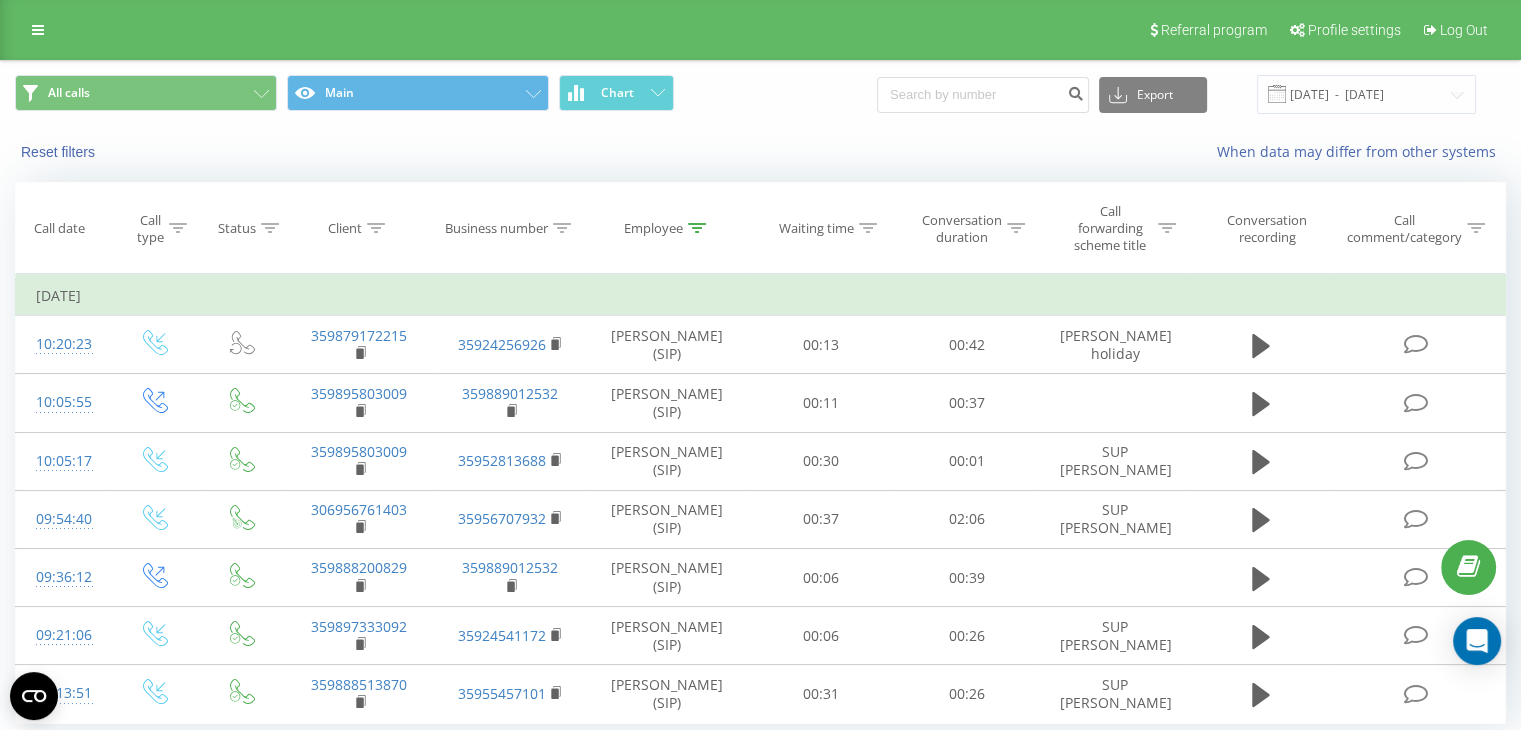click on "Employee" at bounding box center [653, 228] 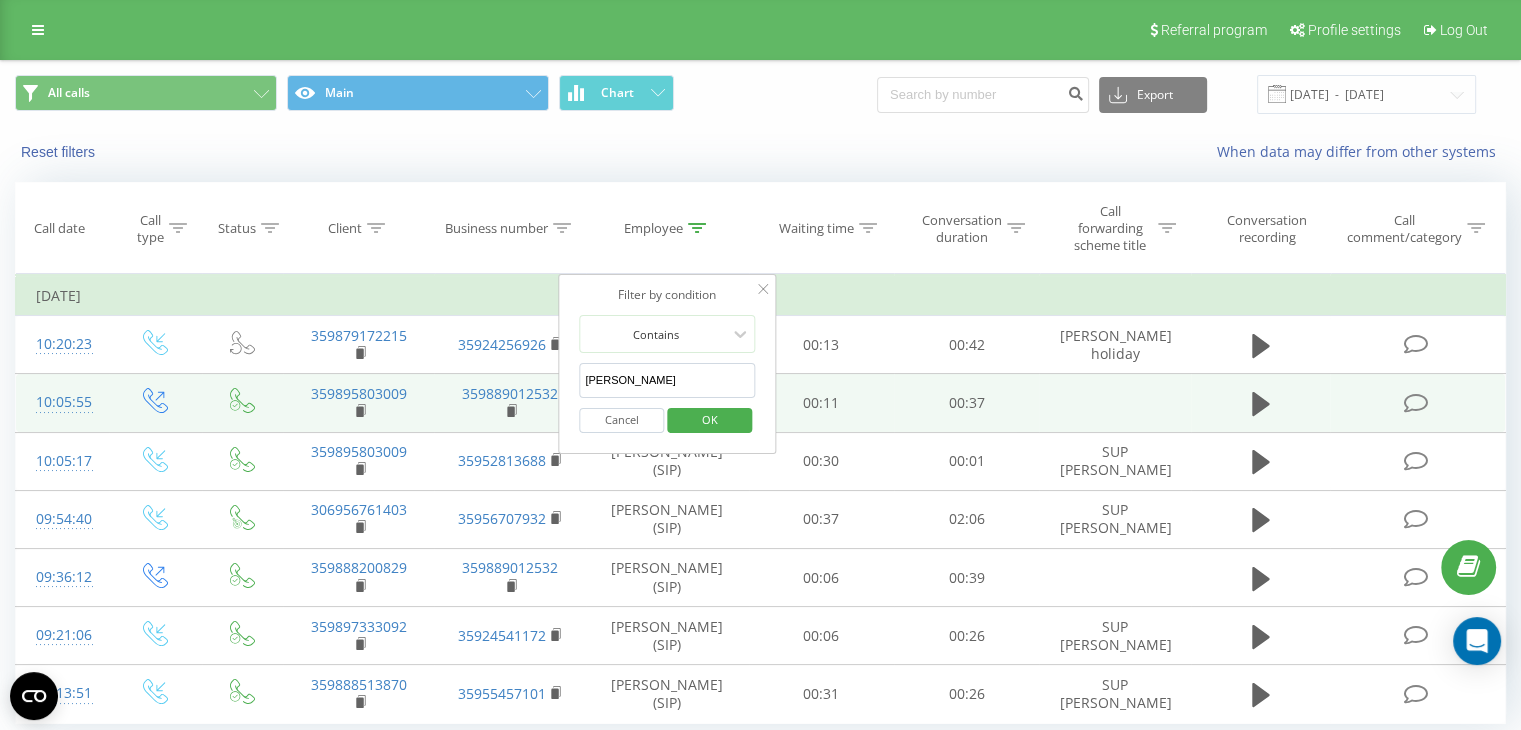 drag, startPoint x: 626, startPoint y: 381, endPoint x: 551, endPoint y: 380, distance: 75.00667 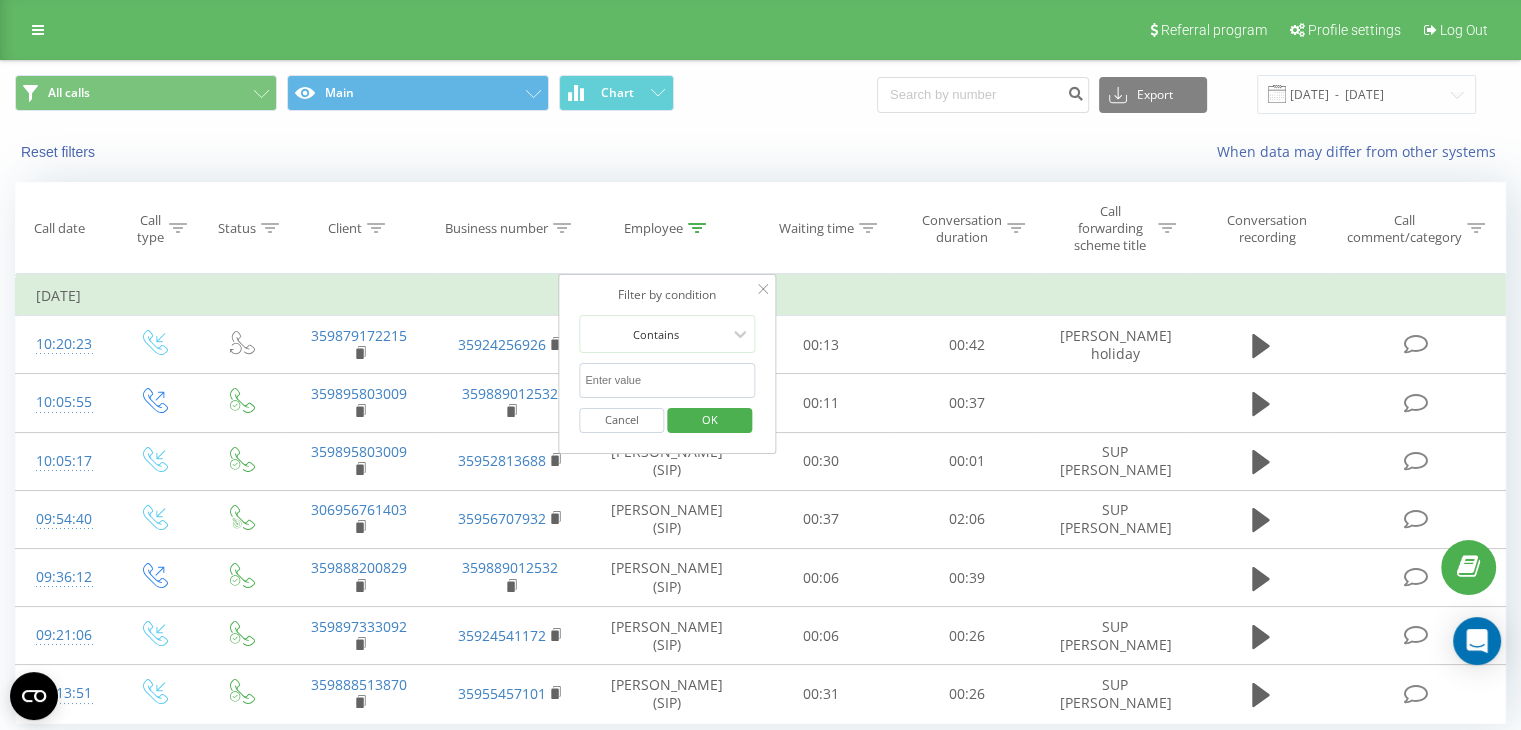 click at bounding box center [667, 380] 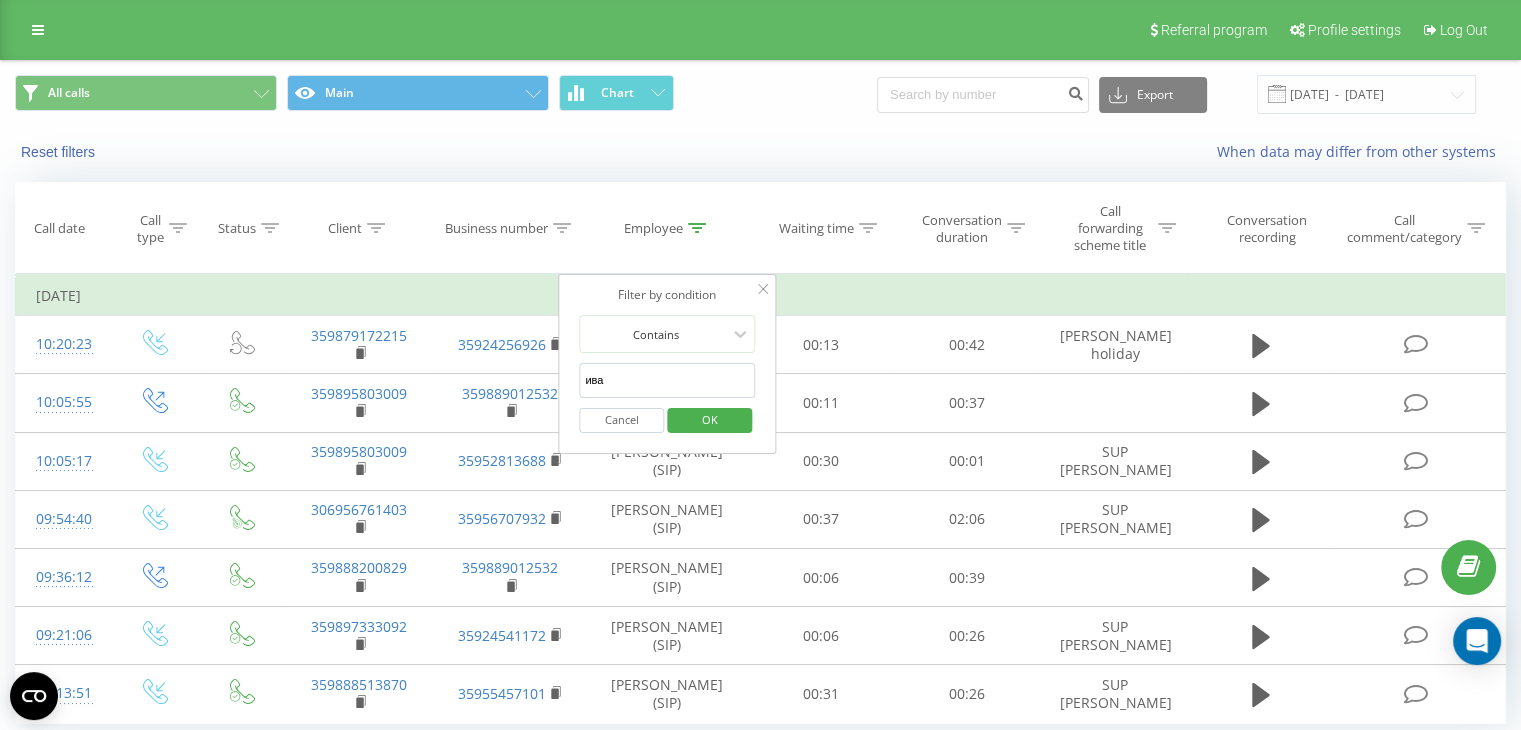click on "OK" at bounding box center [710, 419] 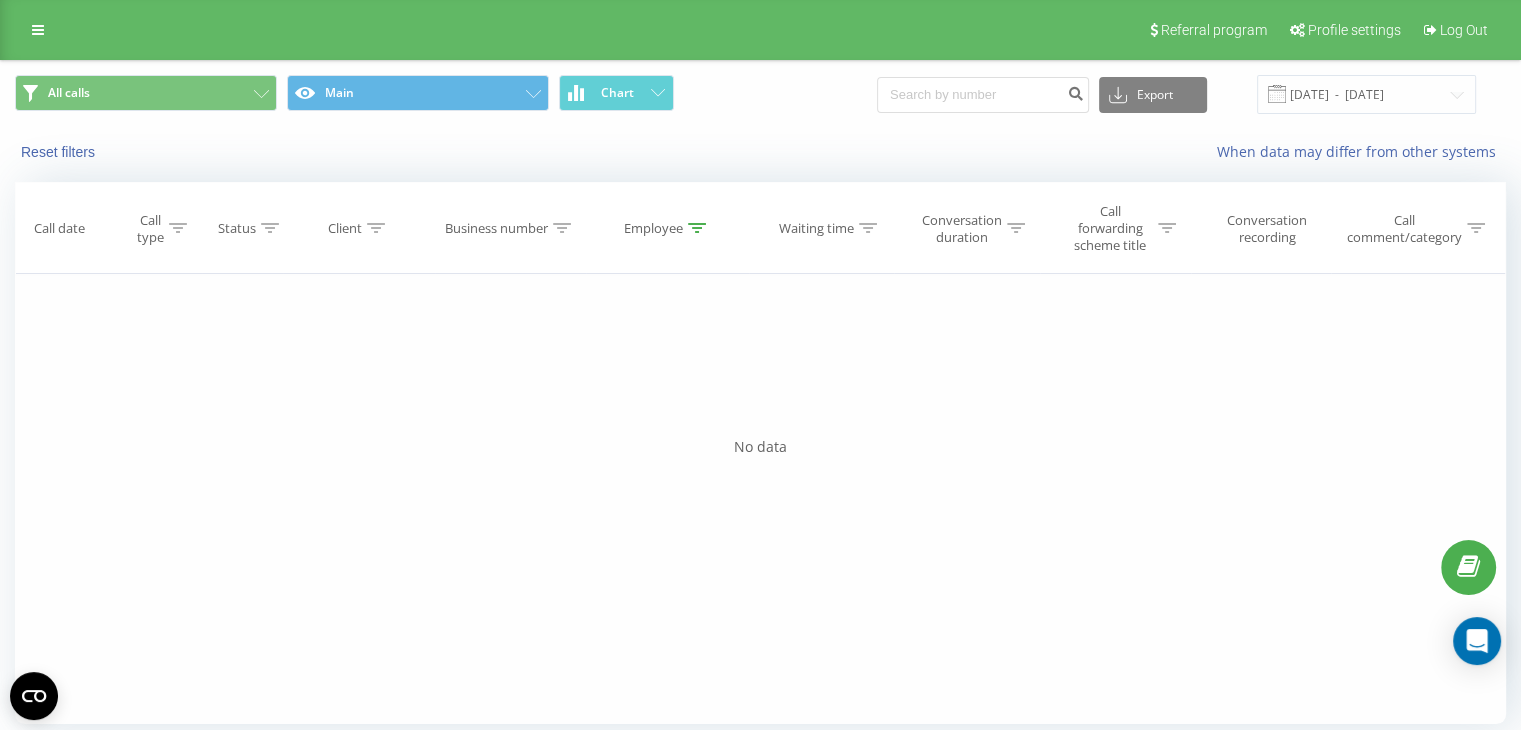 click on "Employee" at bounding box center (667, 228) 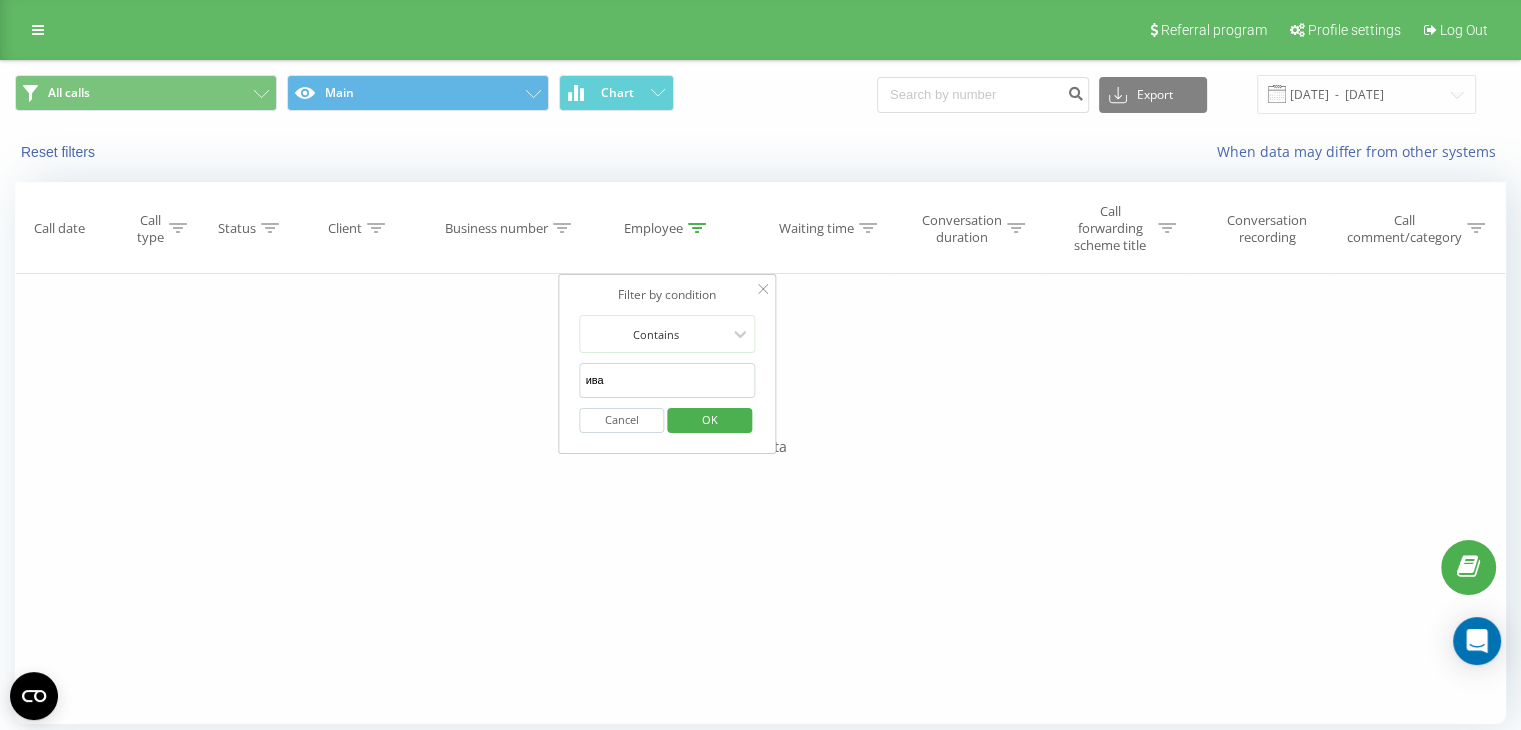drag, startPoint x: 620, startPoint y: 373, endPoint x: 555, endPoint y: 378, distance: 65.192024 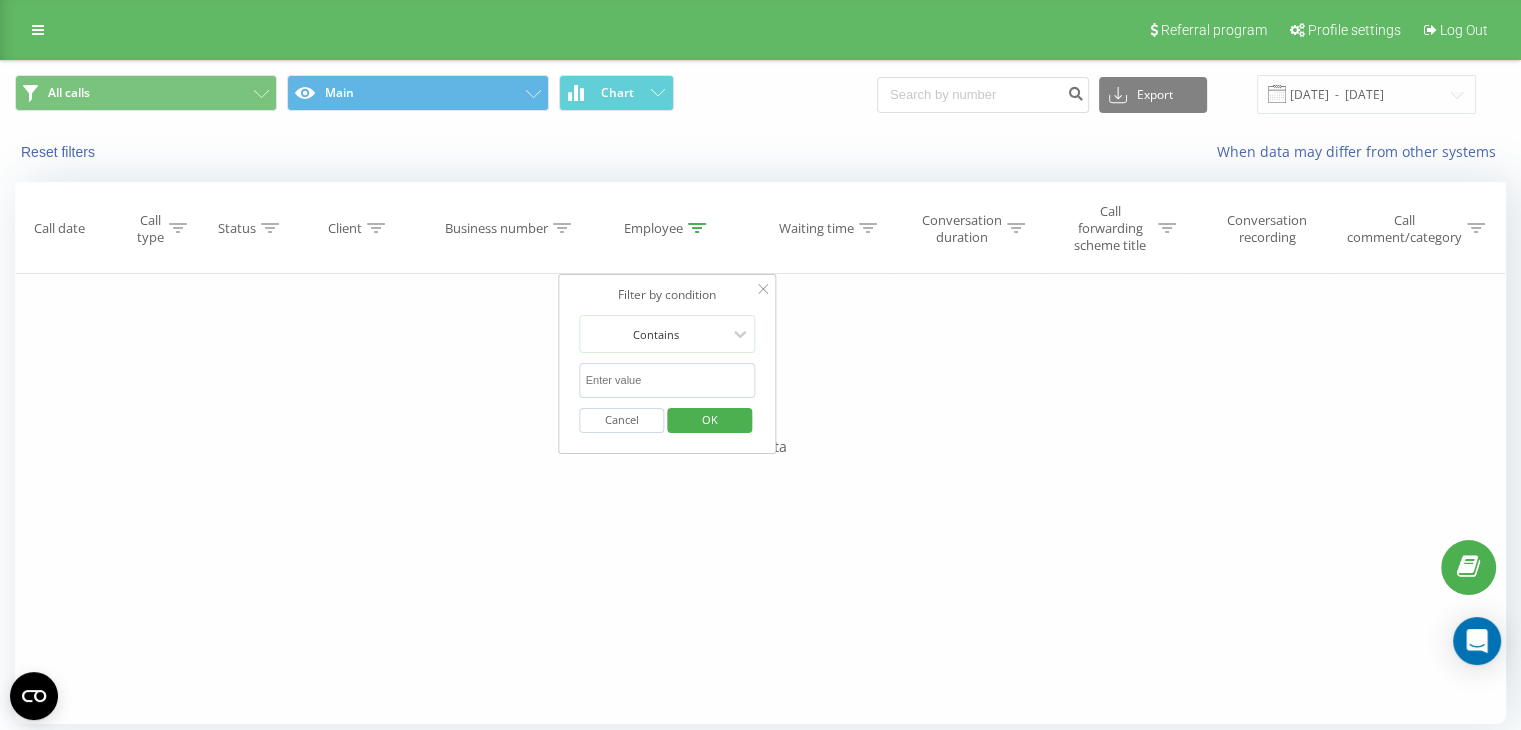 type 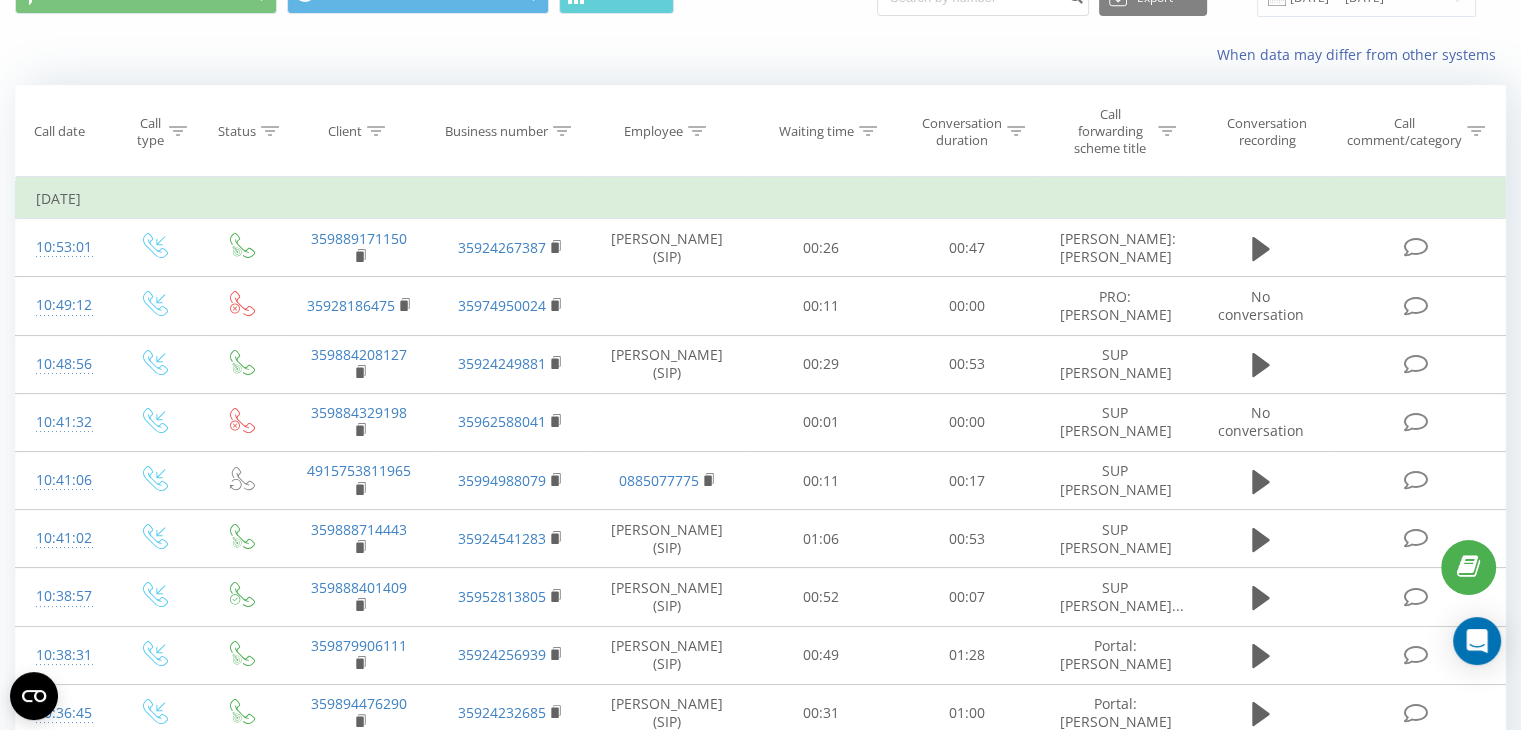 scroll, scrollTop: 0, scrollLeft: 0, axis: both 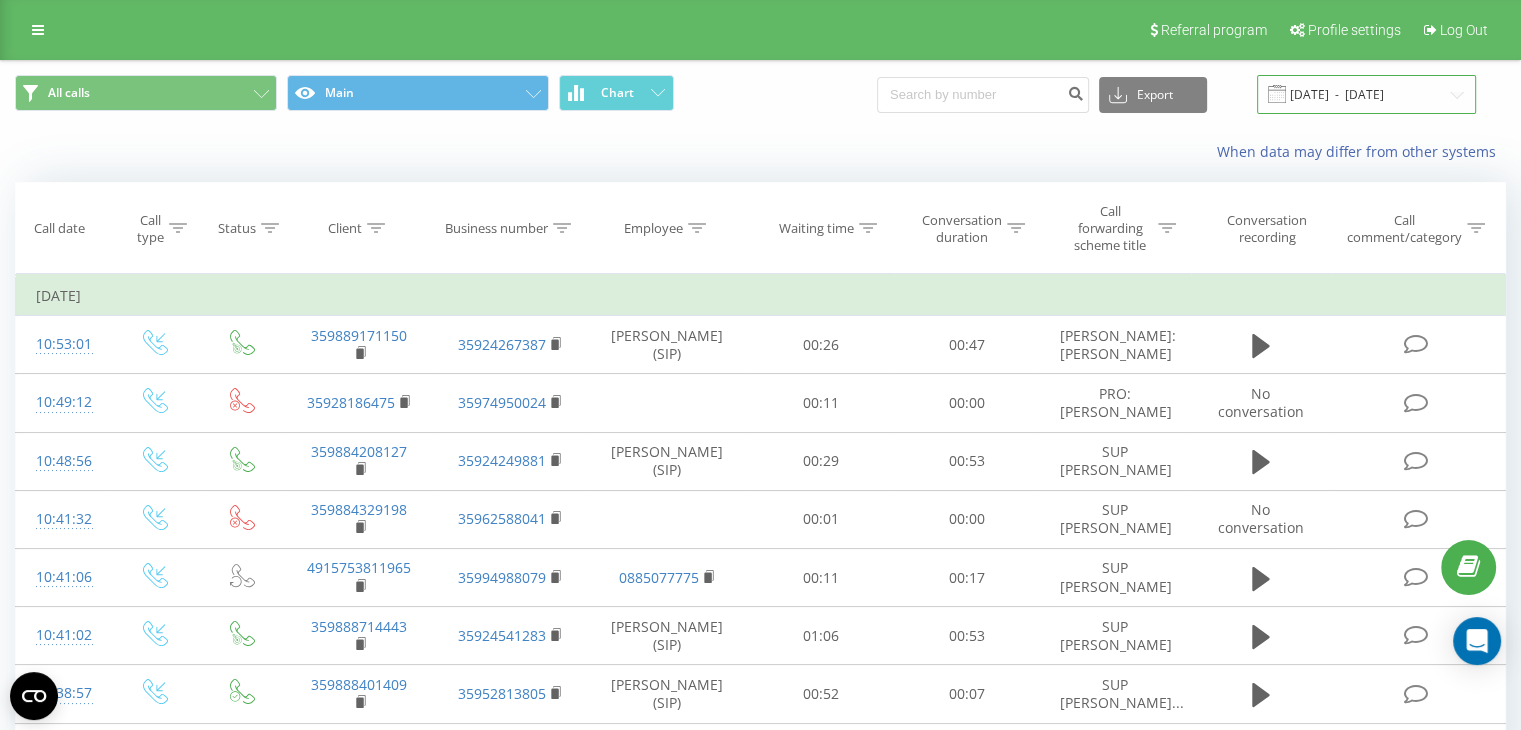 click on "[DATE]  -  [DATE]" at bounding box center [1366, 94] 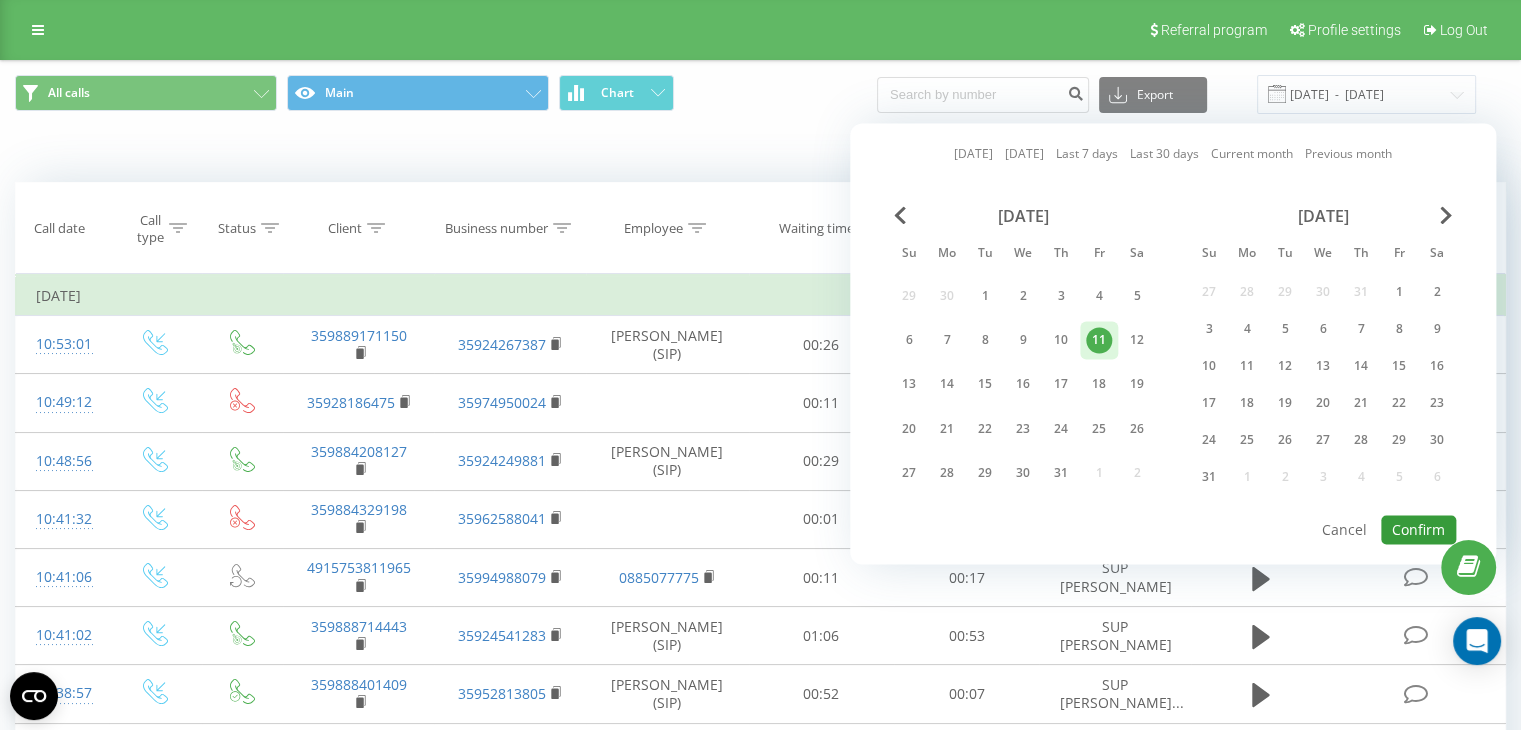 click on "Confirm" at bounding box center (1418, 529) 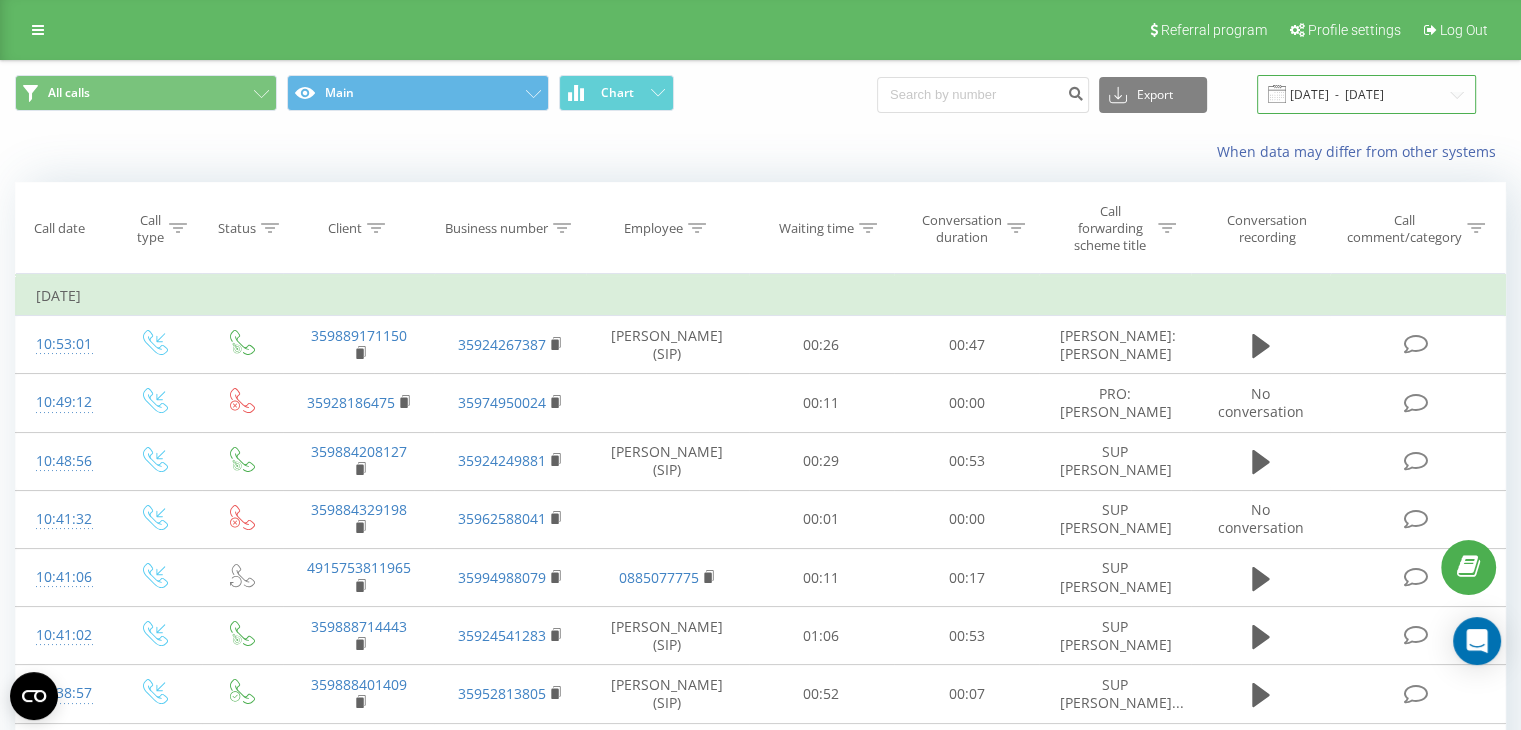 click on "[DATE]  -  [DATE]" at bounding box center [1366, 94] 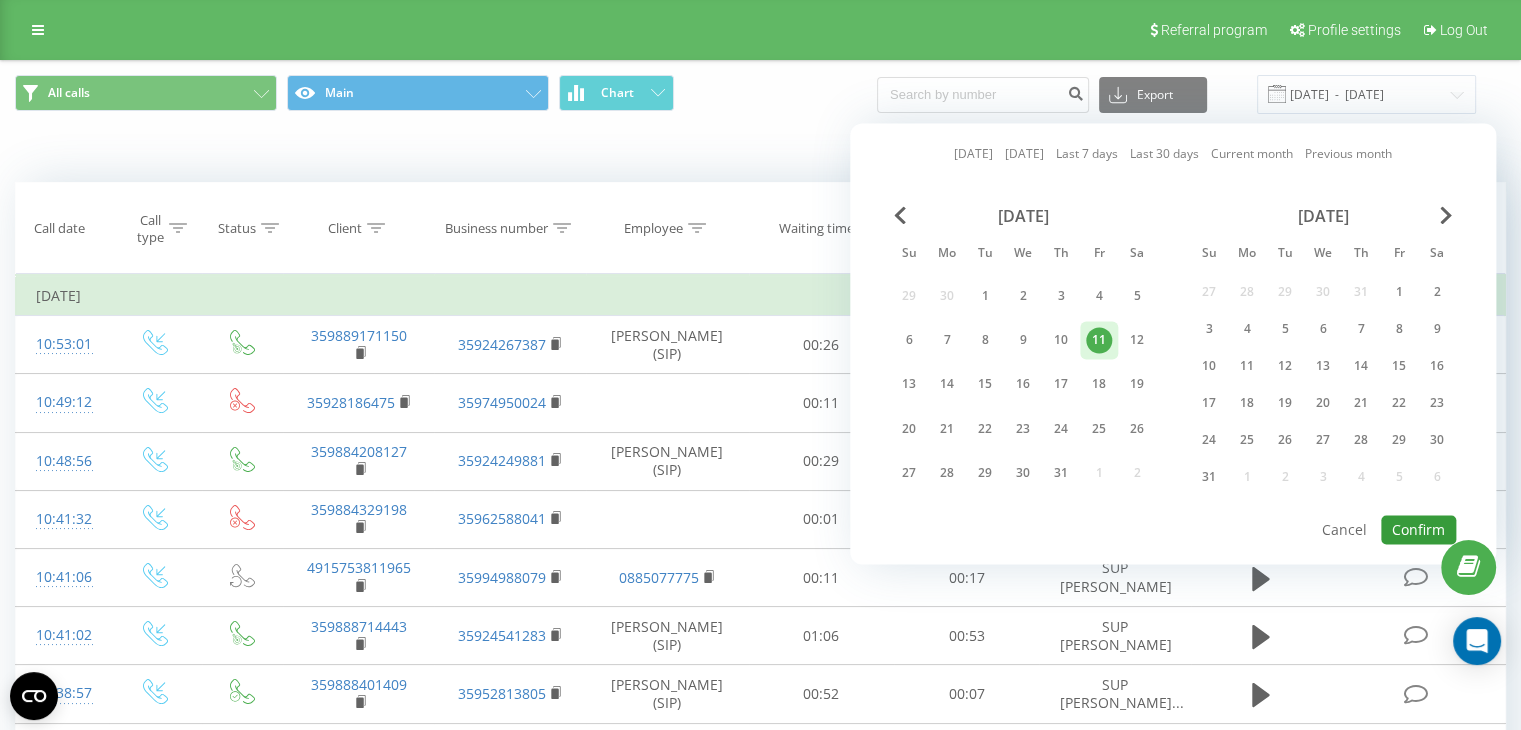 click on "Confirm" at bounding box center (1418, 529) 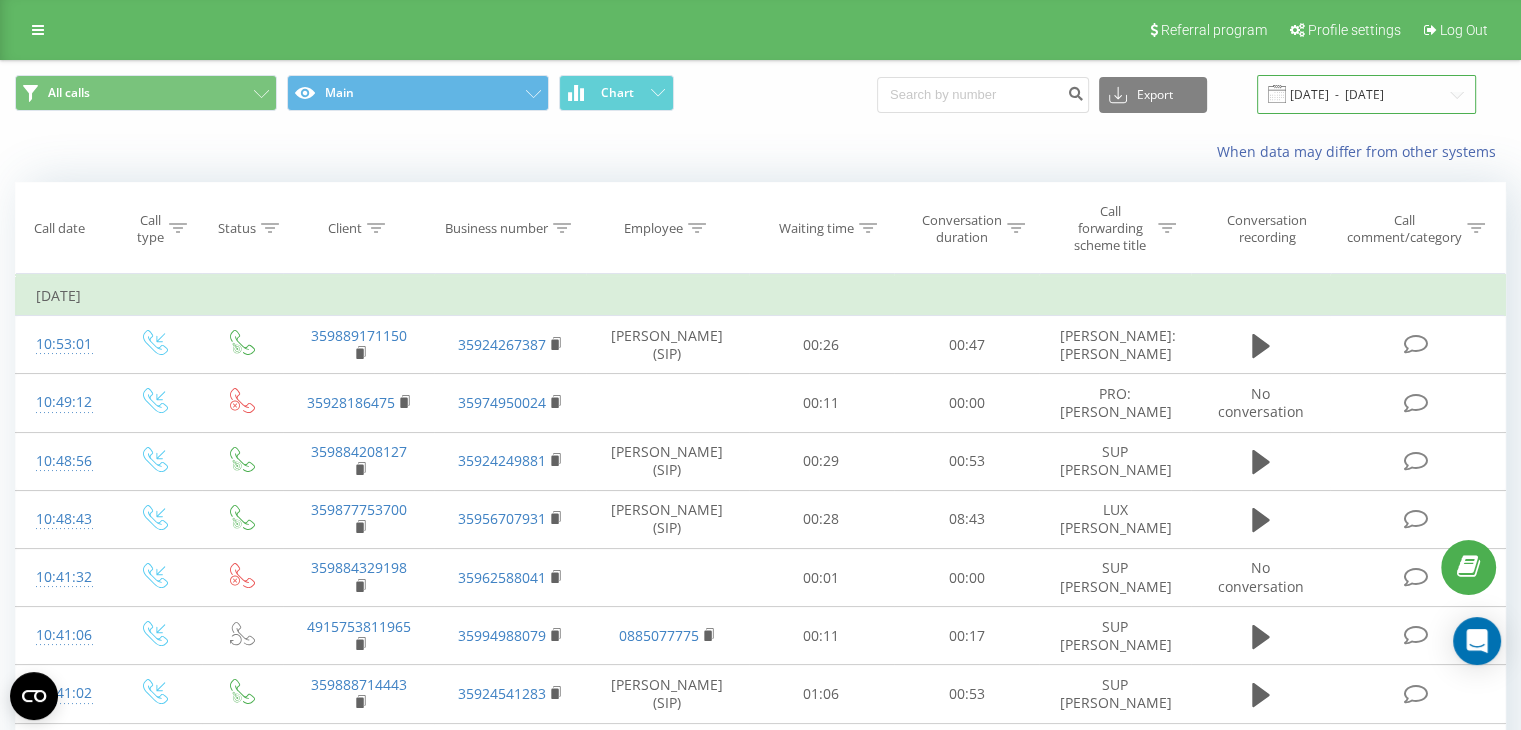 click on "[DATE]  -  [DATE]" at bounding box center (1366, 94) 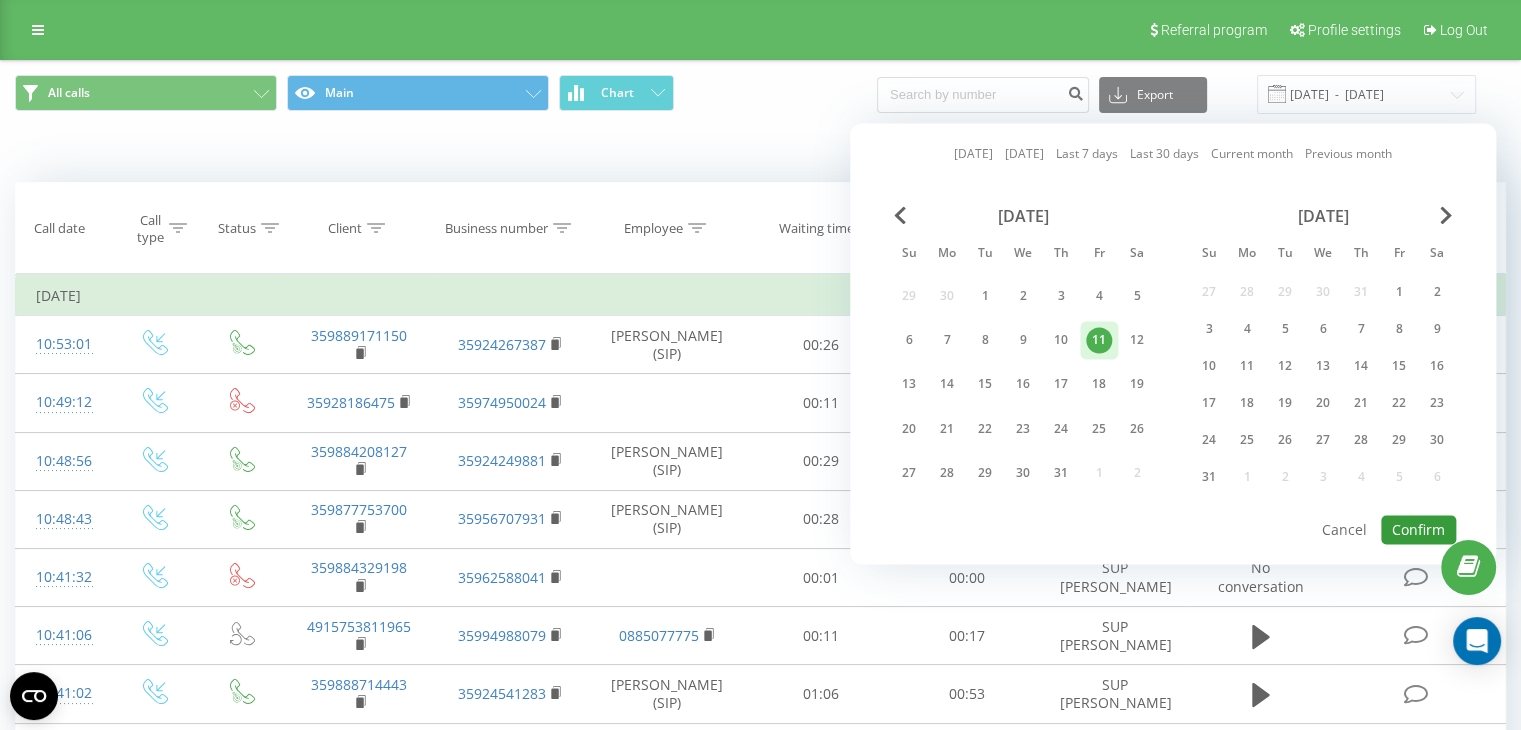 click on "Confirm" at bounding box center (1418, 529) 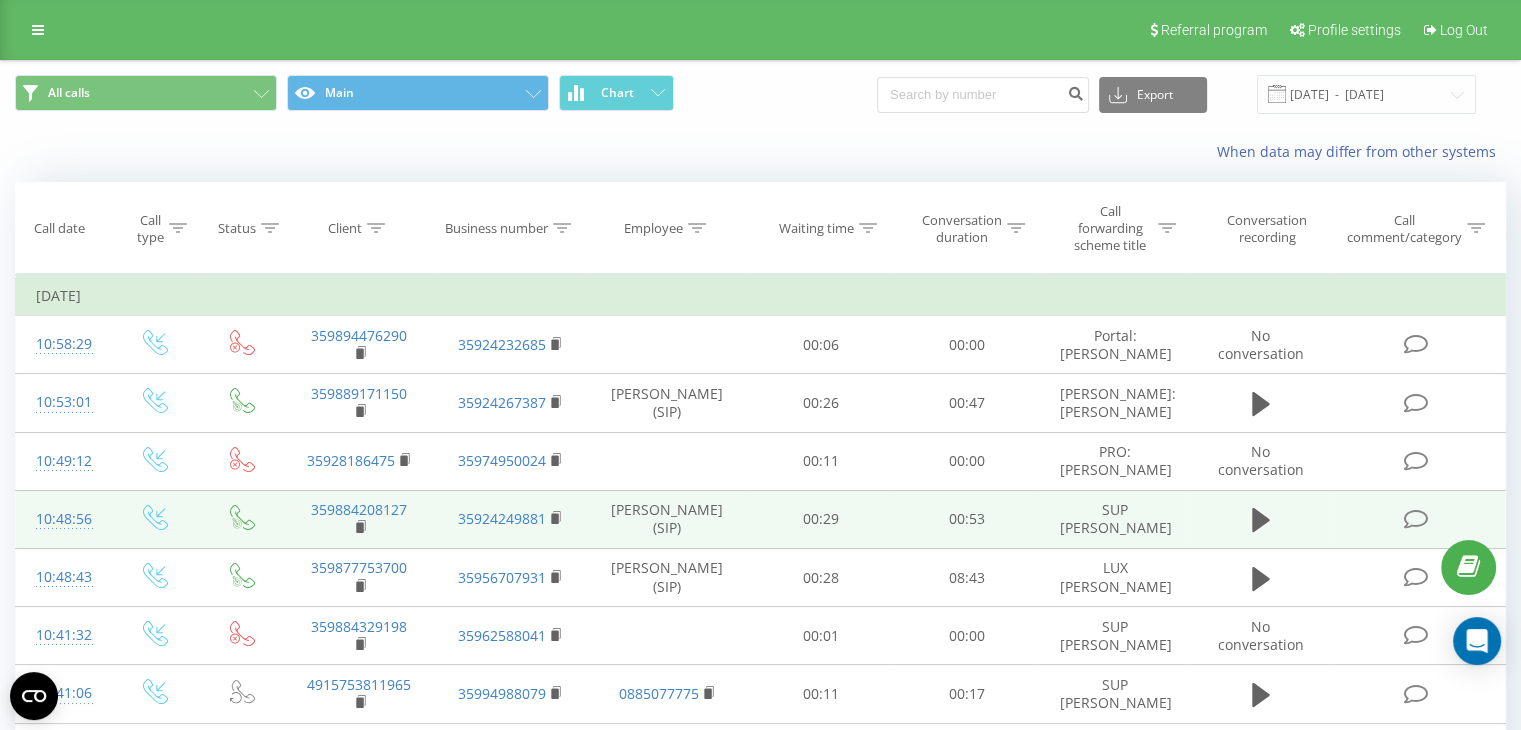 scroll, scrollTop: 100, scrollLeft: 0, axis: vertical 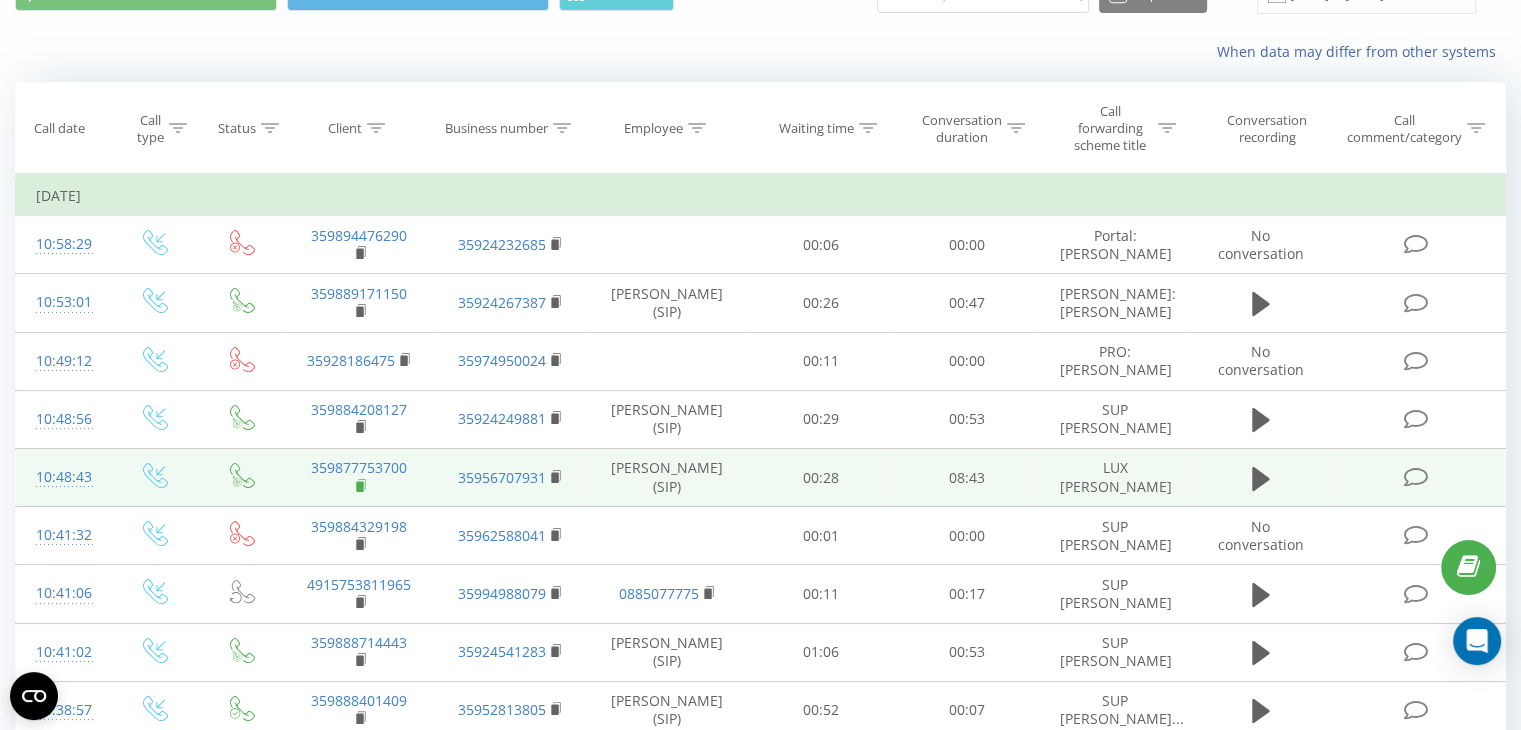 click 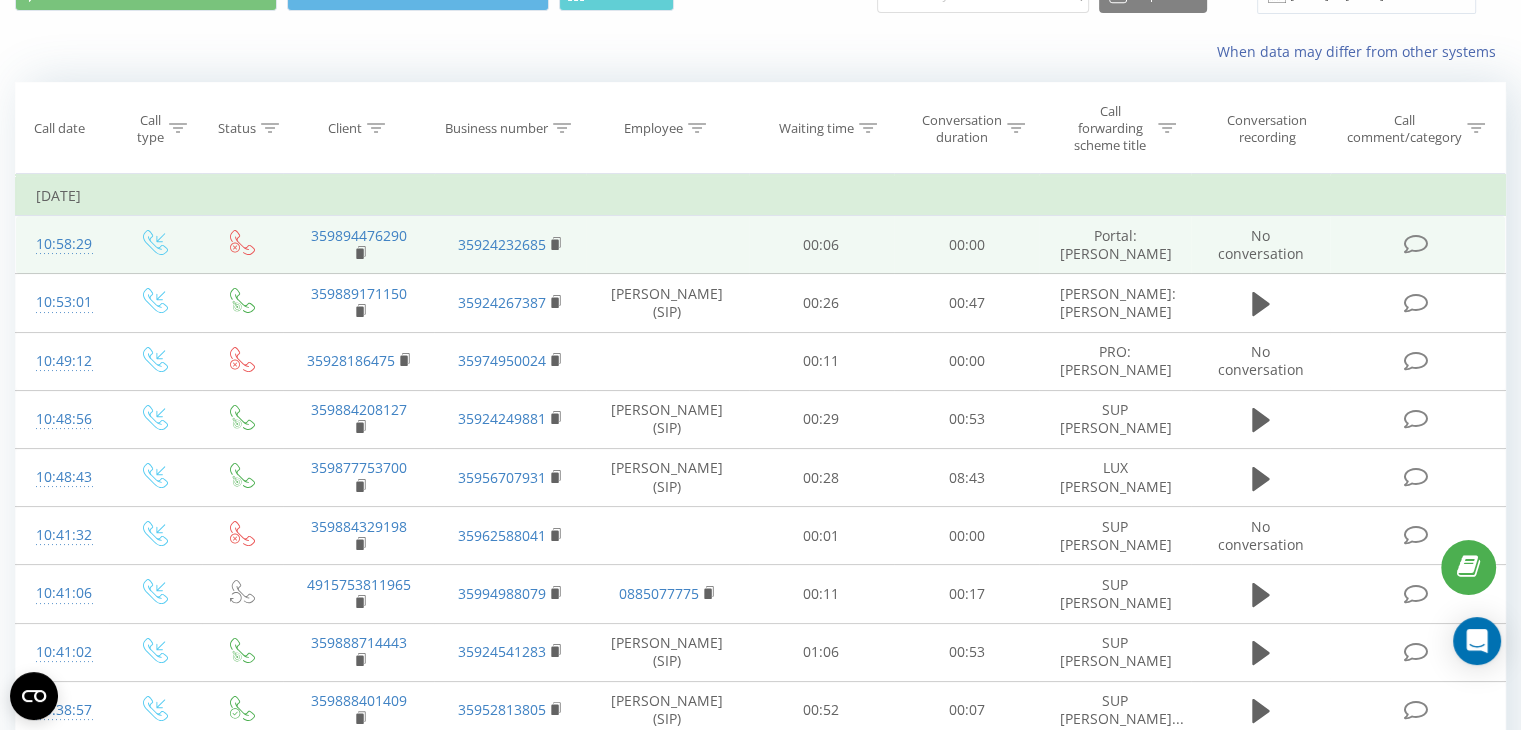 scroll, scrollTop: 0, scrollLeft: 0, axis: both 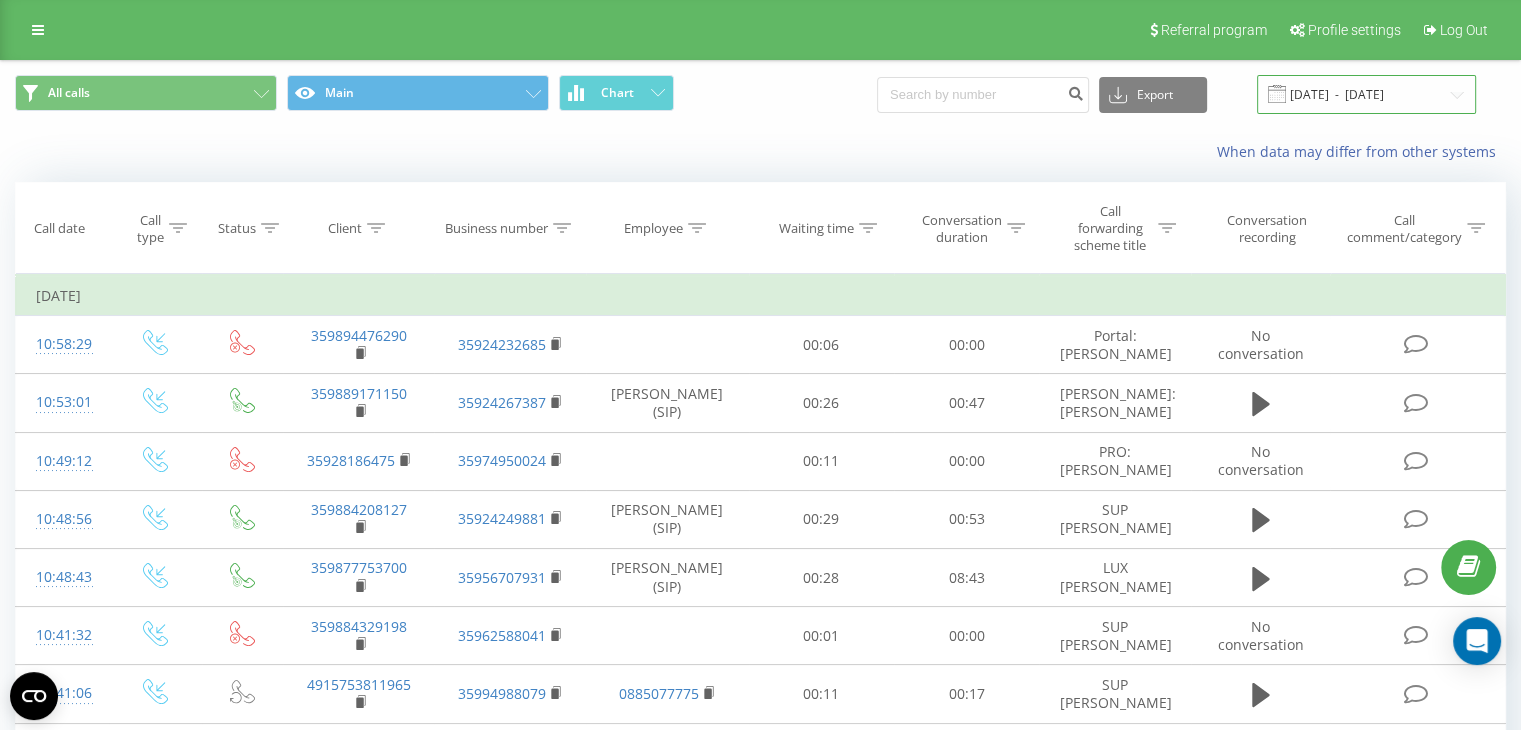 click on "[DATE]  -  [DATE]" at bounding box center [1366, 94] 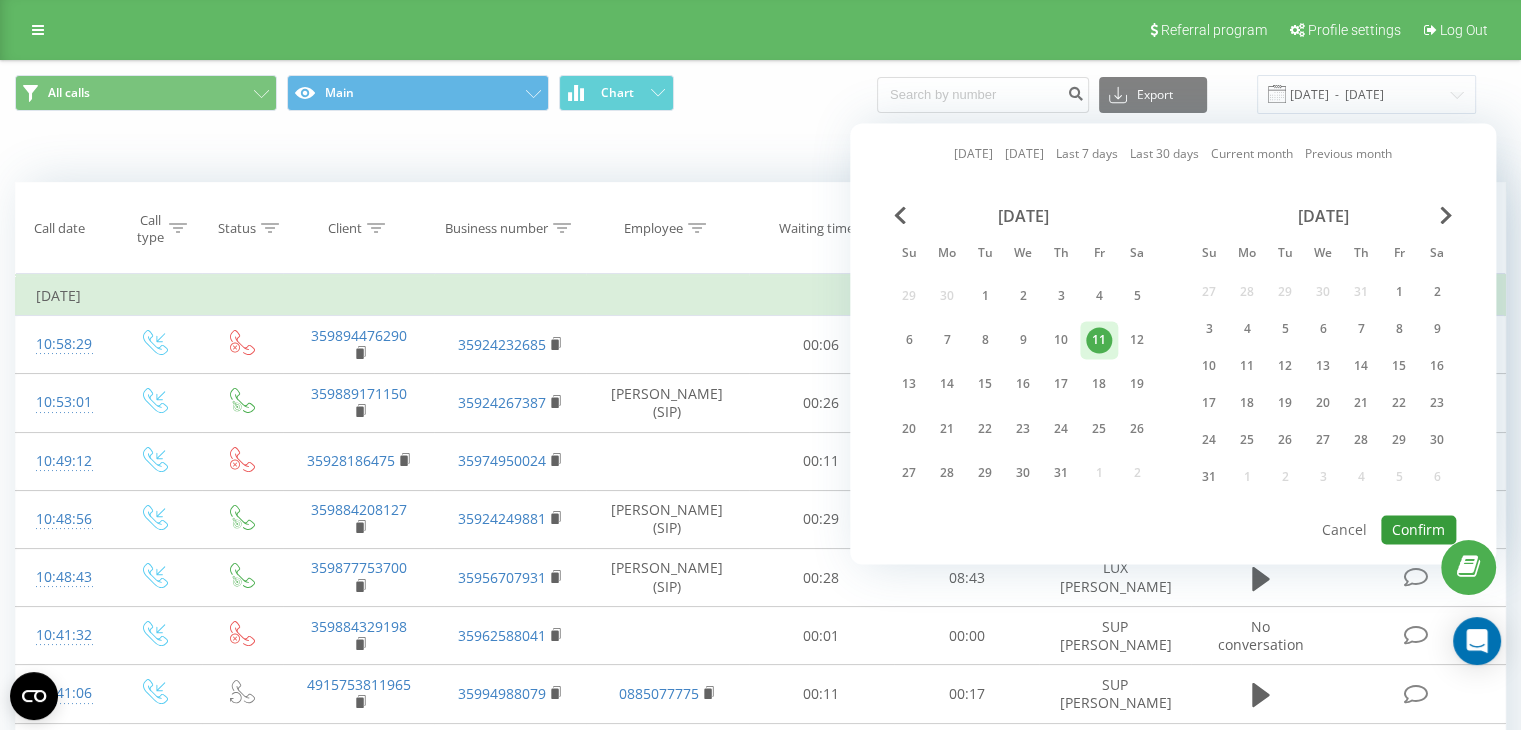 click on "Confirm" at bounding box center [1418, 529] 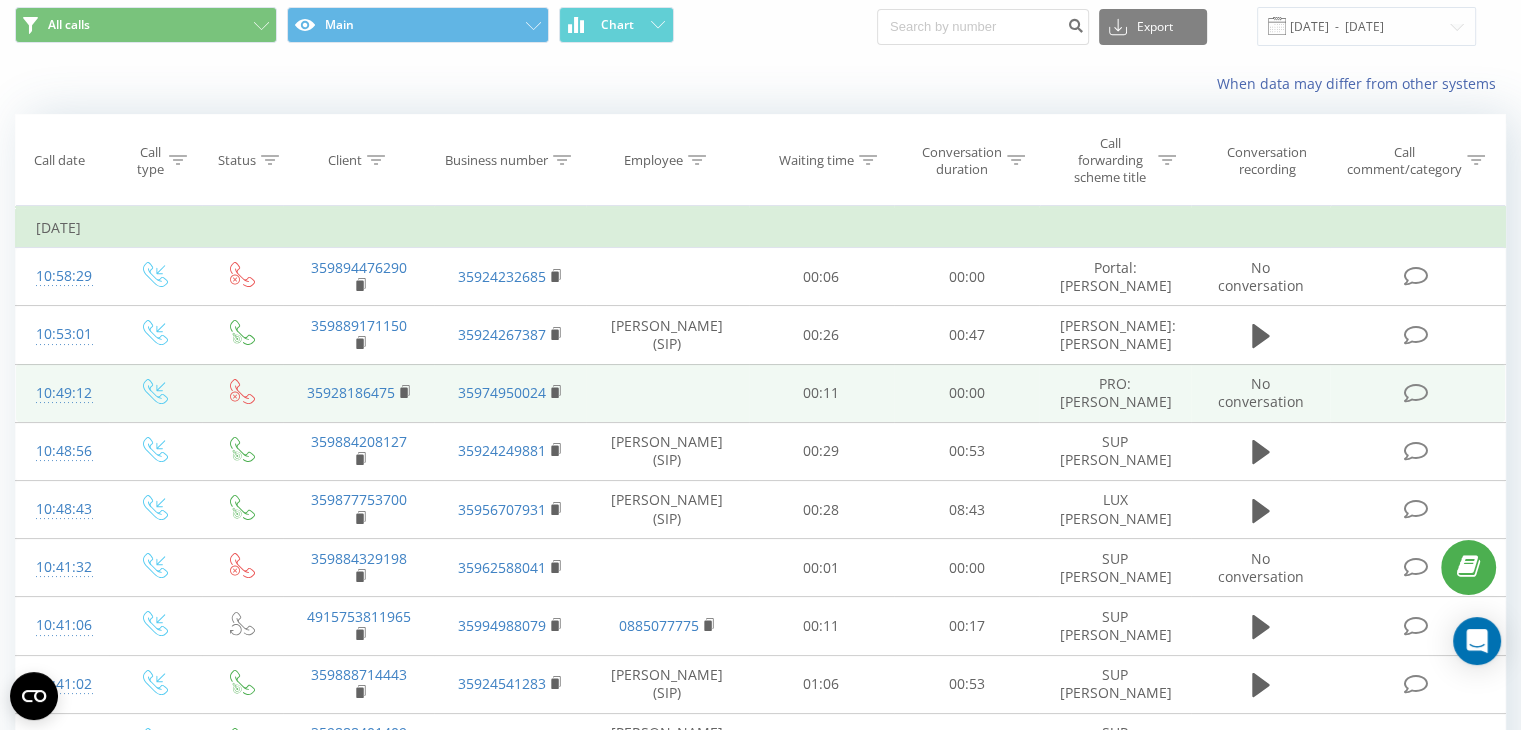 scroll, scrollTop: 100, scrollLeft: 0, axis: vertical 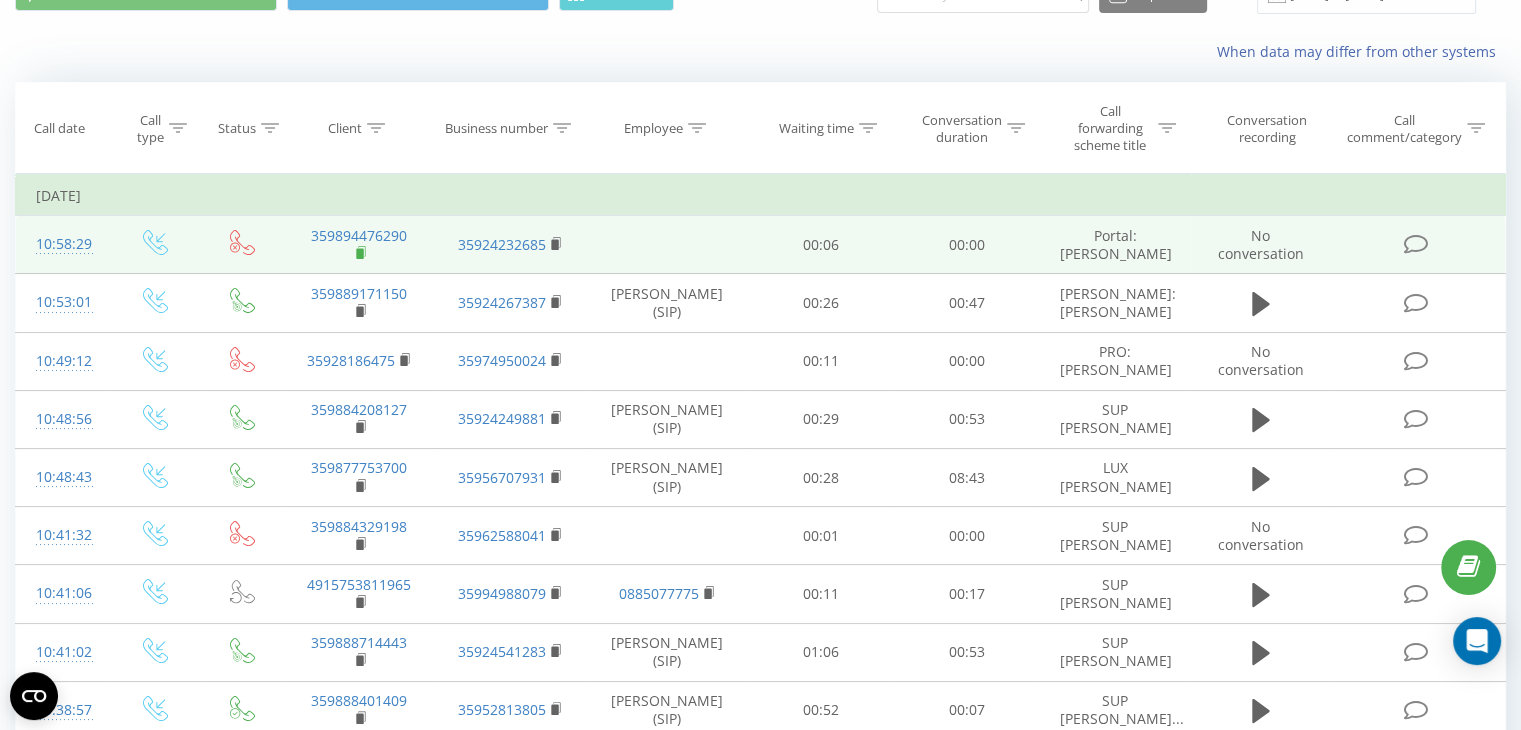 click 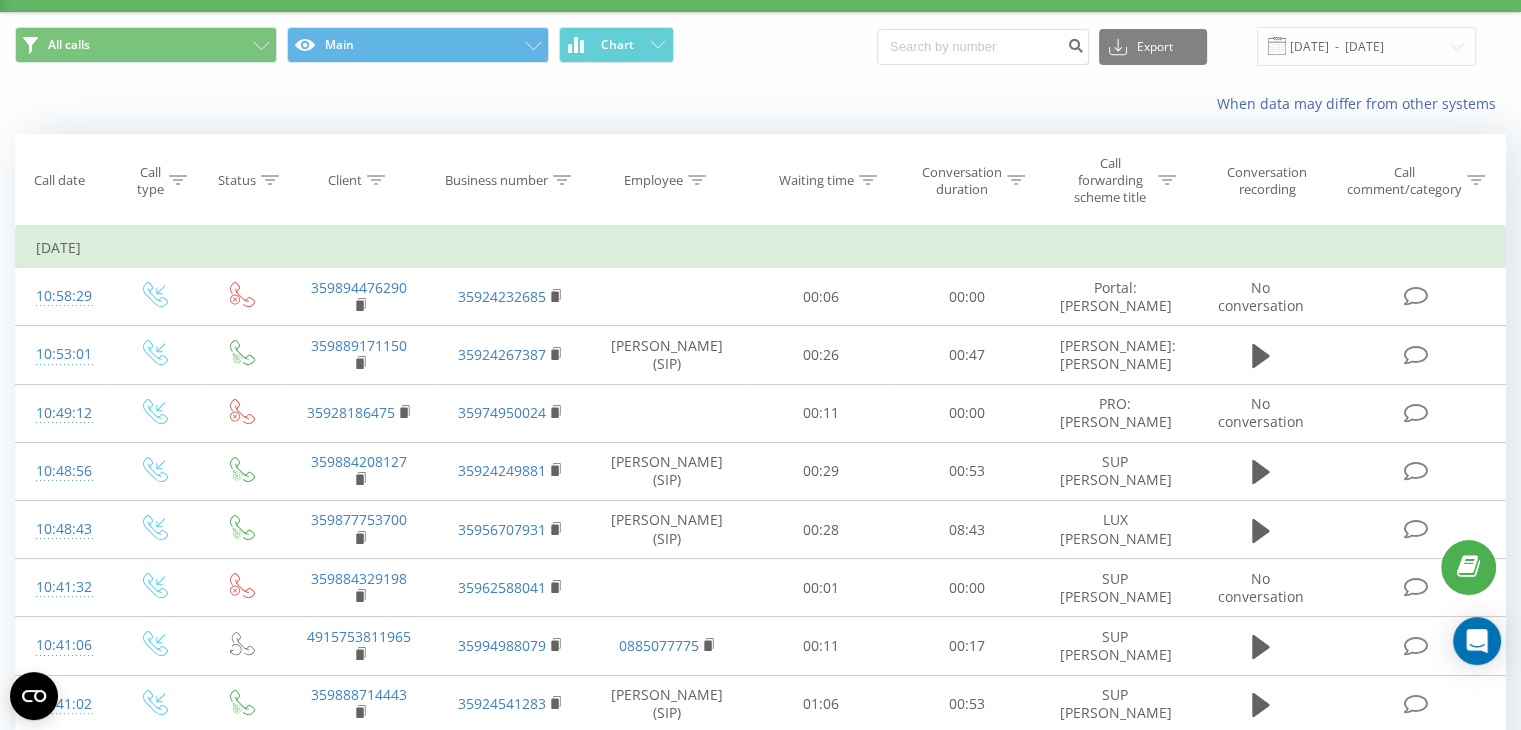 scroll, scrollTop: 0, scrollLeft: 0, axis: both 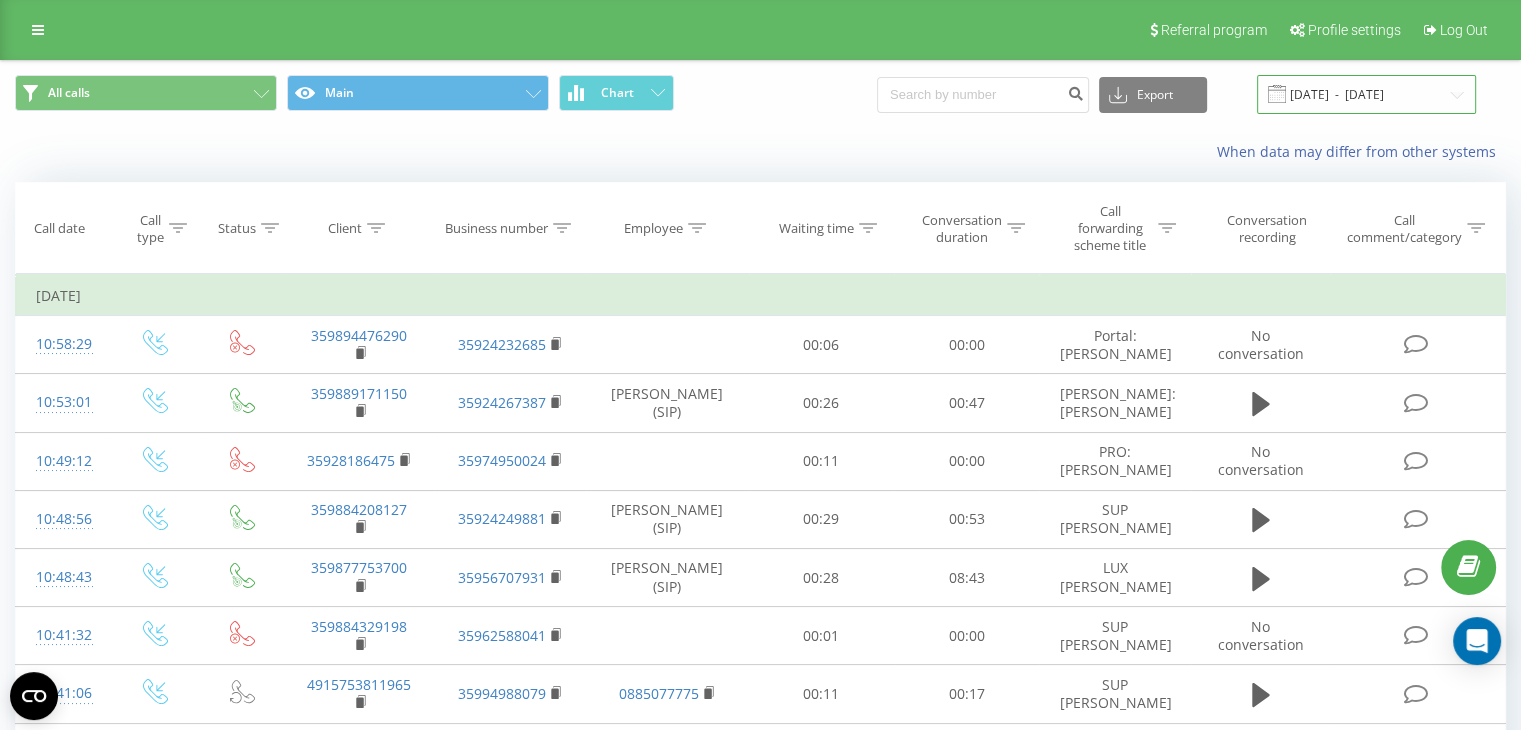 click on "[DATE]  -  [DATE]" at bounding box center (1366, 94) 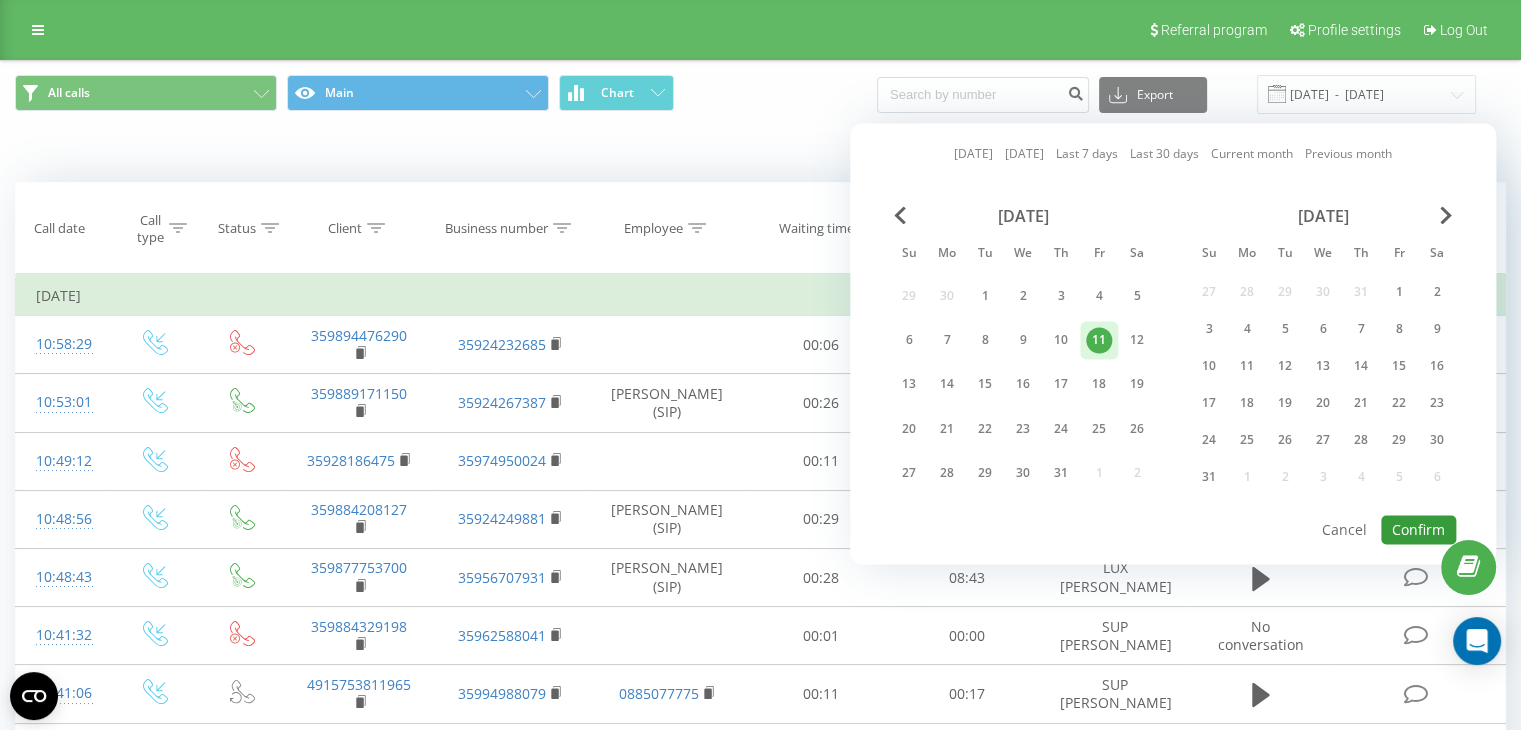 click on "Confirm" at bounding box center (1418, 529) 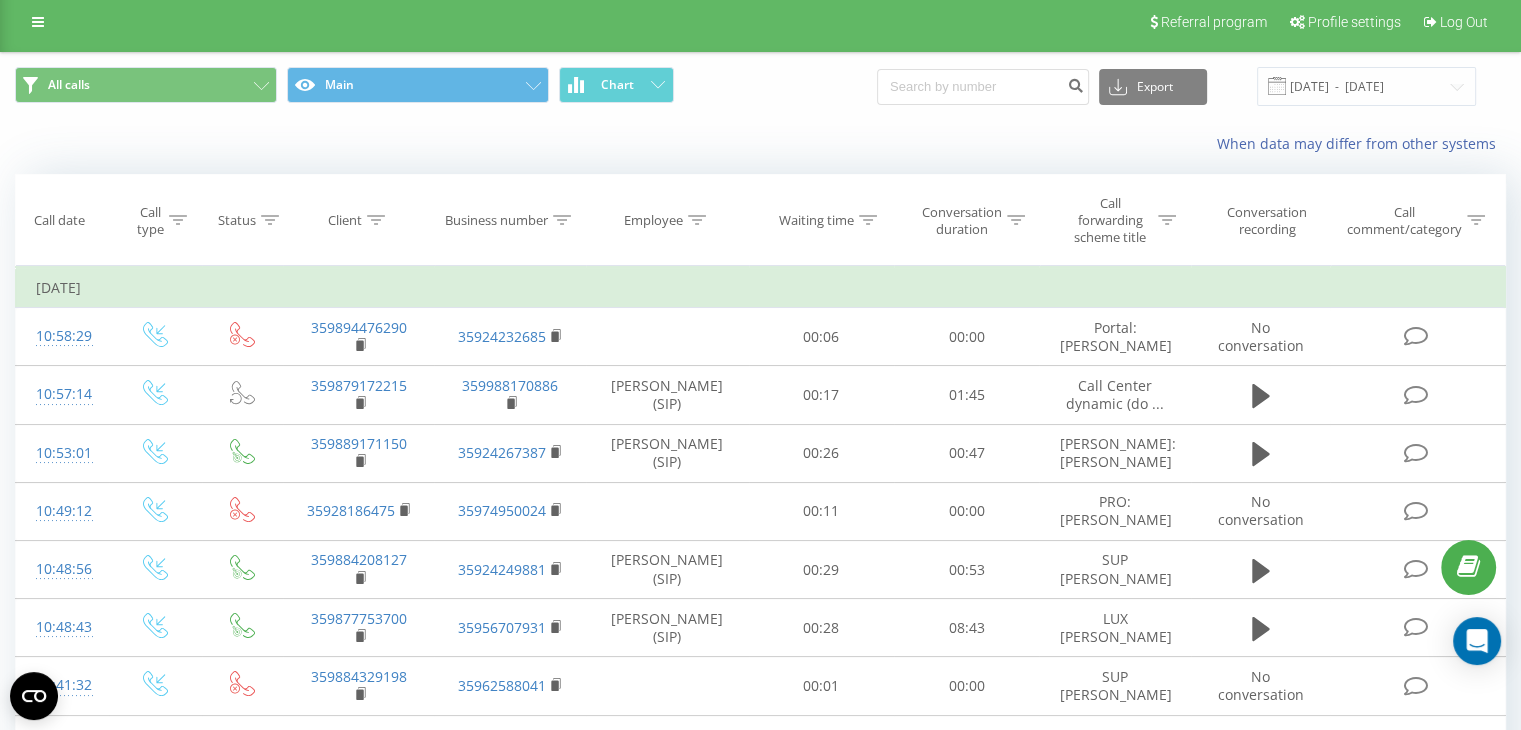 scroll, scrollTop: 0, scrollLeft: 0, axis: both 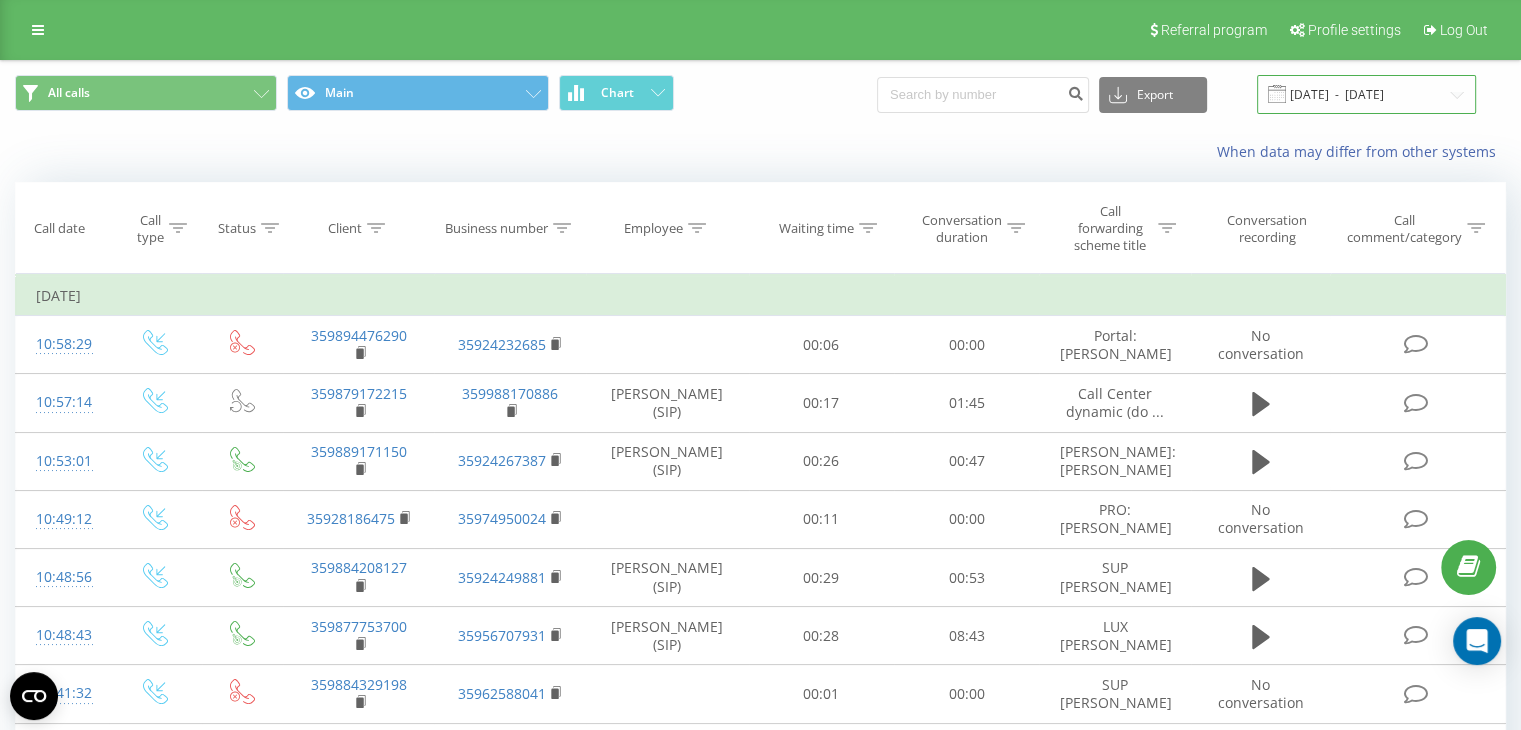 click on "[DATE]  -  [DATE]" at bounding box center [1366, 94] 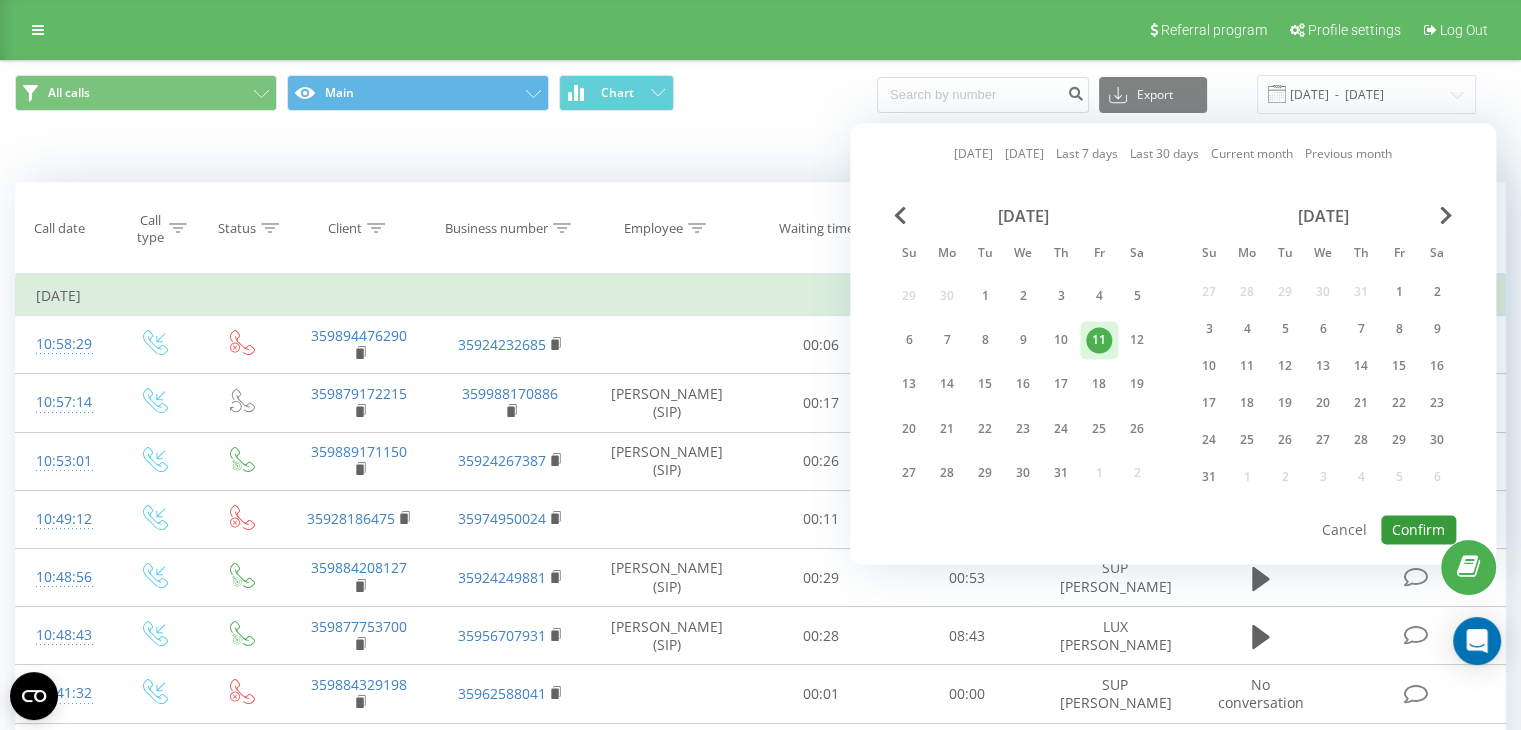 click on "Confirm" at bounding box center (1418, 529) 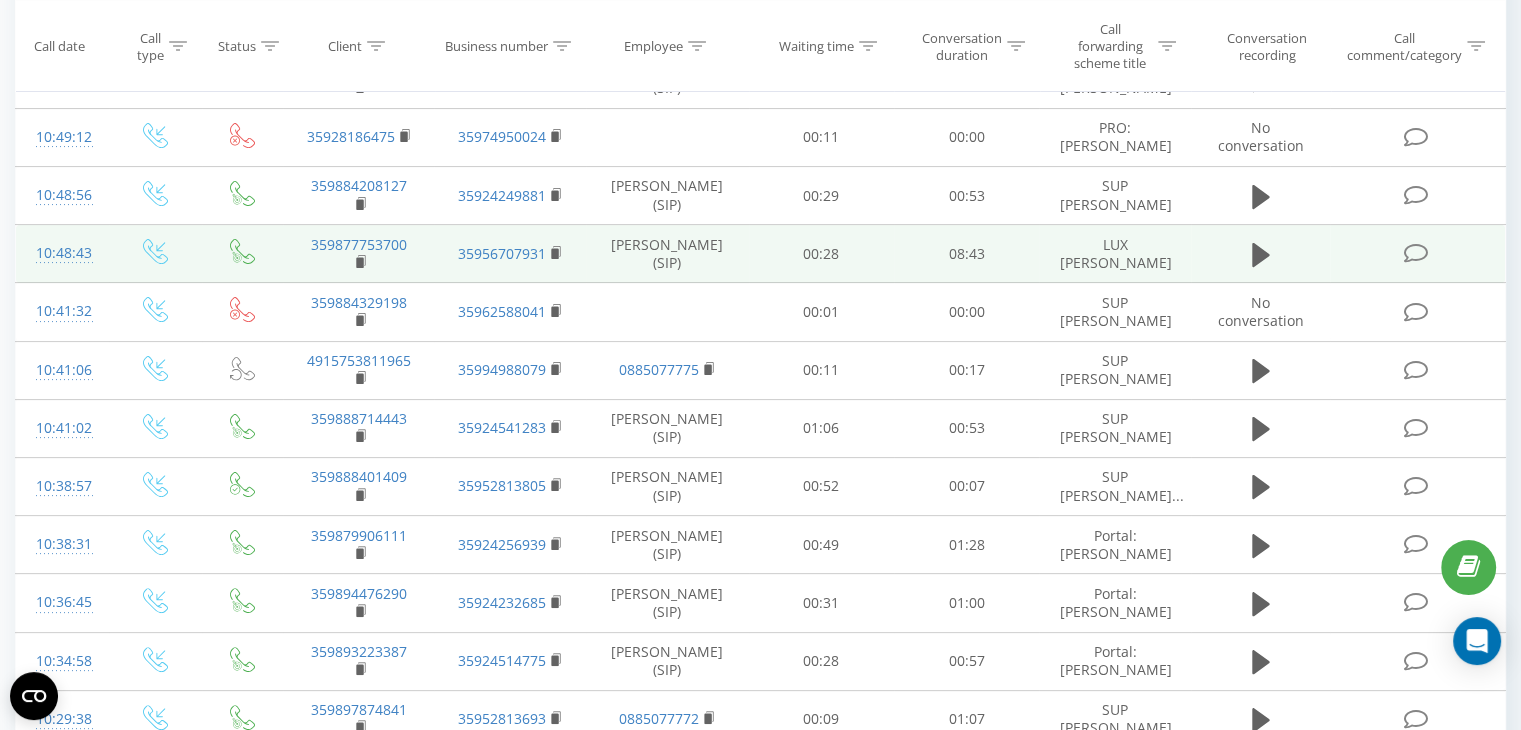 scroll, scrollTop: 400, scrollLeft: 0, axis: vertical 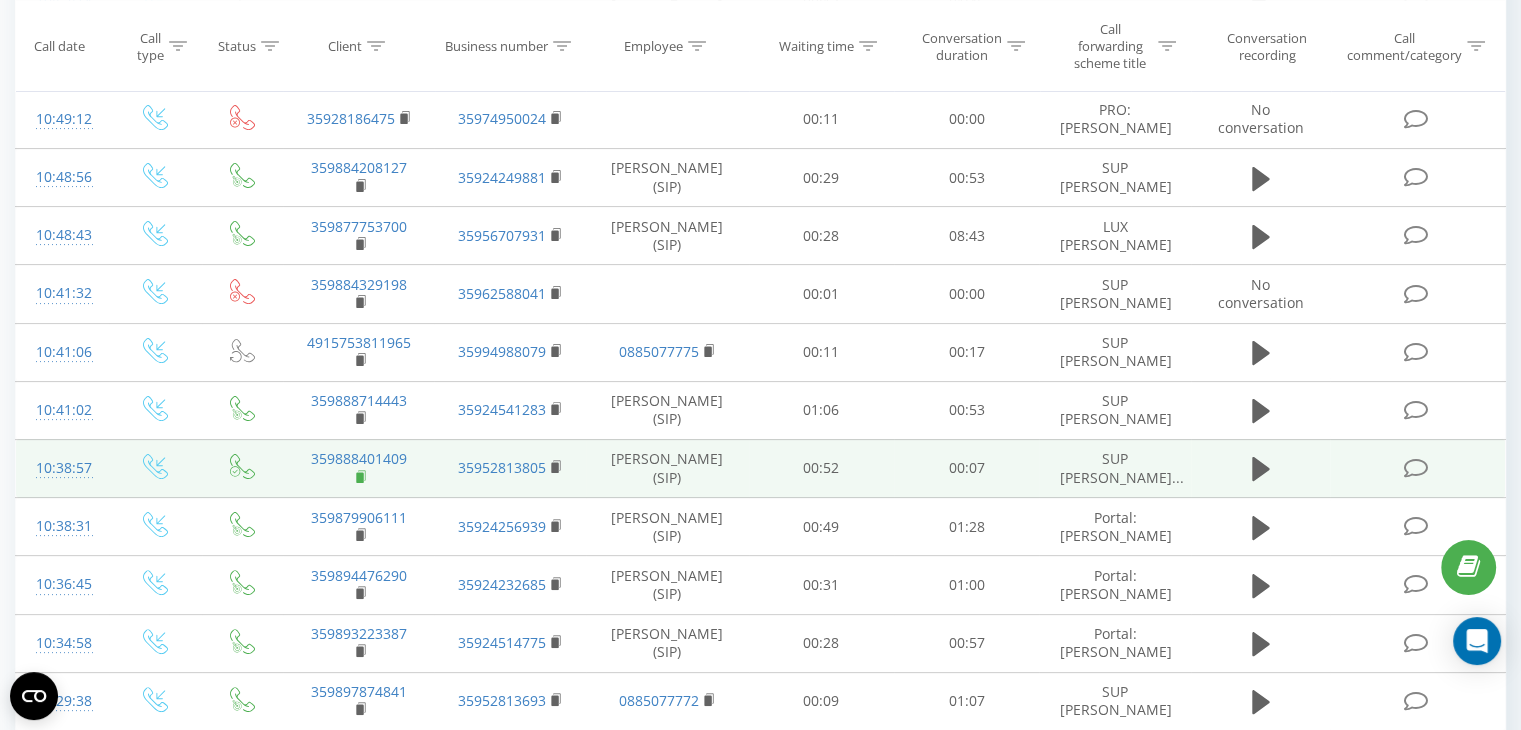 click 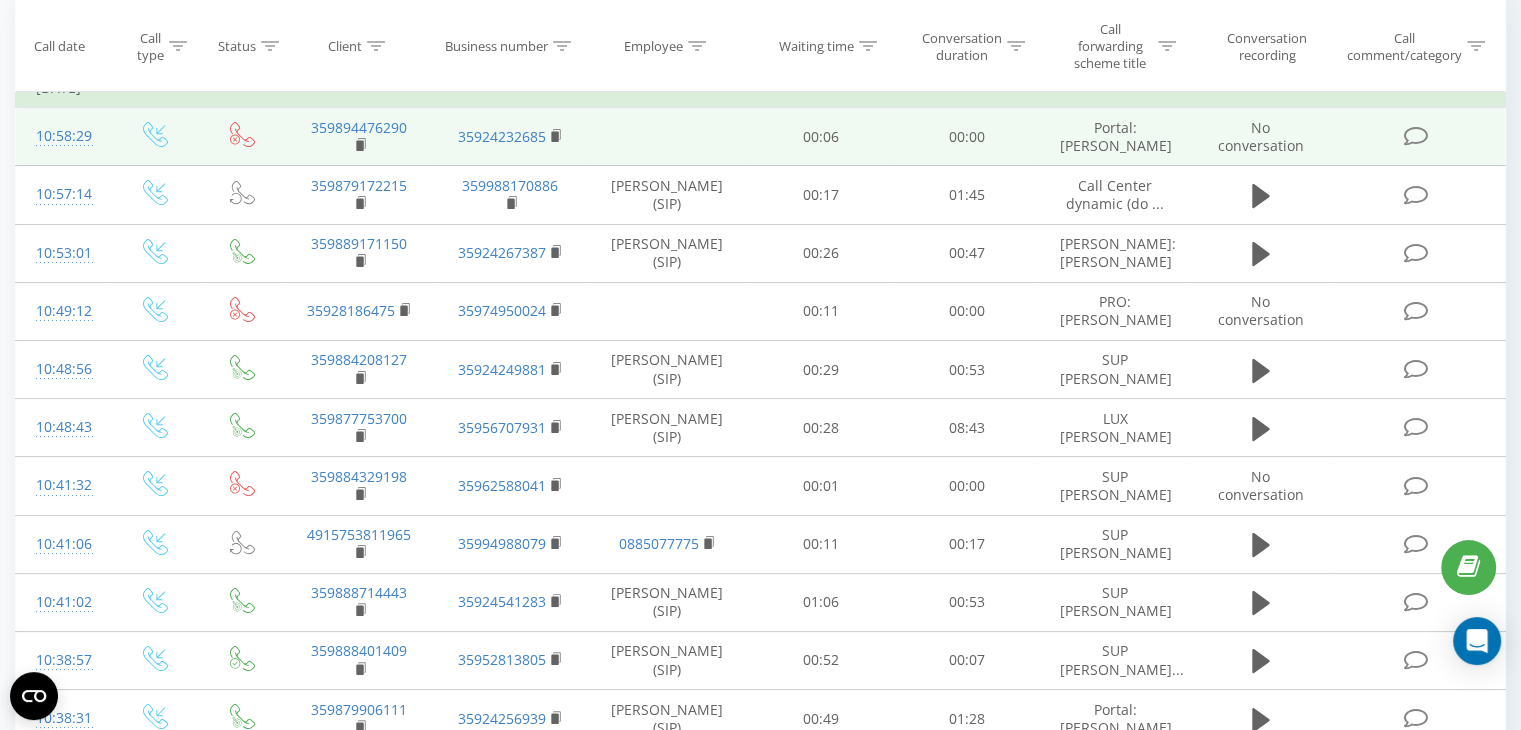 scroll, scrollTop: 0, scrollLeft: 0, axis: both 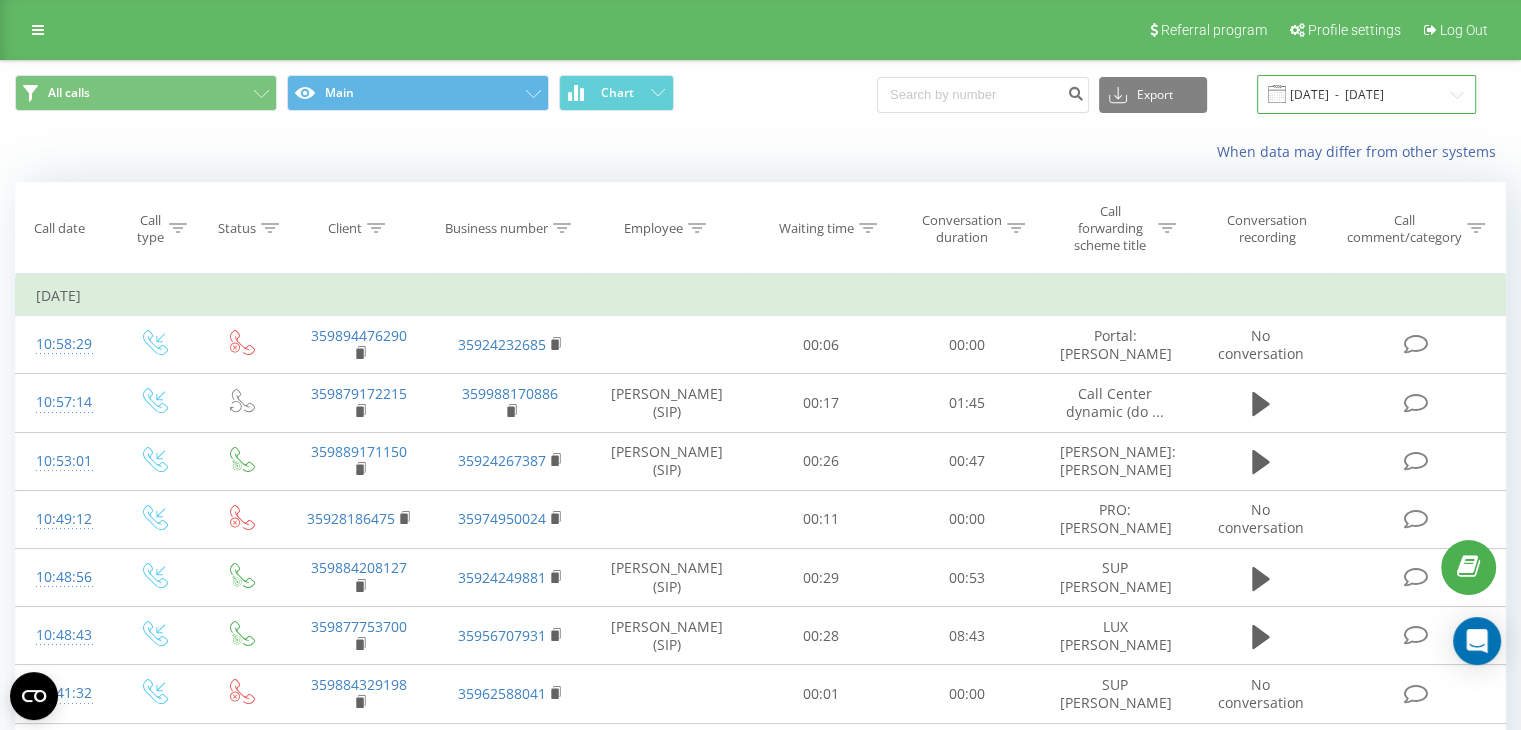 click on "[DATE]  -  [DATE]" at bounding box center (1366, 94) 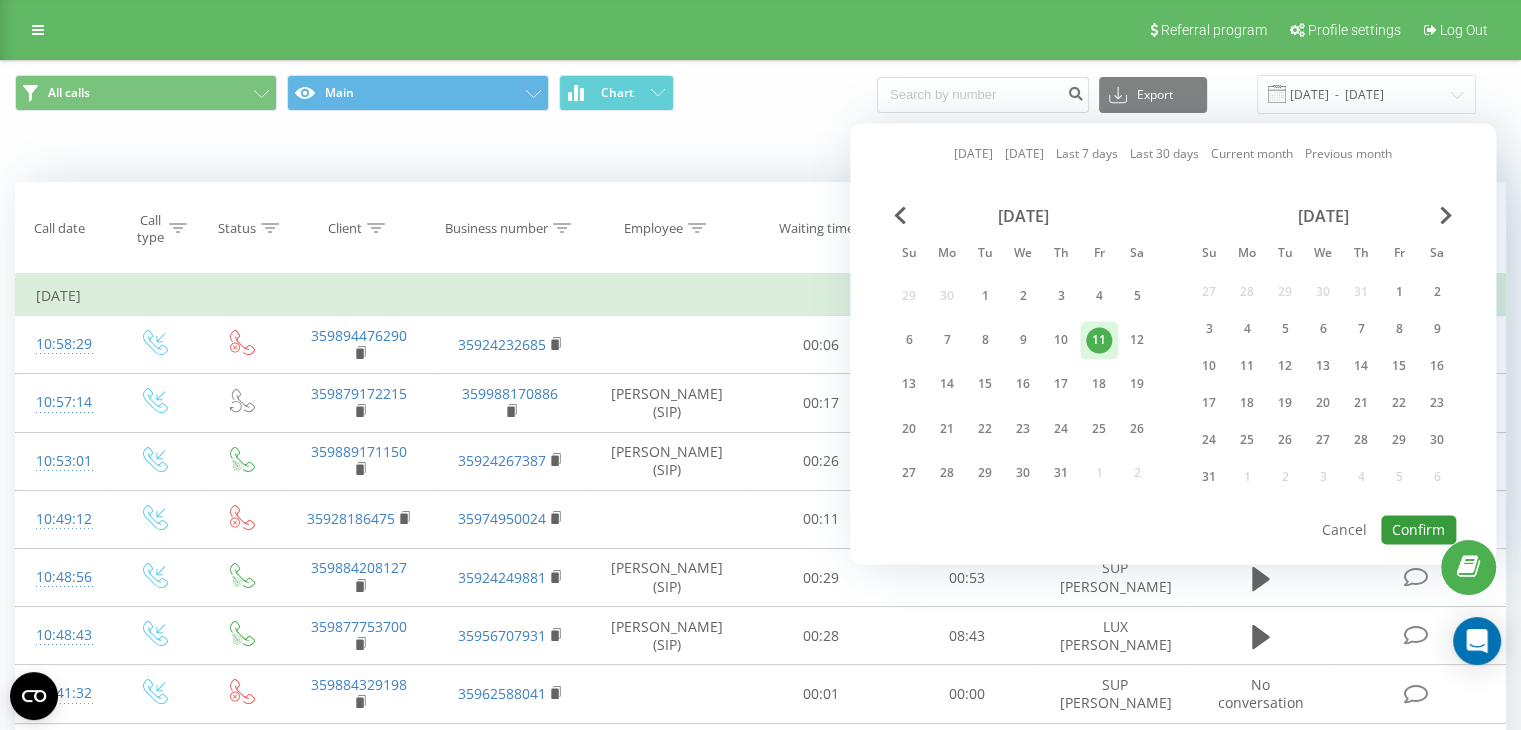 click on "Confirm" at bounding box center [1418, 529] 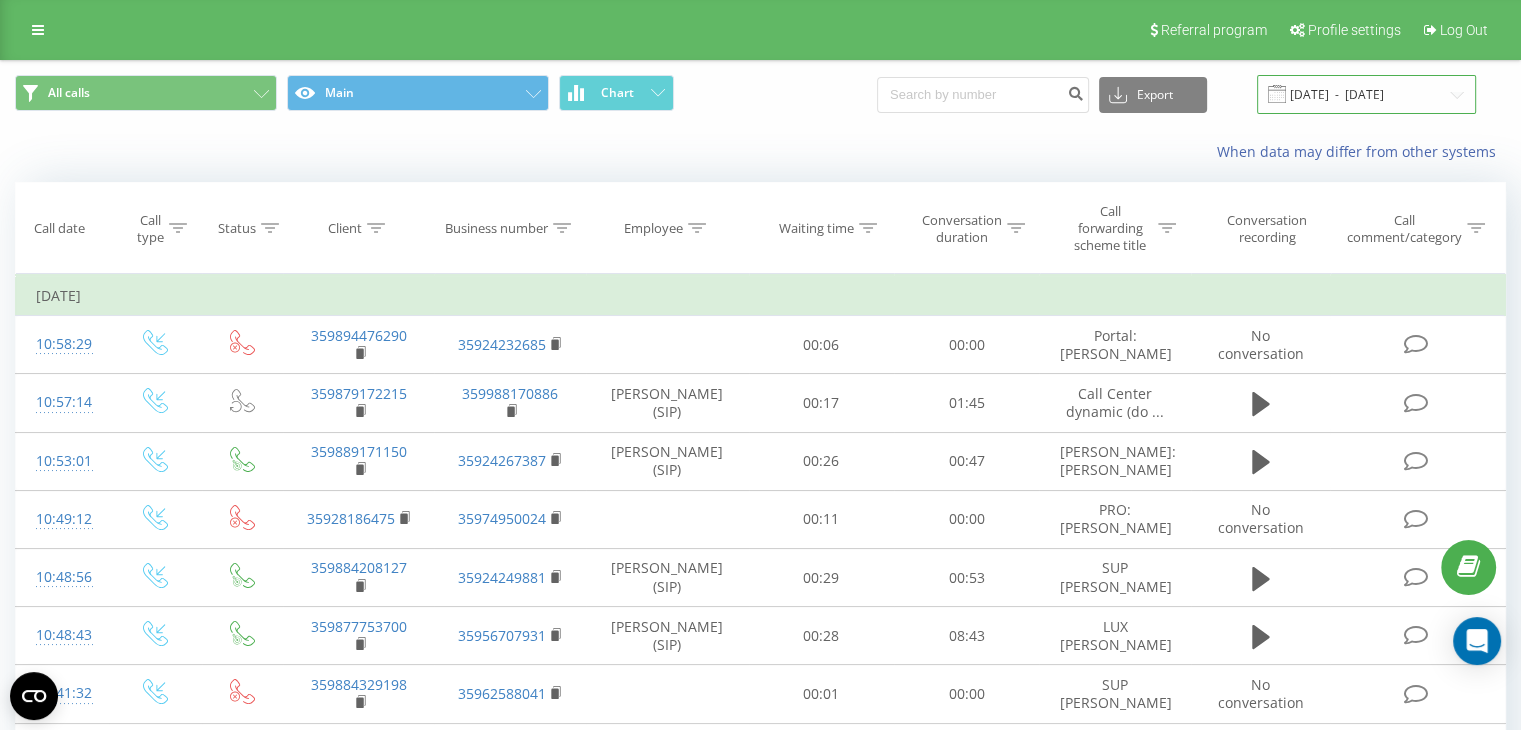 click on "[DATE]  -  [DATE]" at bounding box center [1366, 94] 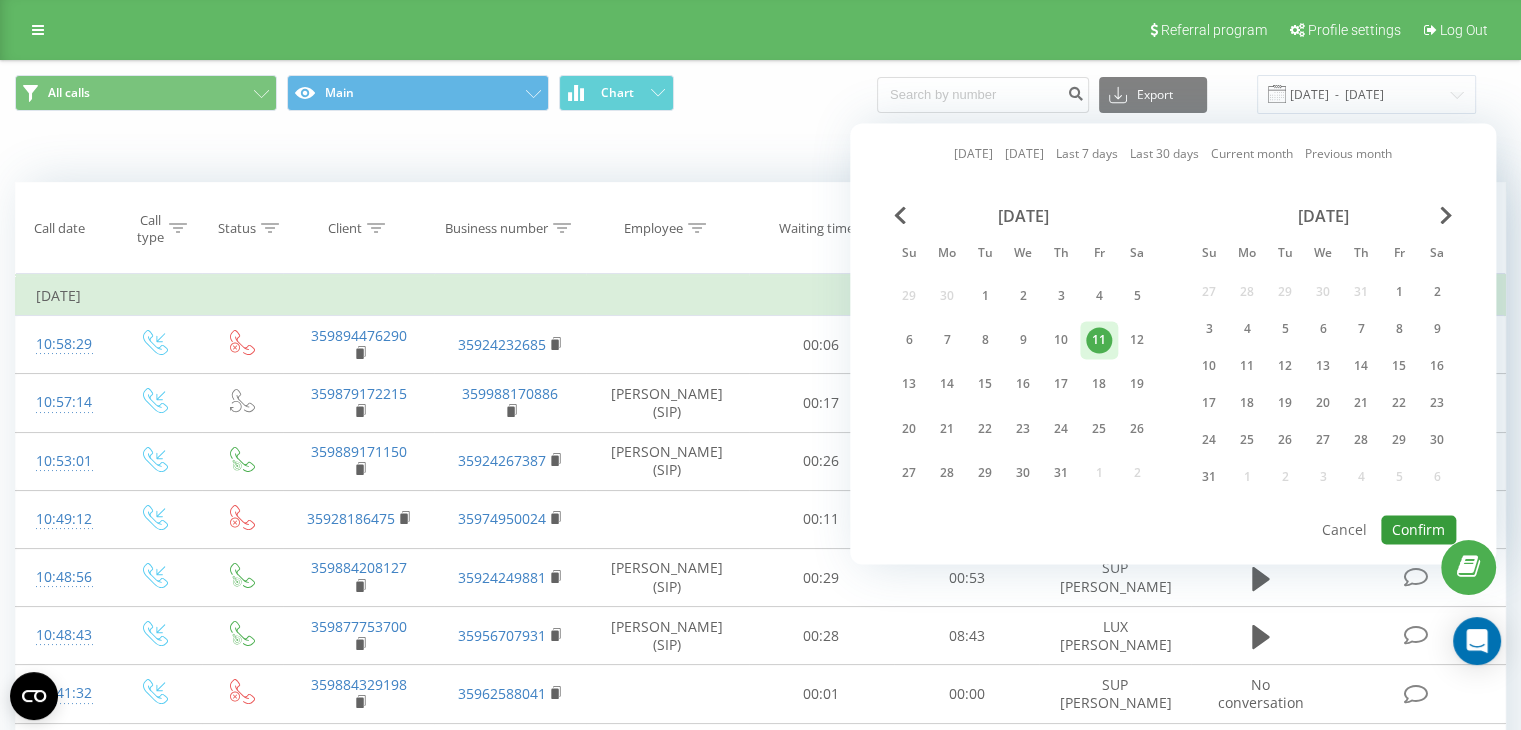 click on "Confirm" at bounding box center (1418, 529) 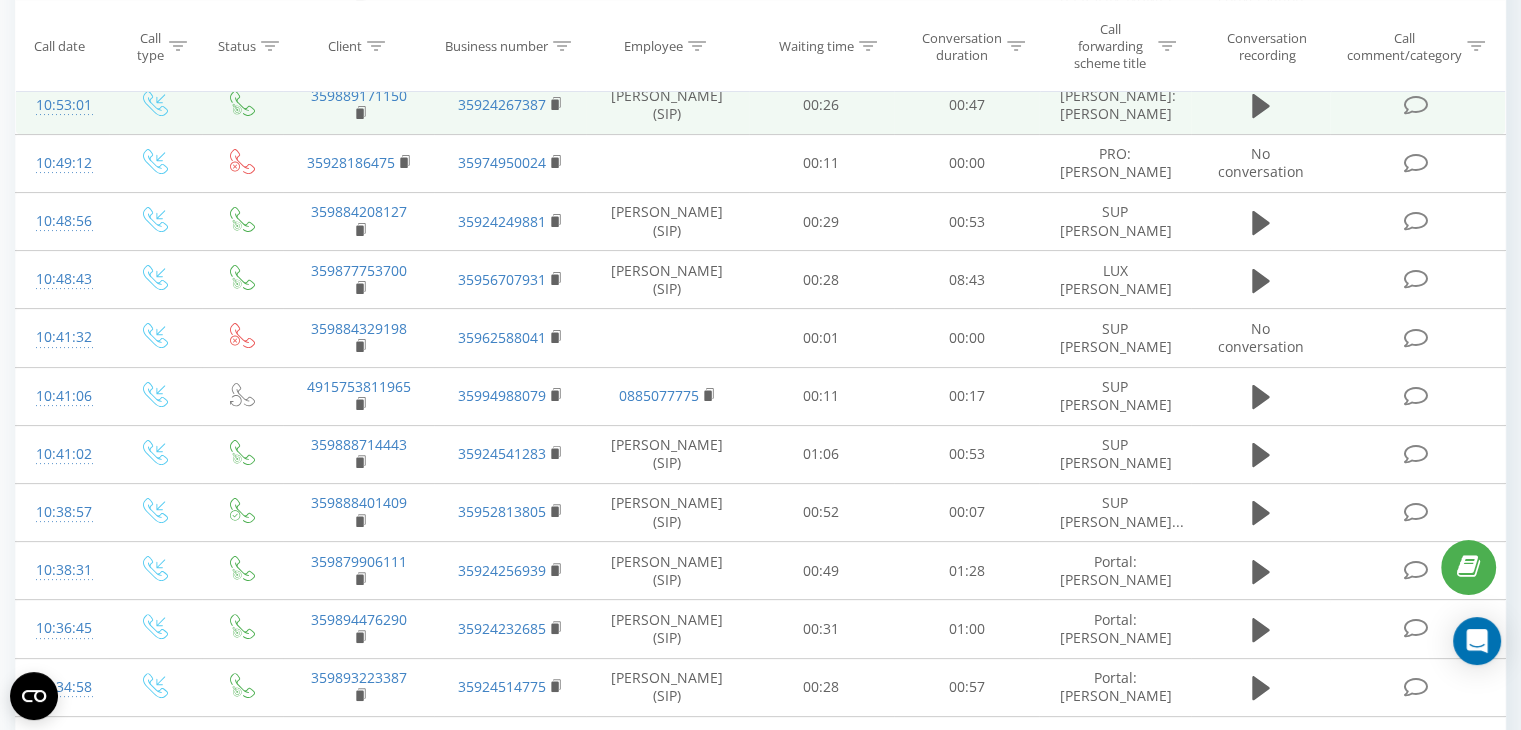 scroll, scrollTop: 400, scrollLeft: 0, axis: vertical 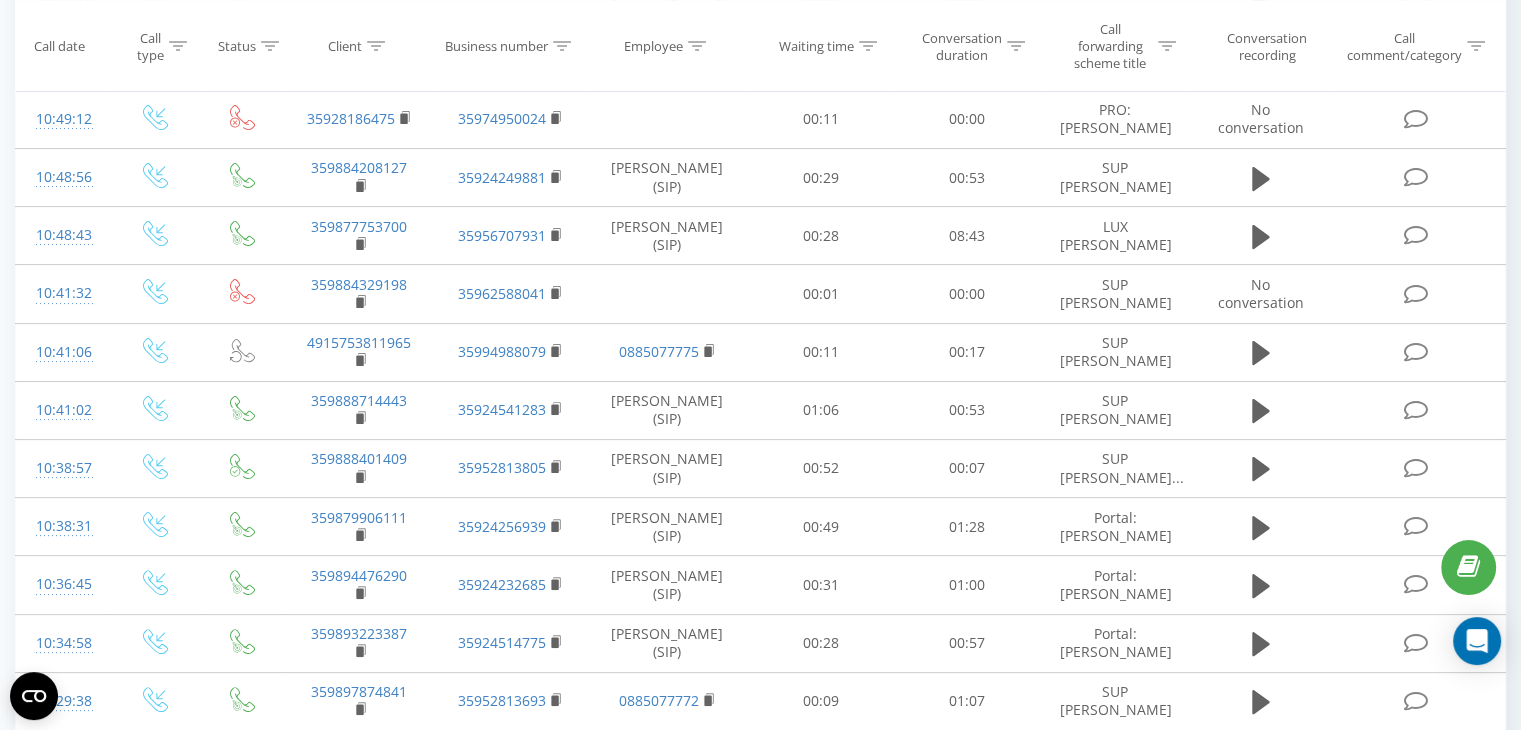 click 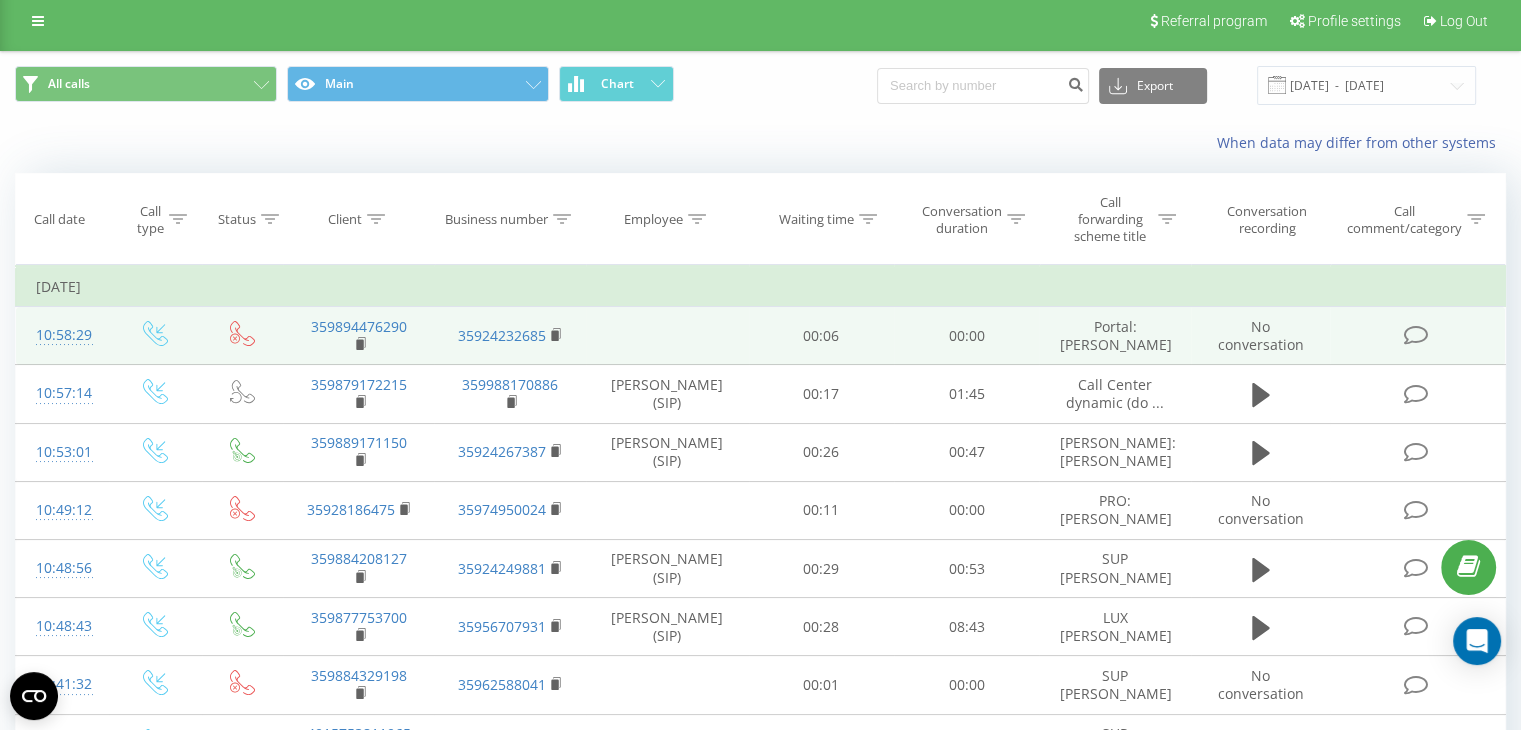 scroll, scrollTop: 0, scrollLeft: 0, axis: both 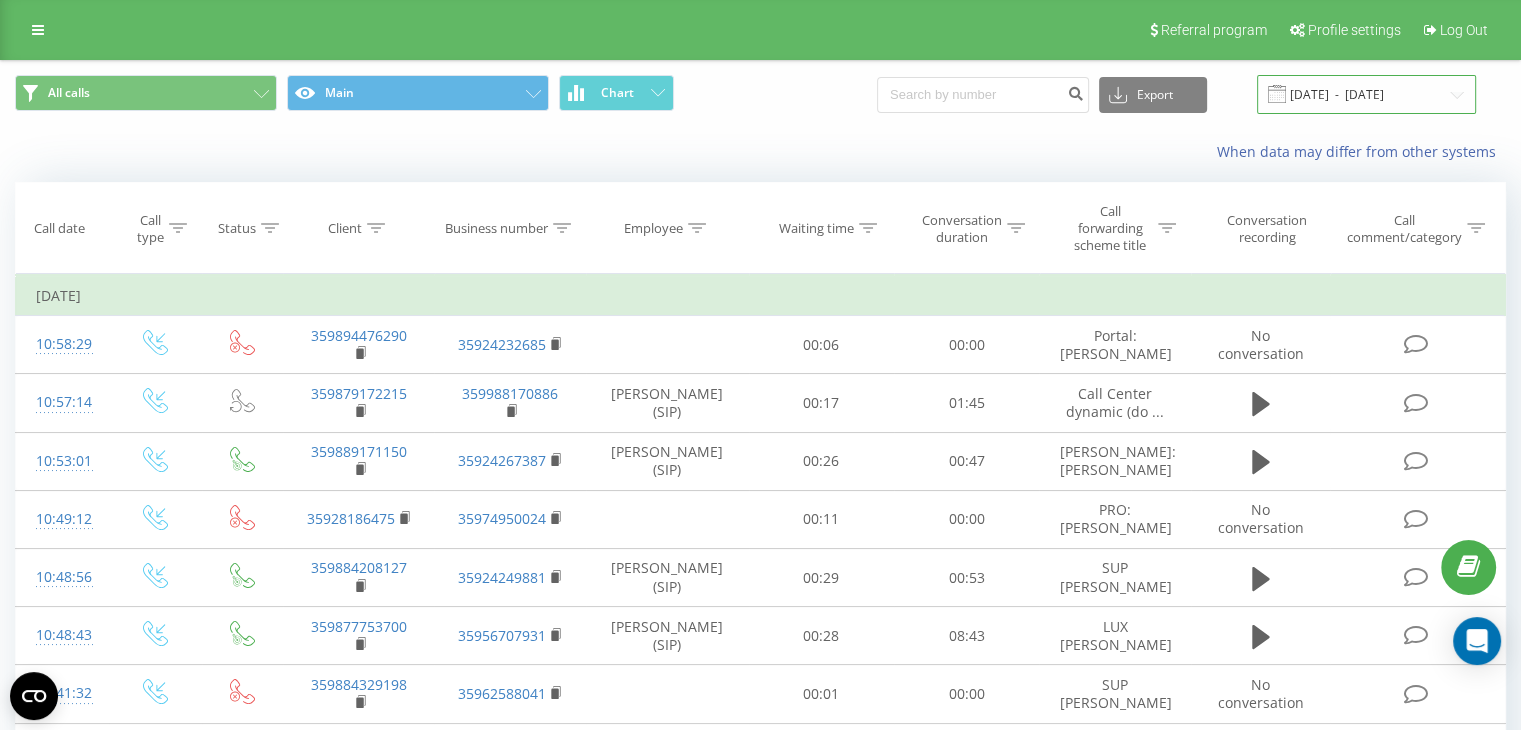 click on "[DATE]  -  [DATE]" at bounding box center (1366, 94) 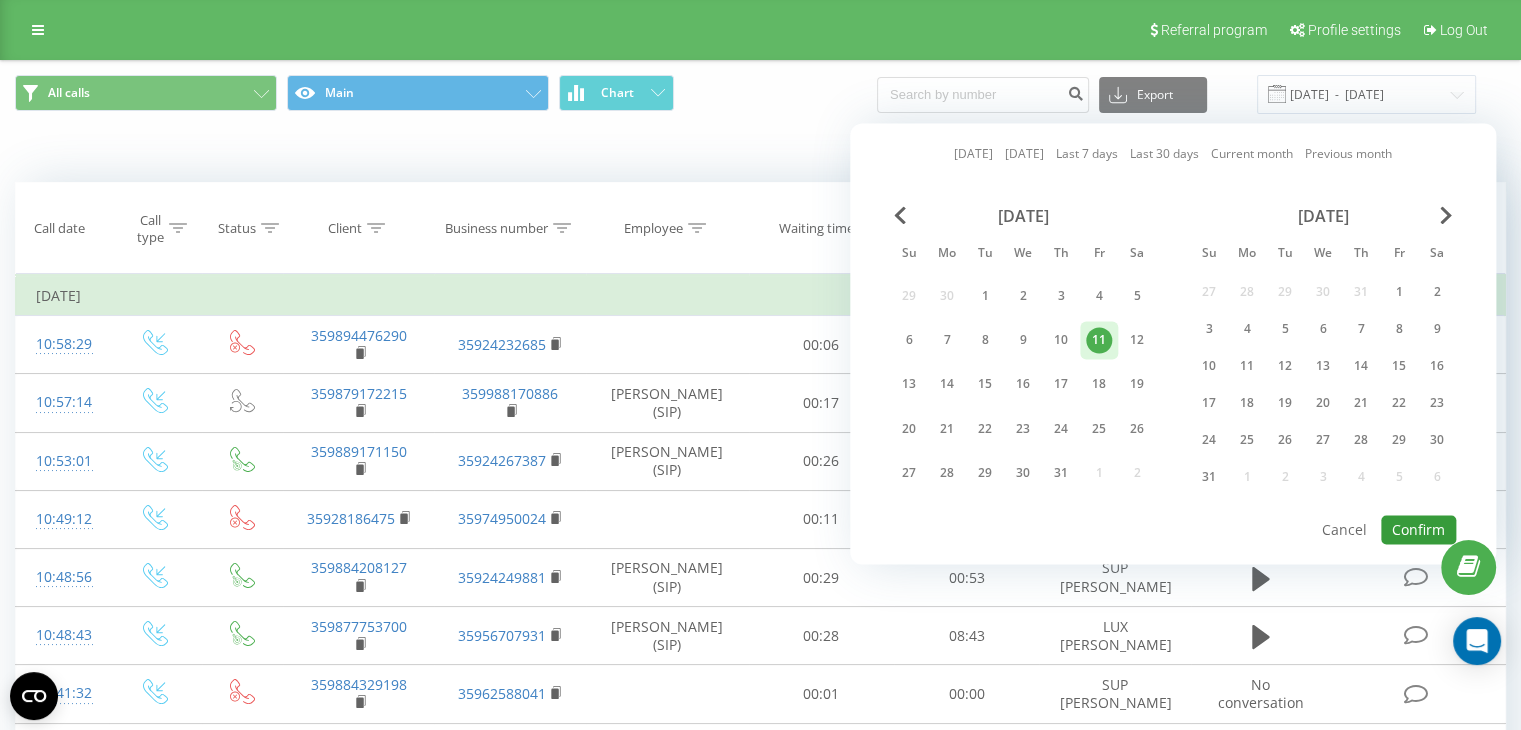 click on "Confirm" at bounding box center [1418, 529] 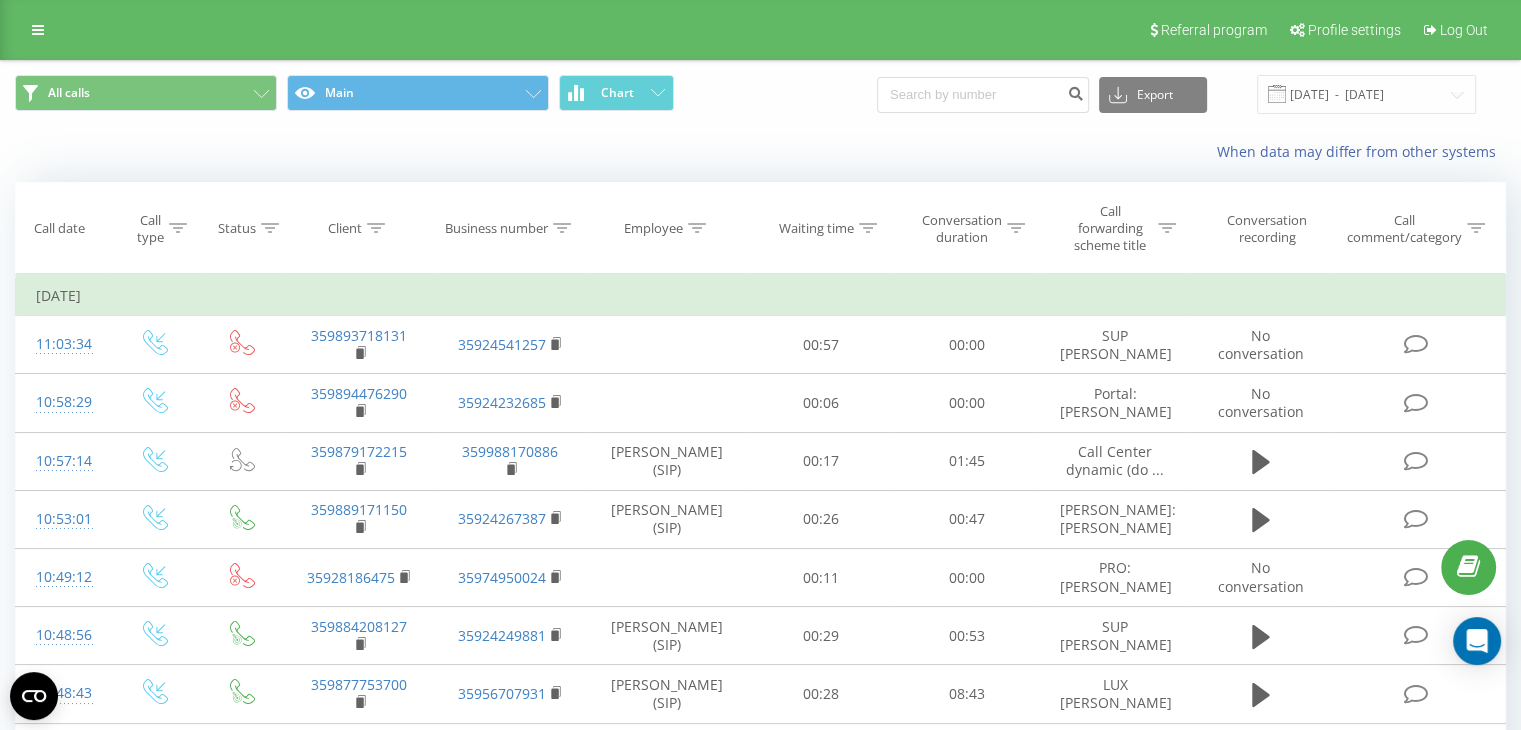 click 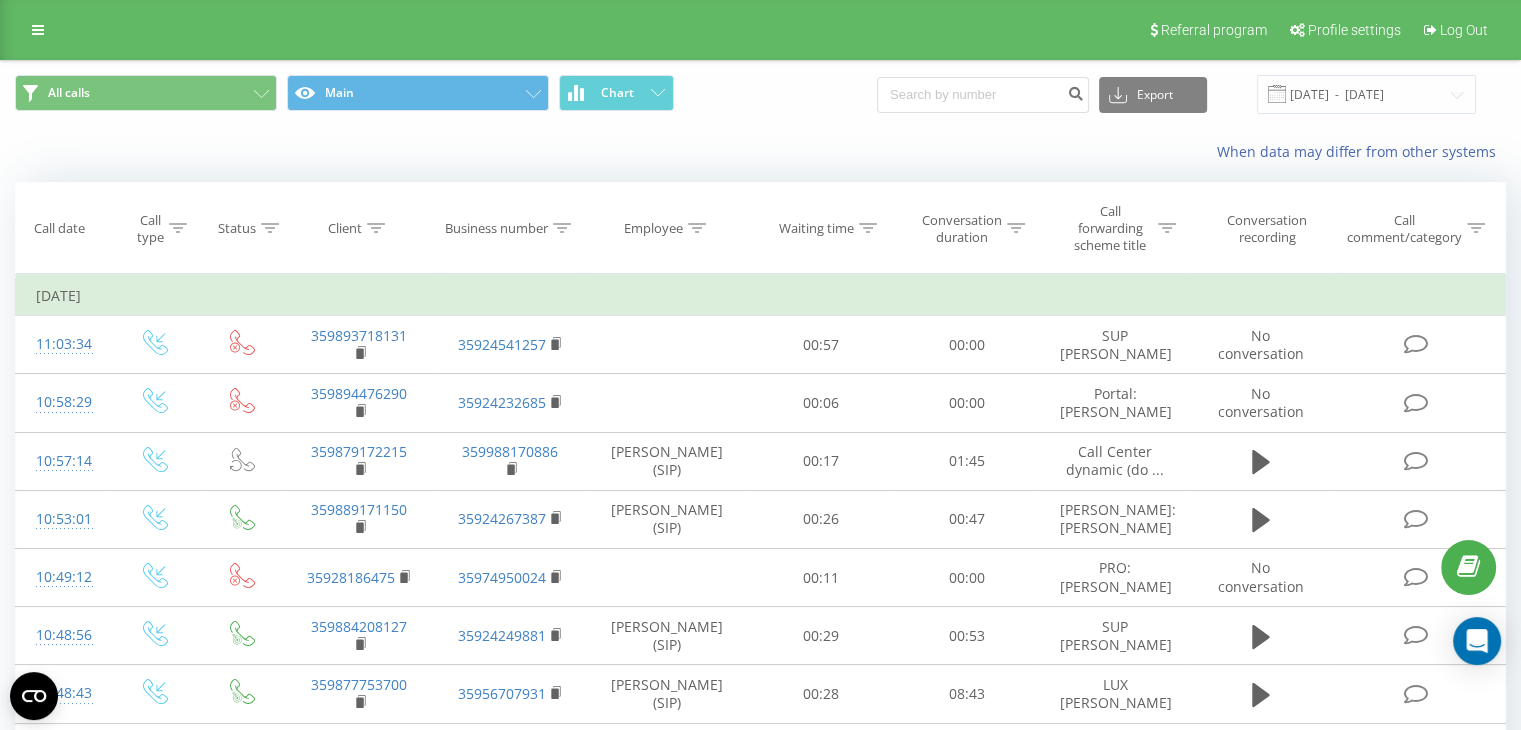 click 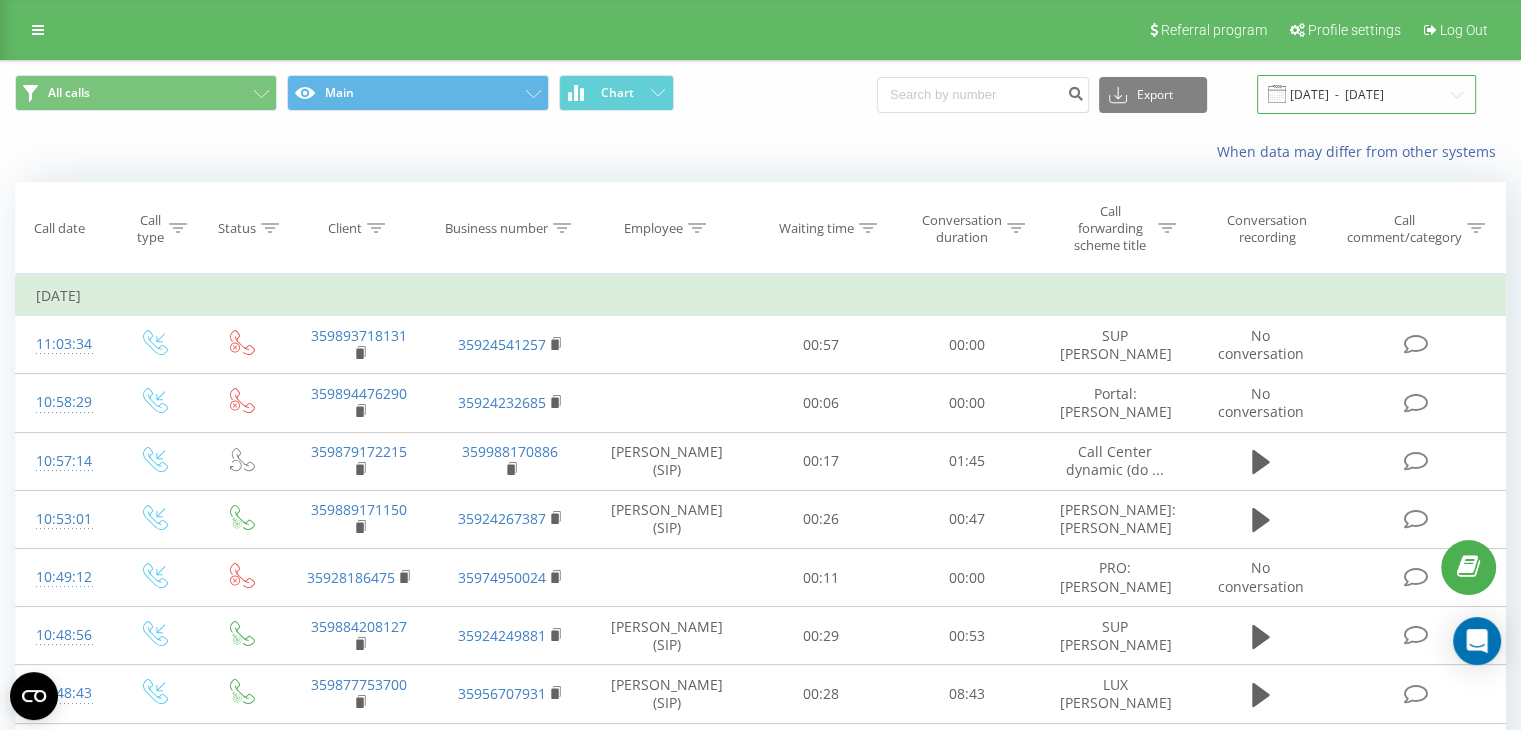 click on "[DATE]  -  [DATE]" at bounding box center (1366, 94) 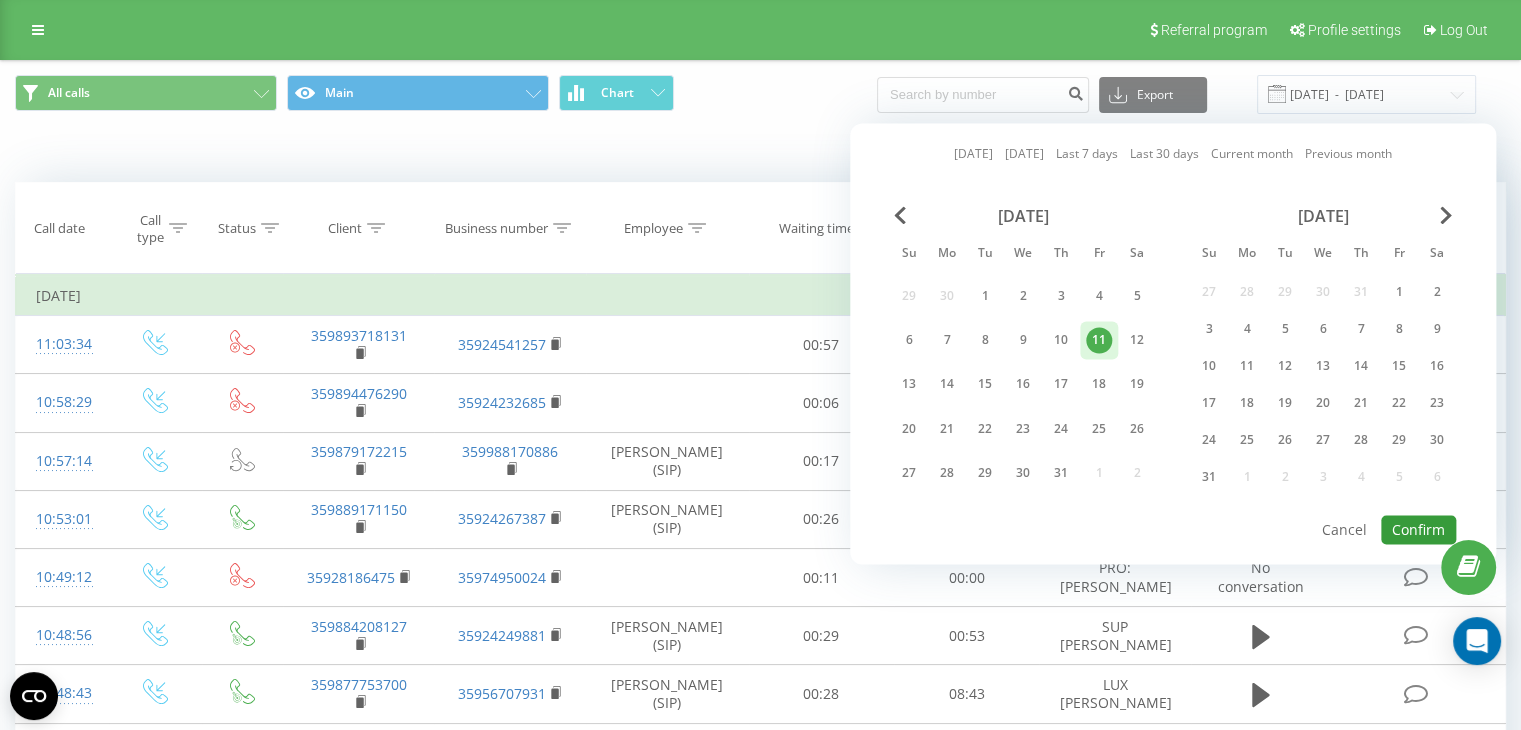 click on "Confirm" at bounding box center [1418, 529] 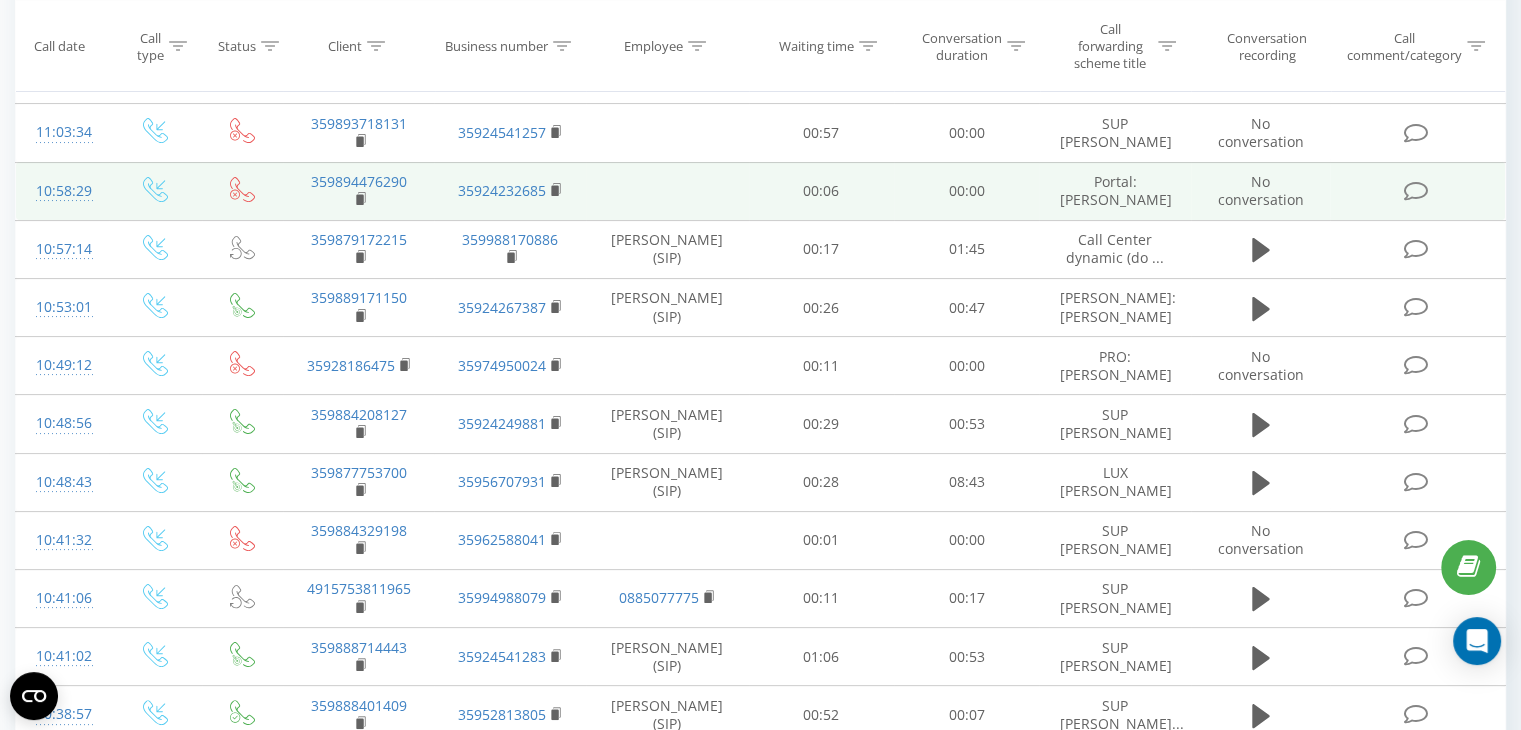 scroll, scrollTop: 0, scrollLeft: 0, axis: both 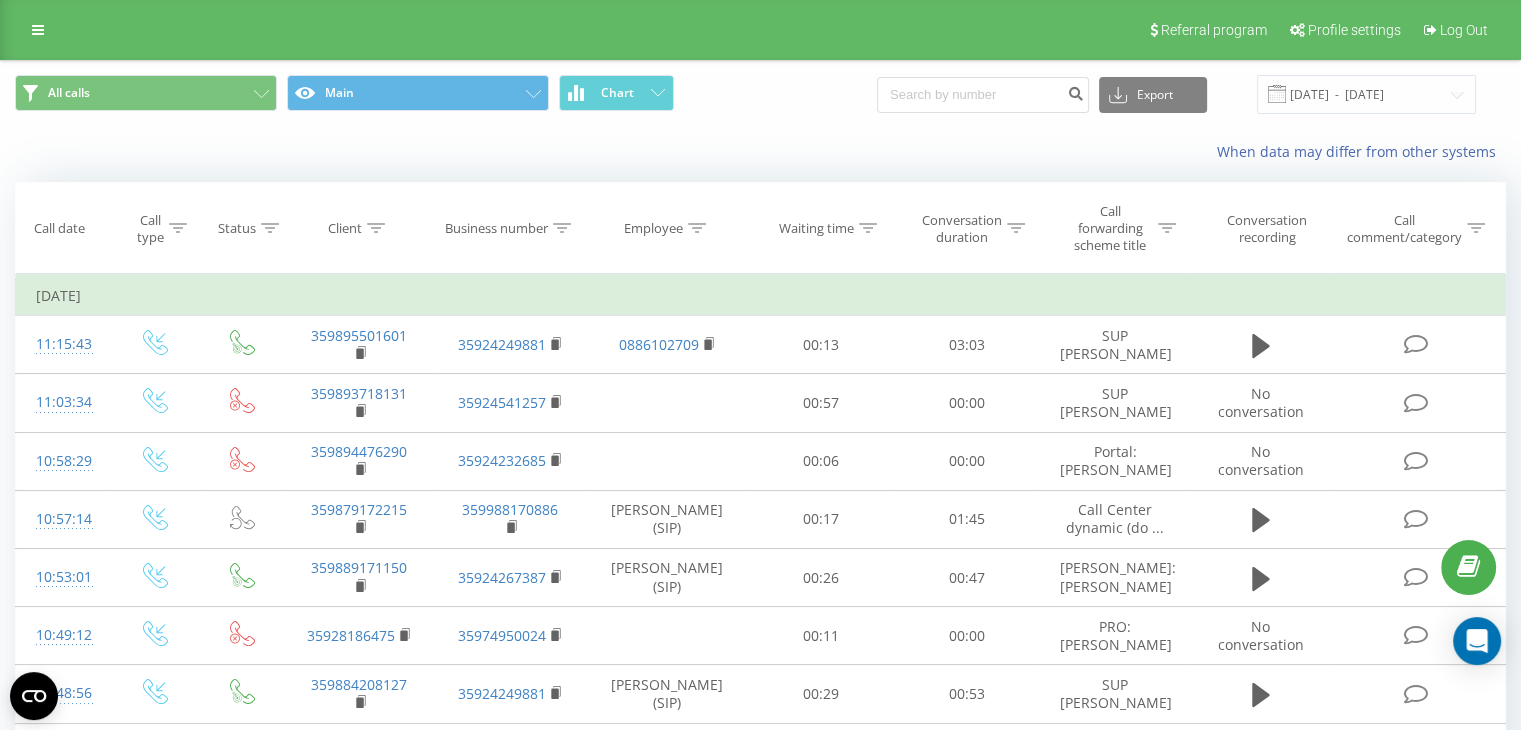click 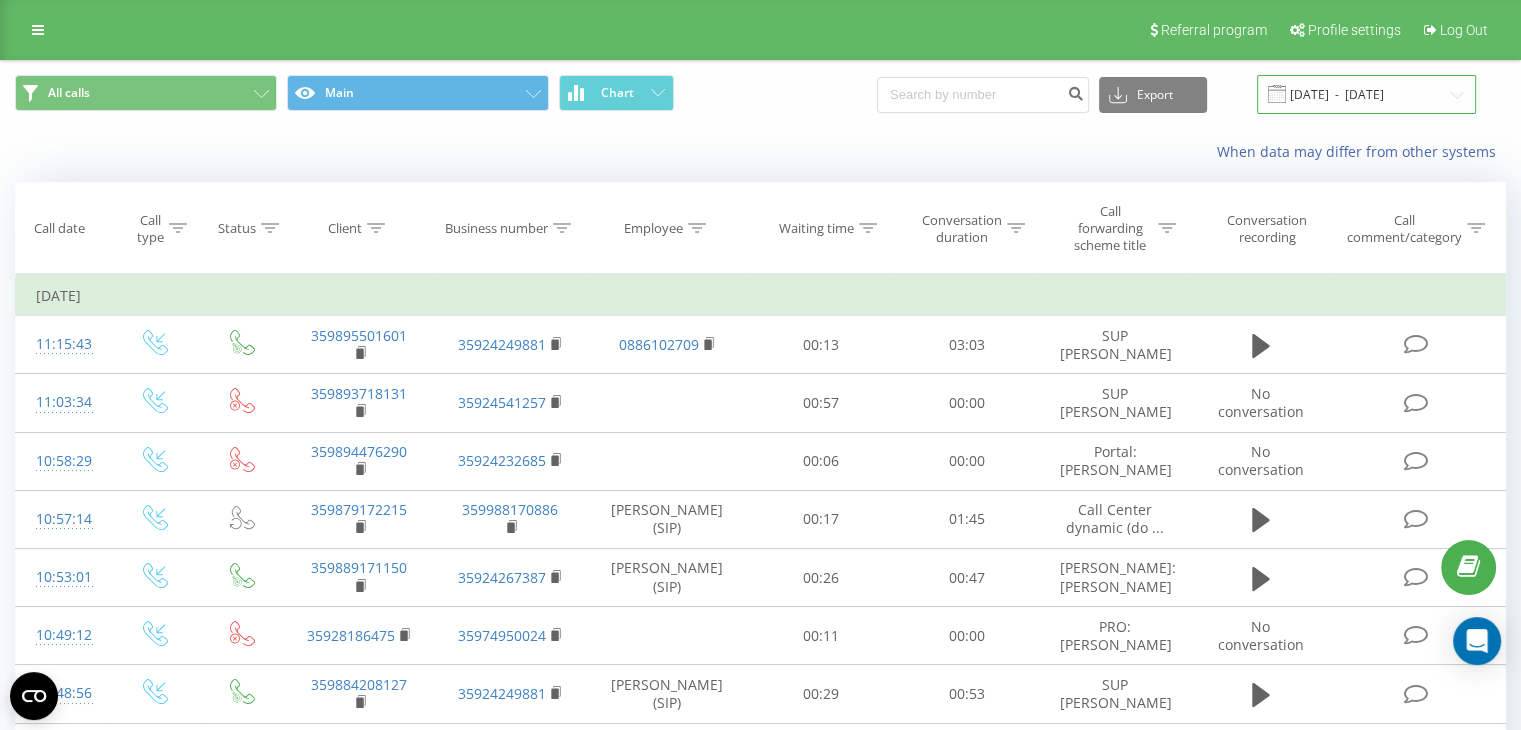 click on "[DATE]  -  [DATE]" at bounding box center [1366, 94] 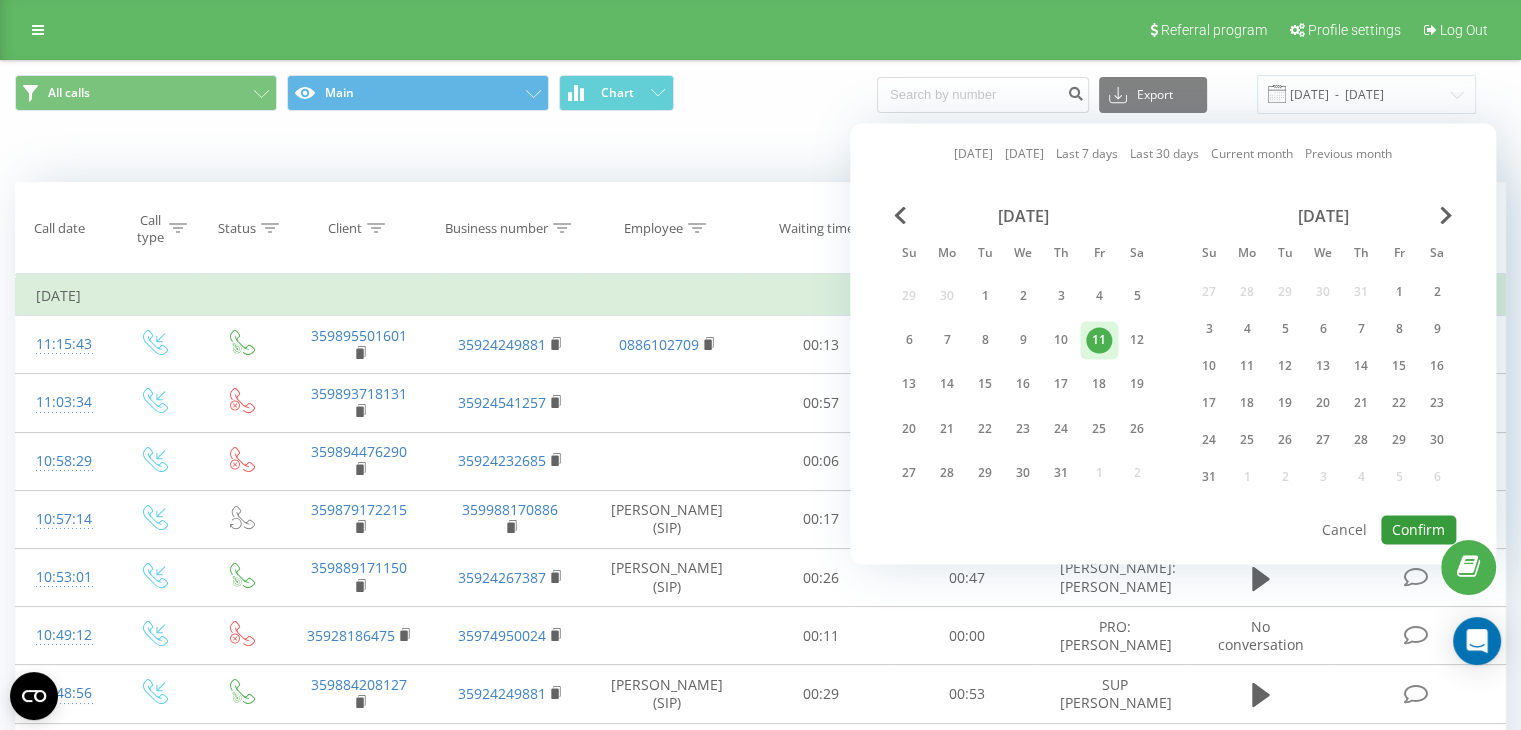 click on "Confirm" at bounding box center (1418, 529) 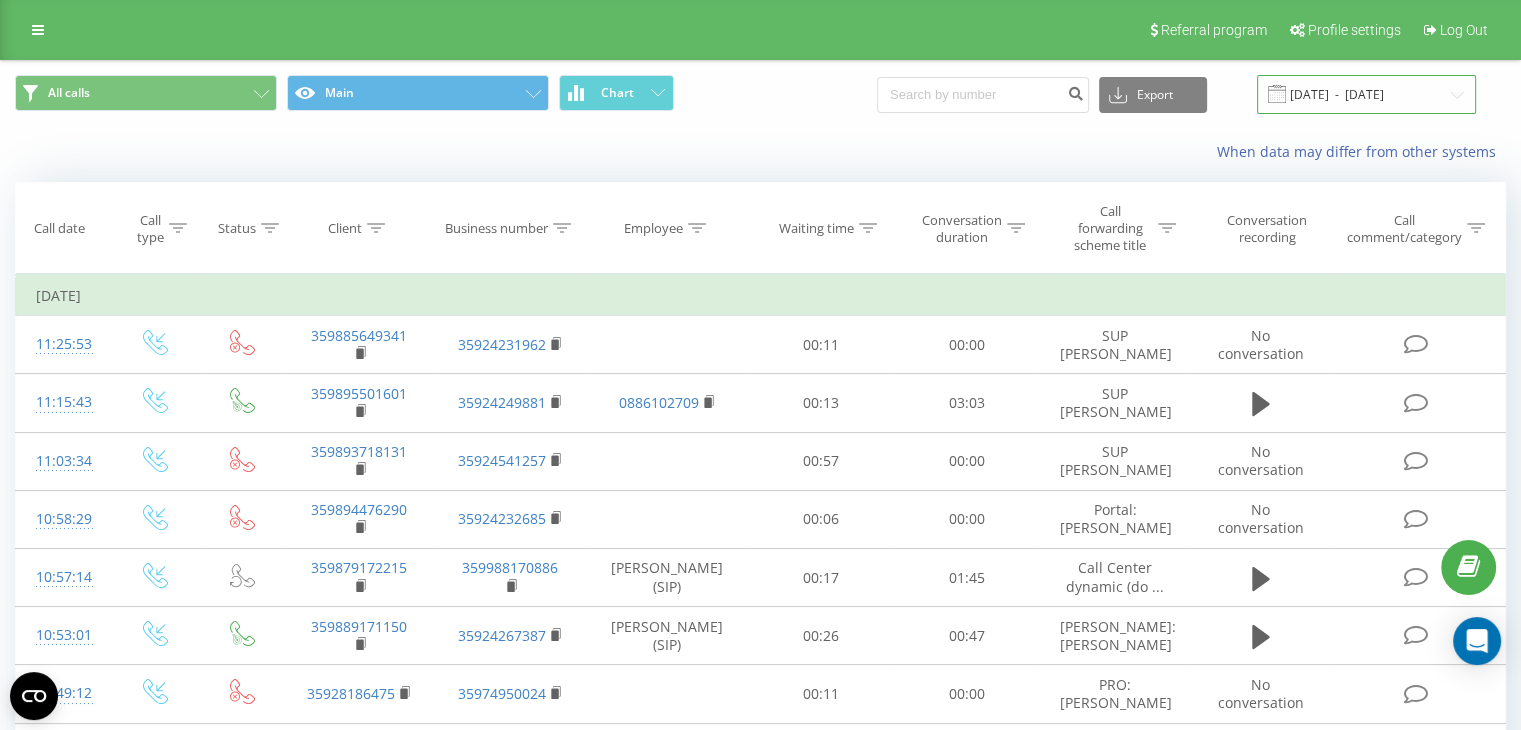 click on "[DATE]  -  [DATE]" at bounding box center [1366, 94] 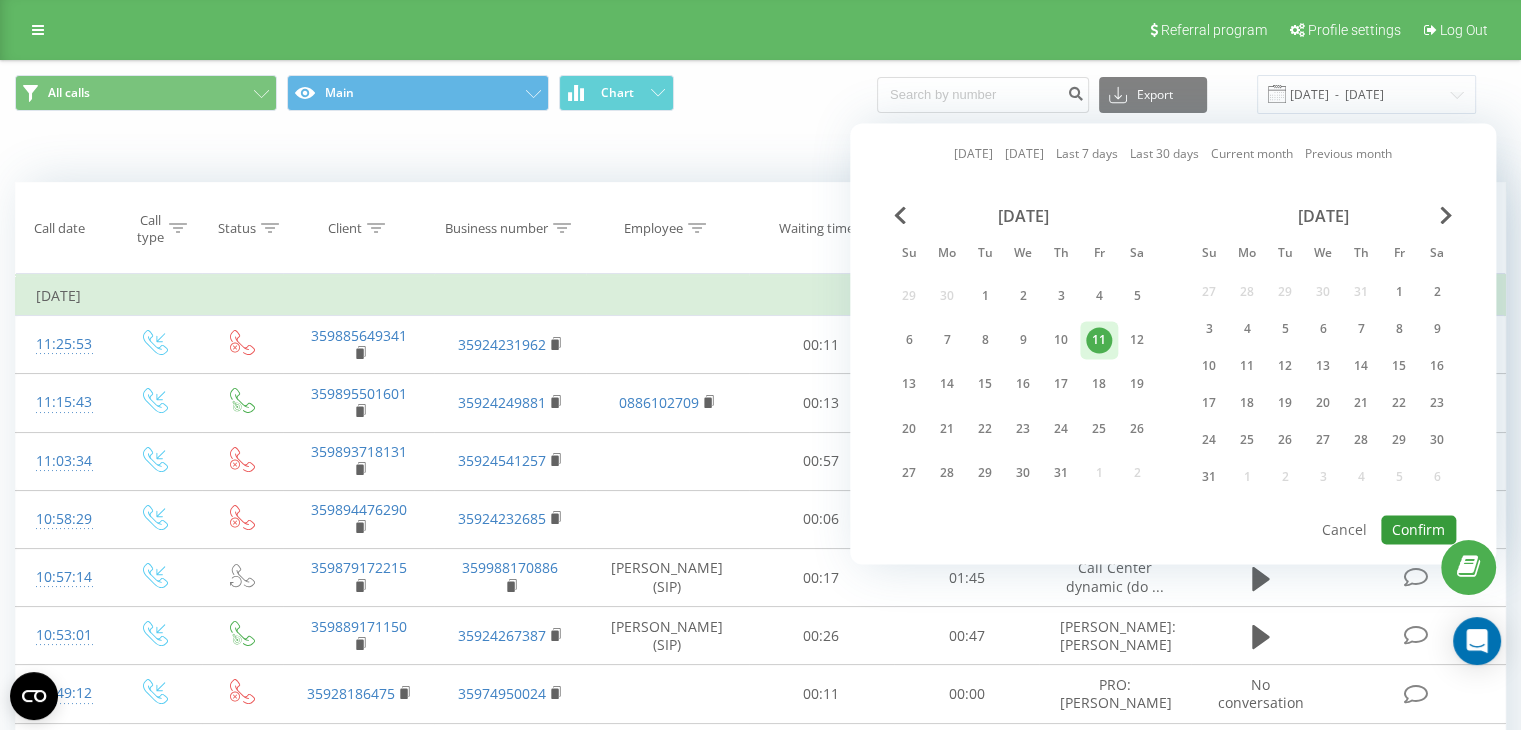 click on "Confirm" at bounding box center [1418, 529] 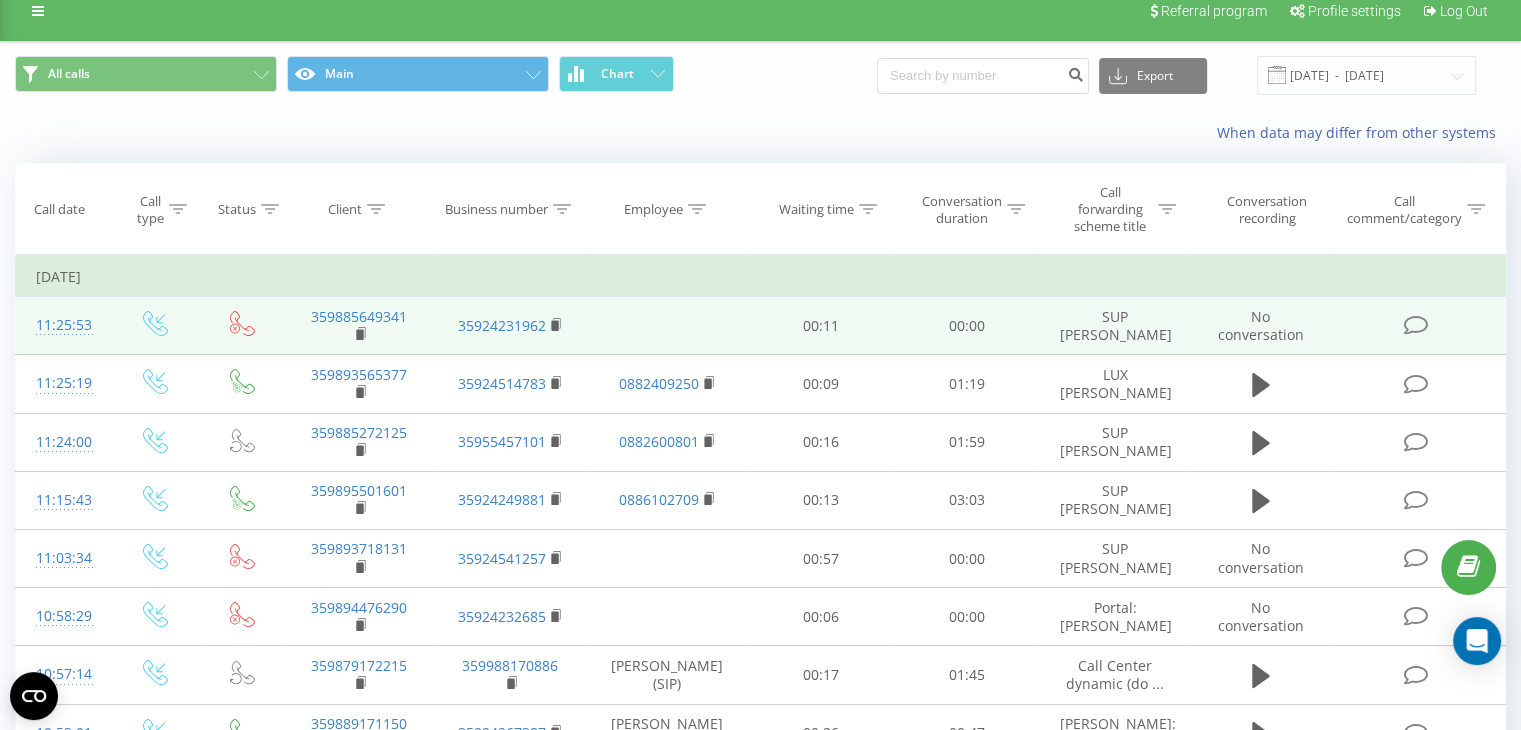 scroll, scrollTop: 0, scrollLeft: 0, axis: both 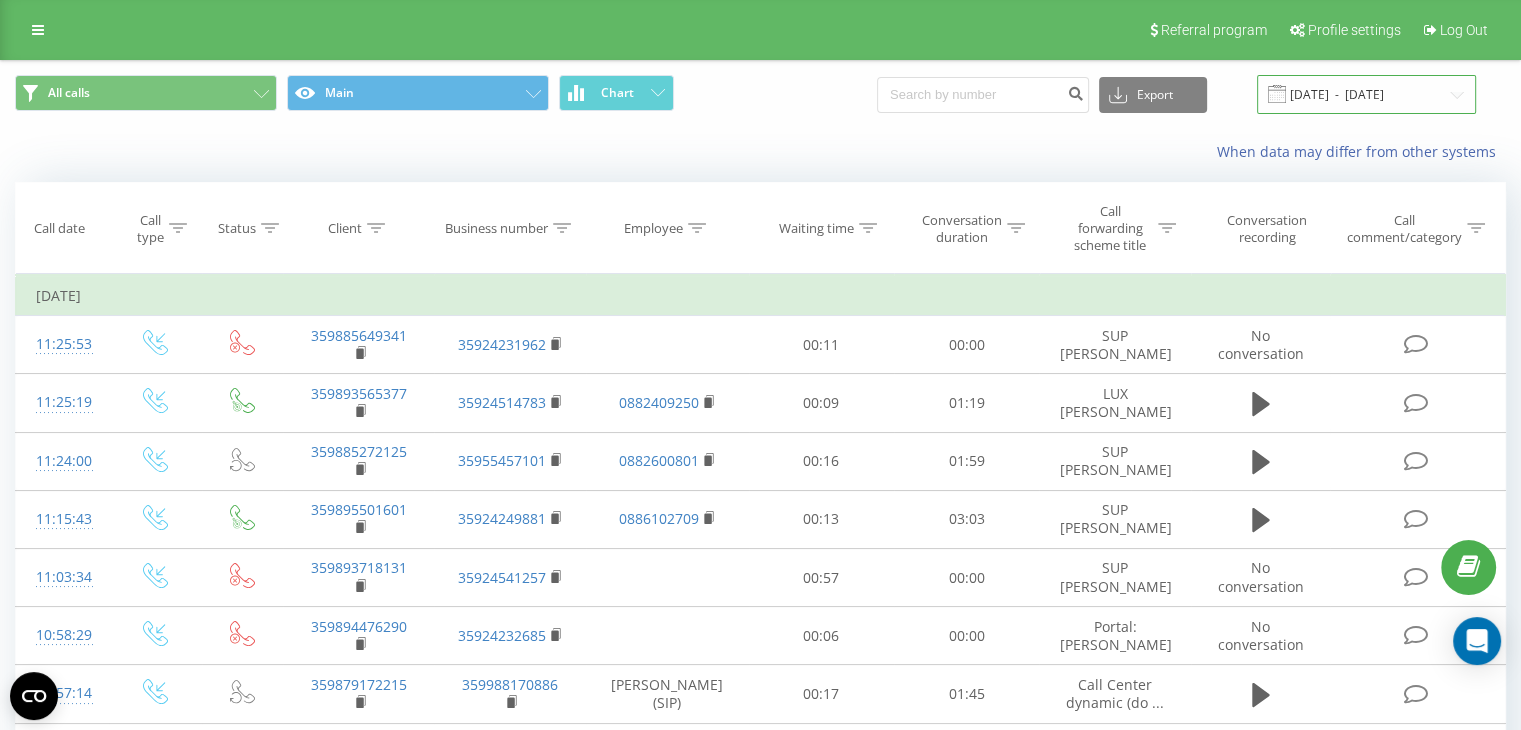 click on "[DATE]  -  [DATE]" at bounding box center [1366, 94] 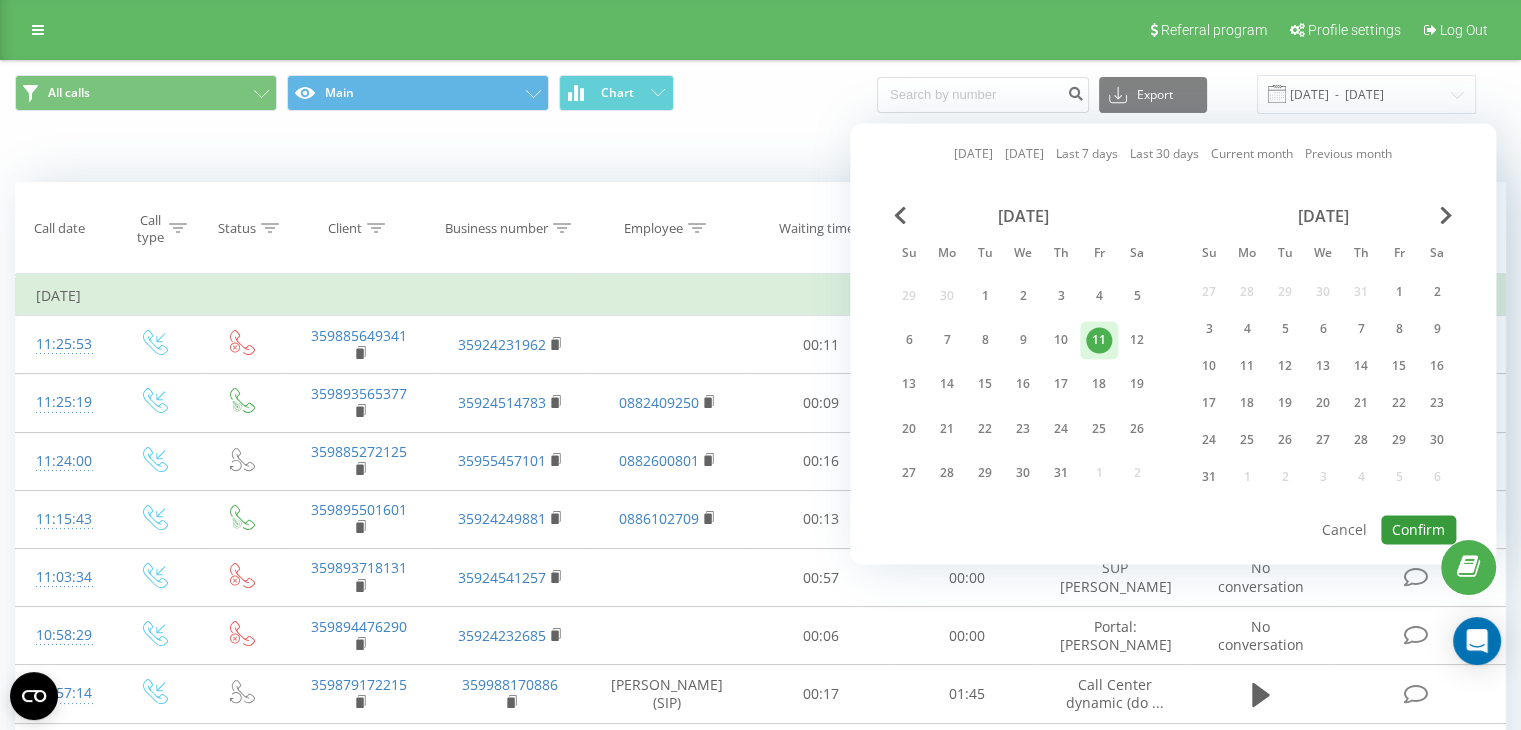 click on "Confirm" at bounding box center (1418, 529) 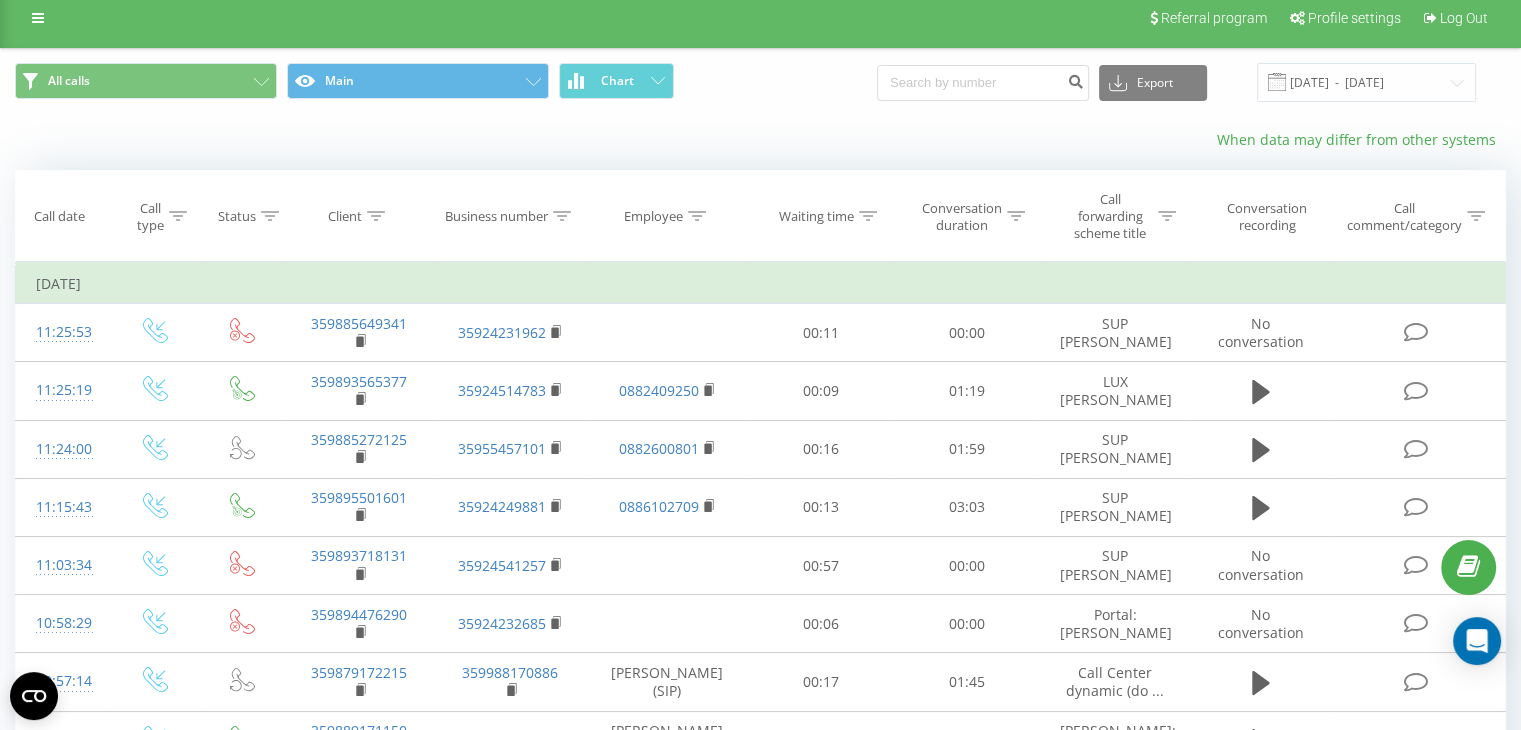 scroll, scrollTop: 0, scrollLeft: 0, axis: both 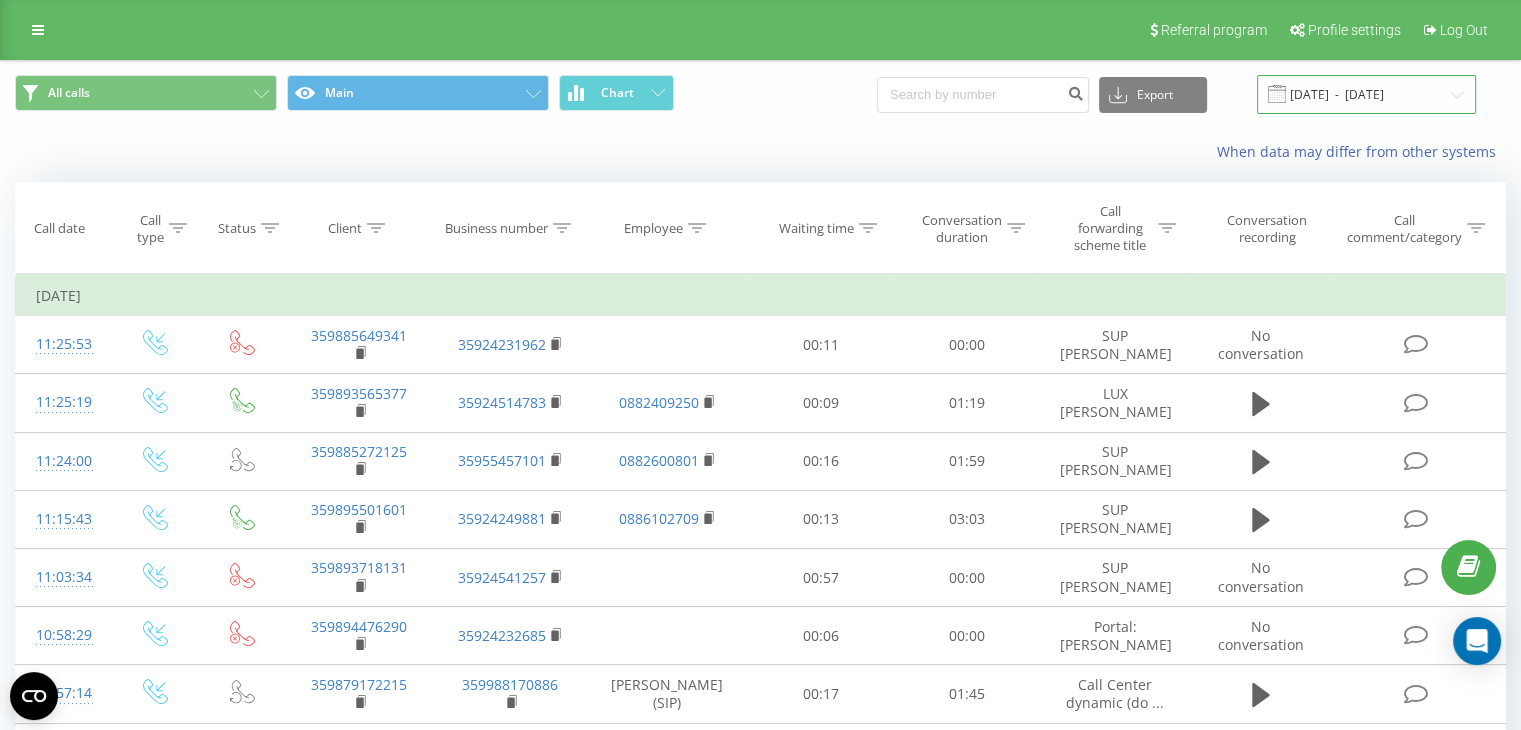 click on "[DATE]  -  [DATE]" at bounding box center (1366, 94) 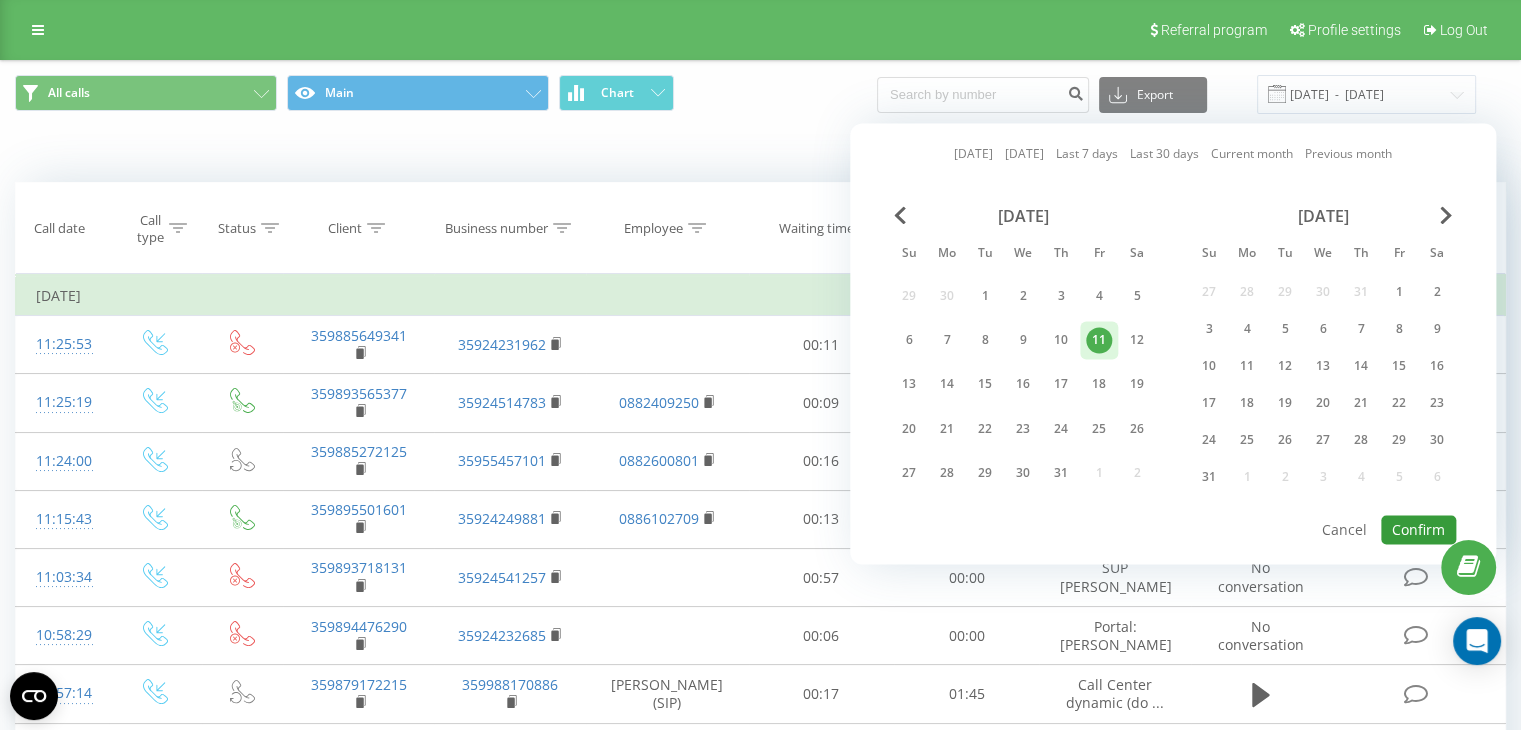 click on "Confirm" at bounding box center [1418, 529] 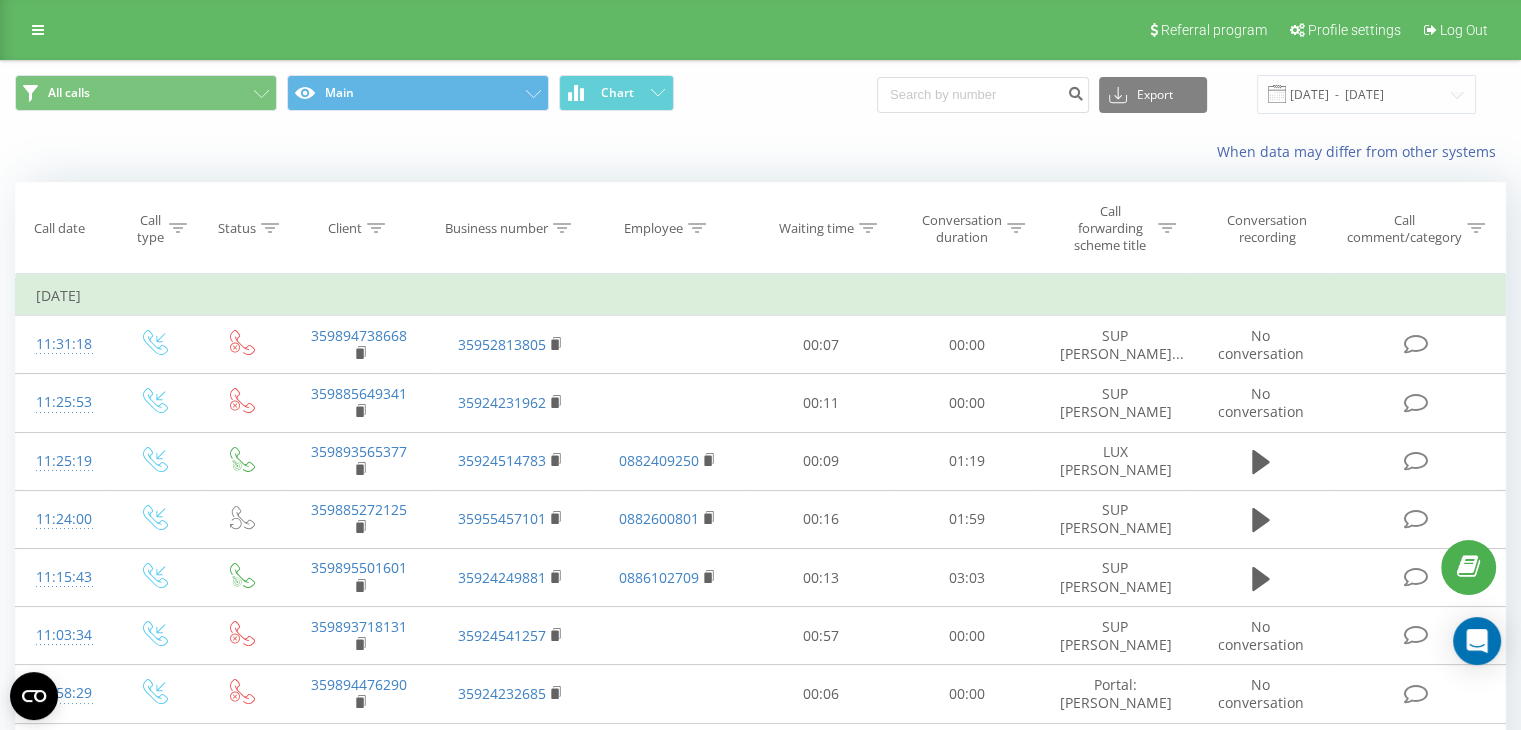 click 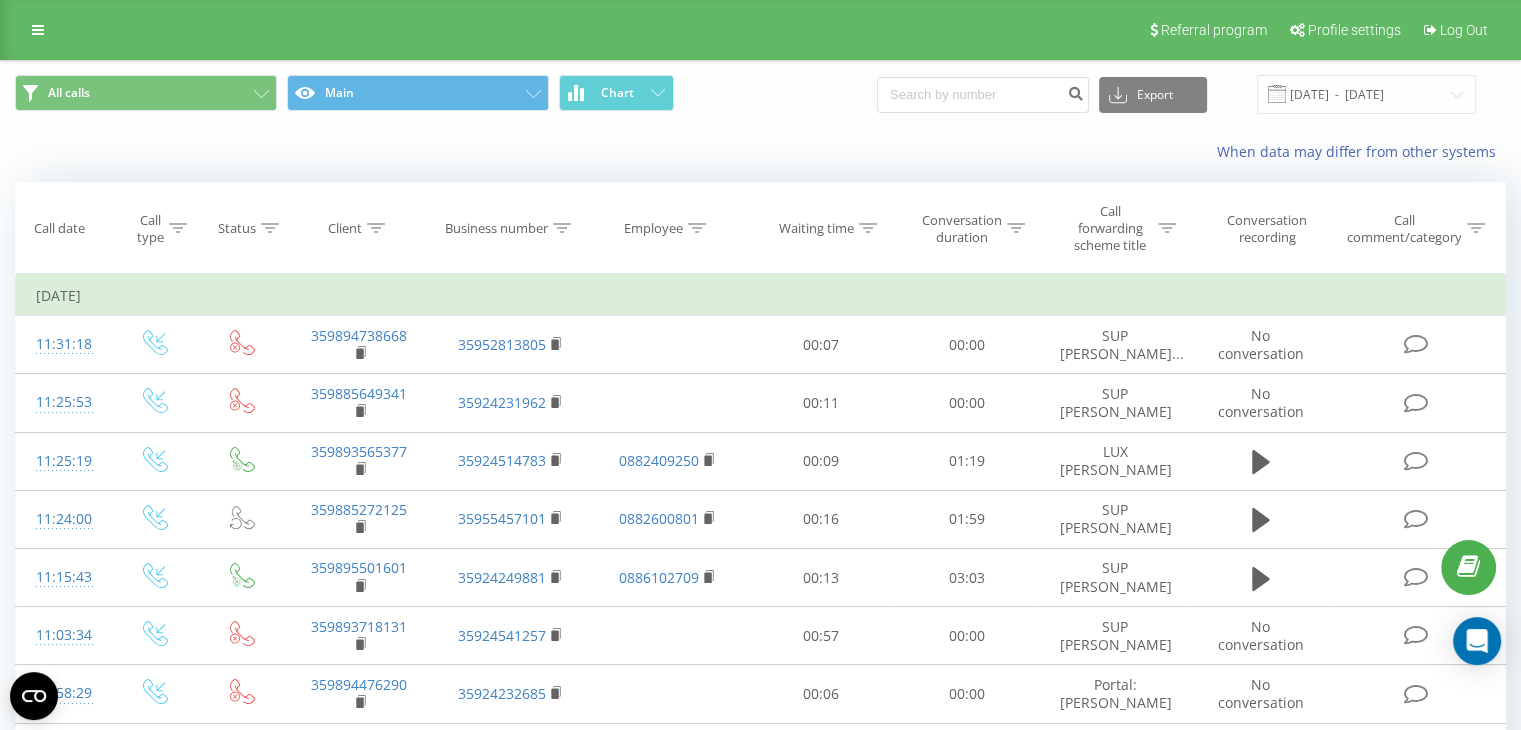 click 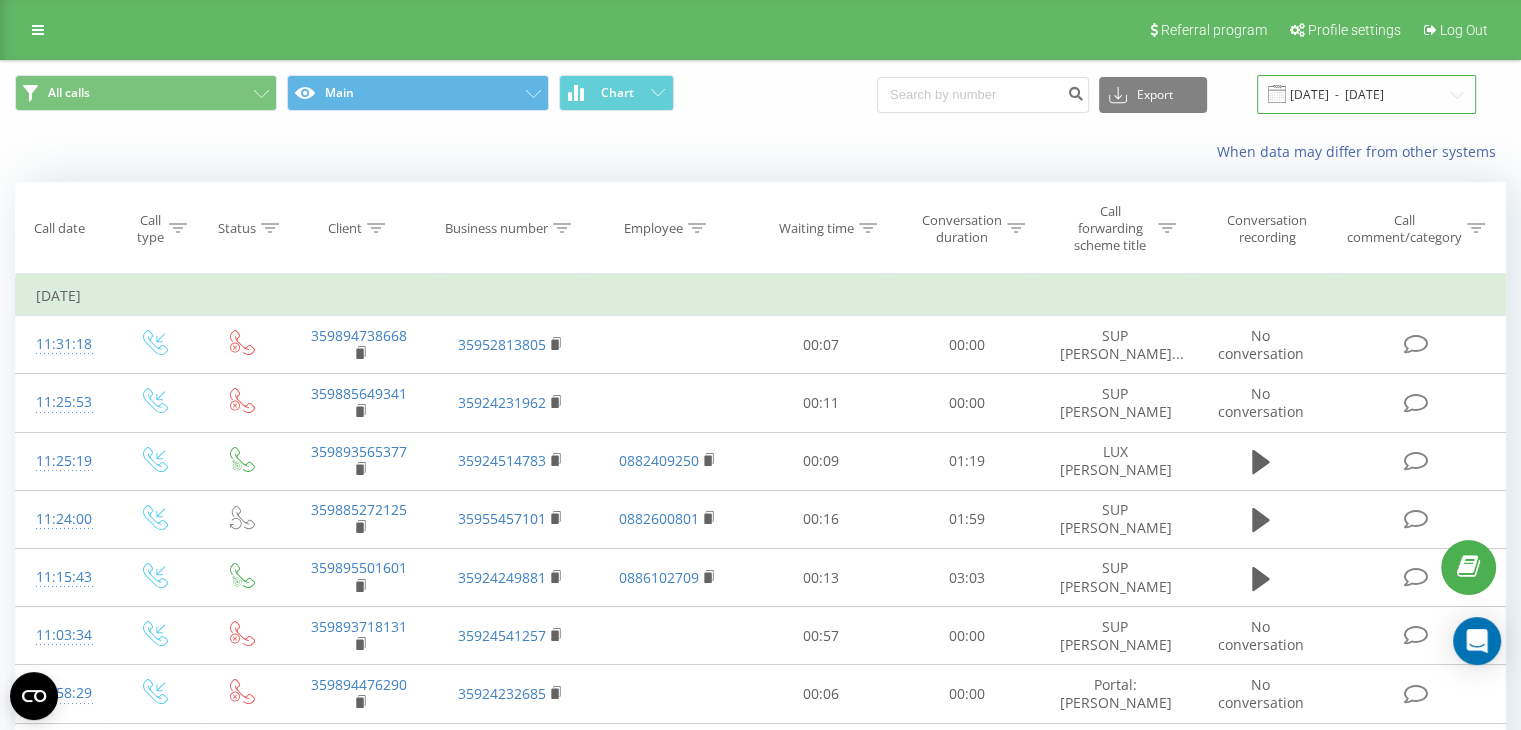 click on "[DATE]  -  [DATE]" at bounding box center [1366, 94] 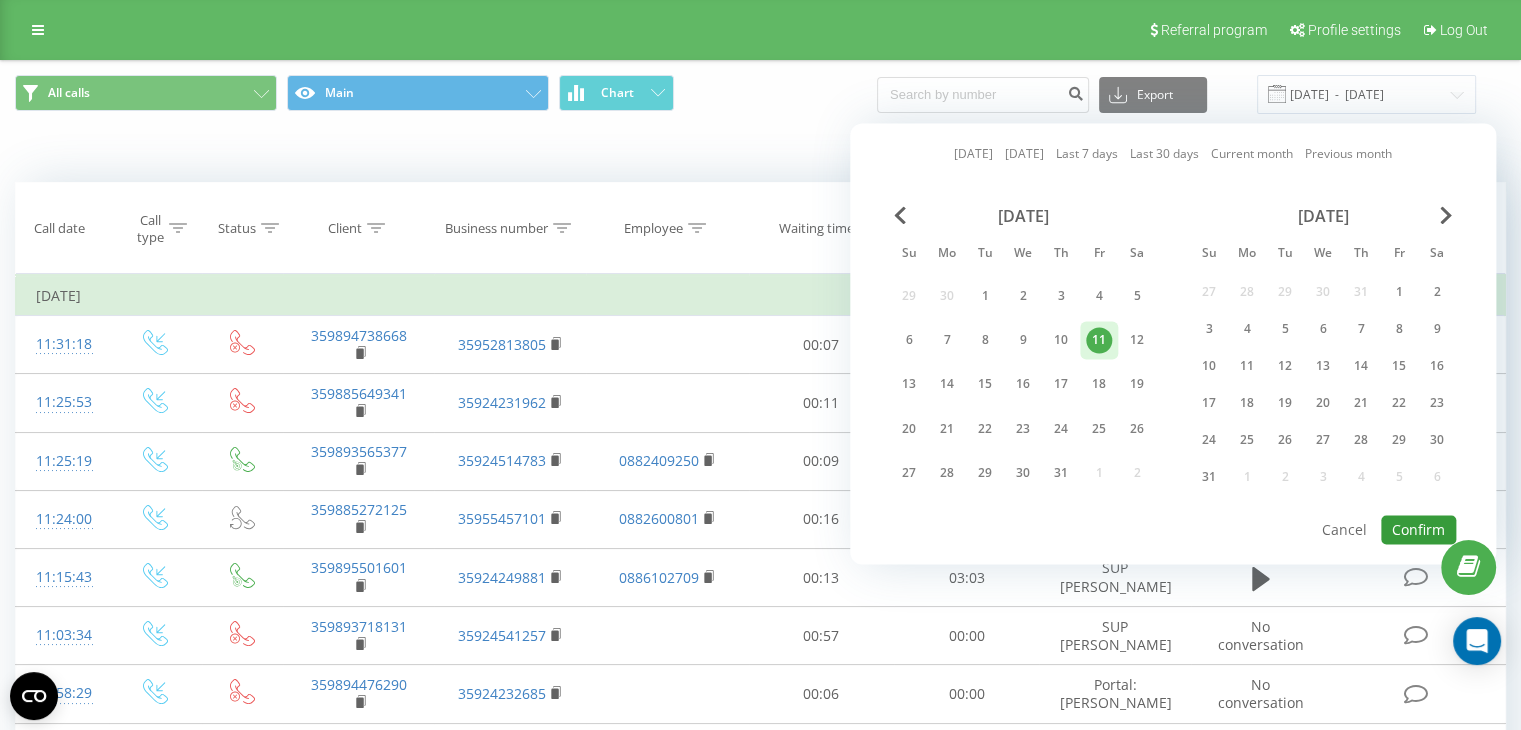 click on "Confirm" at bounding box center [1418, 529] 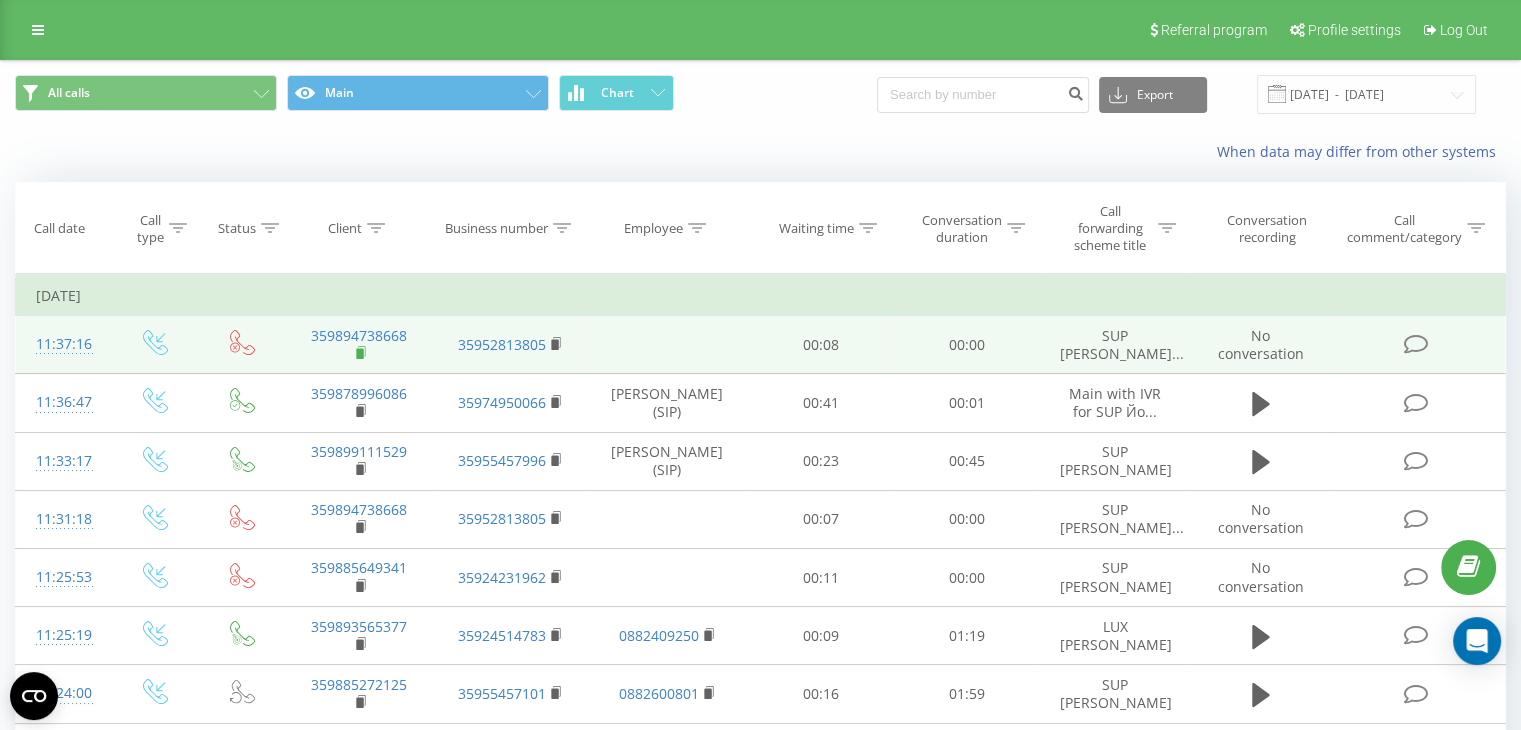 click 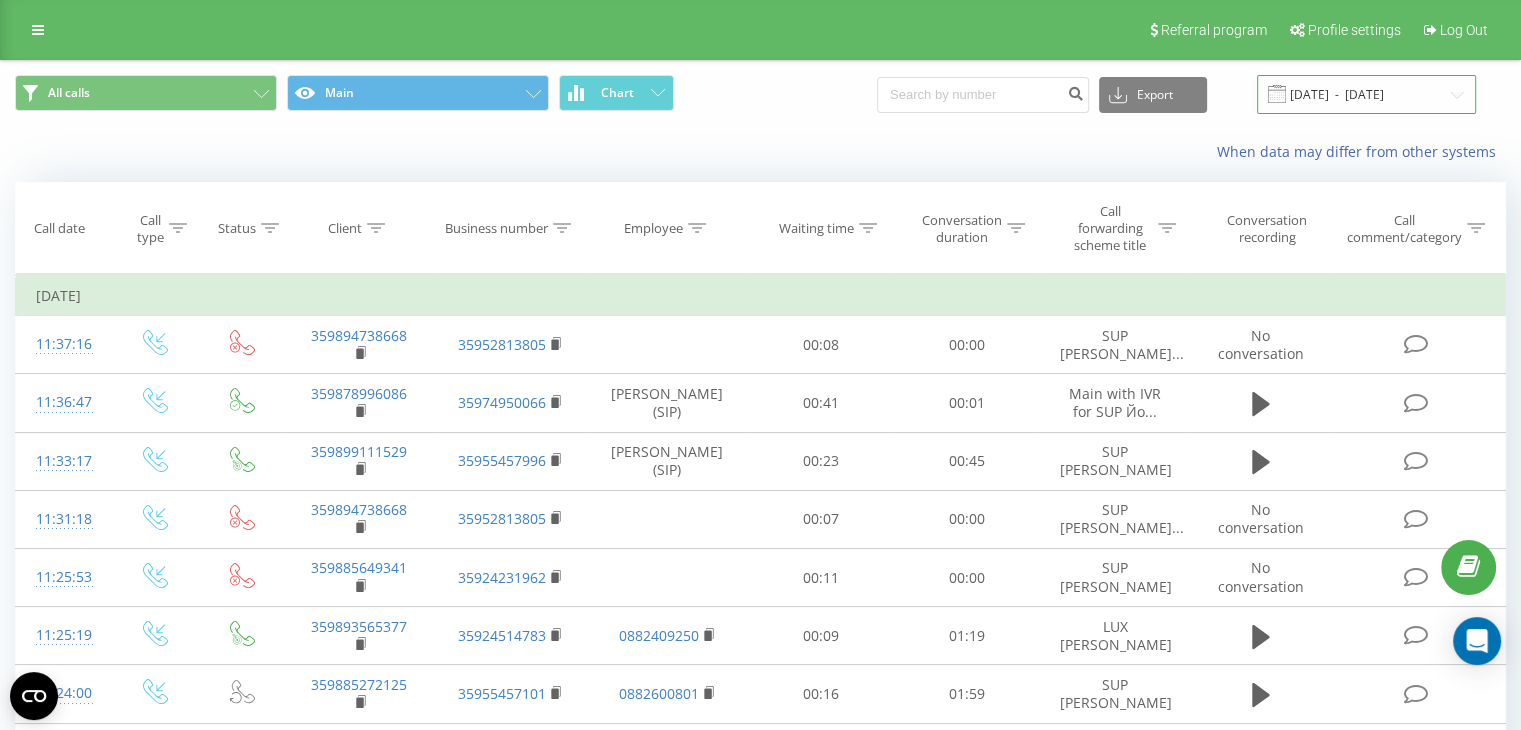 click on "[DATE]  -  [DATE]" at bounding box center [1366, 94] 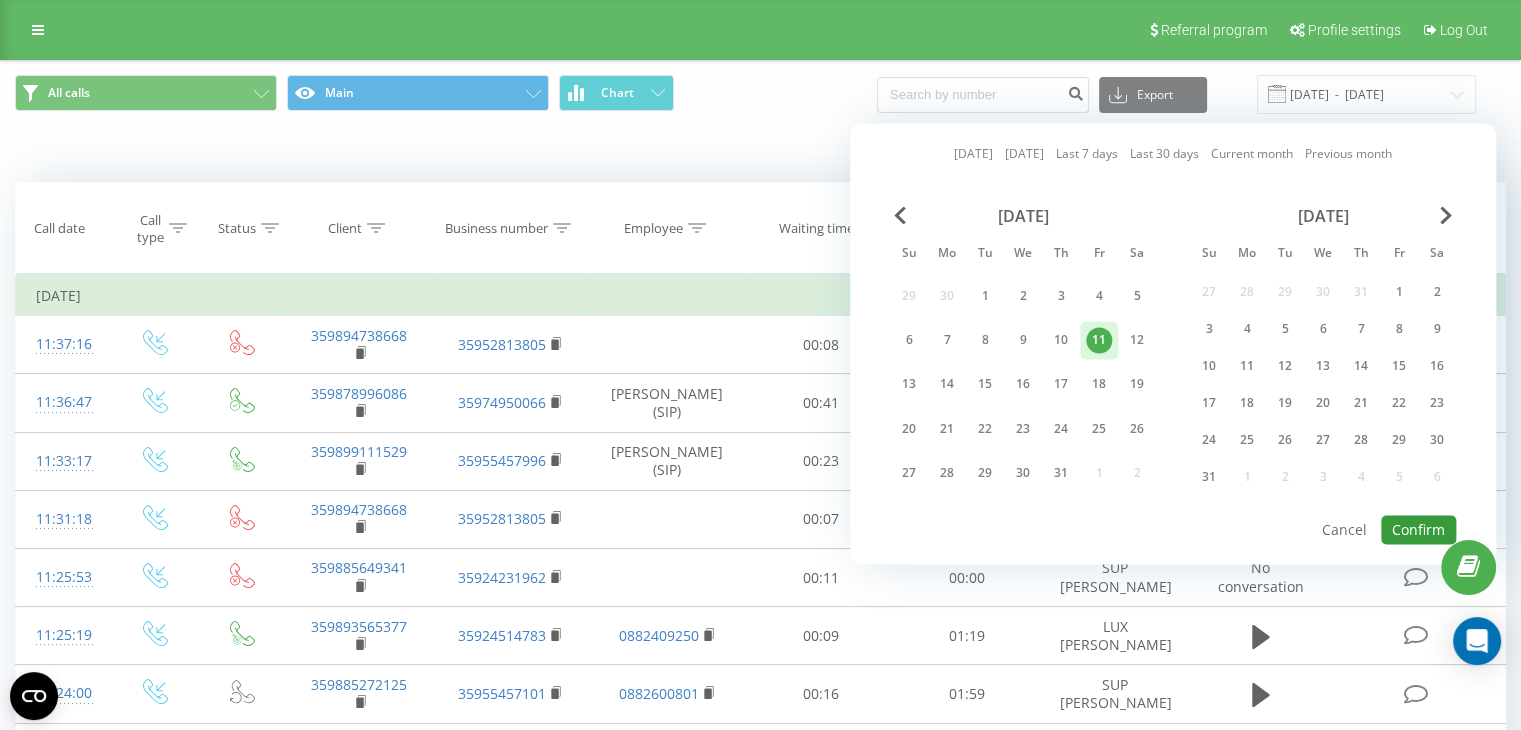 click on "Confirm" at bounding box center (1418, 529) 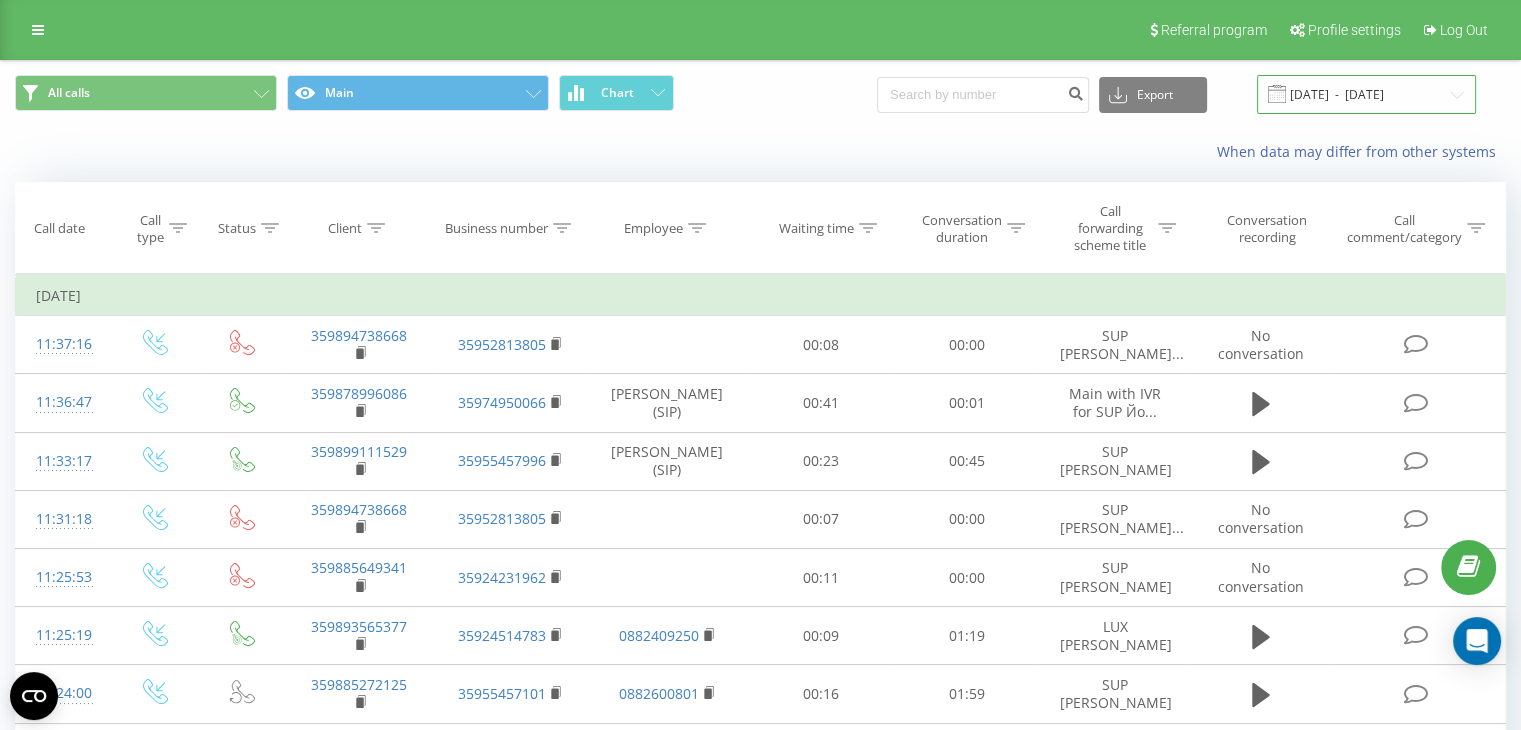 click on "[DATE]  -  [DATE]" at bounding box center (1366, 94) 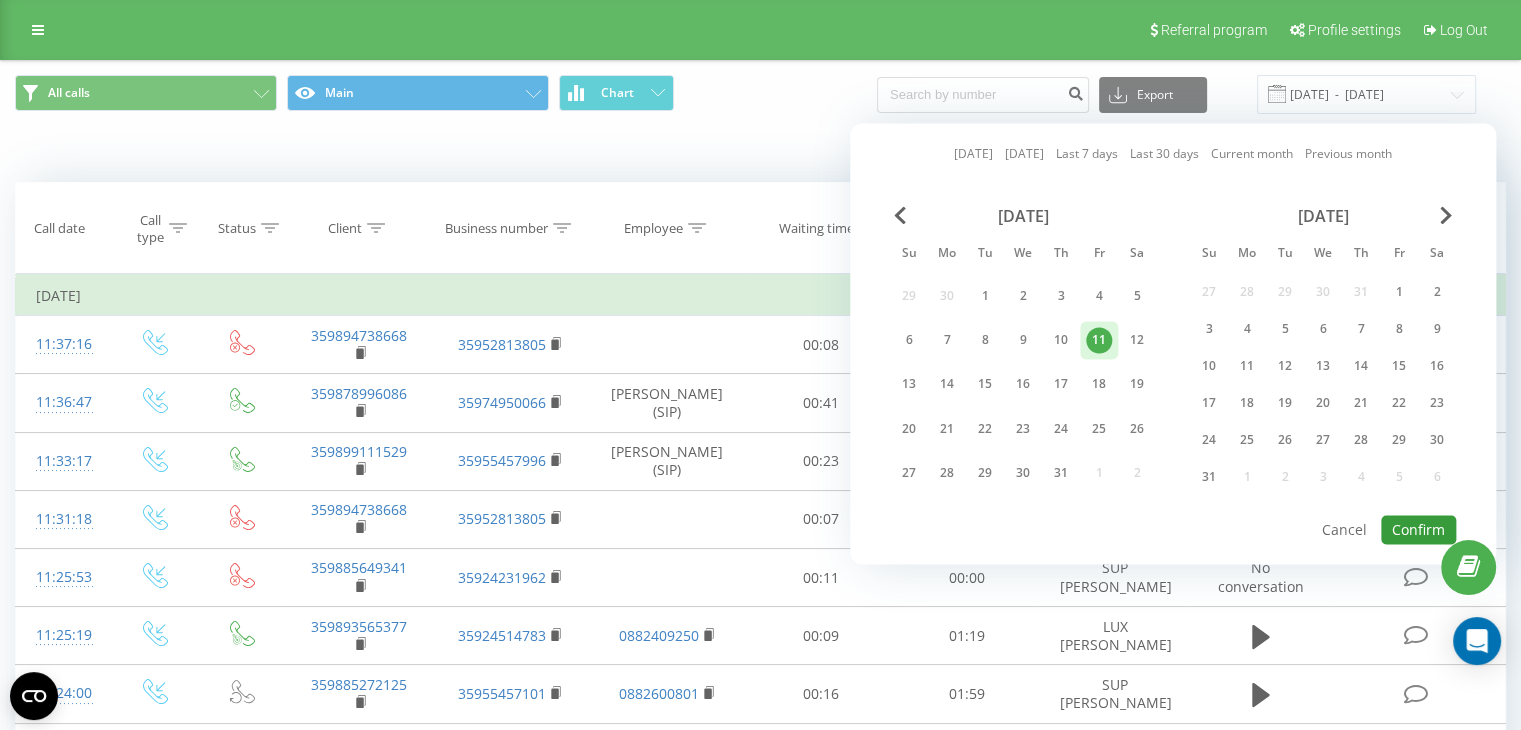 click on "Confirm" at bounding box center (1418, 529) 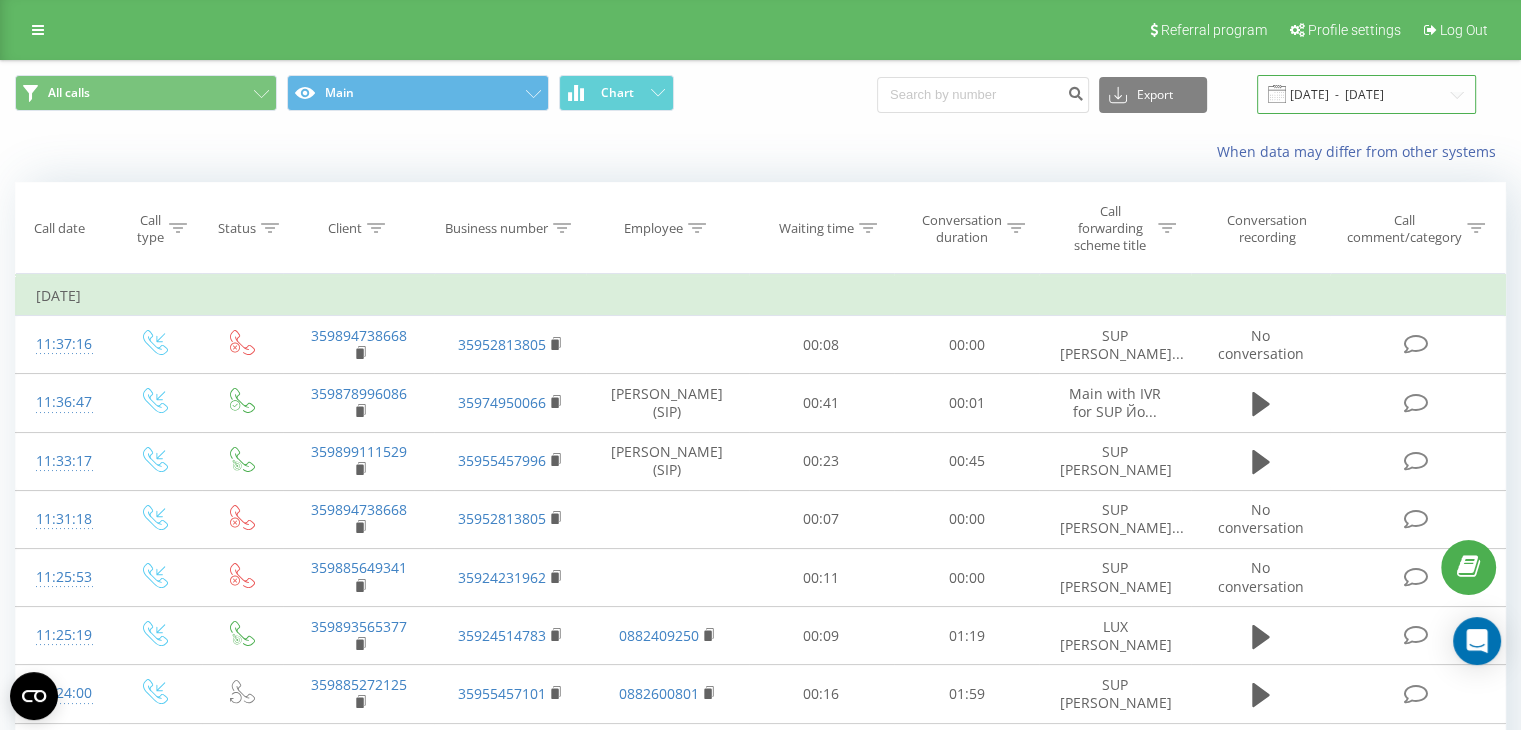 click on "[DATE]  -  [DATE]" at bounding box center (1366, 94) 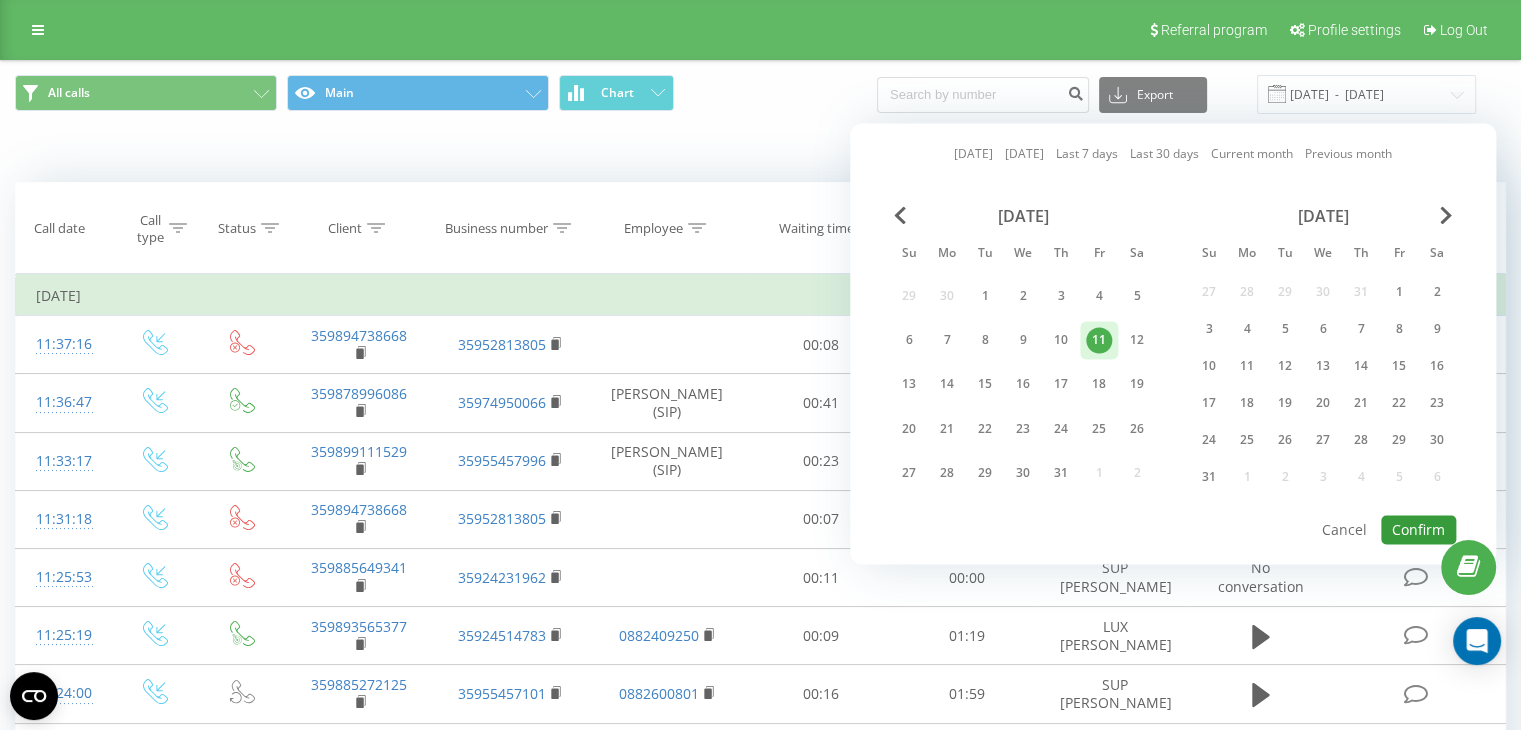 click on "Confirm" at bounding box center (1418, 529) 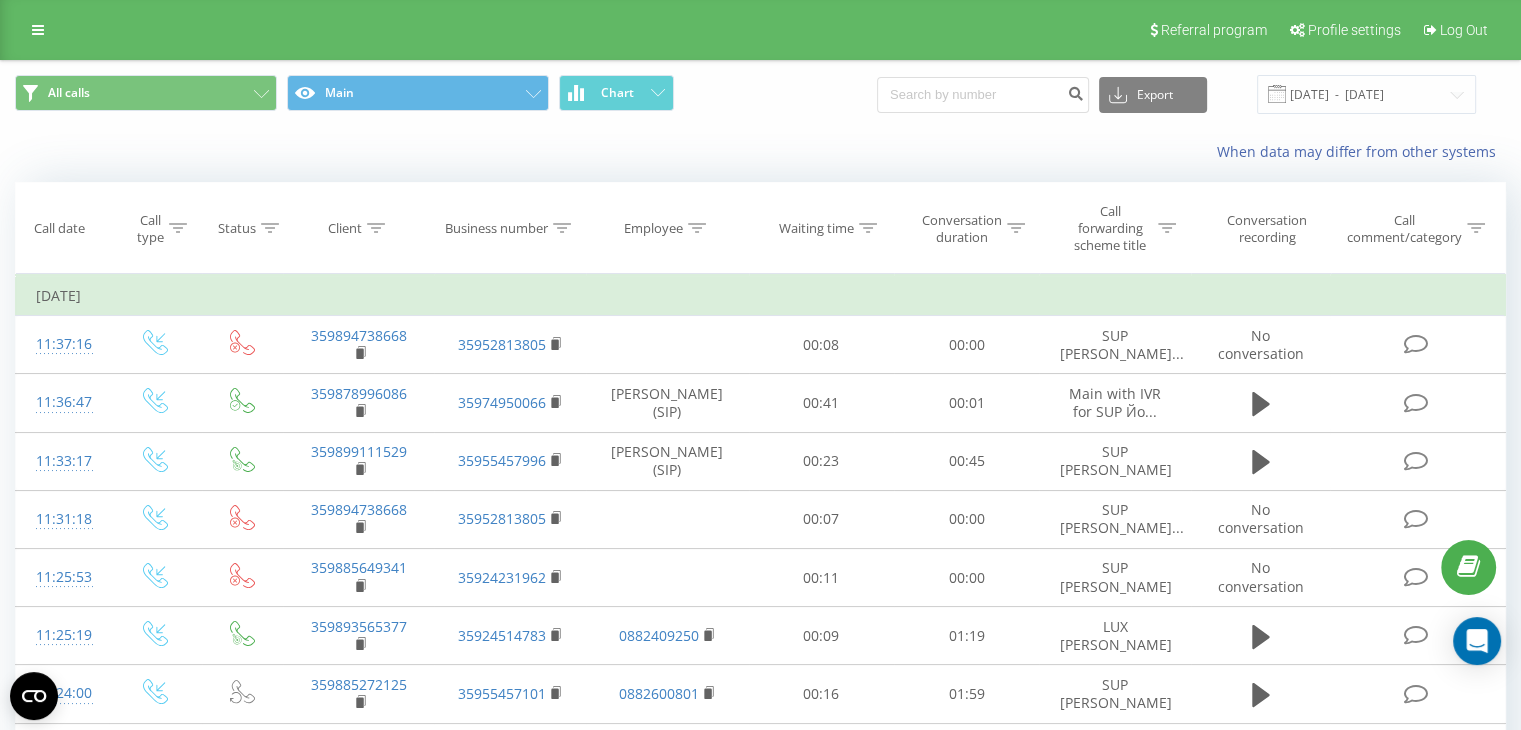 click at bounding box center (0, 0) 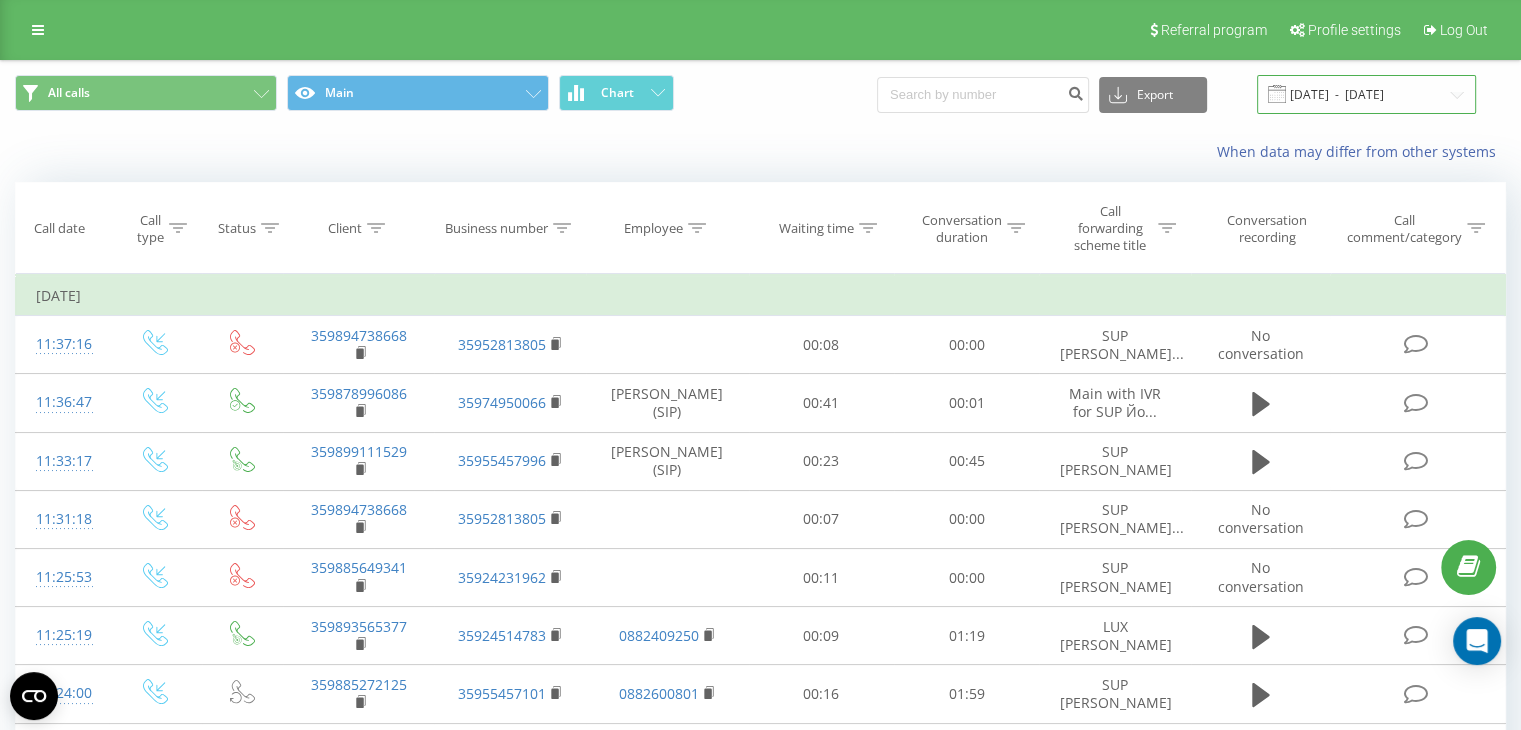 click on "[DATE]  -  [DATE]" at bounding box center (1366, 94) 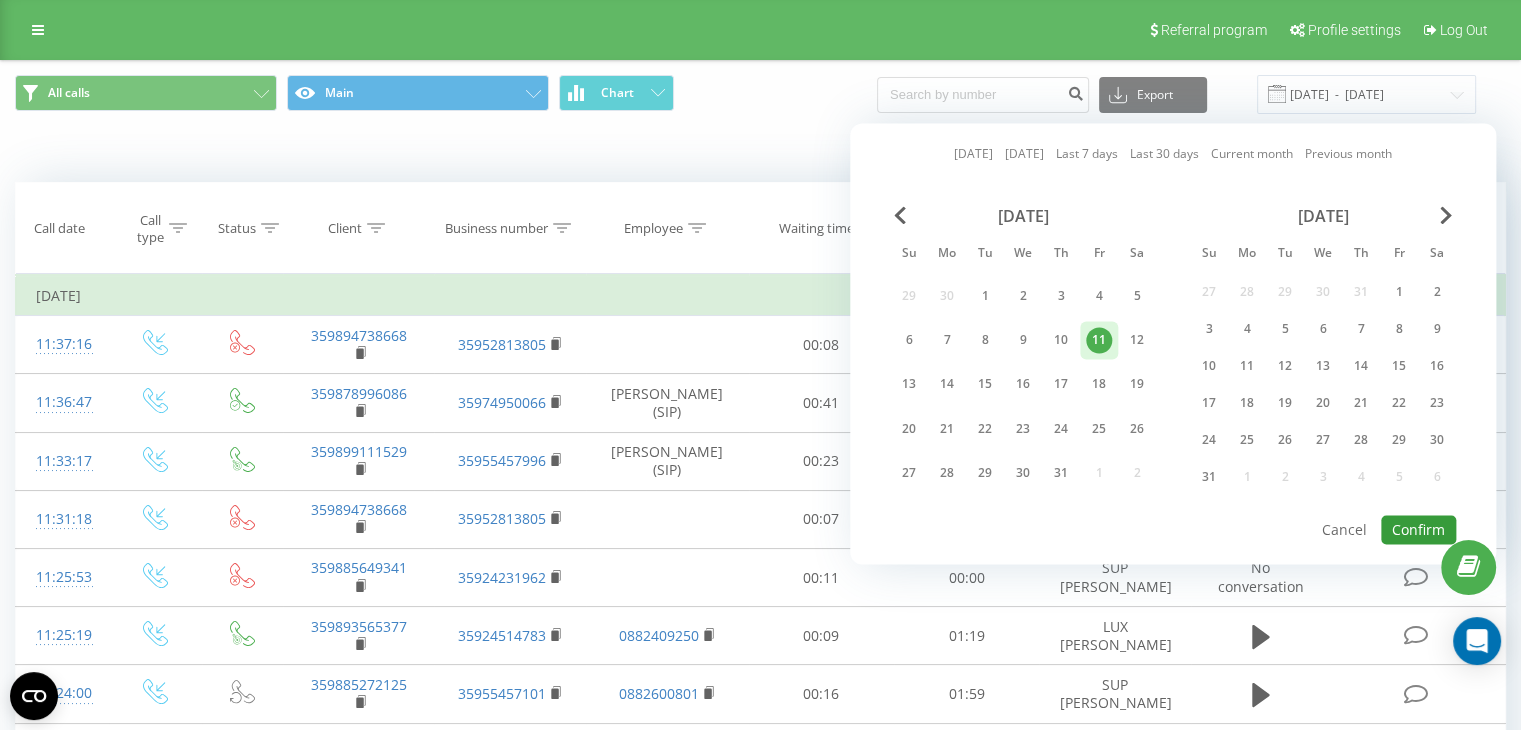 click on "Confirm" at bounding box center [1418, 529] 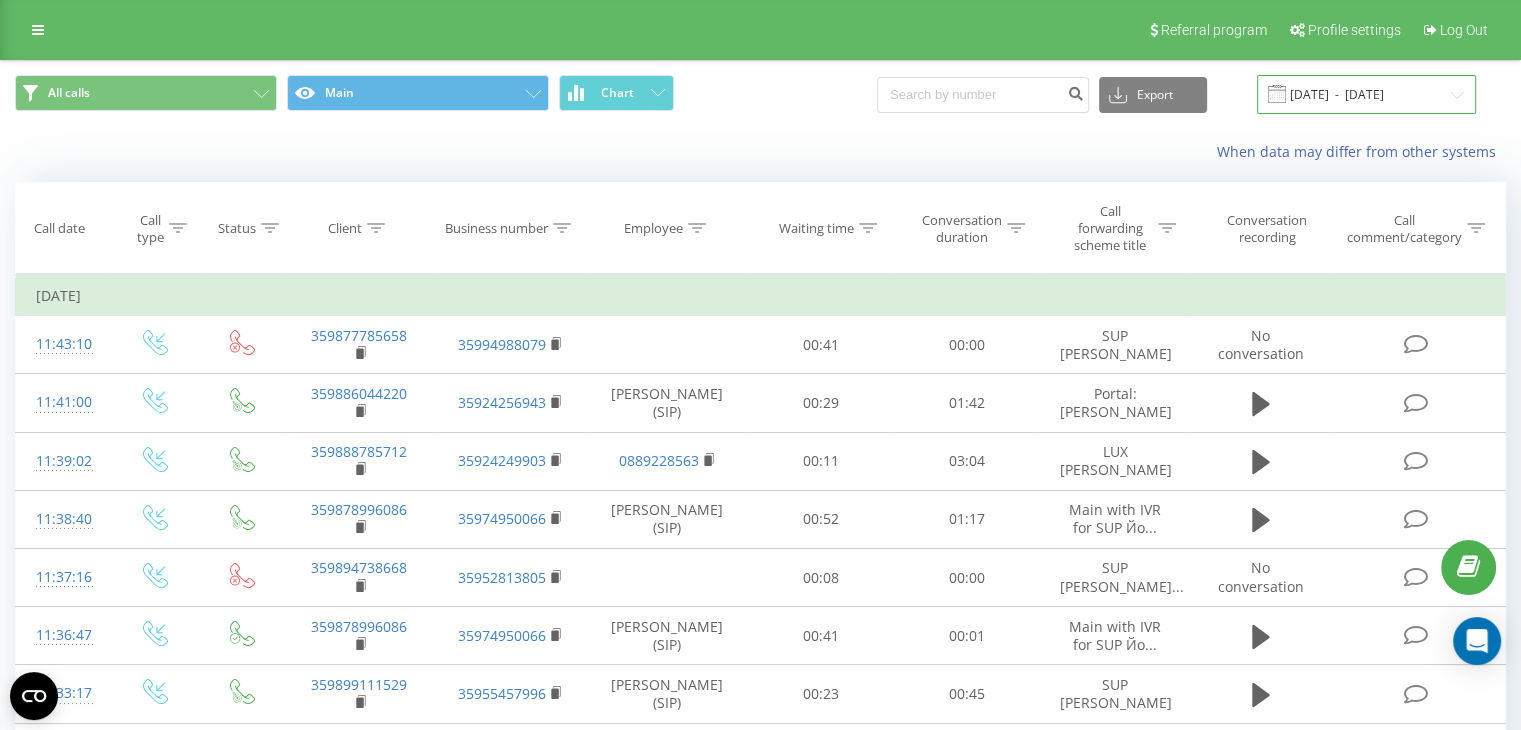 click on "[DATE]  -  [DATE]" at bounding box center (1366, 94) 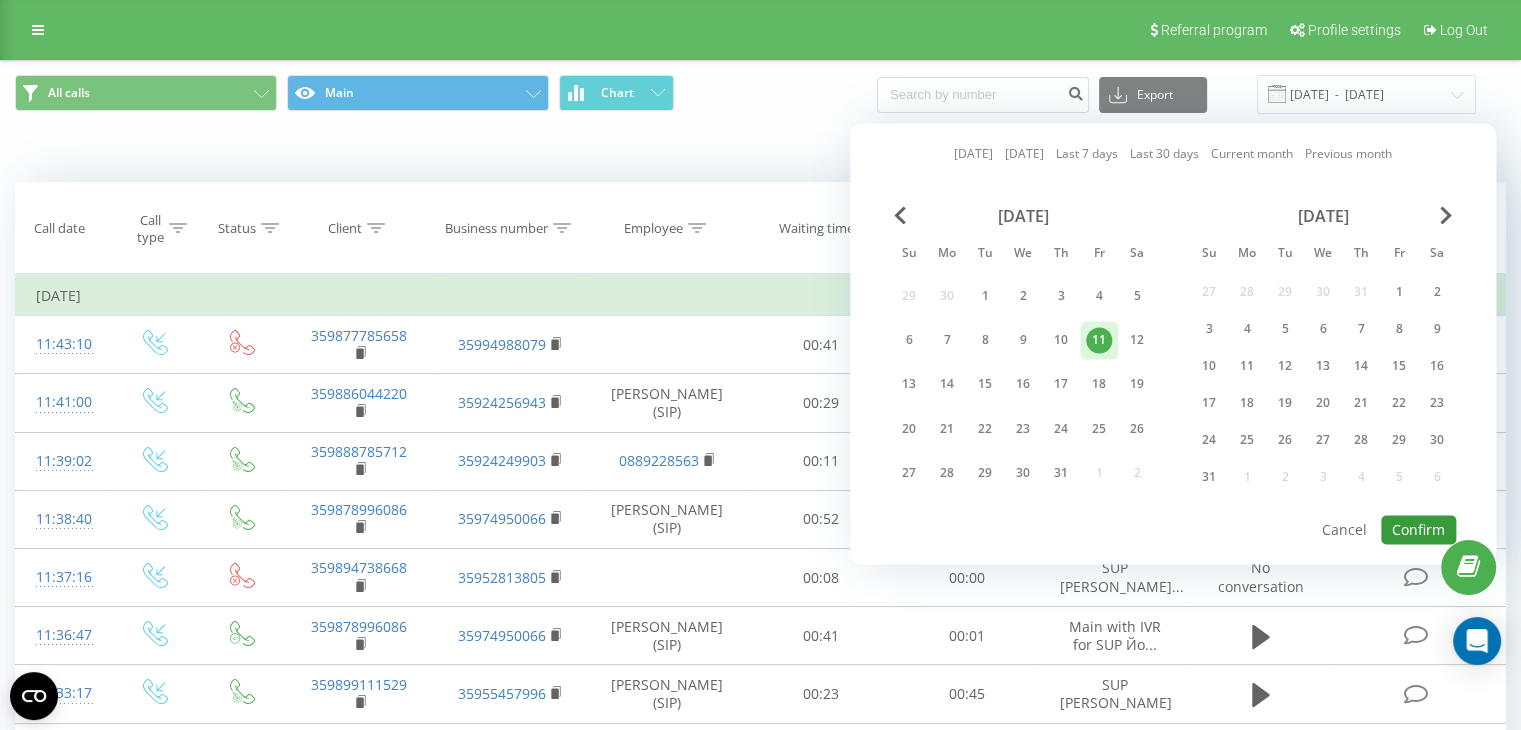 click on "Confirm" at bounding box center (1418, 529) 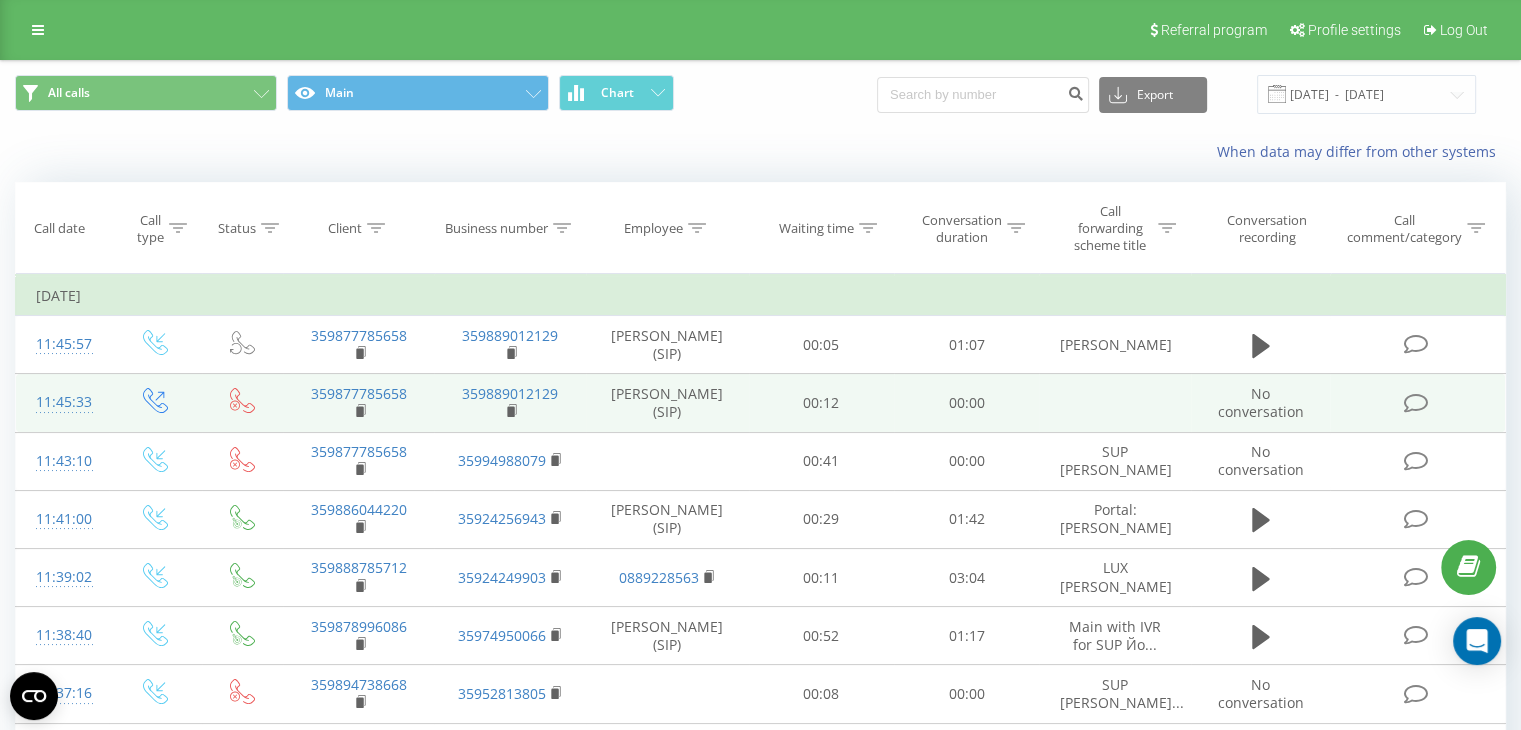 scroll, scrollTop: 100, scrollLeft: 0, axis: vertical 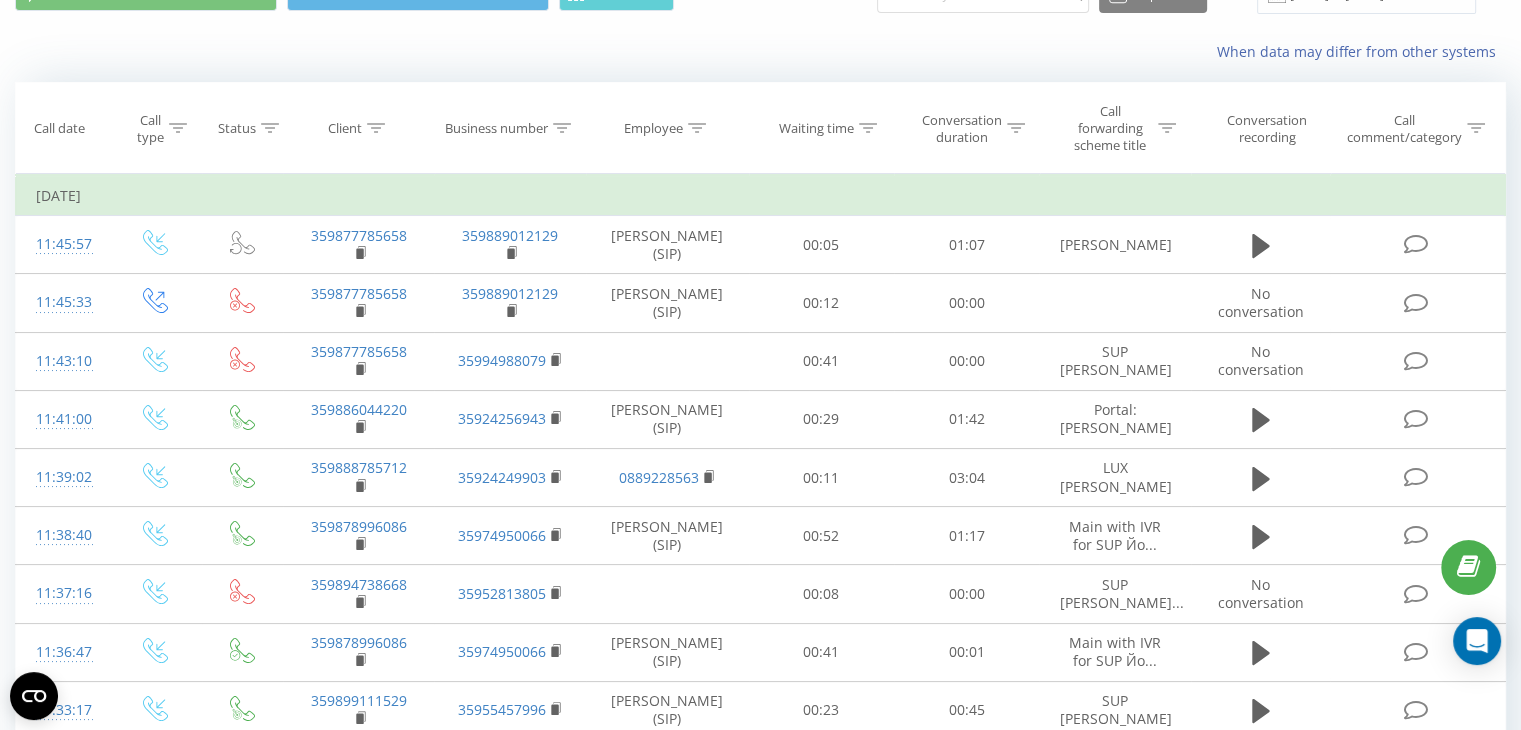 click 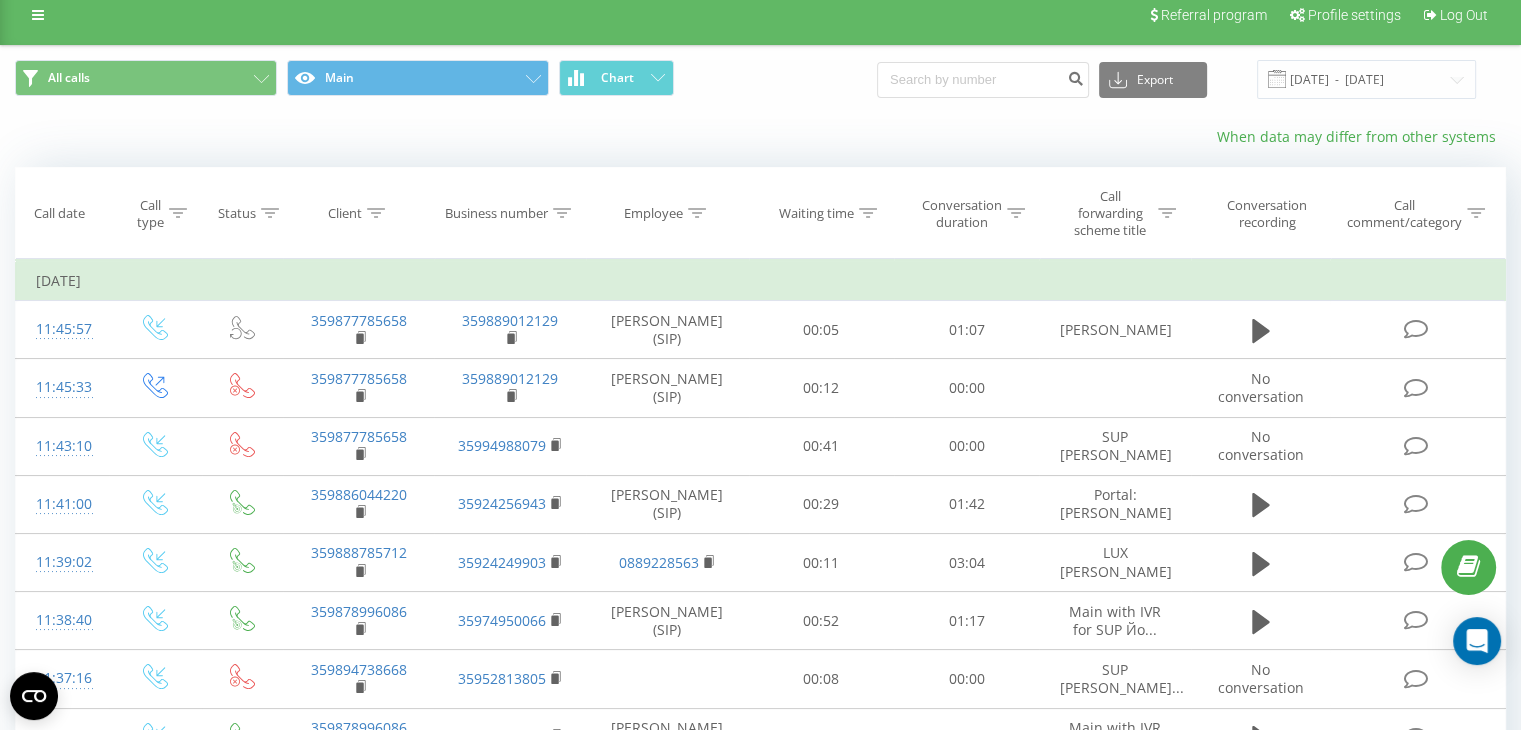 scroll, scrollTop: 0, scrollLeft: 0, axis: both 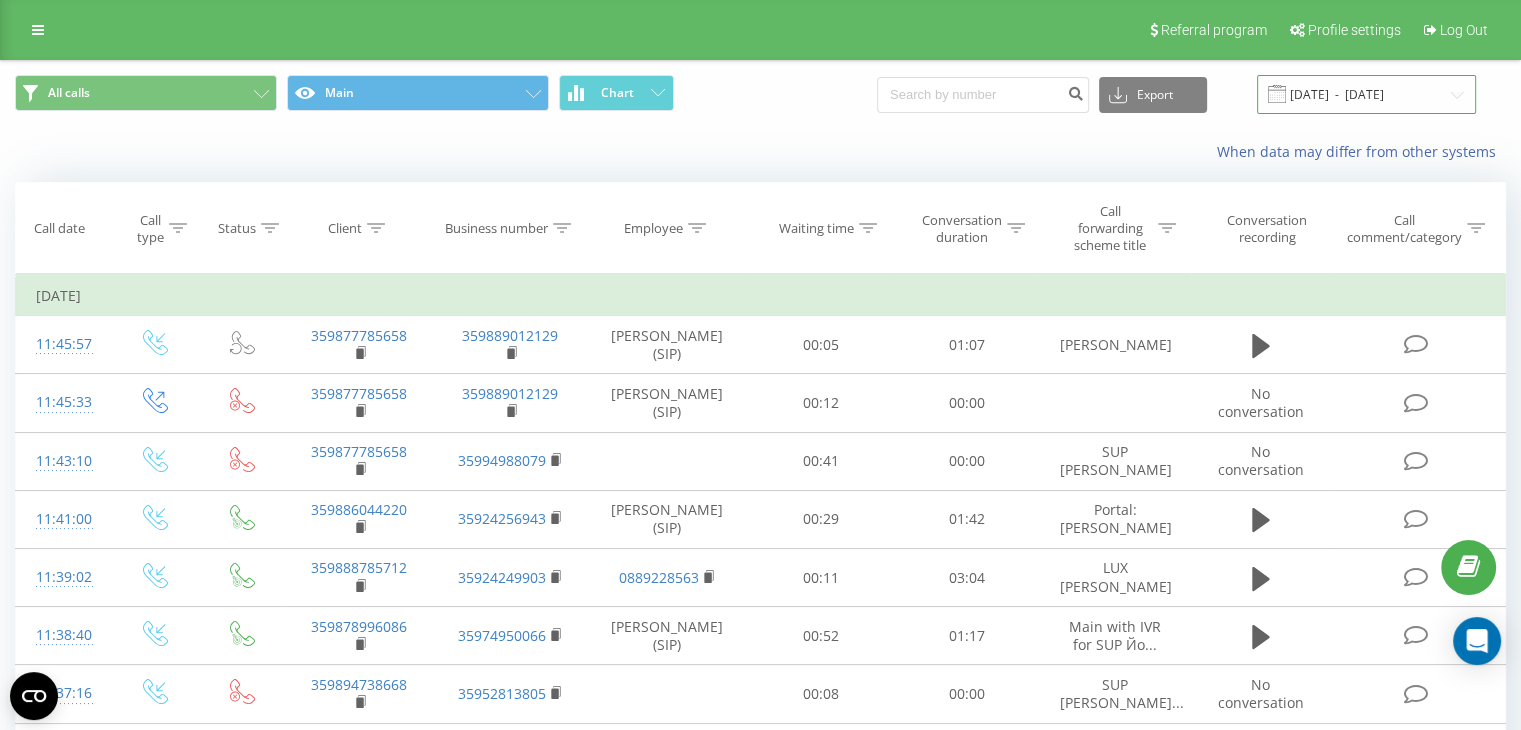 click on "[DATE]  -  [DATE]" at bounding box center [1366, 94] 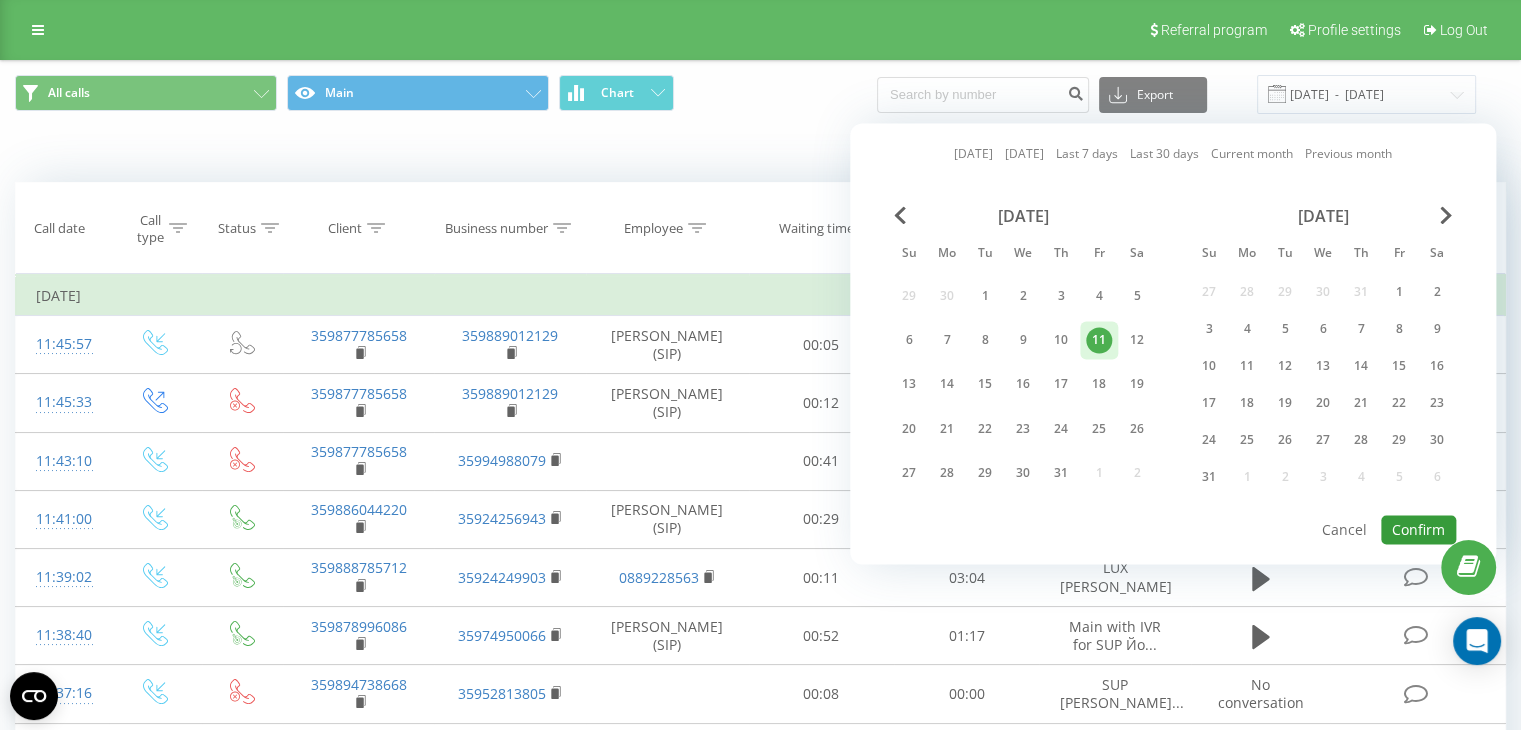 click on "Confirm" at bounding box center [1418, 529] 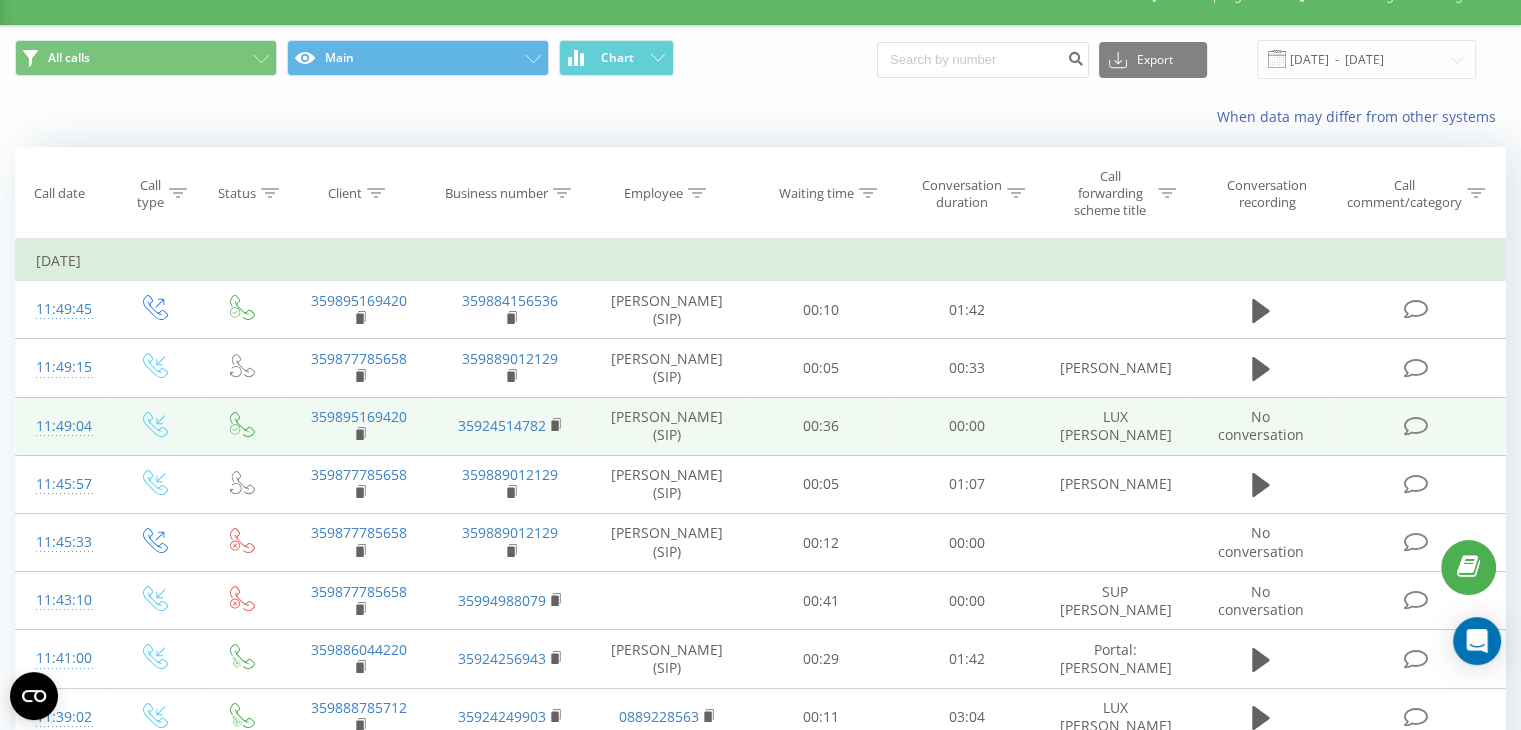 scroll, scrollTop: 0, scrollLeft: 0, axis: both 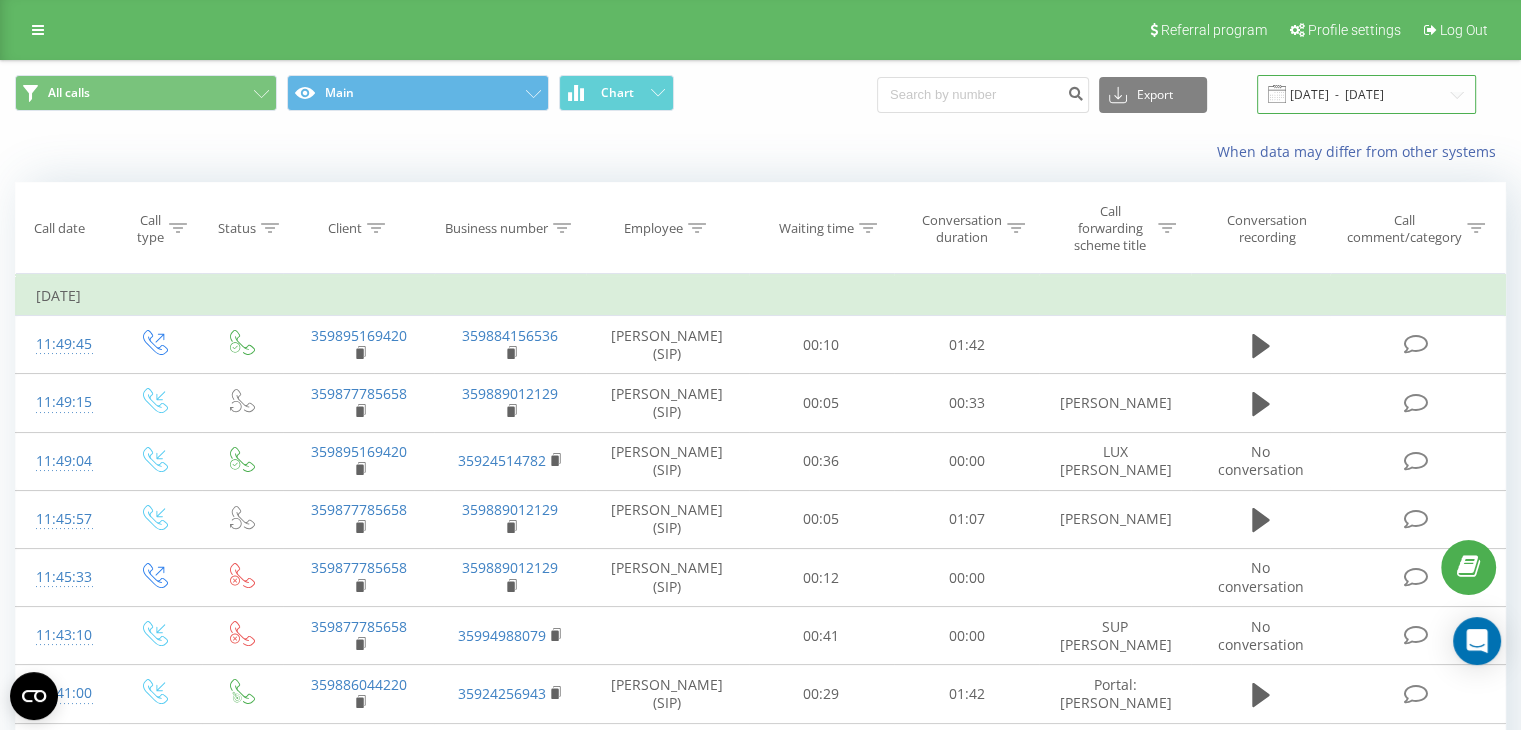 click on "[DATE]  -  [DATE]" at bounding box center [1366, 94] 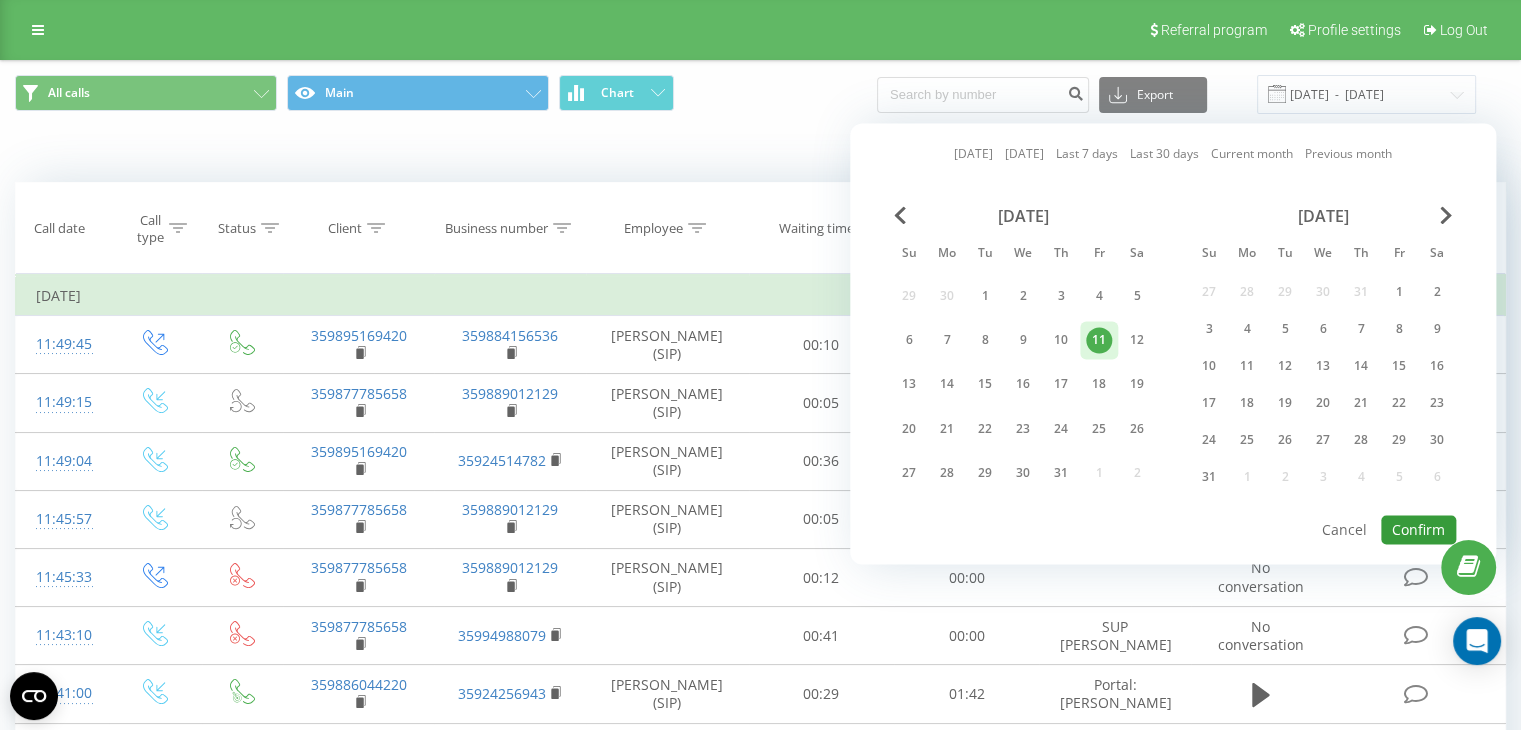 click on "Confirm" at bounding box center [1418, 529] 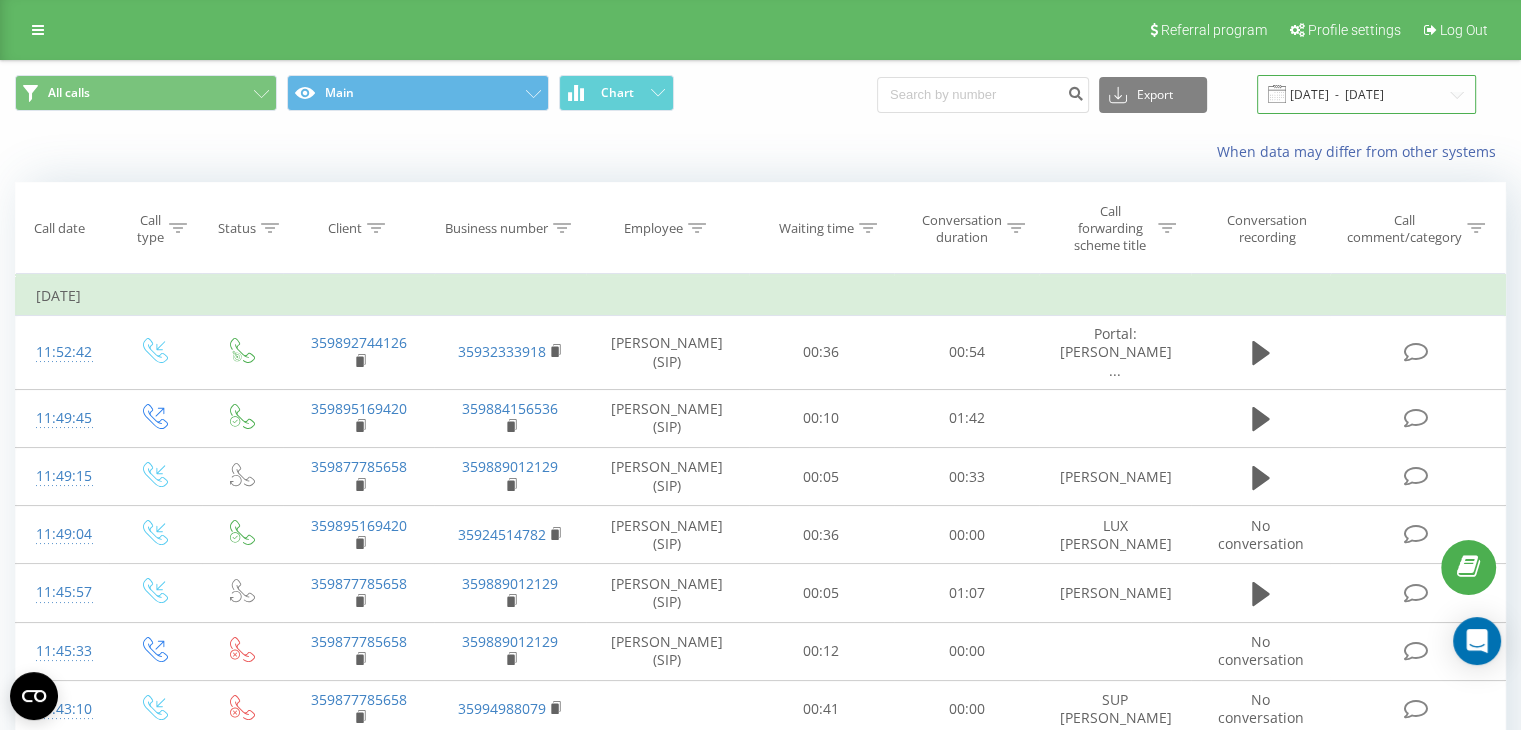 click on "[DATE]  -  [DATE]" at bounding box center (1366, 94) 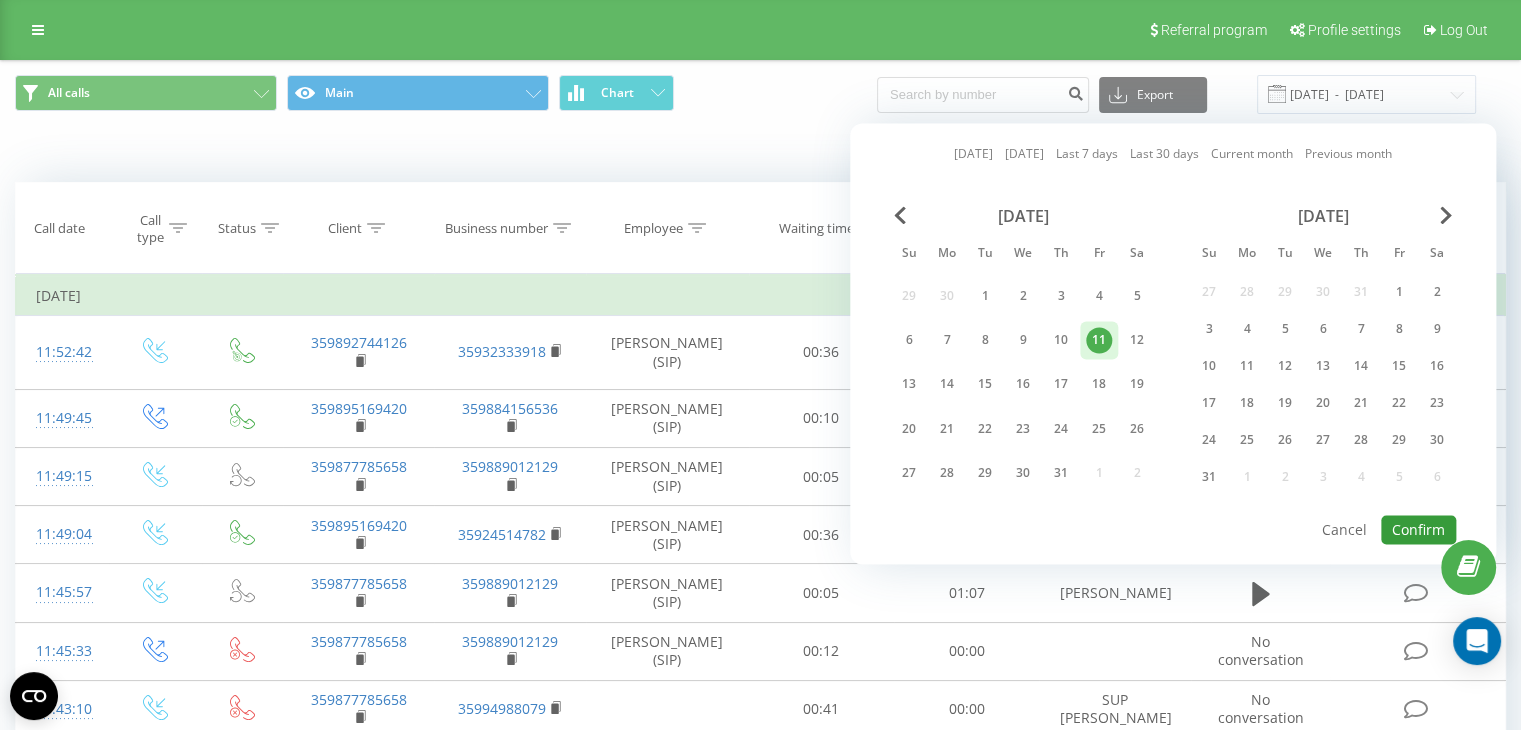 click on "Confirm" at bounding box center (1418, 529) 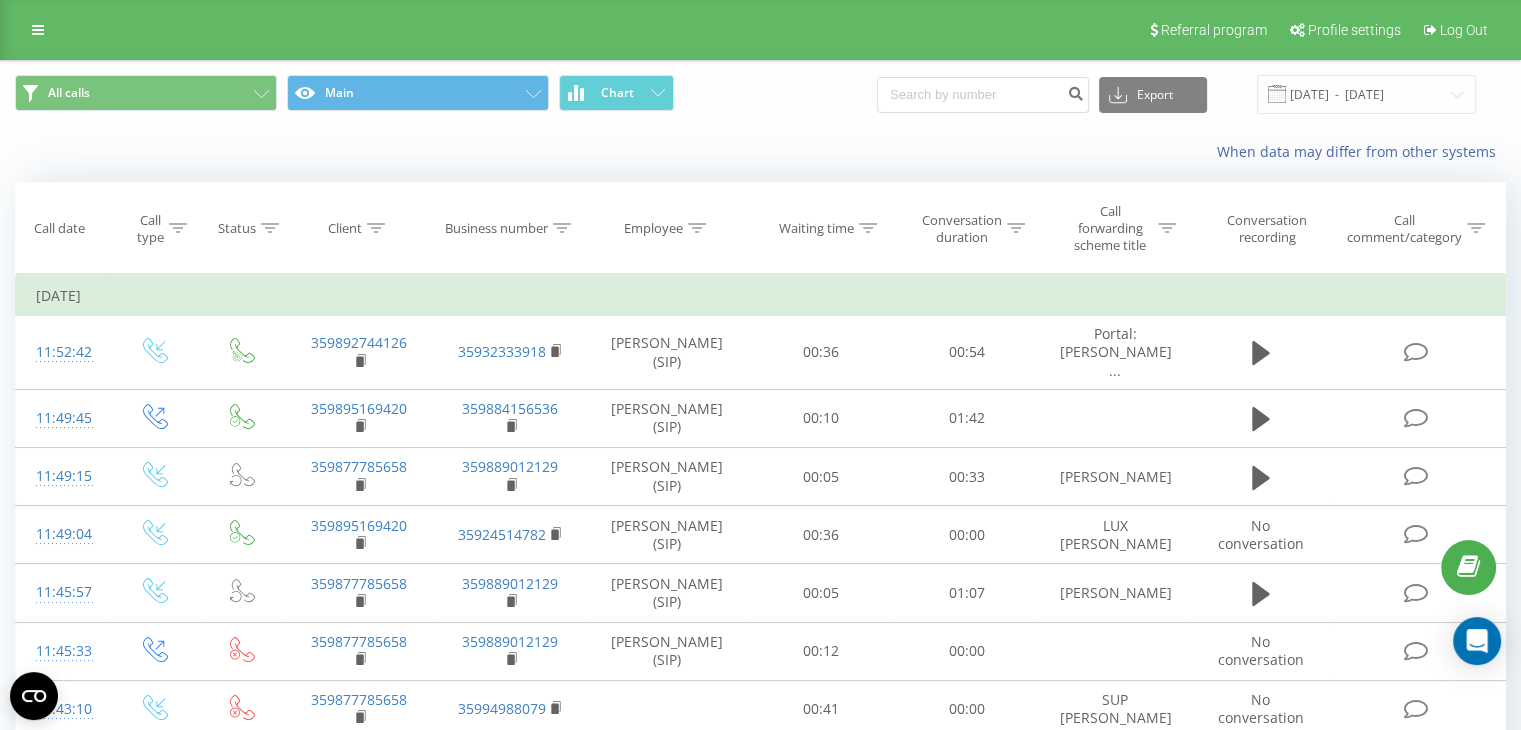 click at bounding box center [0, 0] 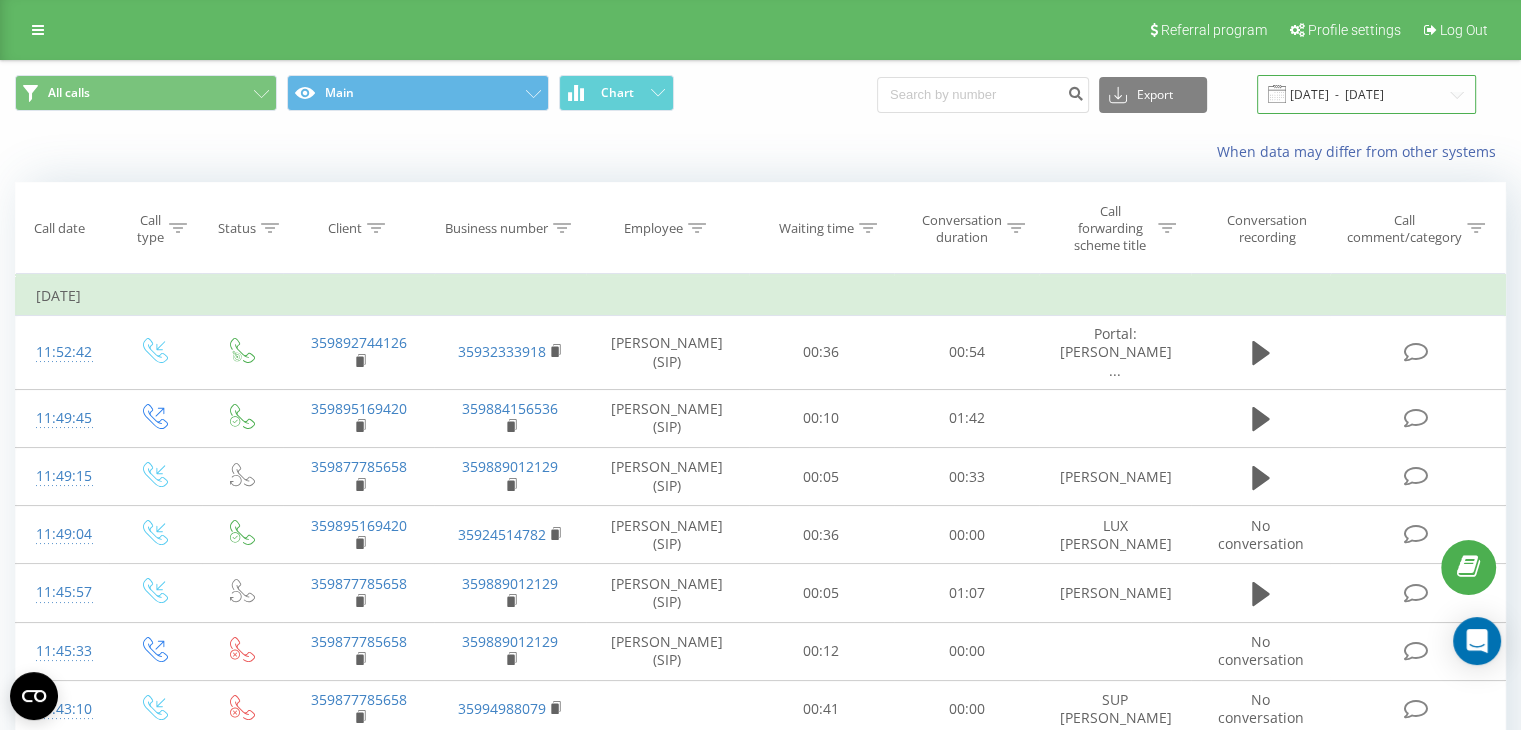 click on "[DATE]  -  [DATE]" at bounding box center [1366, 94] 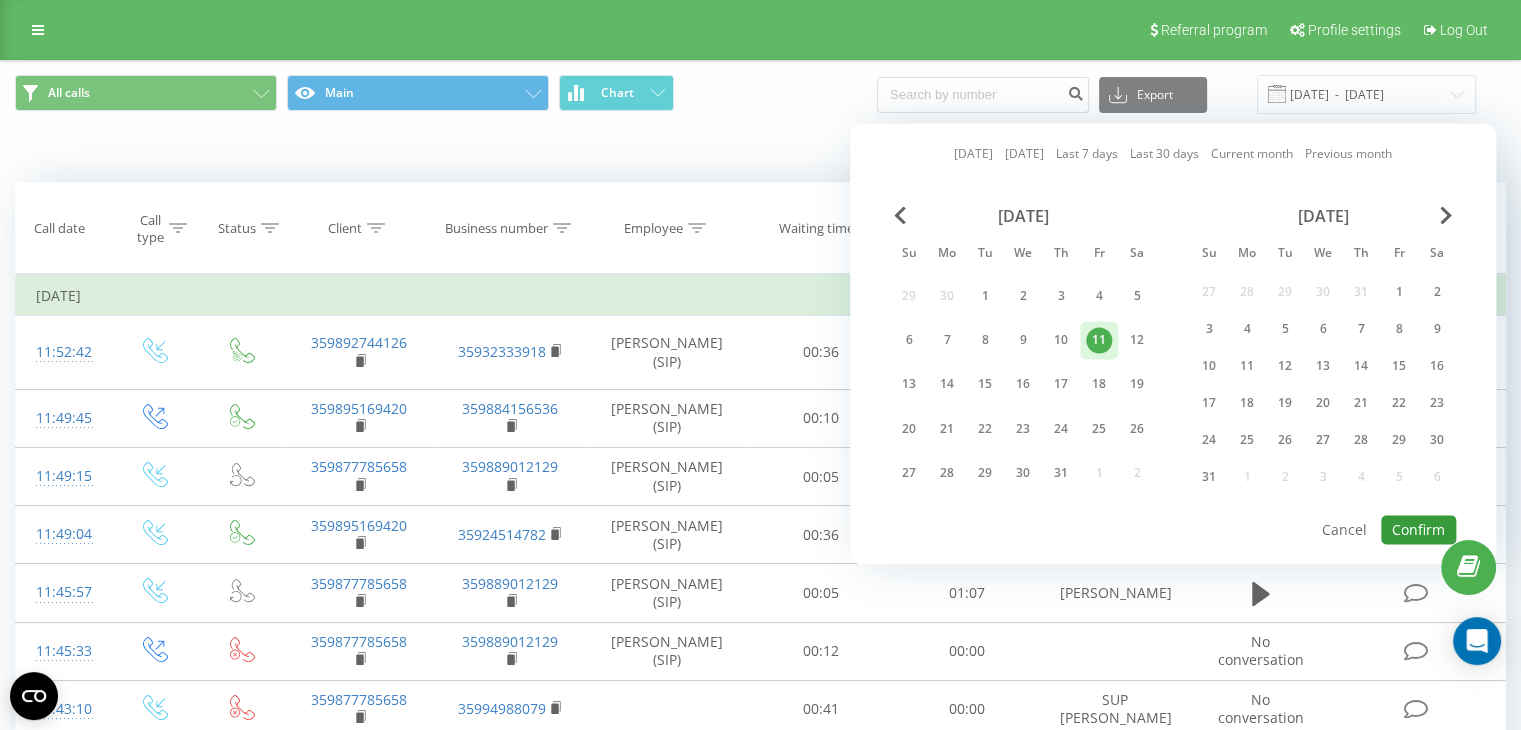 click on "Confirm" at bounding box center [1418, 529] 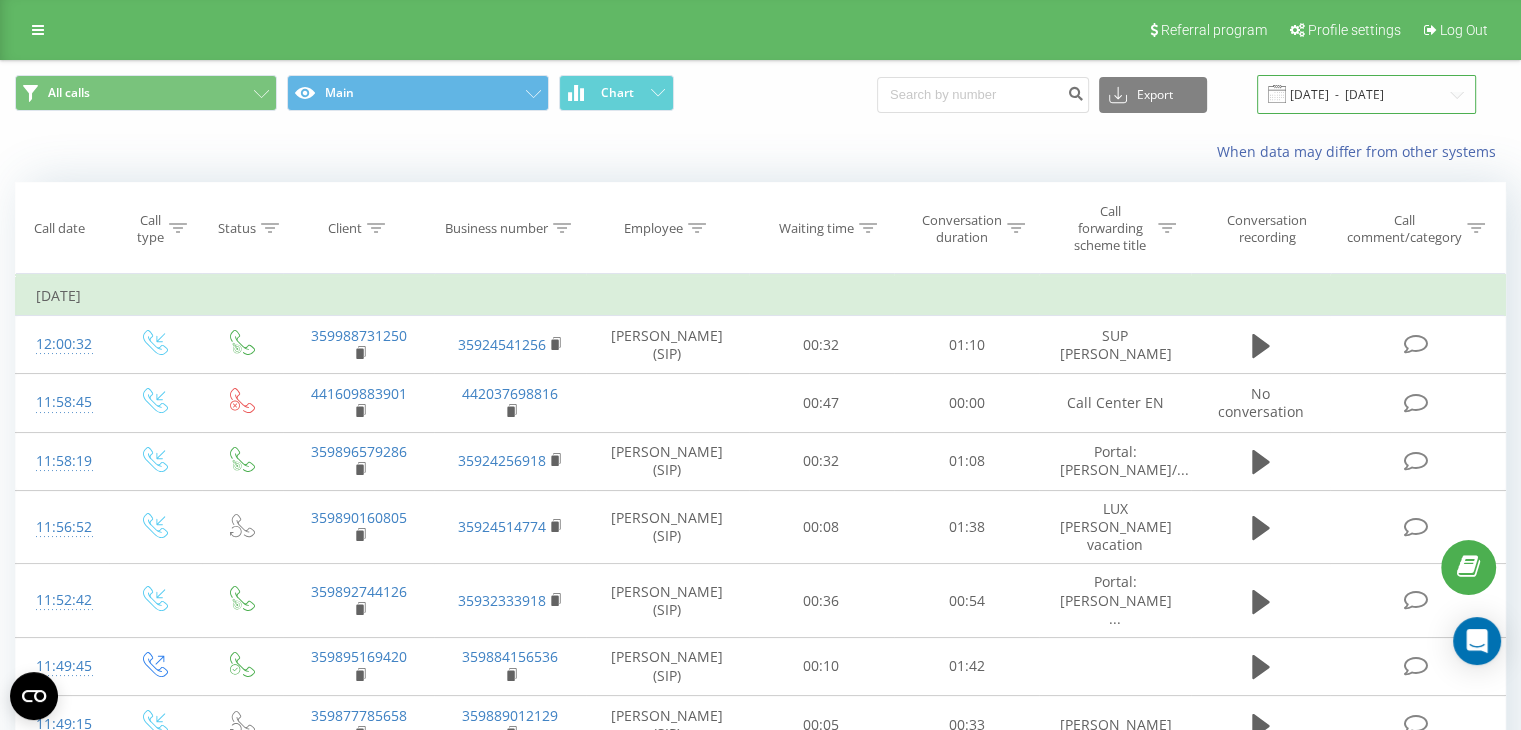 click on "[DATE]  -  [DATE]" at bounding box center (1366, 94) 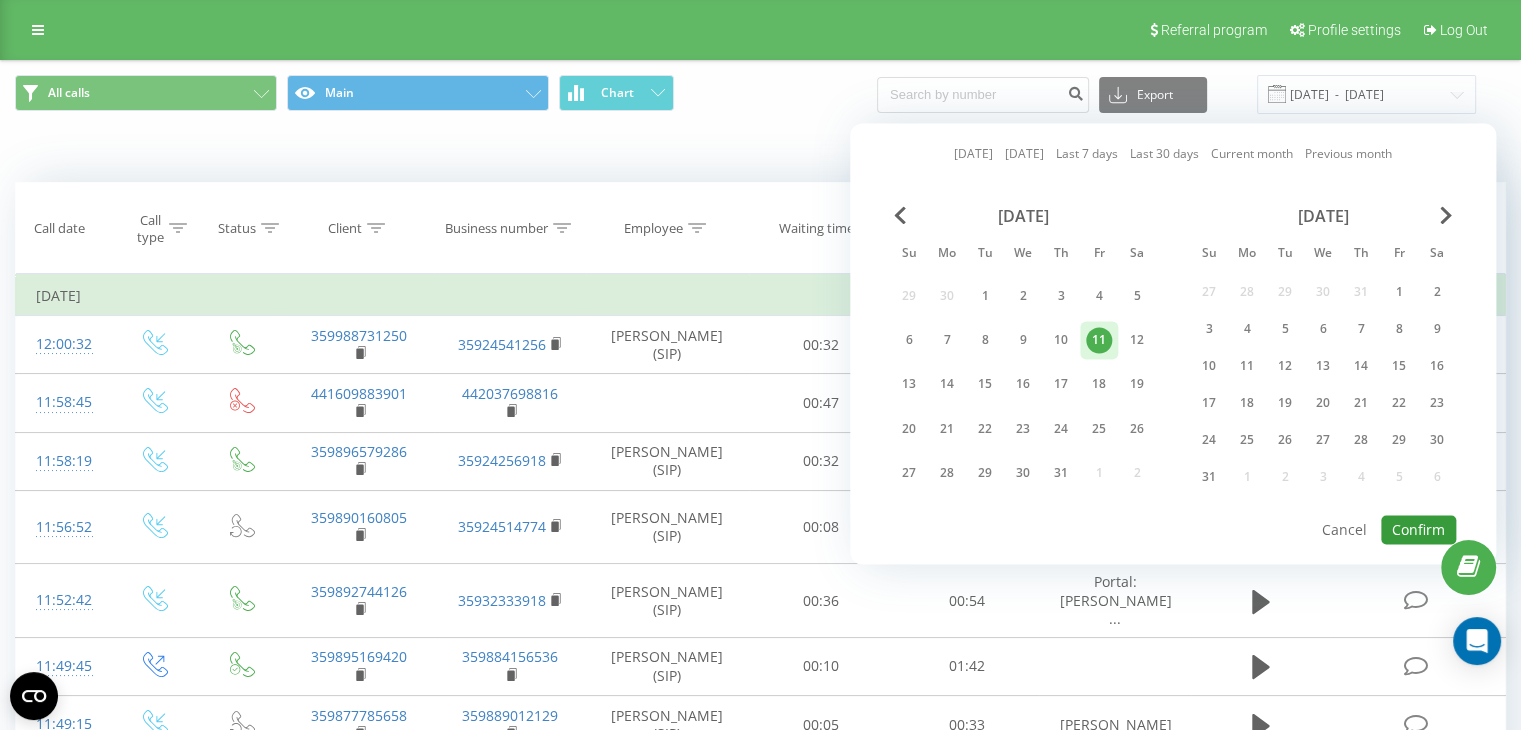 click on "Confirm" at bounding box center (1418, 529) 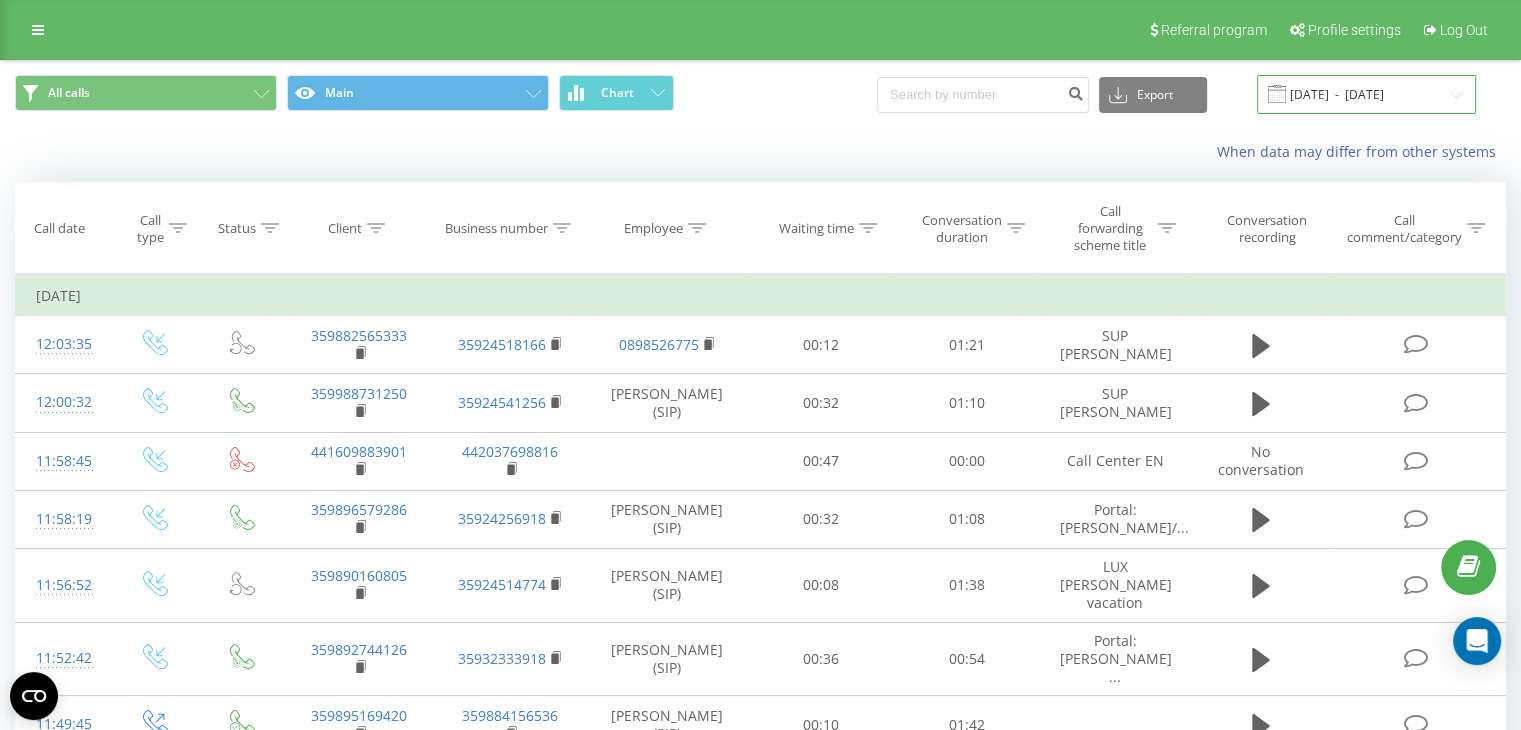 click on "[DATE]  -  [DATE]" at bounding box center [1366, 94] 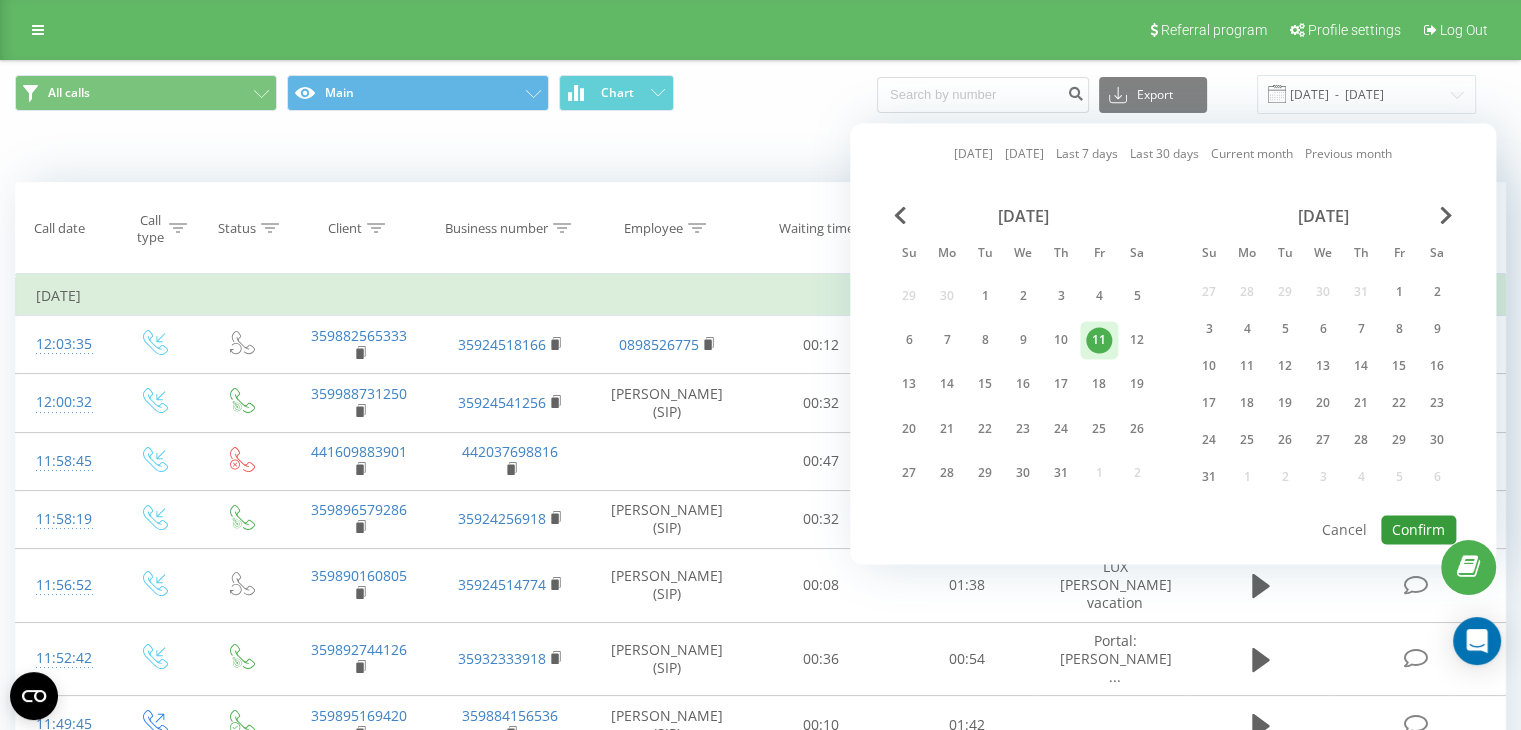 click on "Confirm" at bounding box center (1418, 529) 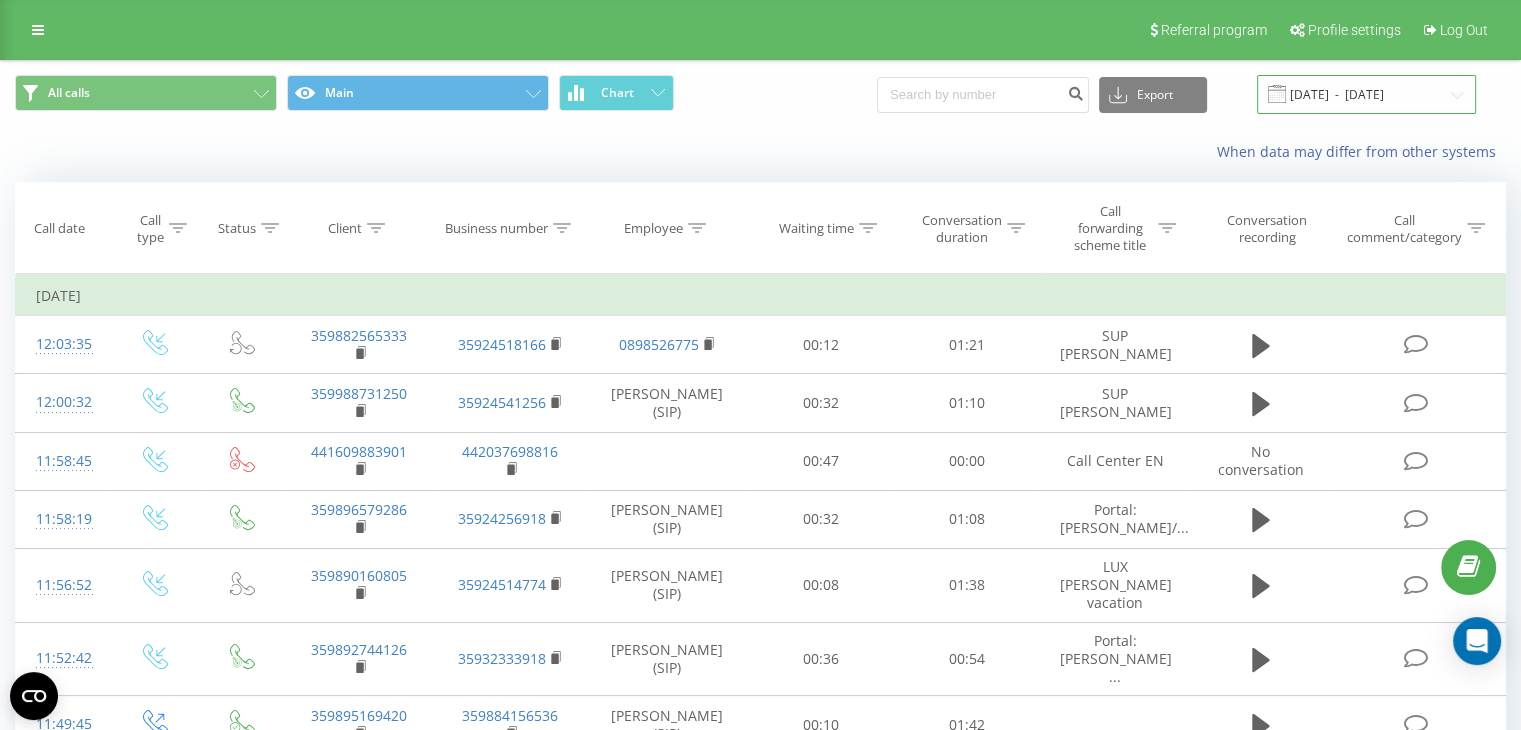 drag, startPoint x: 1348, startPoint y: 88, endPoint x: 1350, endPoint y: 102, distance: 14.142136 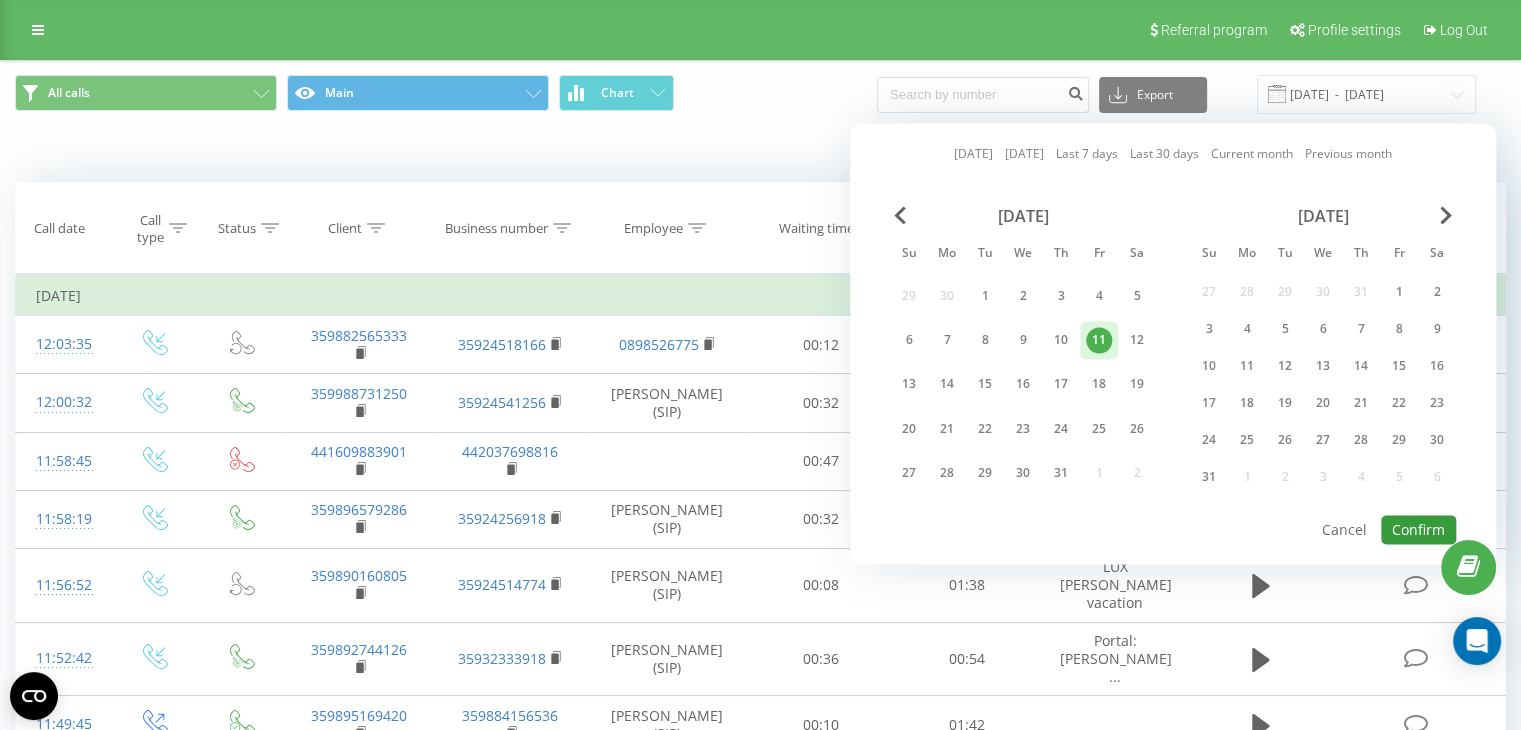 click on "Confirm" at bounding box center (1418, 529) 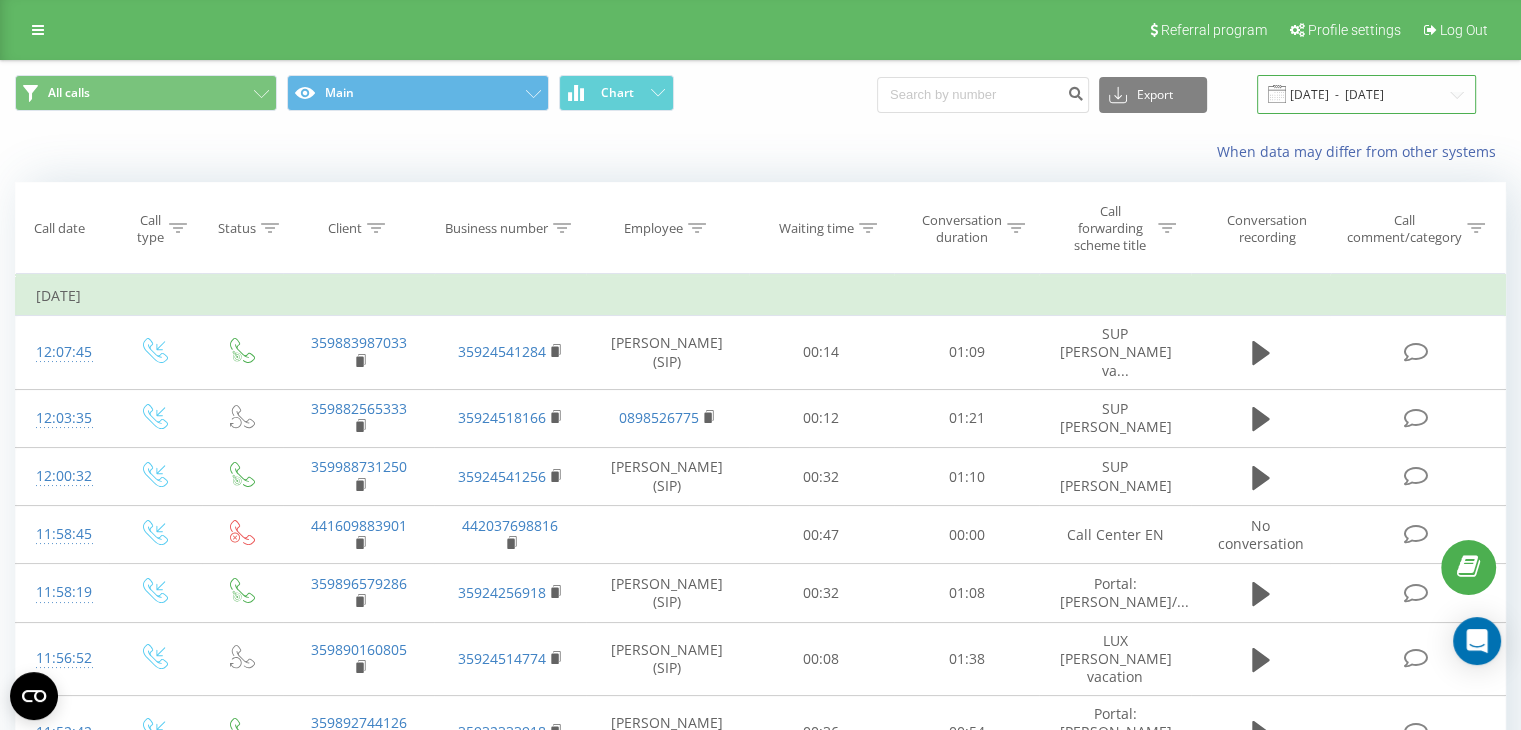 click on "[DATE]  -  [DATE]" at bounding box center [1366, 94] 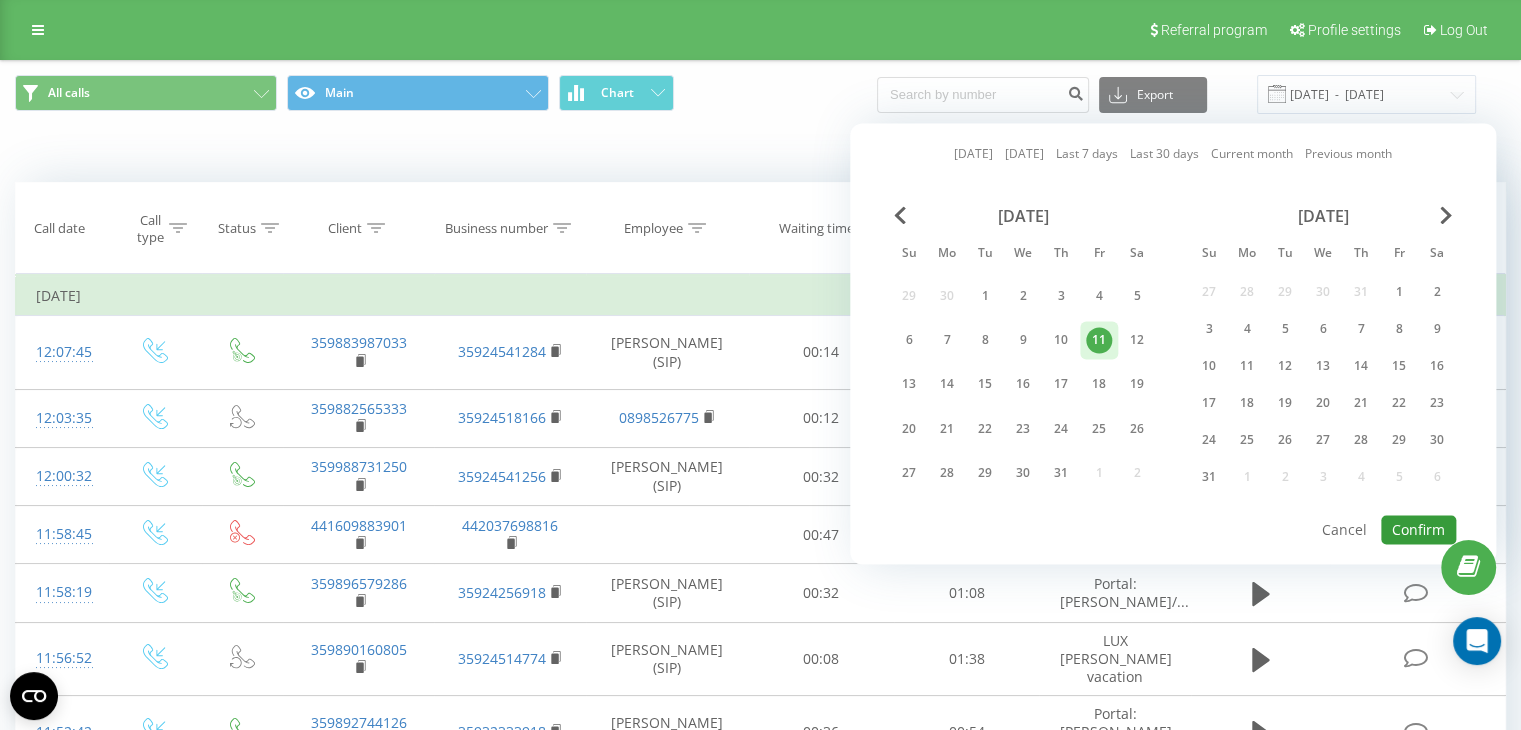 click on "Confirm" at bounding box center [1418, 529] 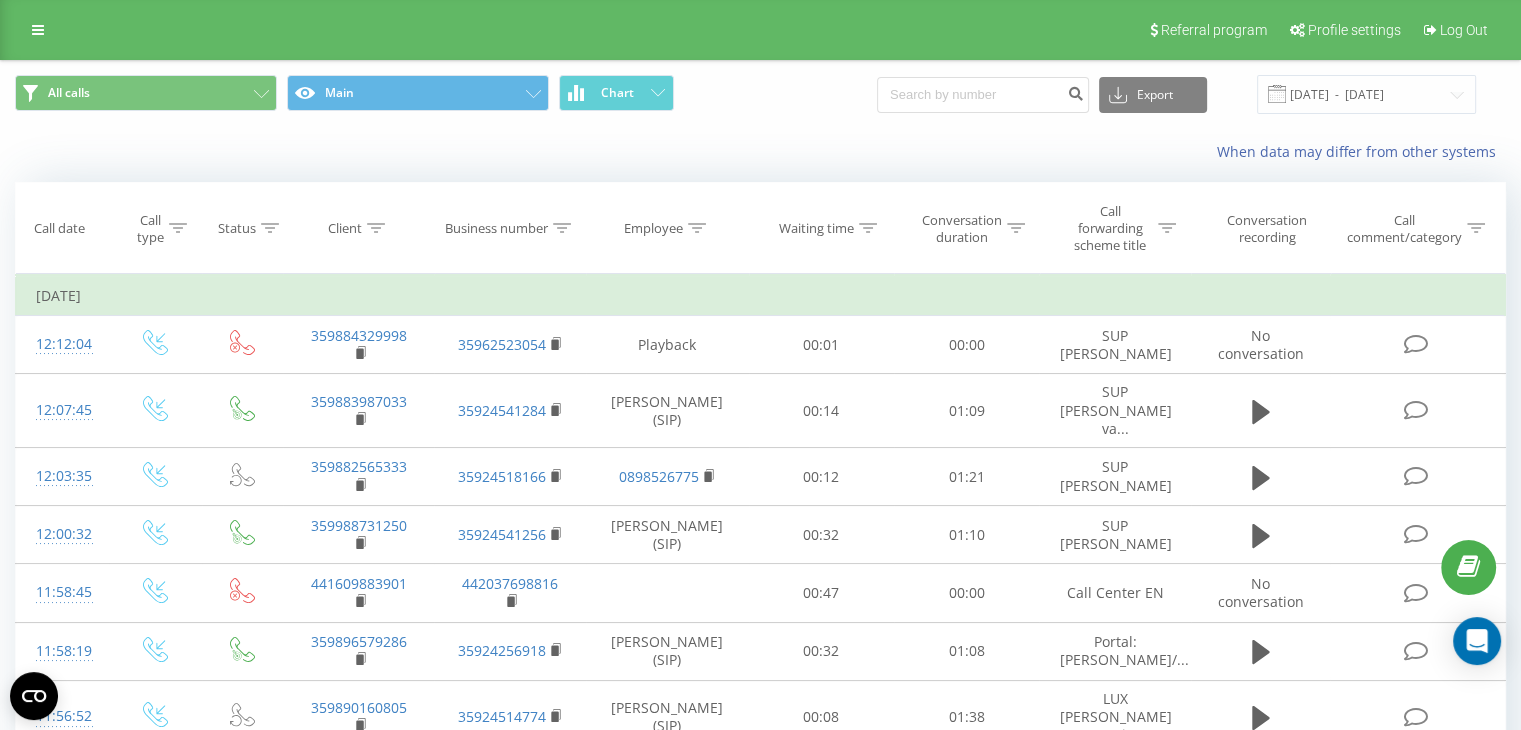 click 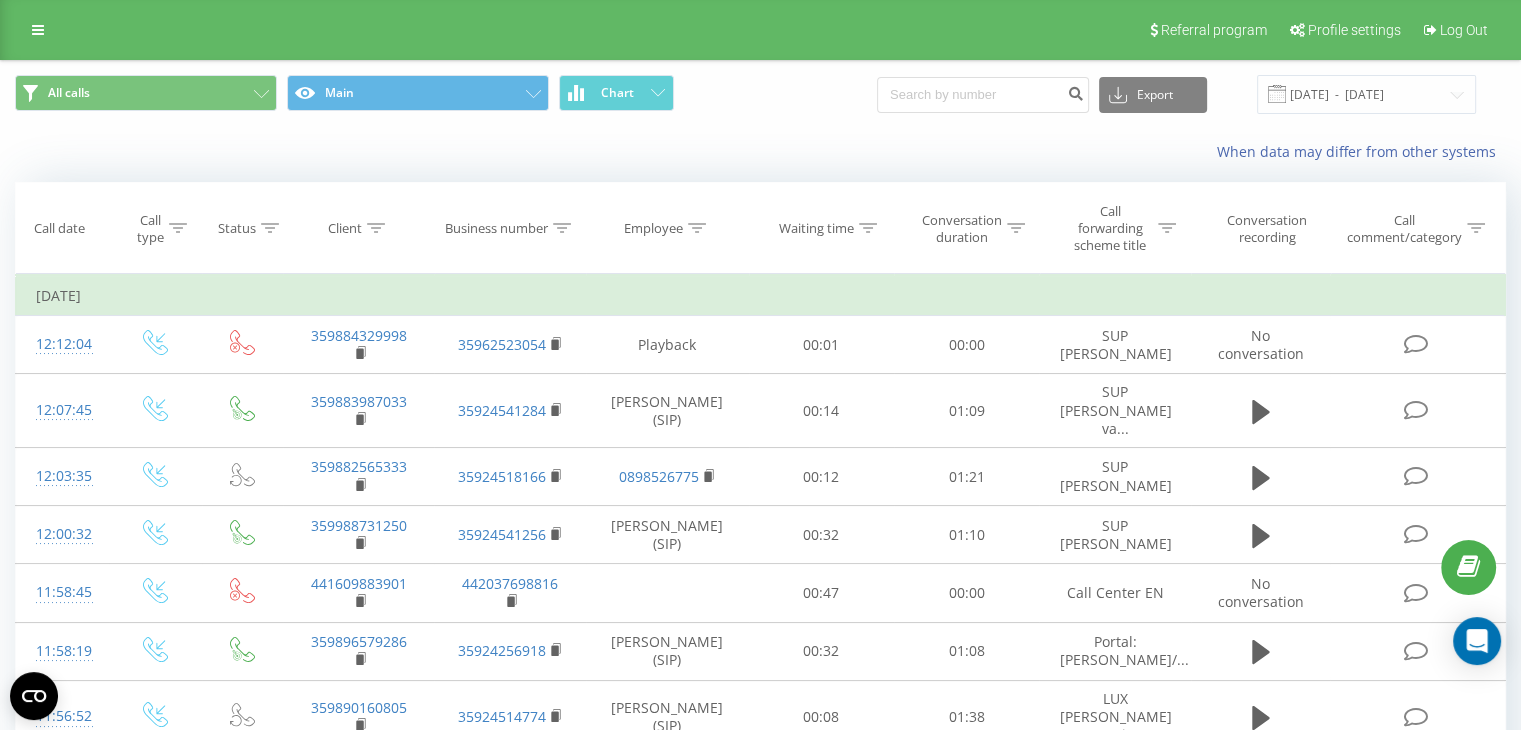 click 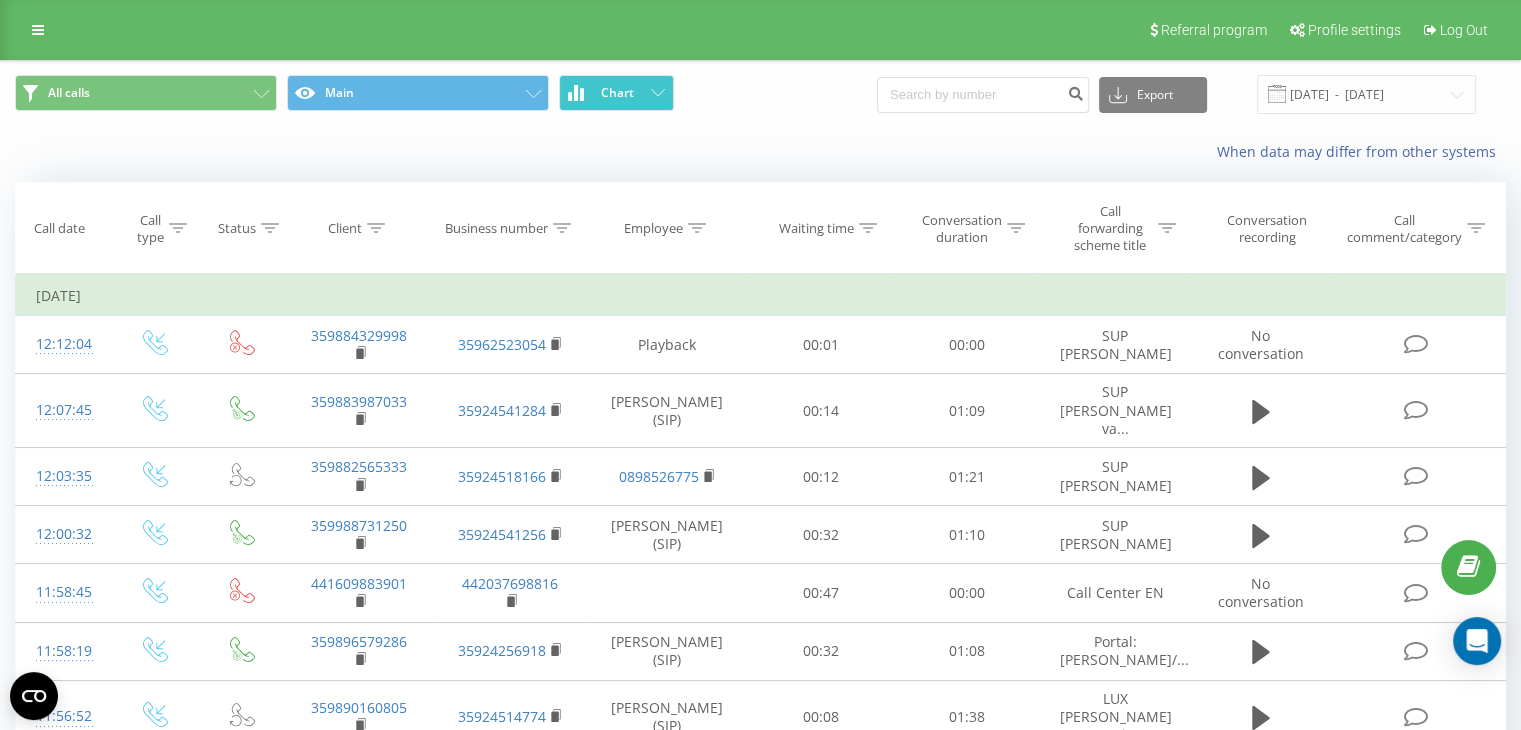 click on "Chart" at bounding box center [617, 93] 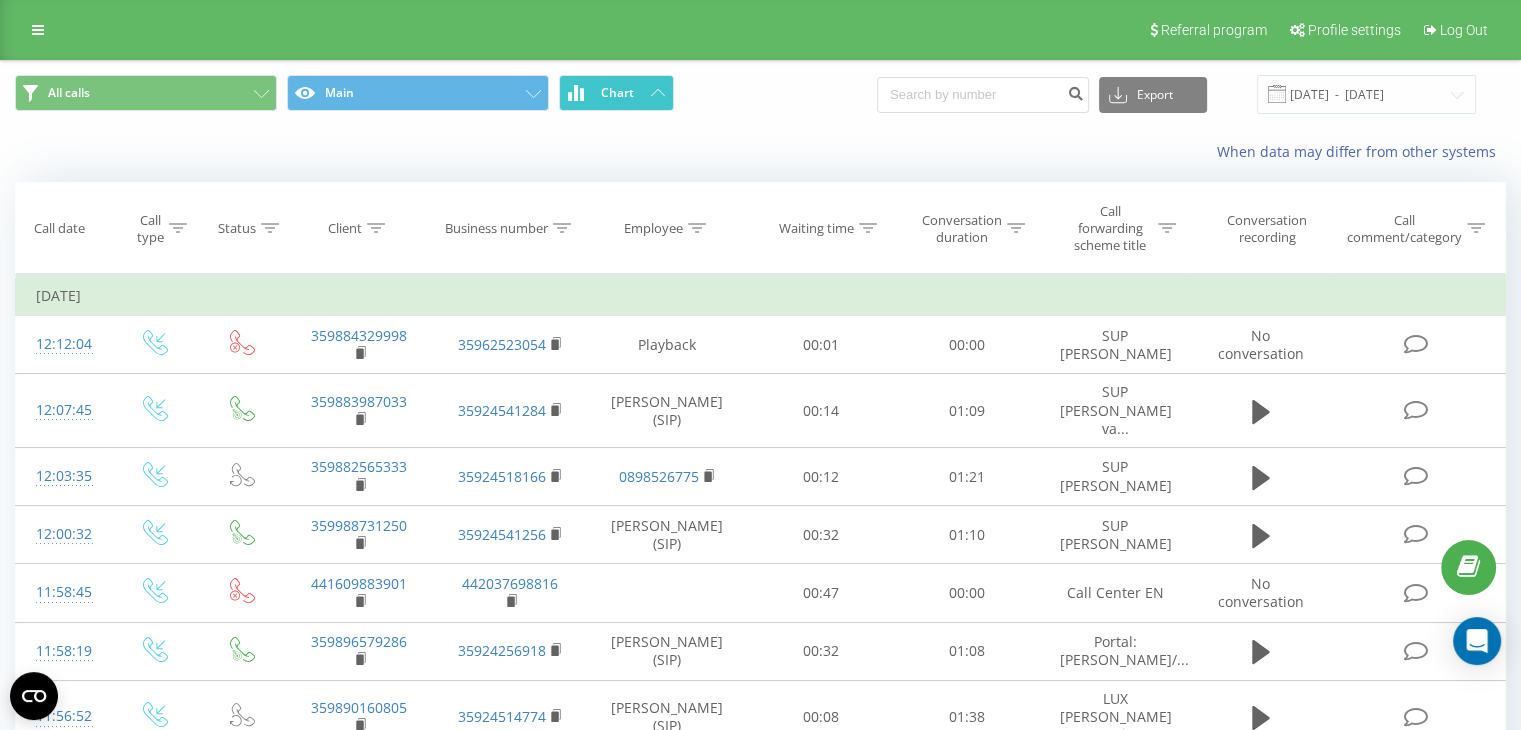 click on "Chart" at bounding box center [617, 93] 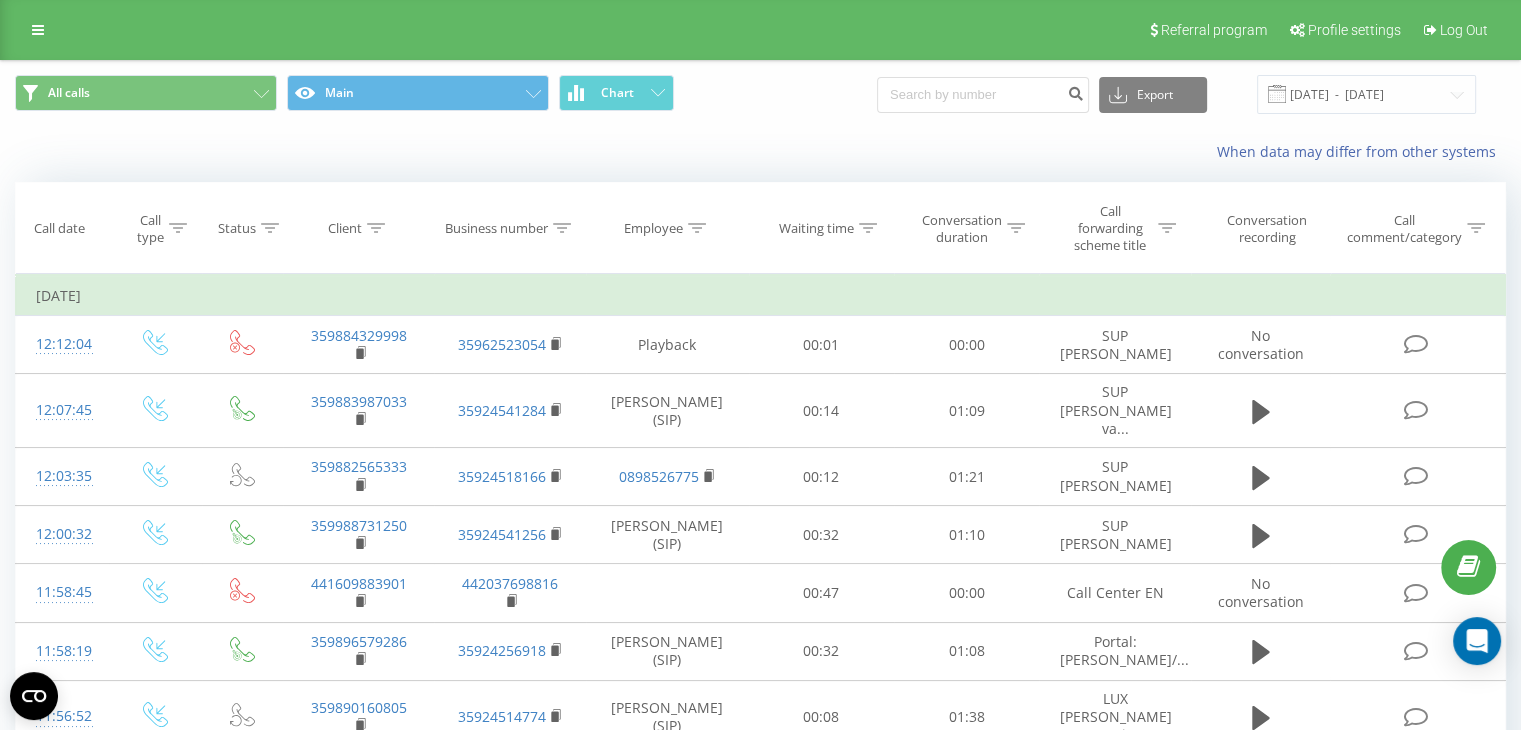 click 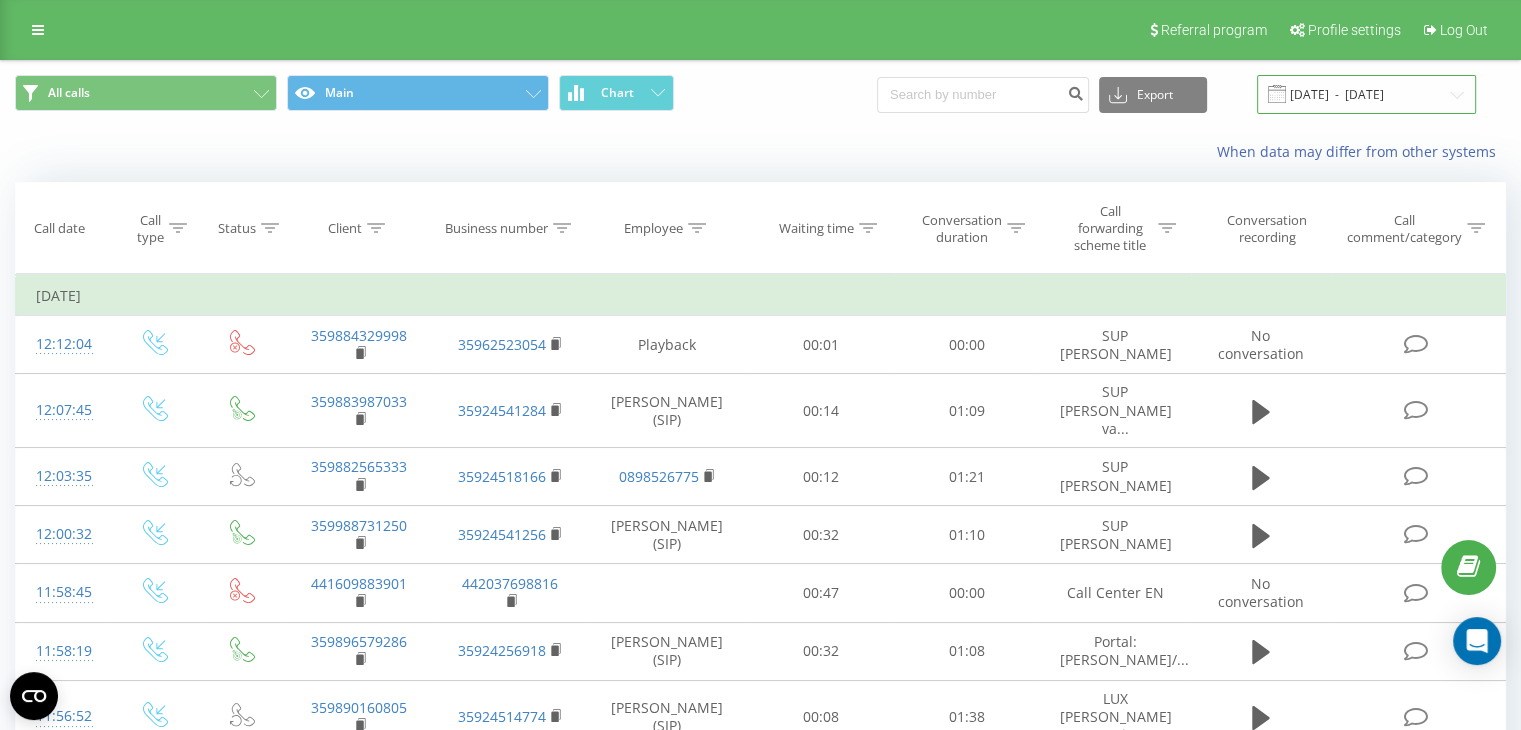 click on "[DATE]  -  [DATE]" at bounding box center (1366, 94) 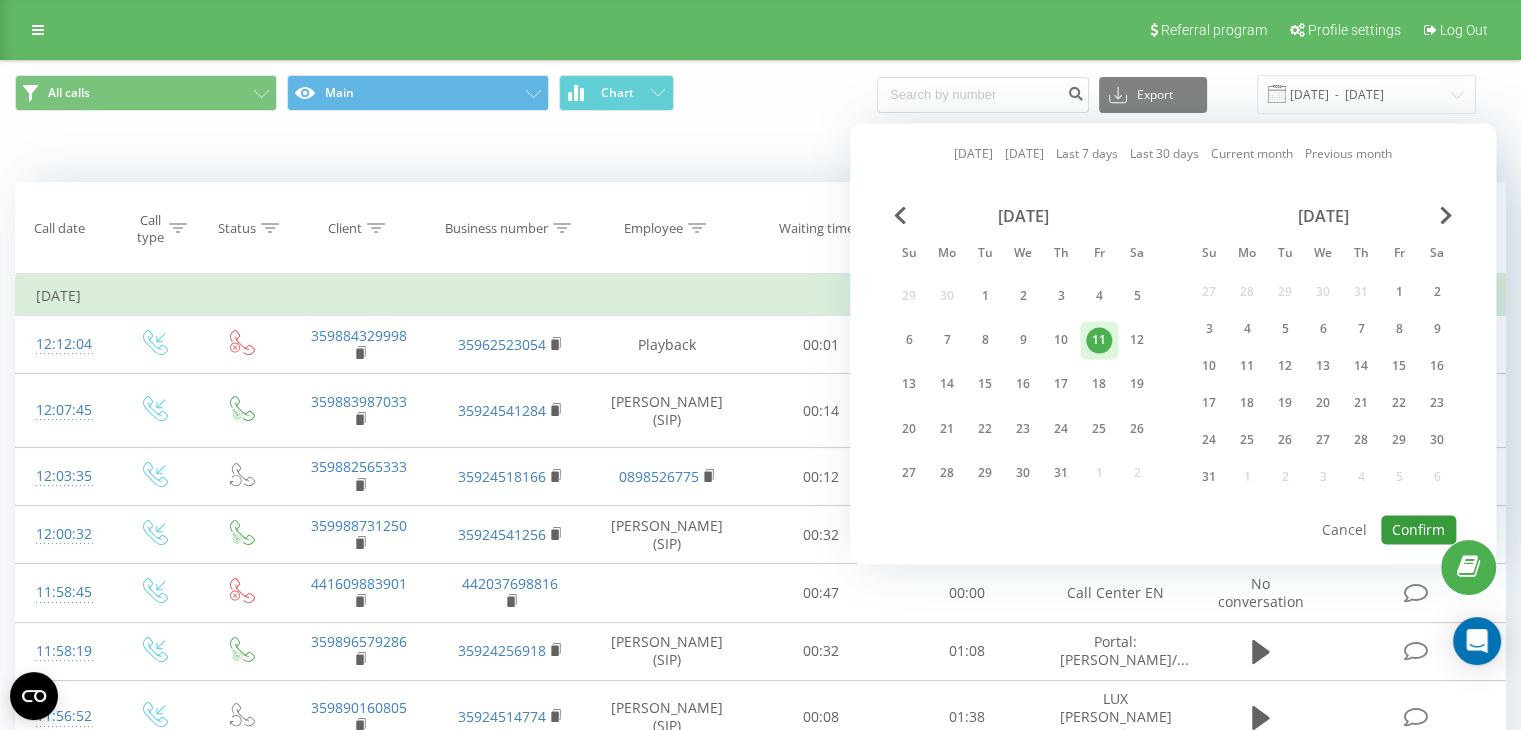 click on "Confirm" at bounding box center [1418, 529] 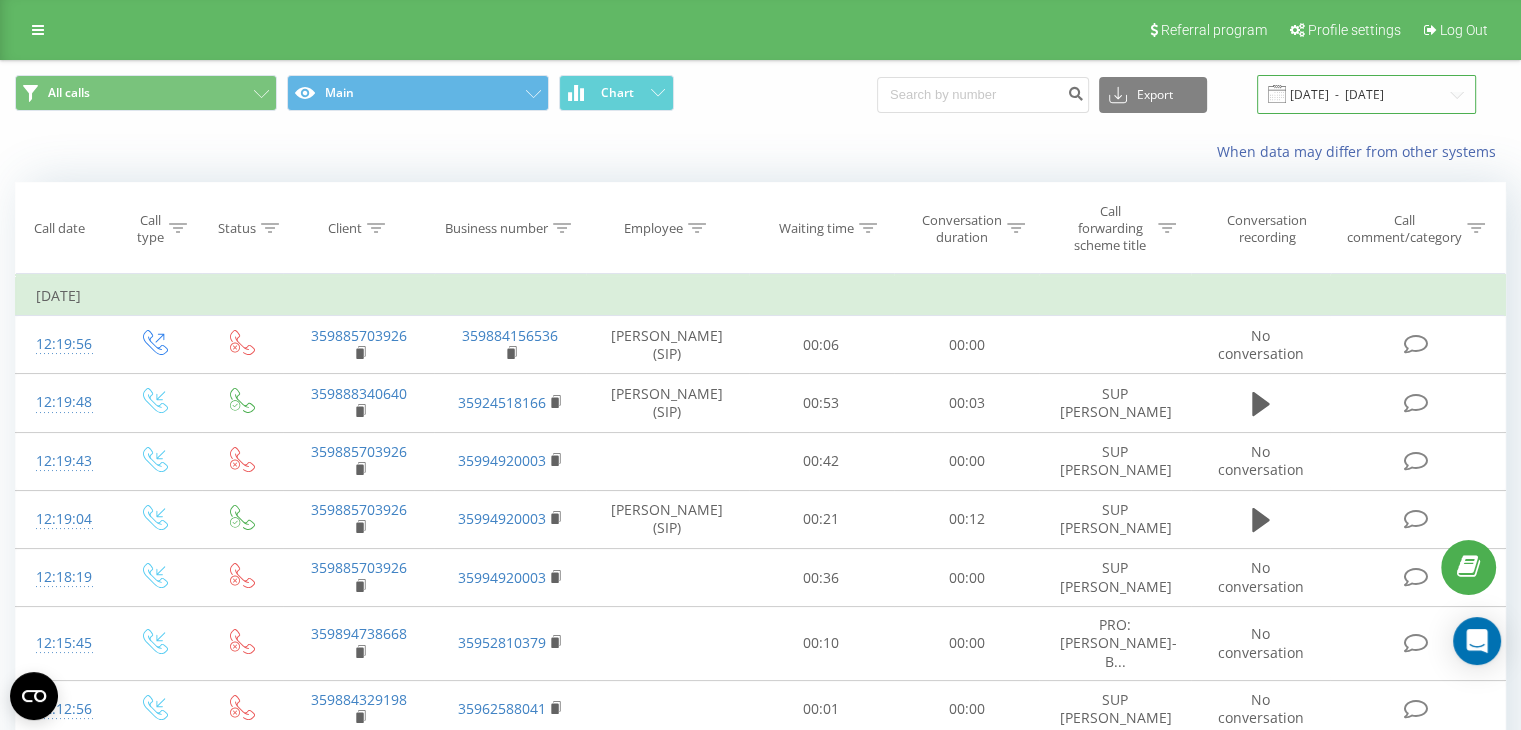 click on "[DATE]  -  [DATE]" at bounding box center (1366, 94) 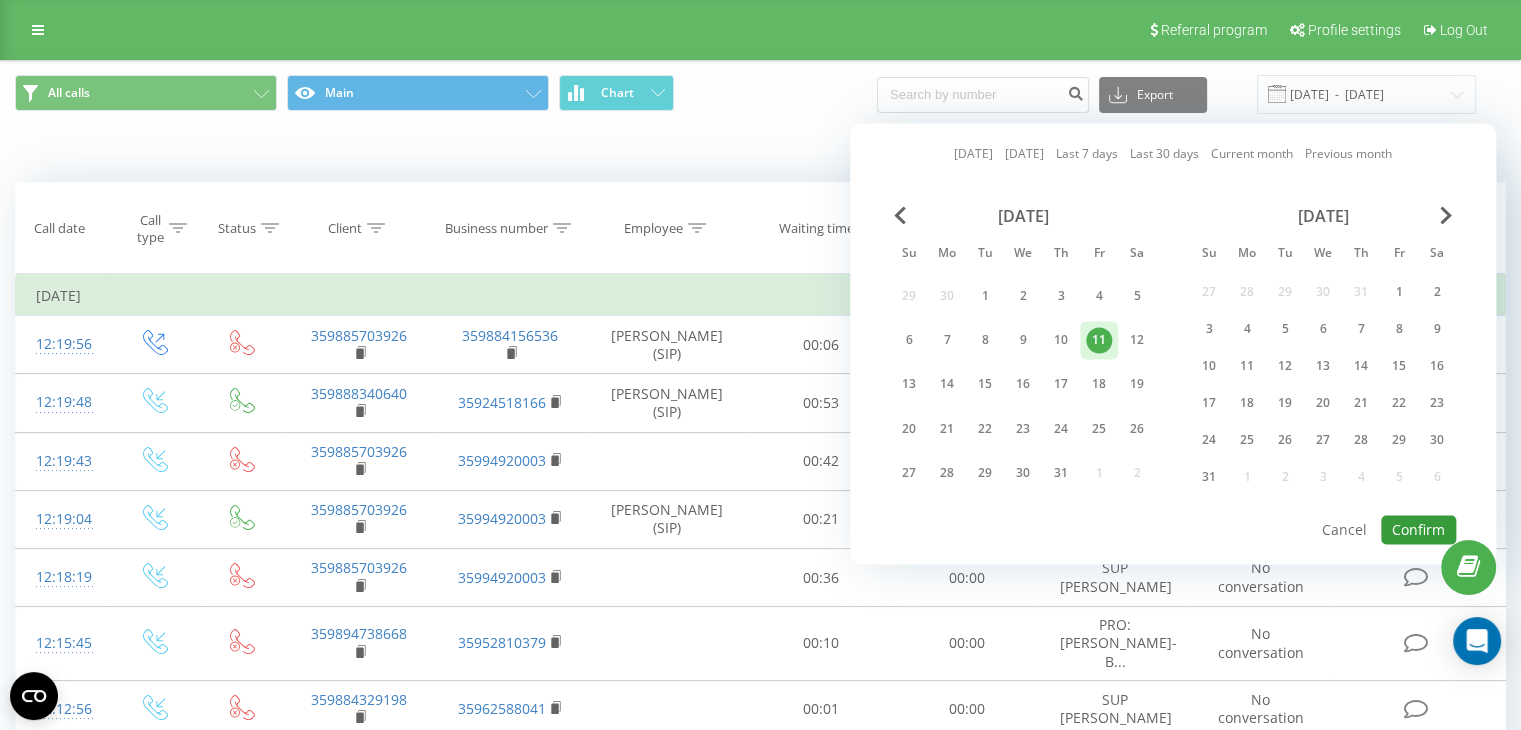 click on "Confirm" at bounding box center (1418, 529) 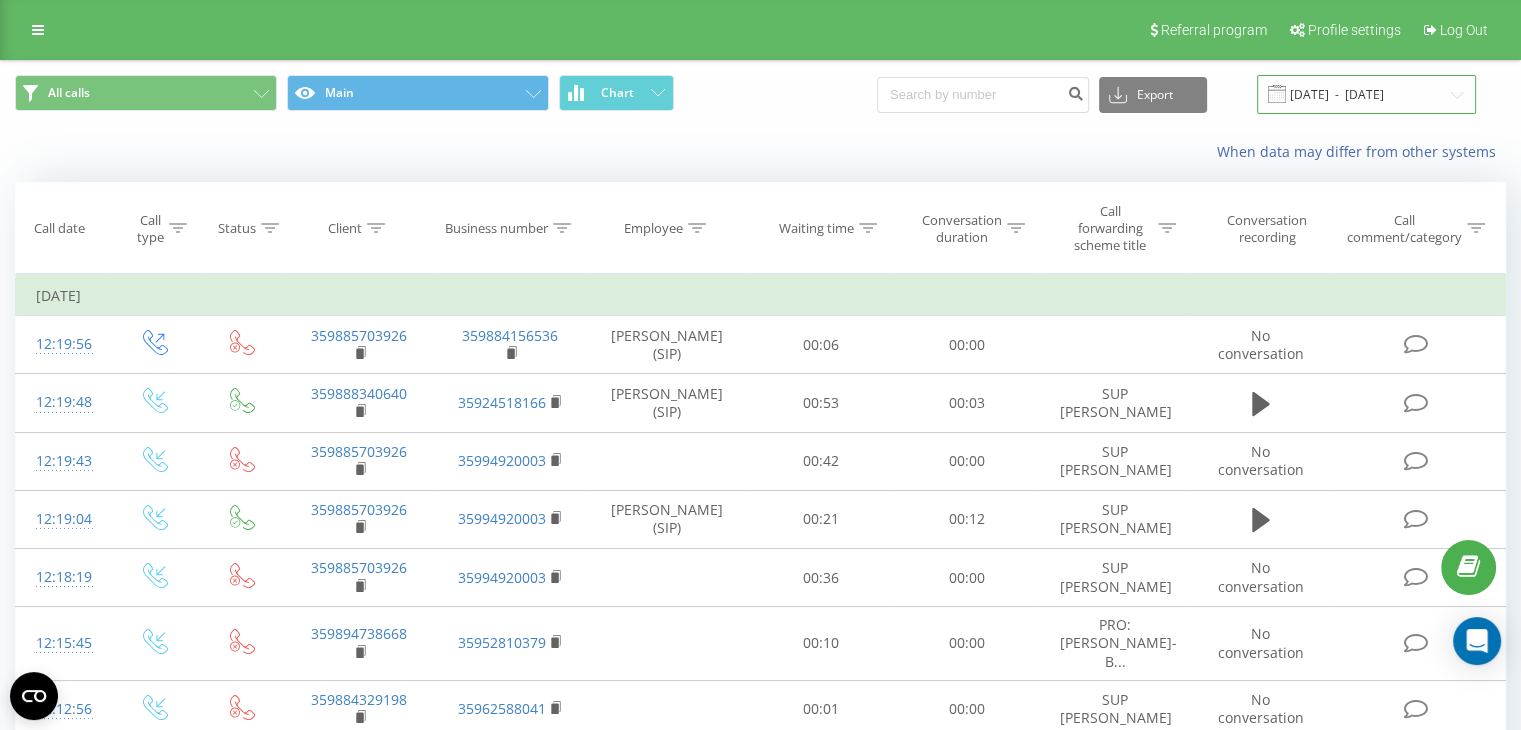 click on "[DATE]  -  [DATE]" at bounding box center [1366, 94] 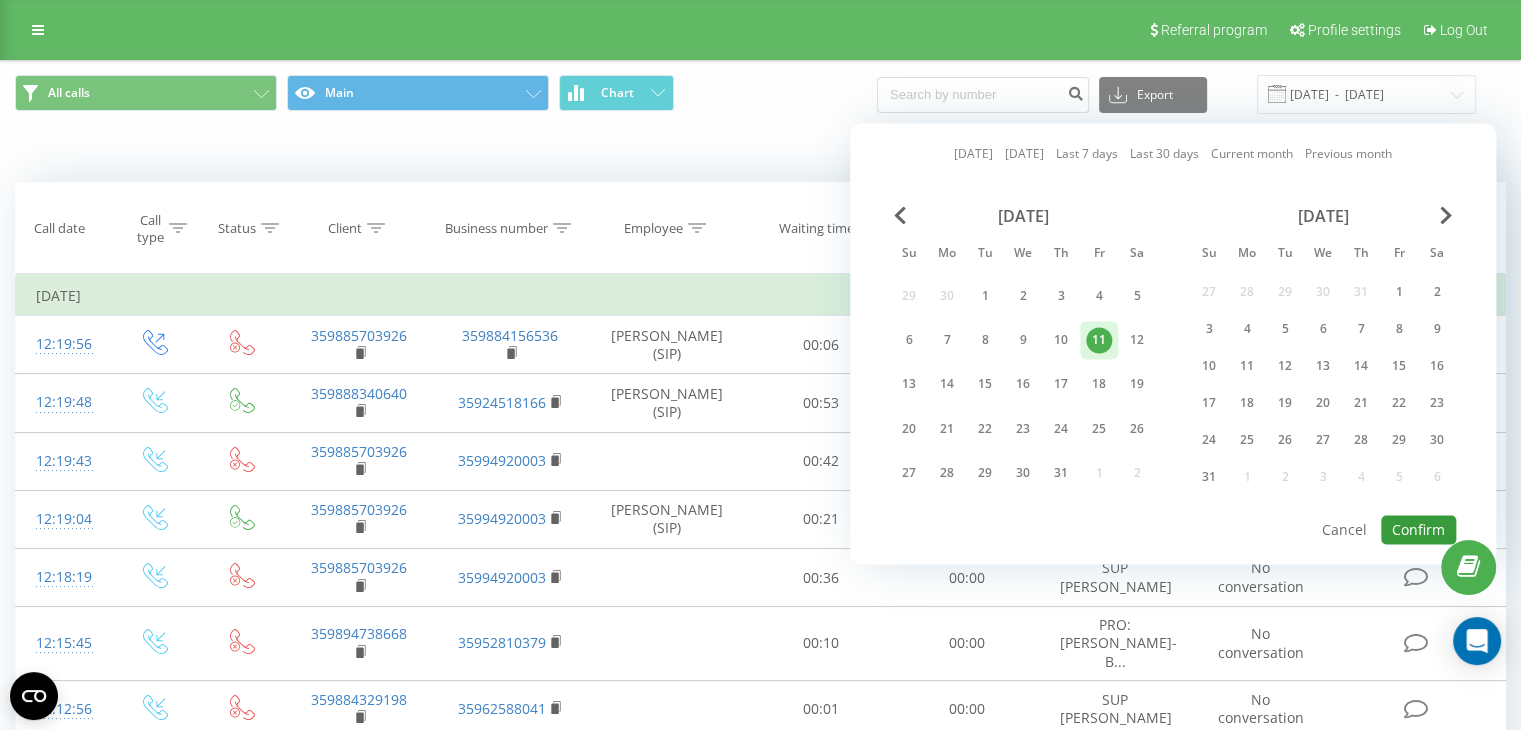 click on "Confirm" at bounding box center [1418, 529] 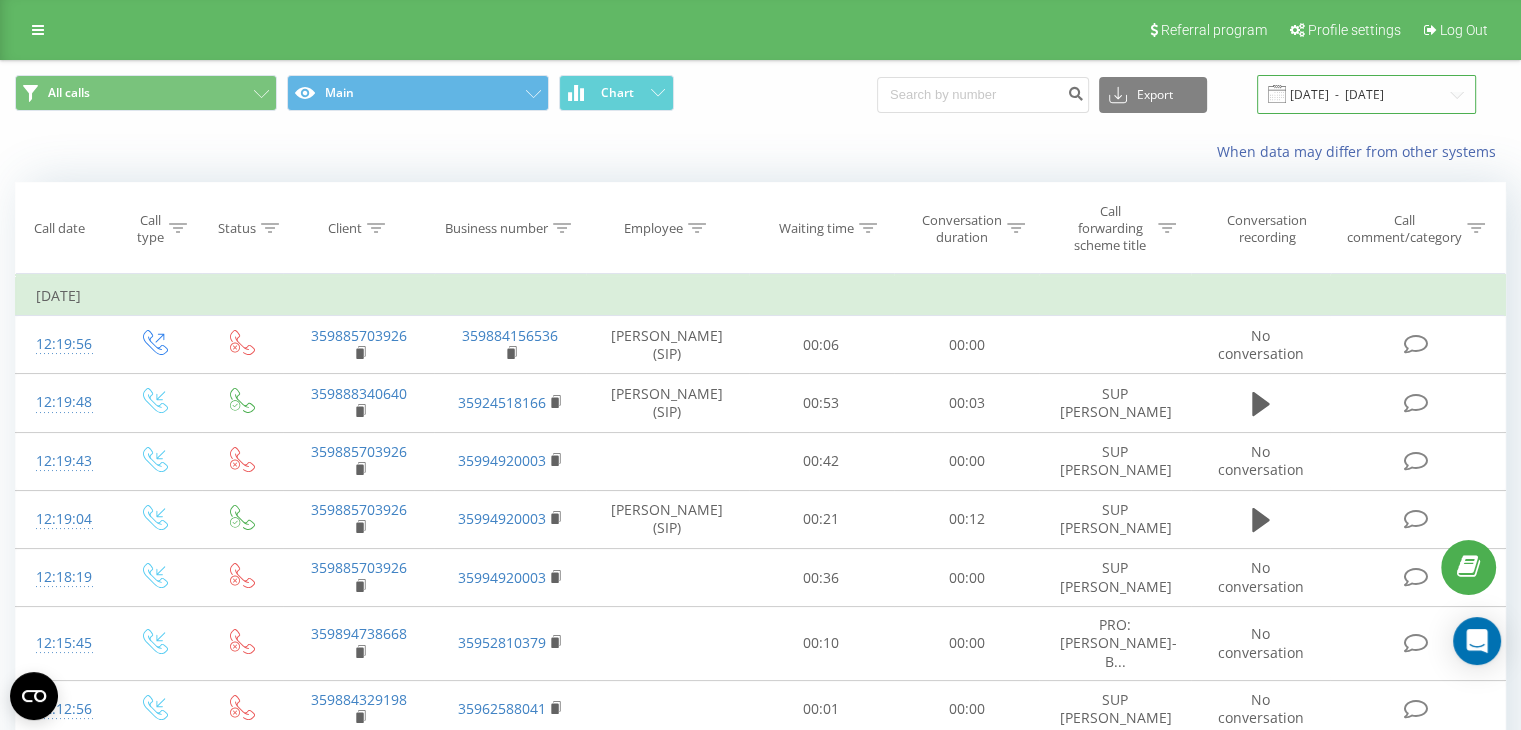 click on "[DATE]  -  [DATE]" at bounding box center [1366, 94] 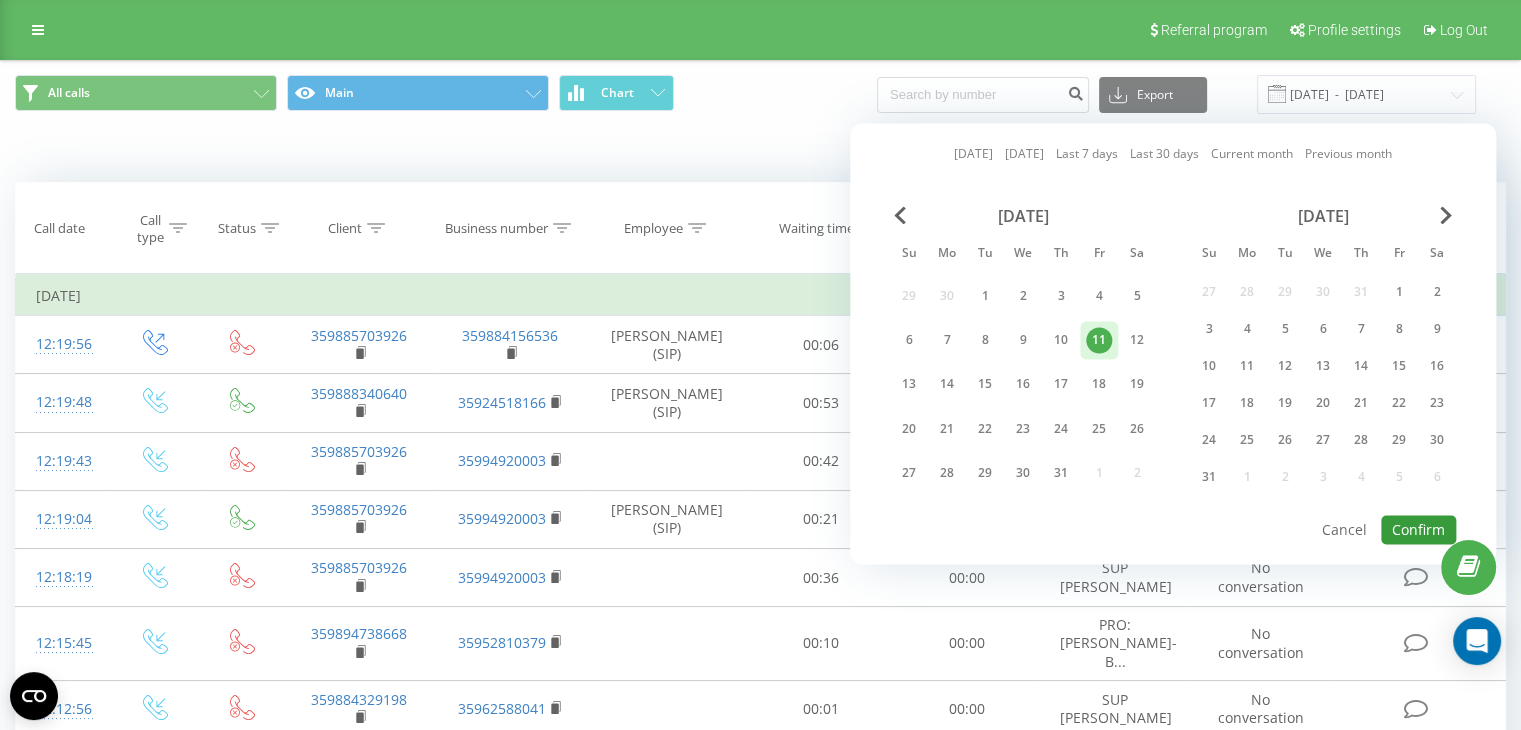 click on "Confirm" at bounding box center [1418, 529] 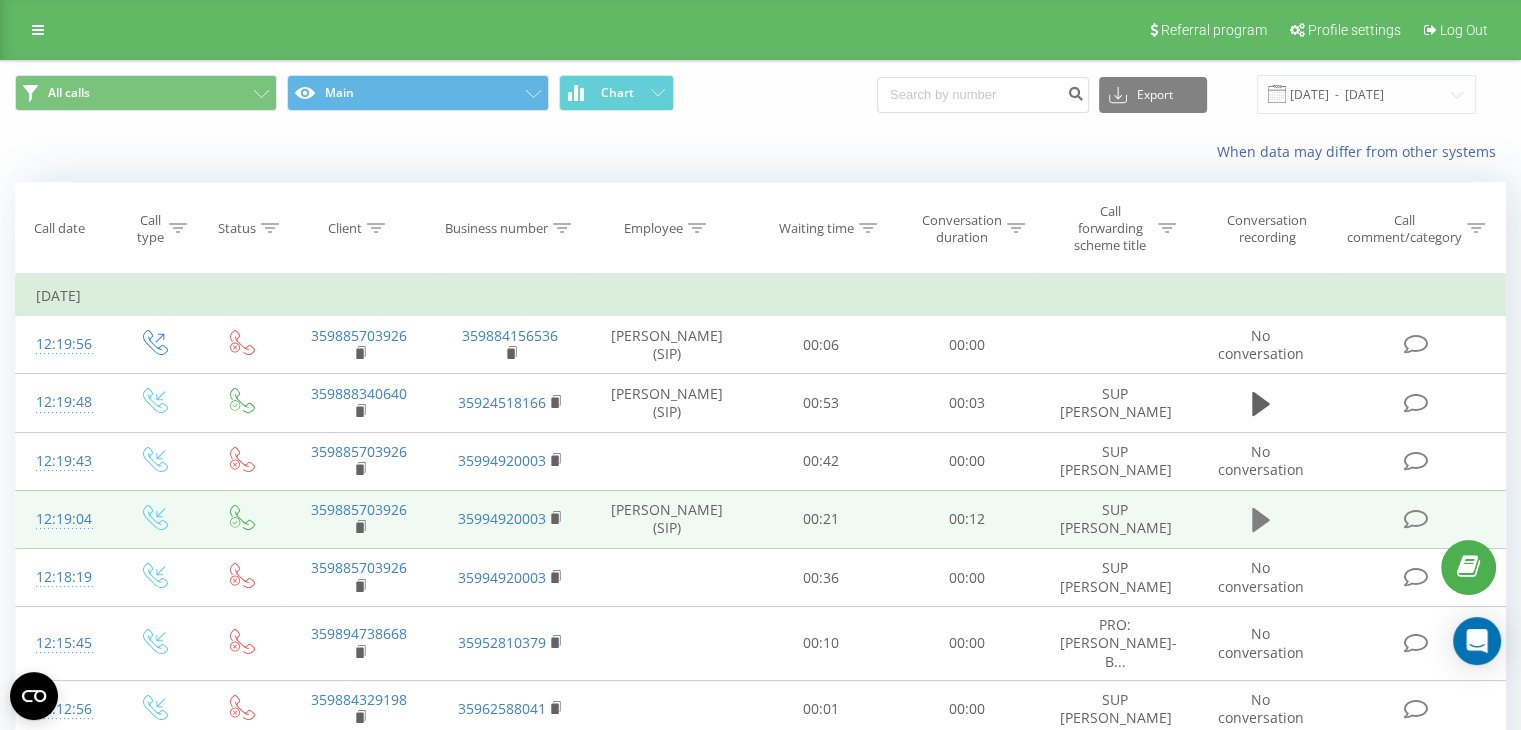 click 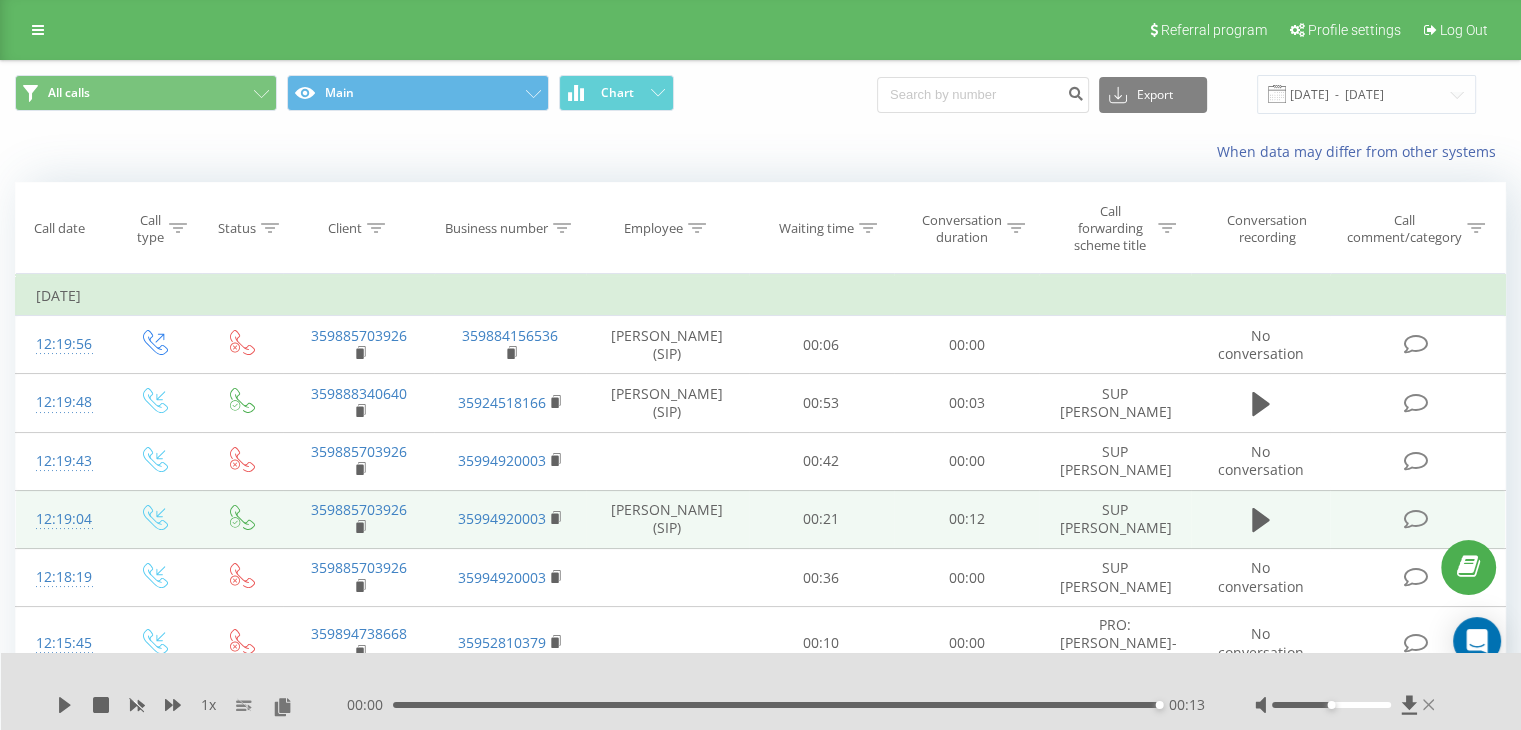 click 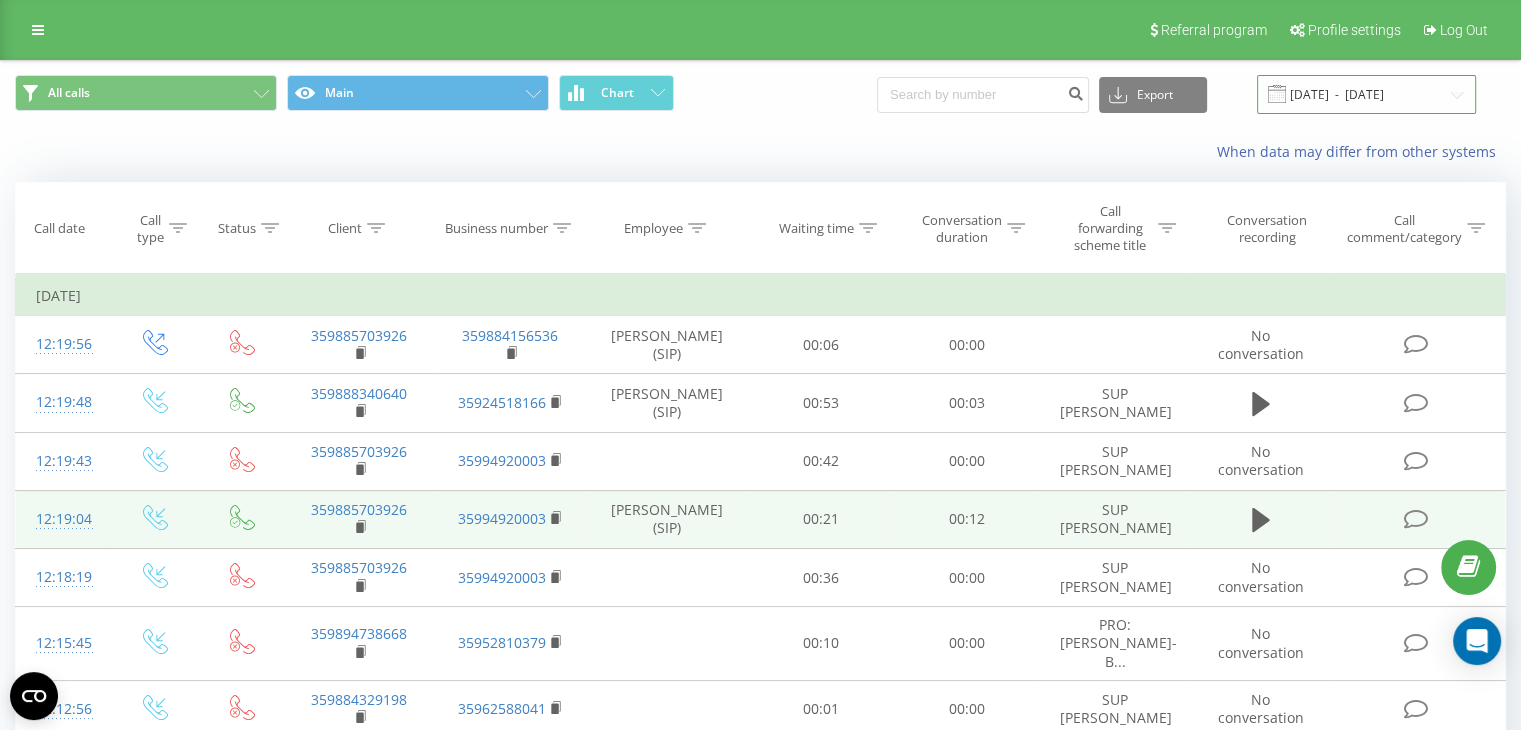 click on "[DATE]  -  [DATE]" at bounding box center [1366, 94] 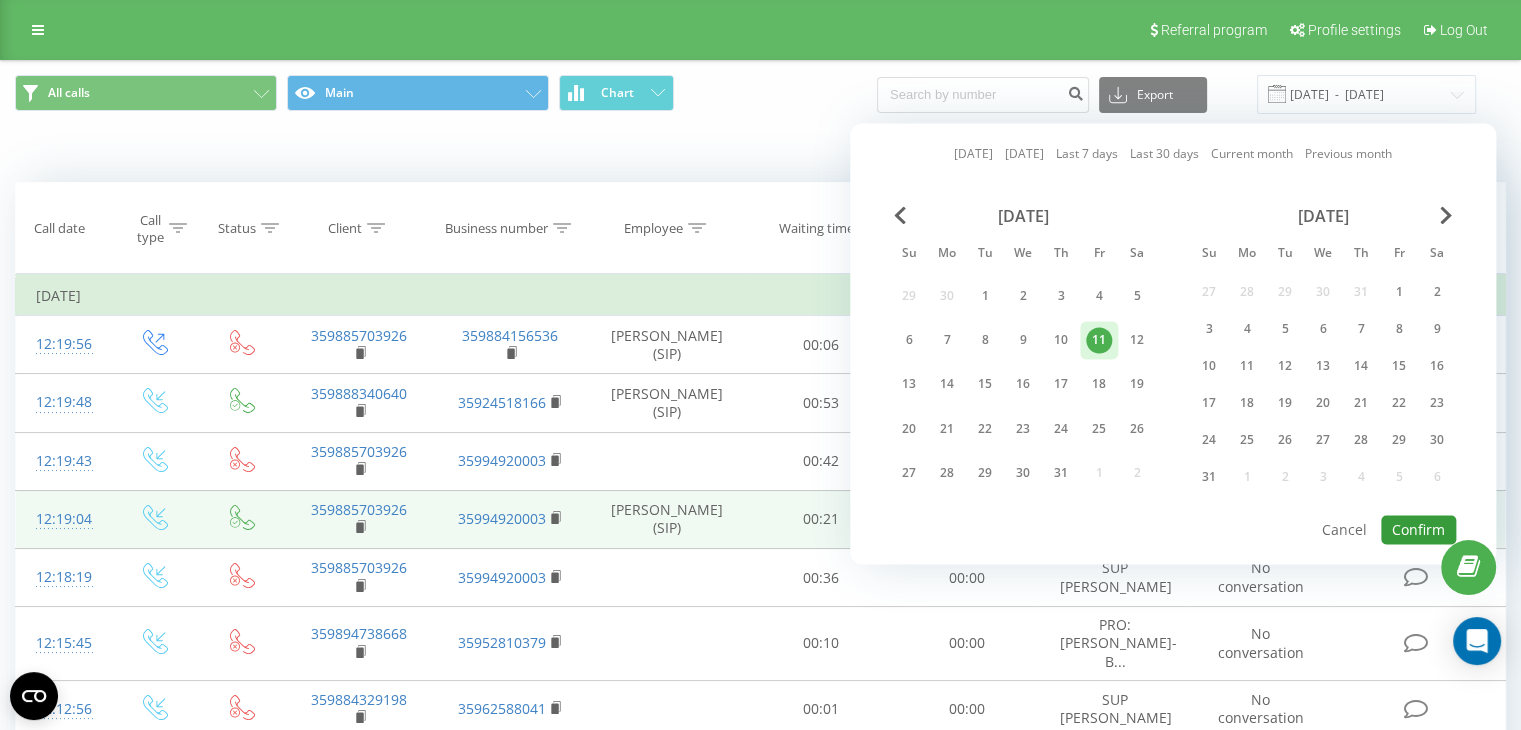 click on "Confirm" at bounding box center [1418, 529] 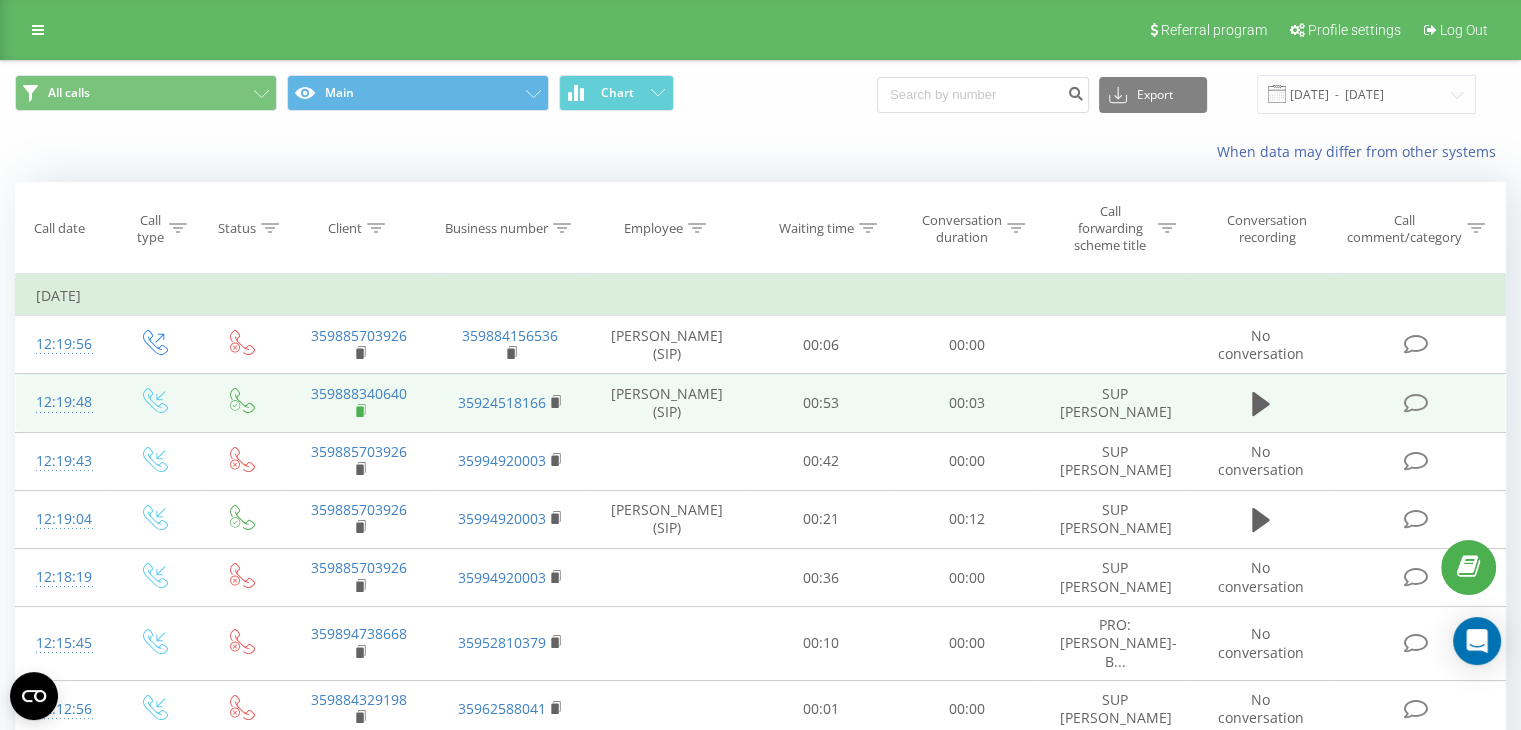 click 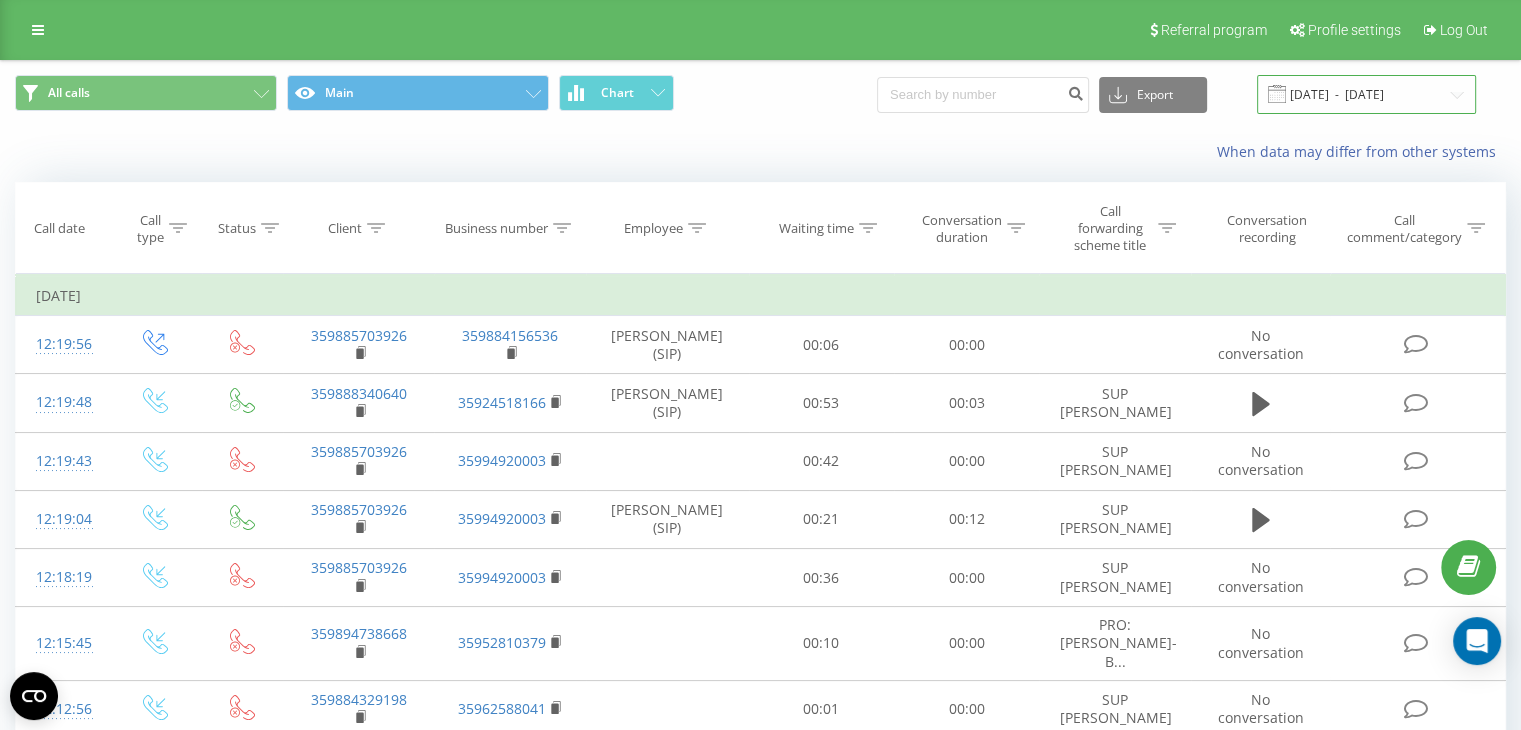 click on "[DATE]  -  [DATE]" at bounding box center (1366, 94) 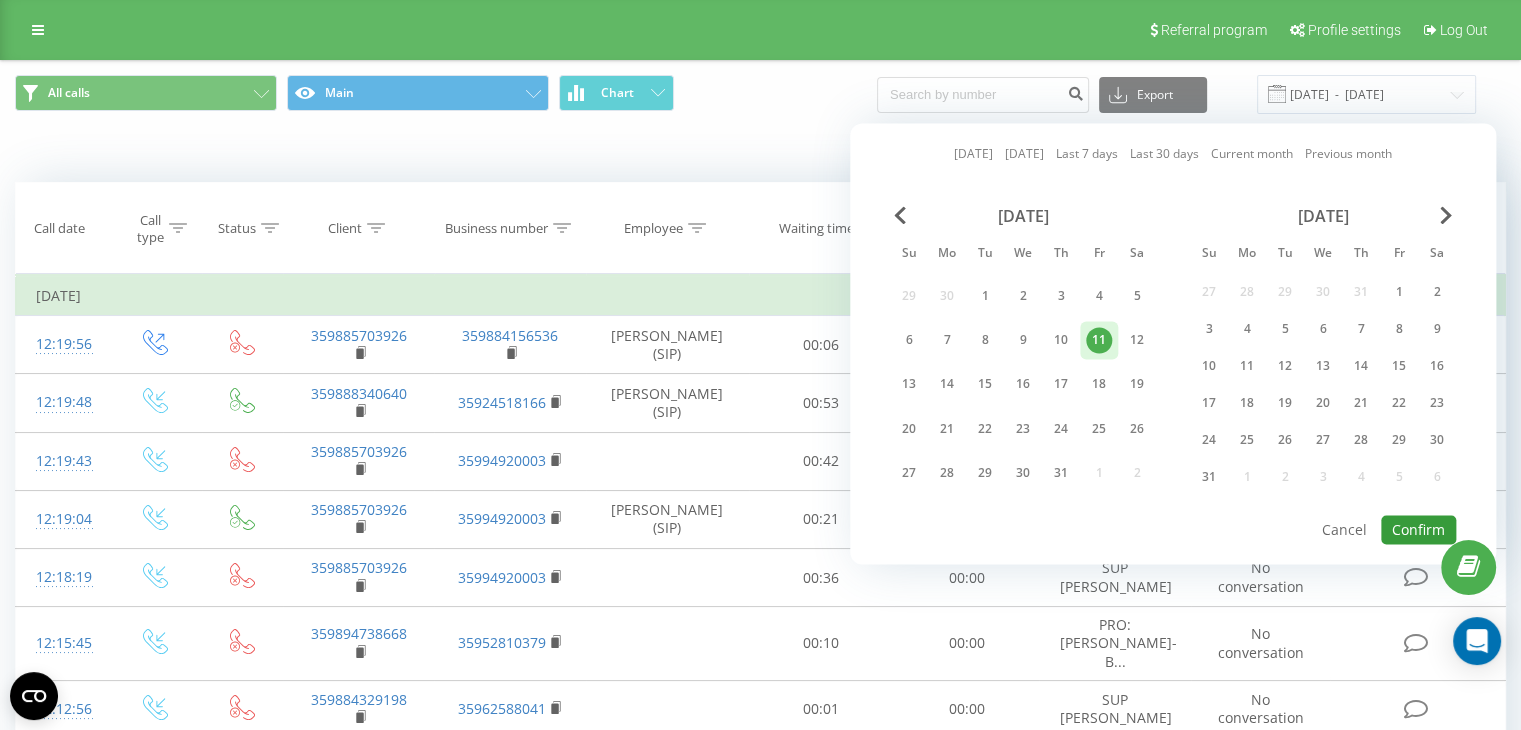 click on "Confirm" at bounding box center (1418, 529) 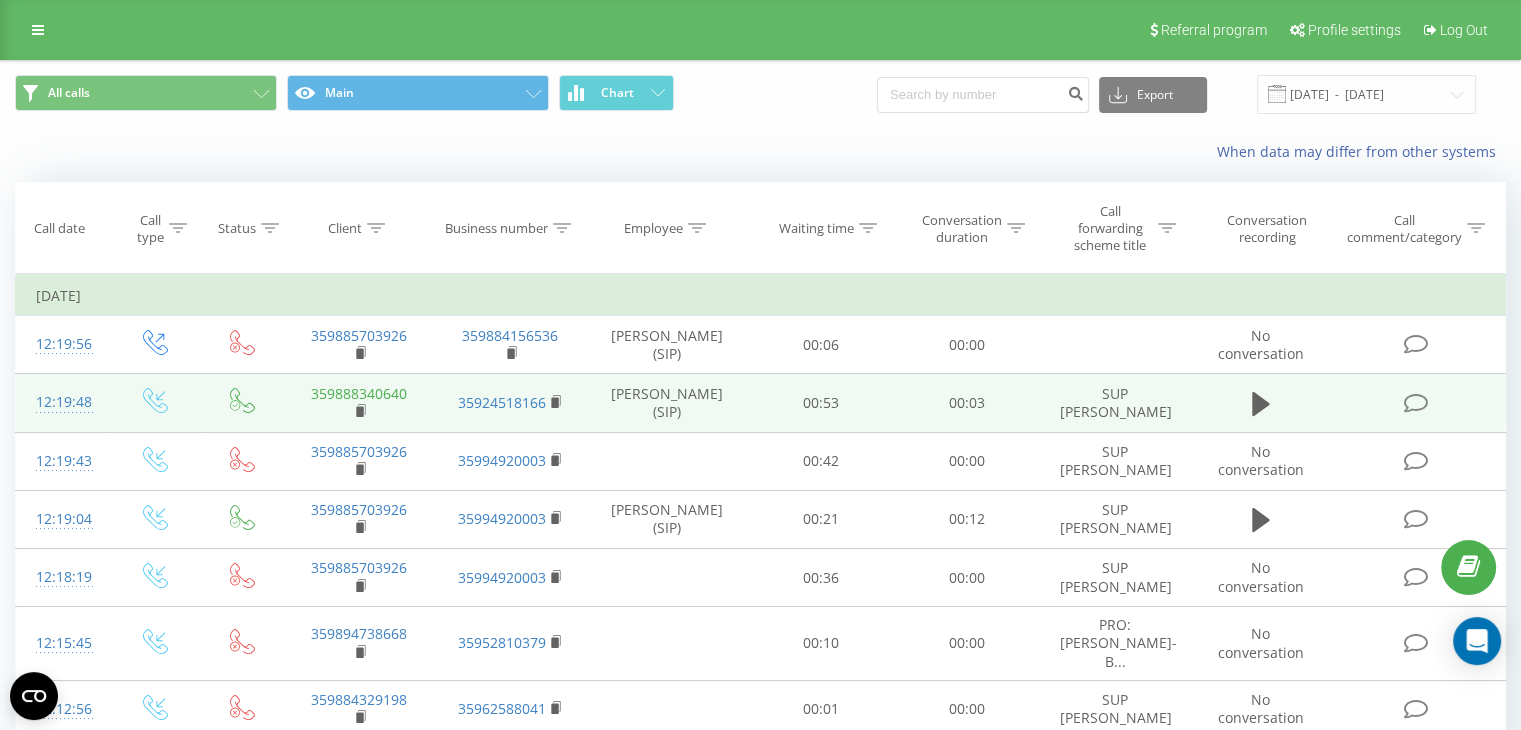 click on "359888340640" at bounding box center [359, 393] 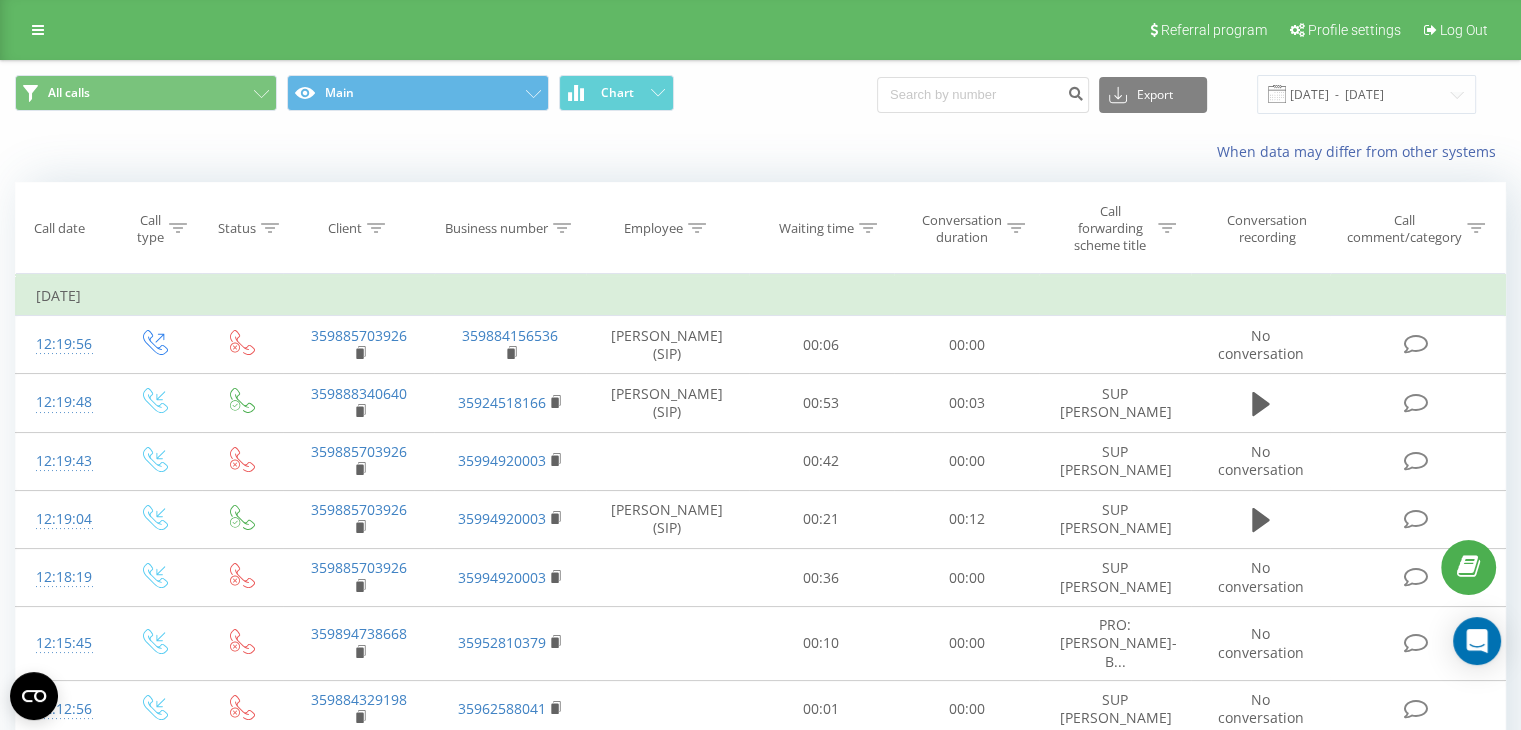 click 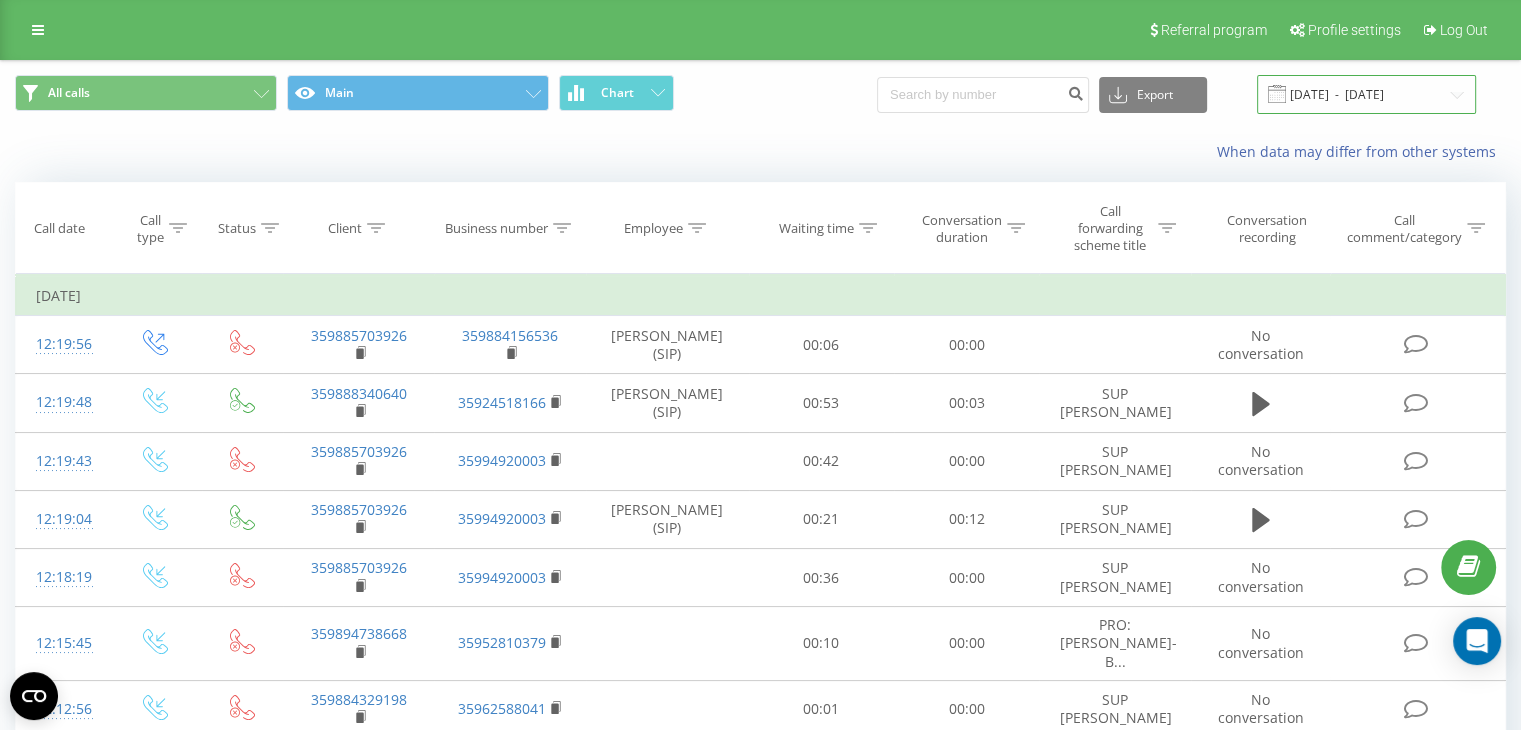 click on "[DATE]  -  [DATE]" at bounding box center [1366, 94] 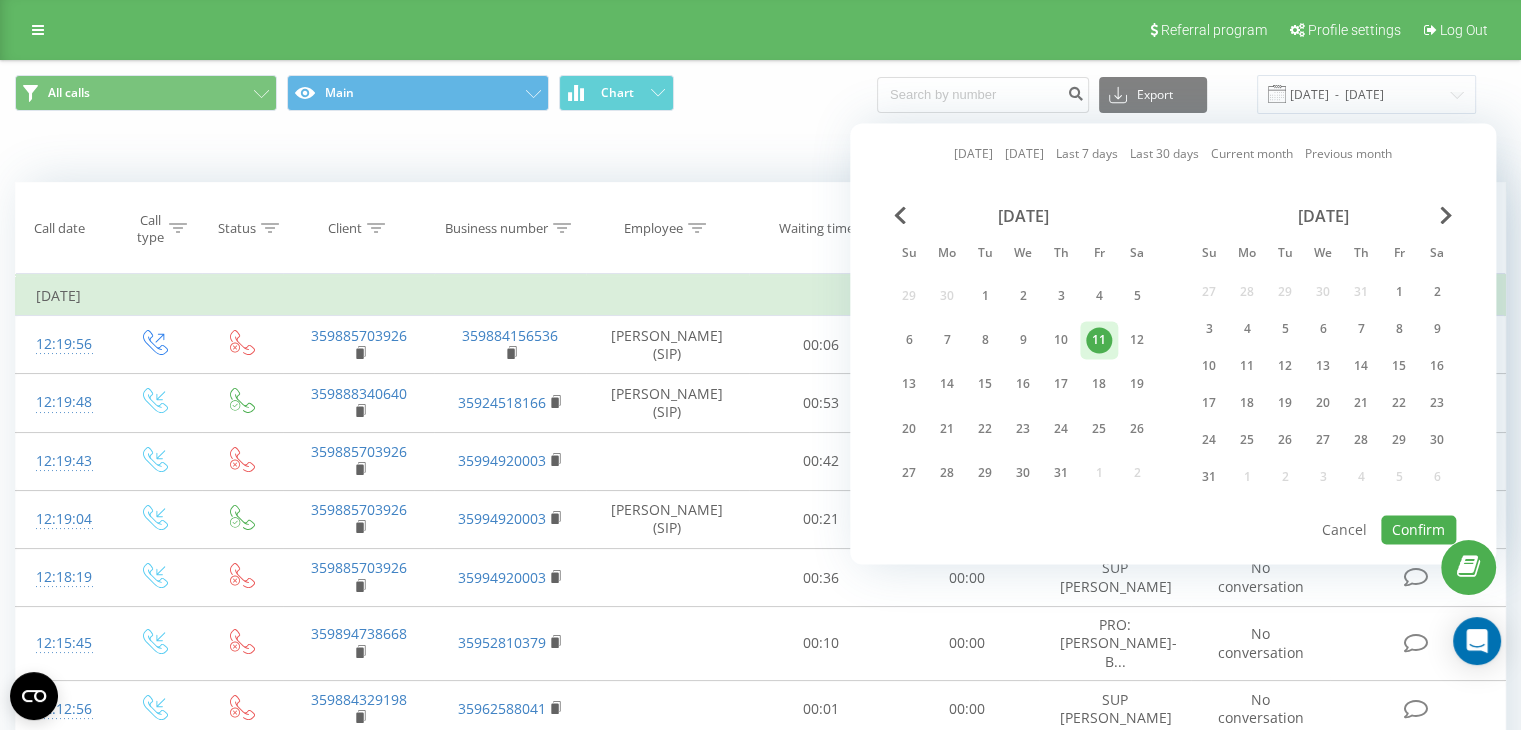 click on "[DATE] Su Mo Tu We Th Fr Sa 29 30 1 2 3 4 5 6 7 8 9 10 11 12 13 14 15 16 17 18 19 20 21 22 23 24 25 26 27 28 29 30 31 1 [DATE] Mo Tu We Th Fr Sa 27 28 29 30 31 1 2 3 4 5 6 7 8 9 10 11 12 13 14 15 16 17 18 19 20 21 22 23 24 25 26 27 28 29 30 31 1 2 3 4 5 6" at bounding box center (1173, 359) 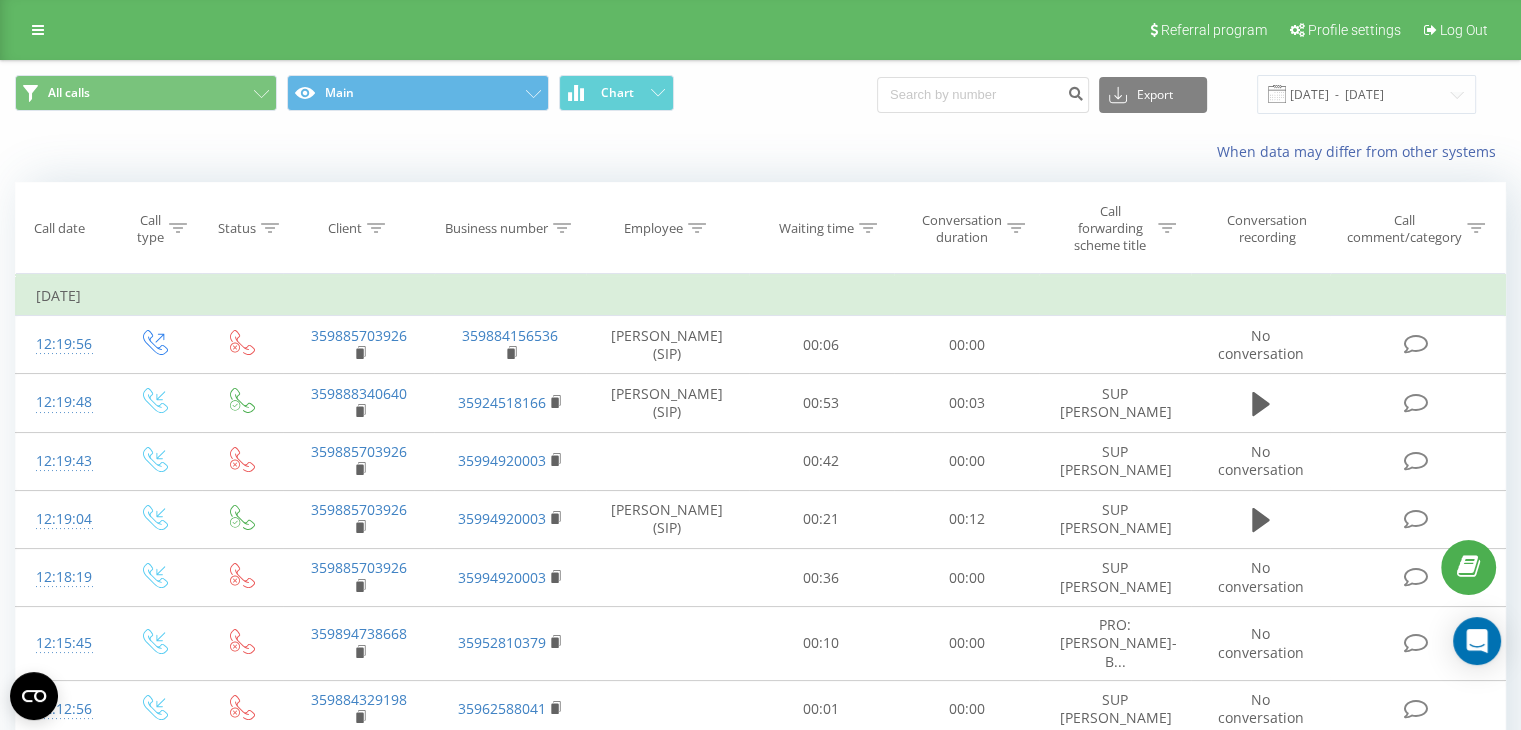 click 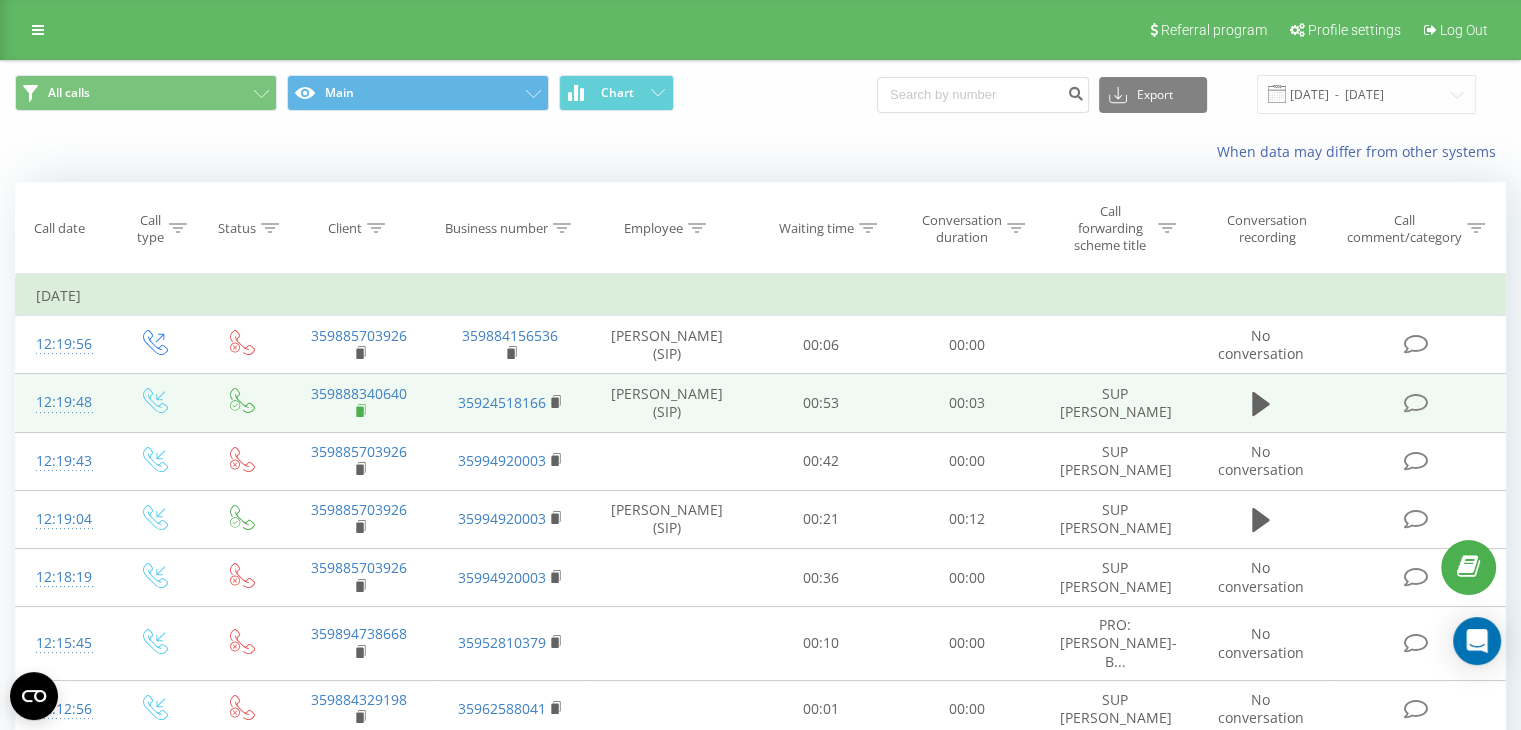 click 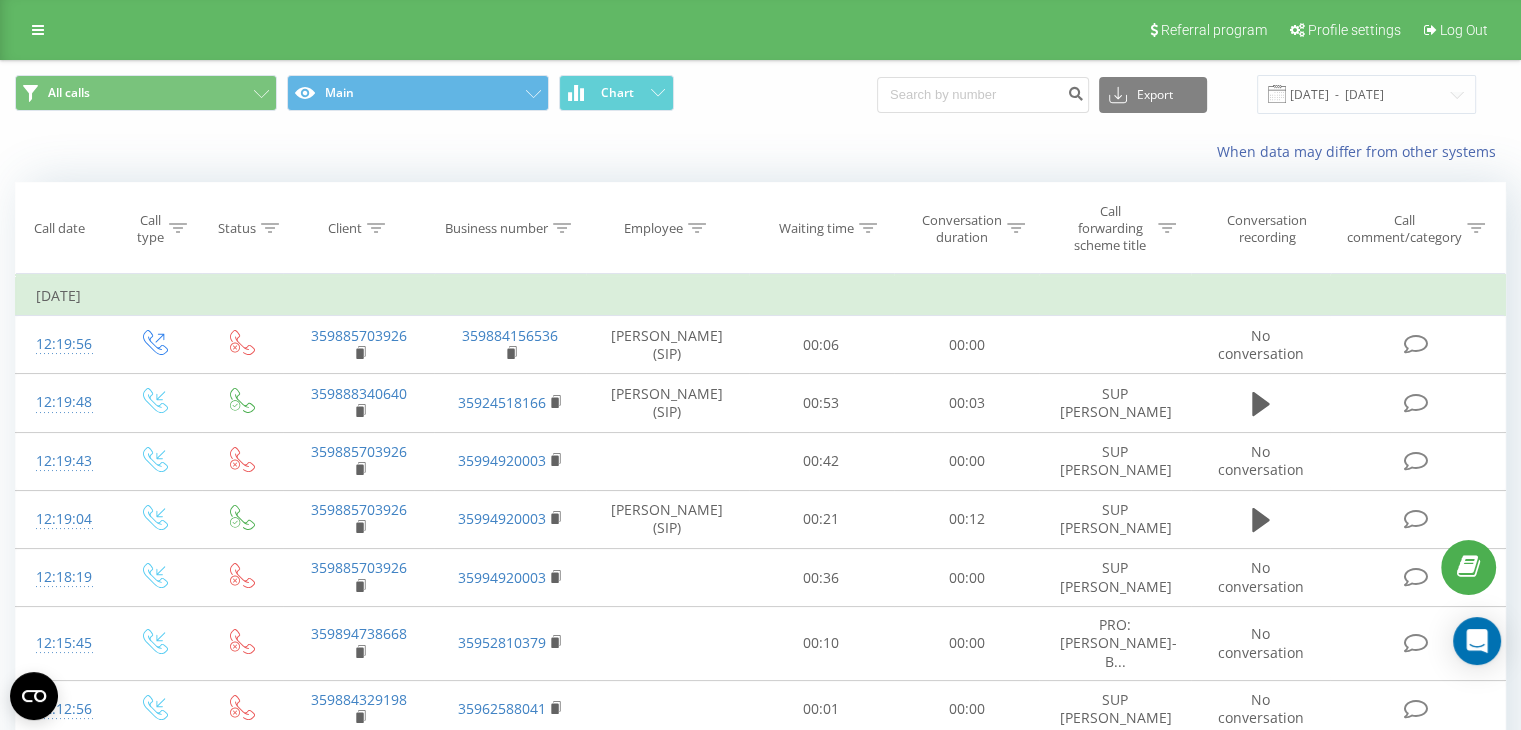 click on "All calls Main Chart Export .csv .xls .xlsx [DATE]  -  [DATE]" at bounding box center [760, 94] 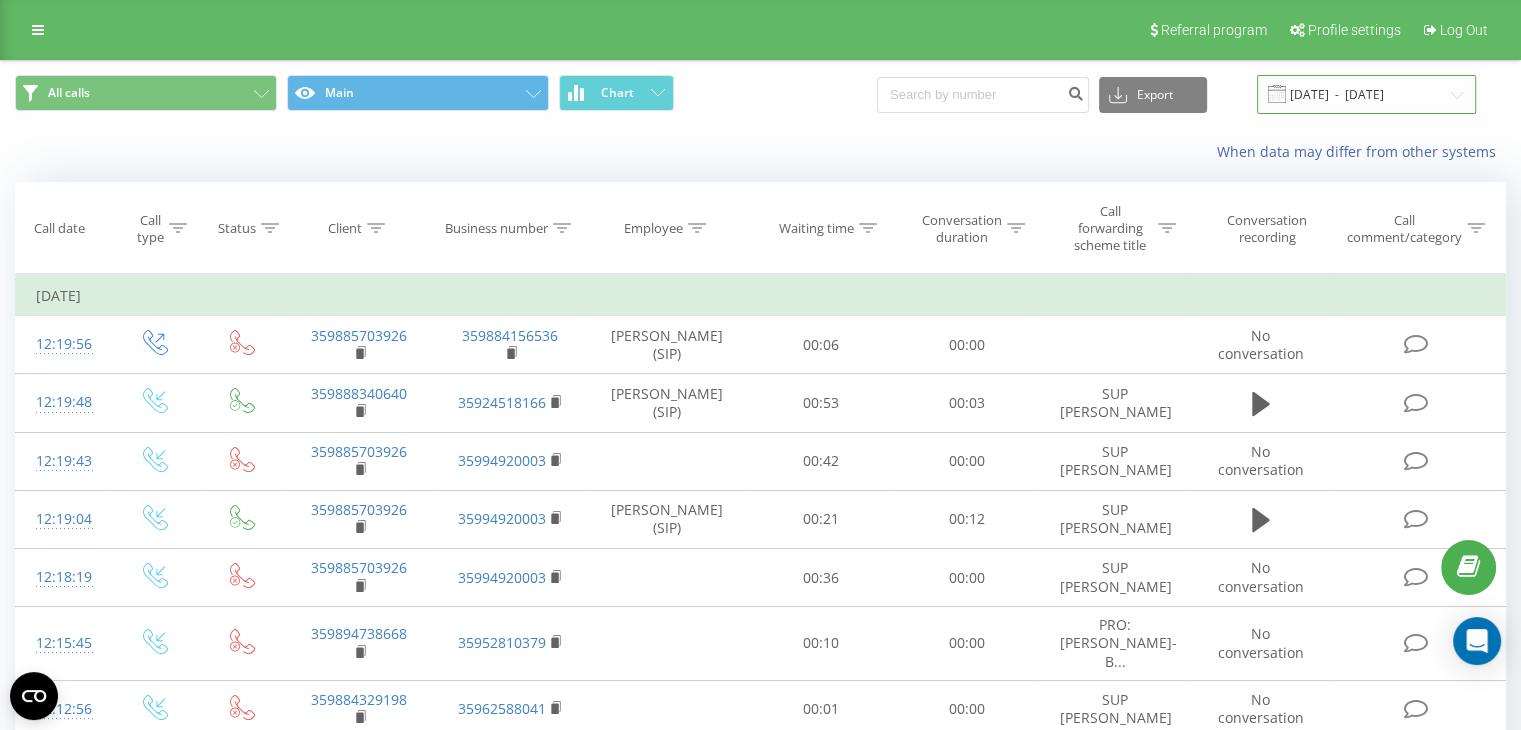 click on "[DATE]  -  [DATE]" at bounding box center (1366, 94) 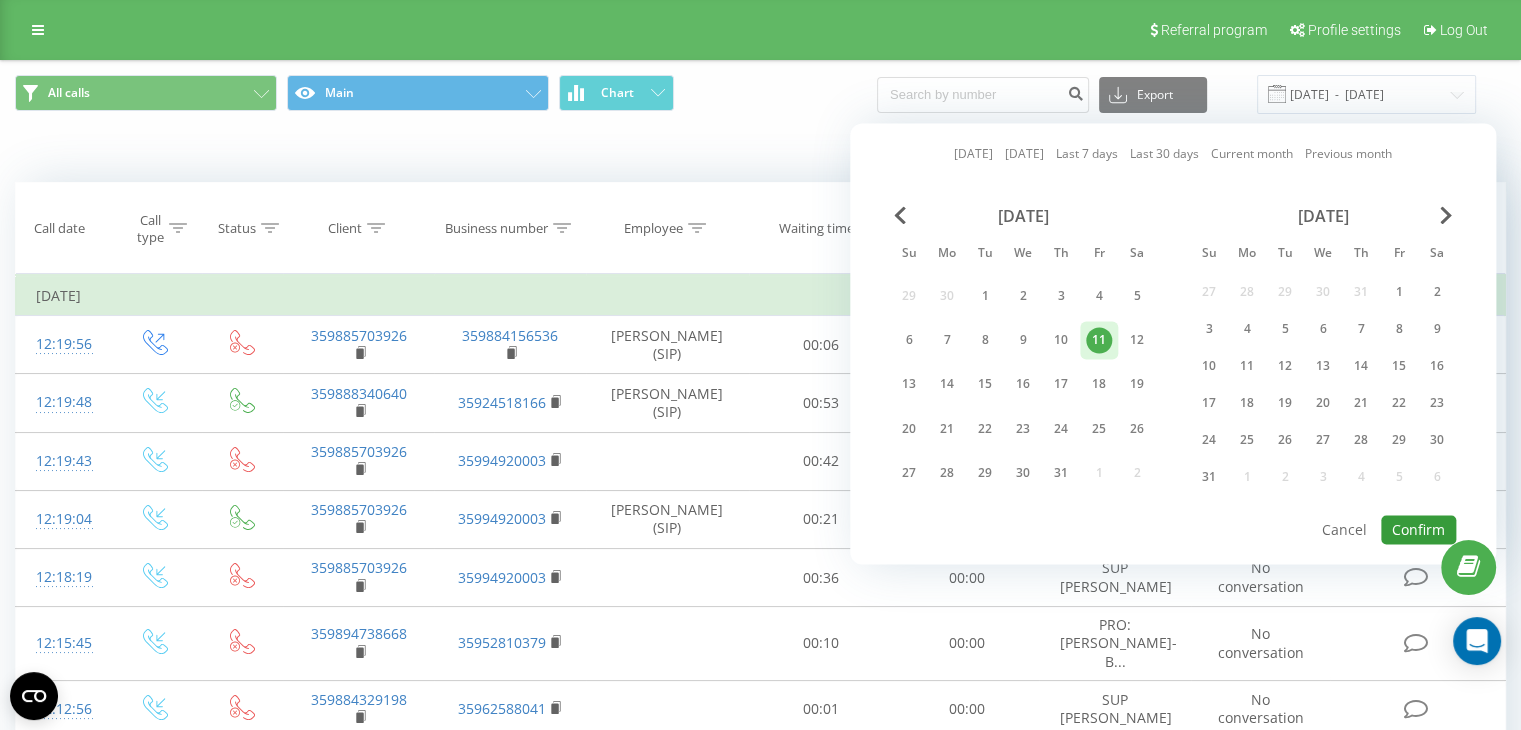 click on "Confirm" at bounding box center [1418, 529] 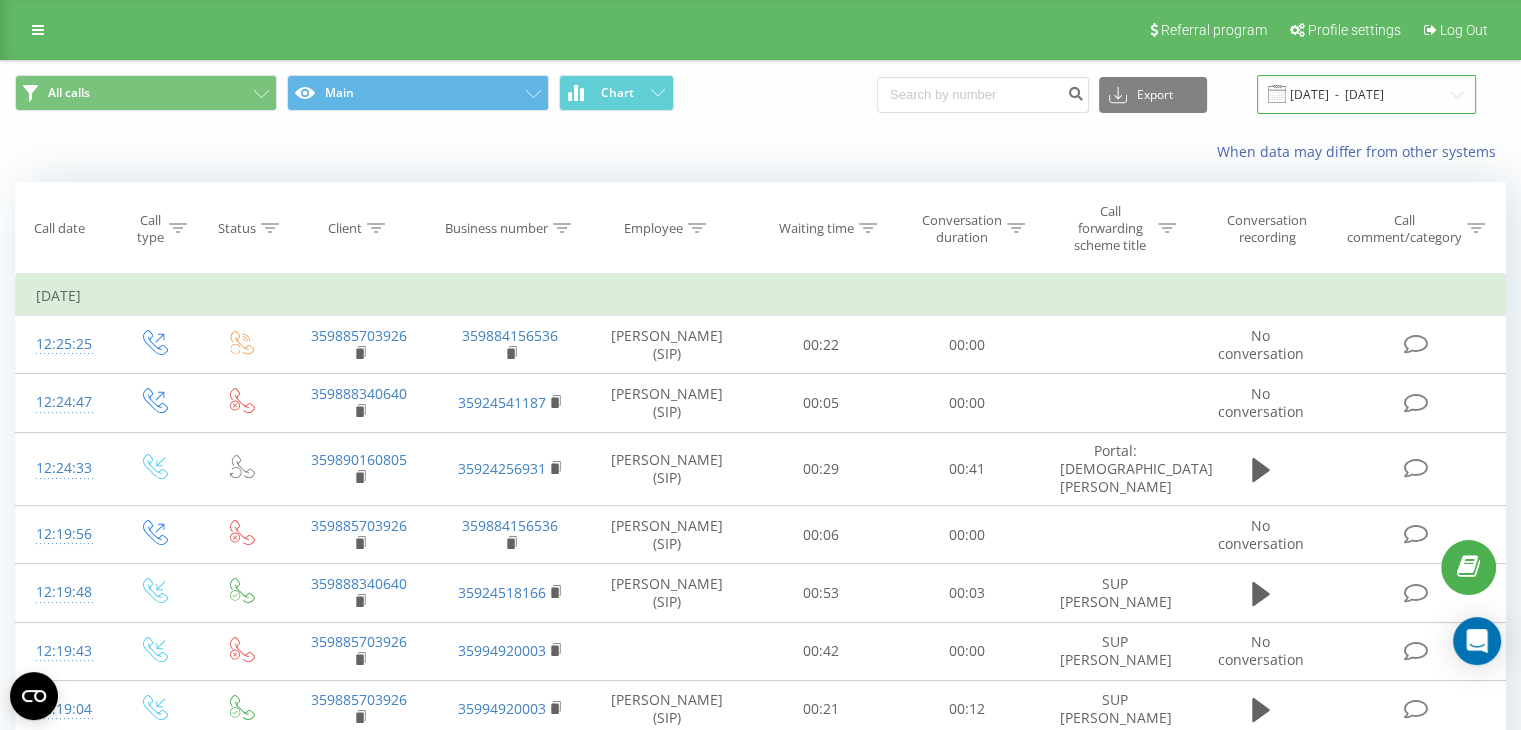 click on "[DATE]  -  [DATE]" at bounding box center [1366, 94] 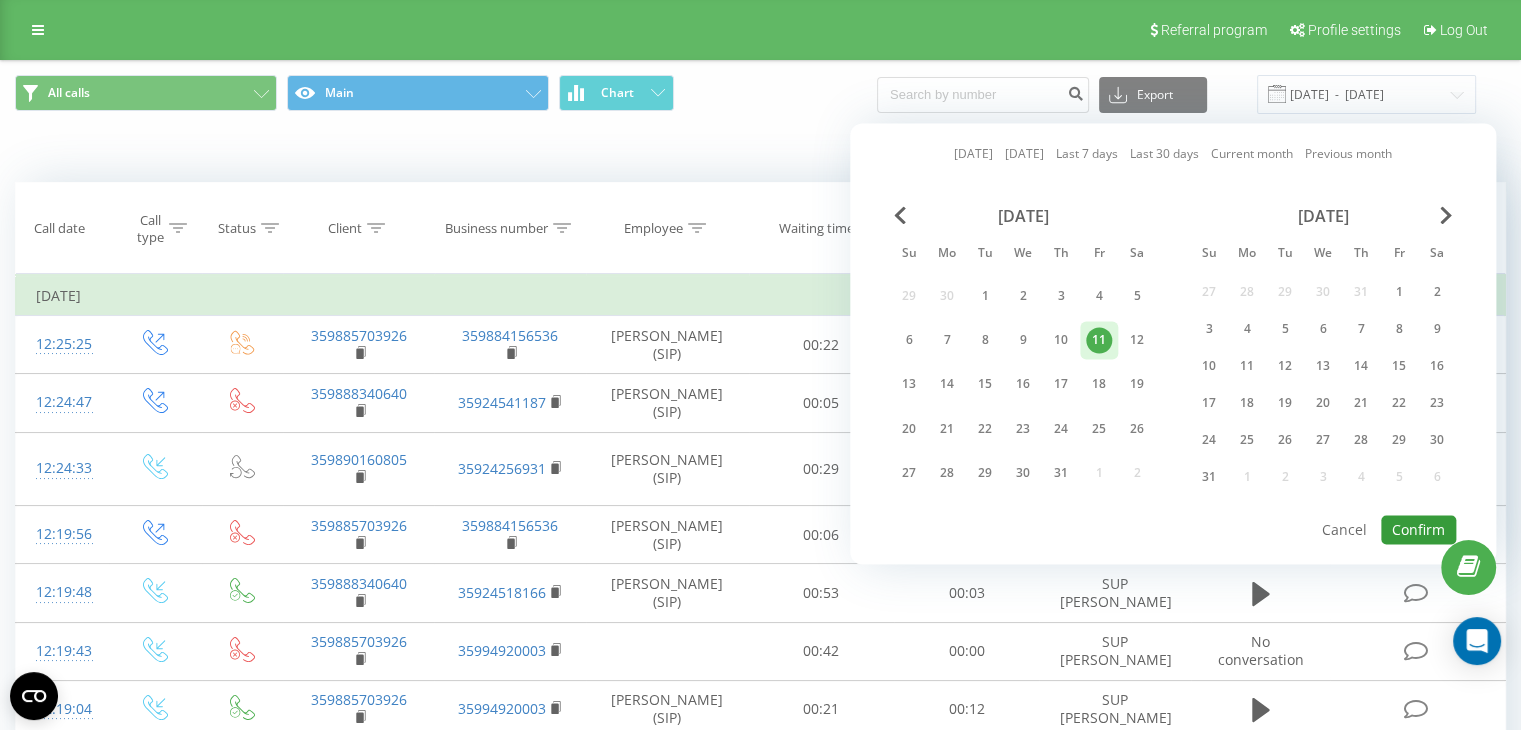 click on "Confirm" at bounding box center [1418, 529] 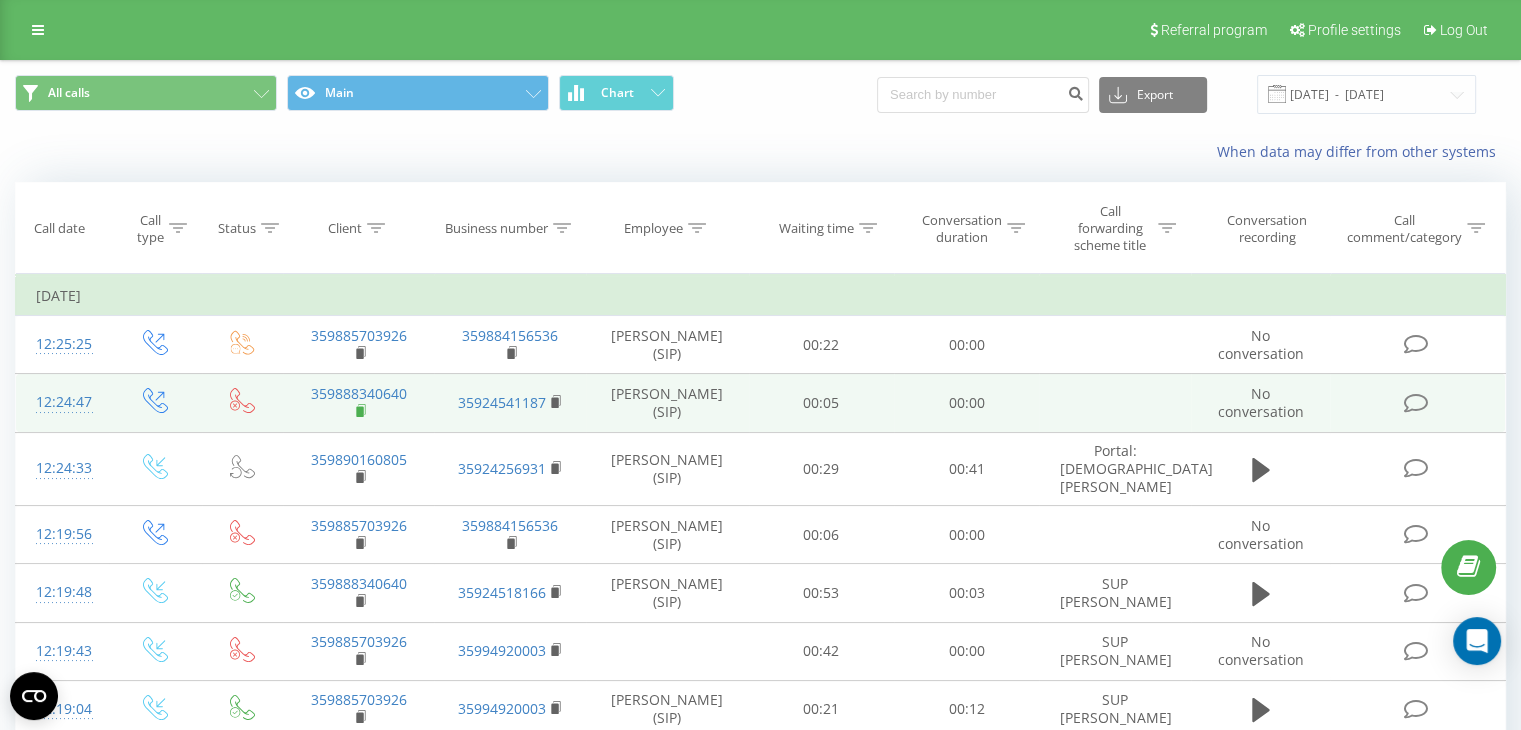 click 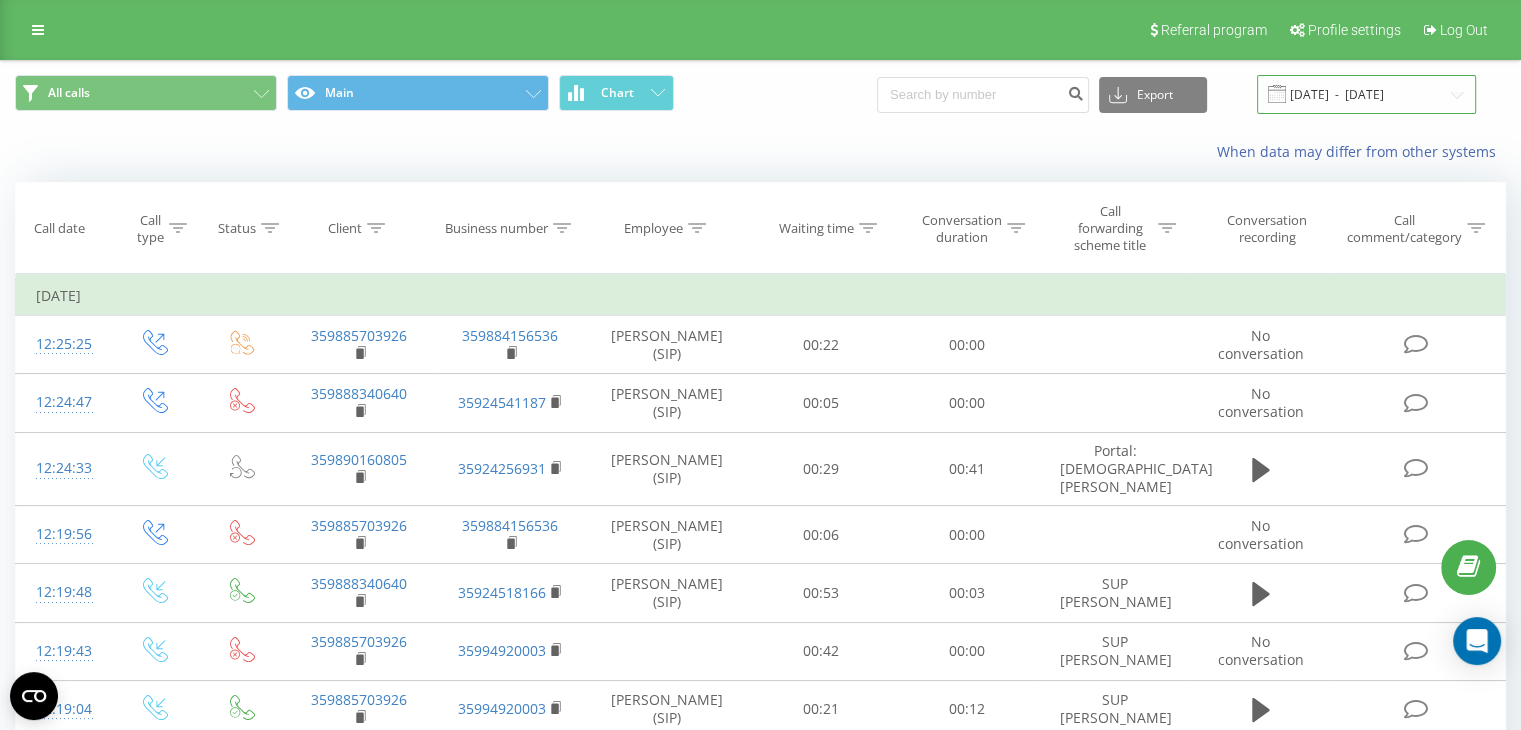 click on "[DATE]  -  [DATE]" at bounding box center (1366, 94) 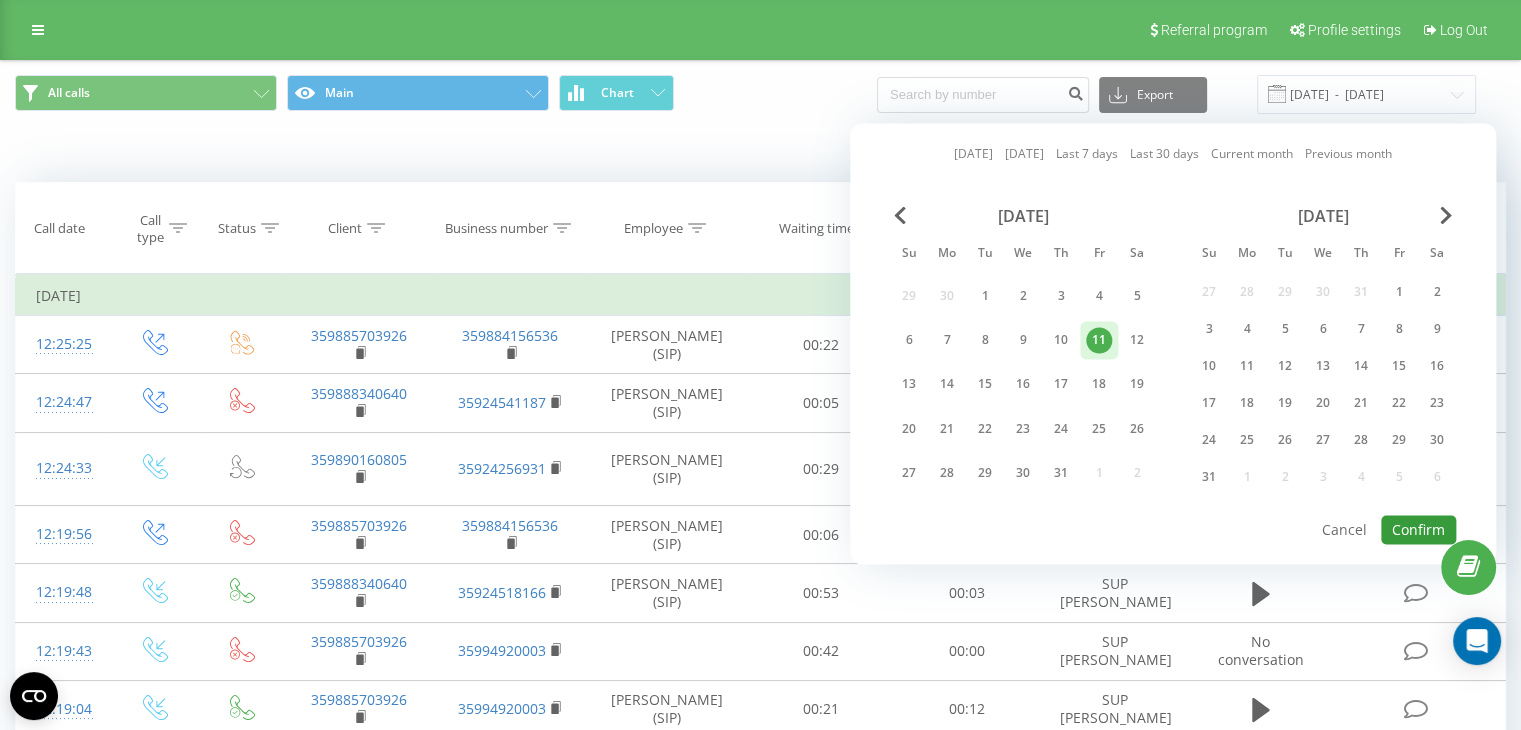 click on "Confirm" at bounding box center [1418, 529] 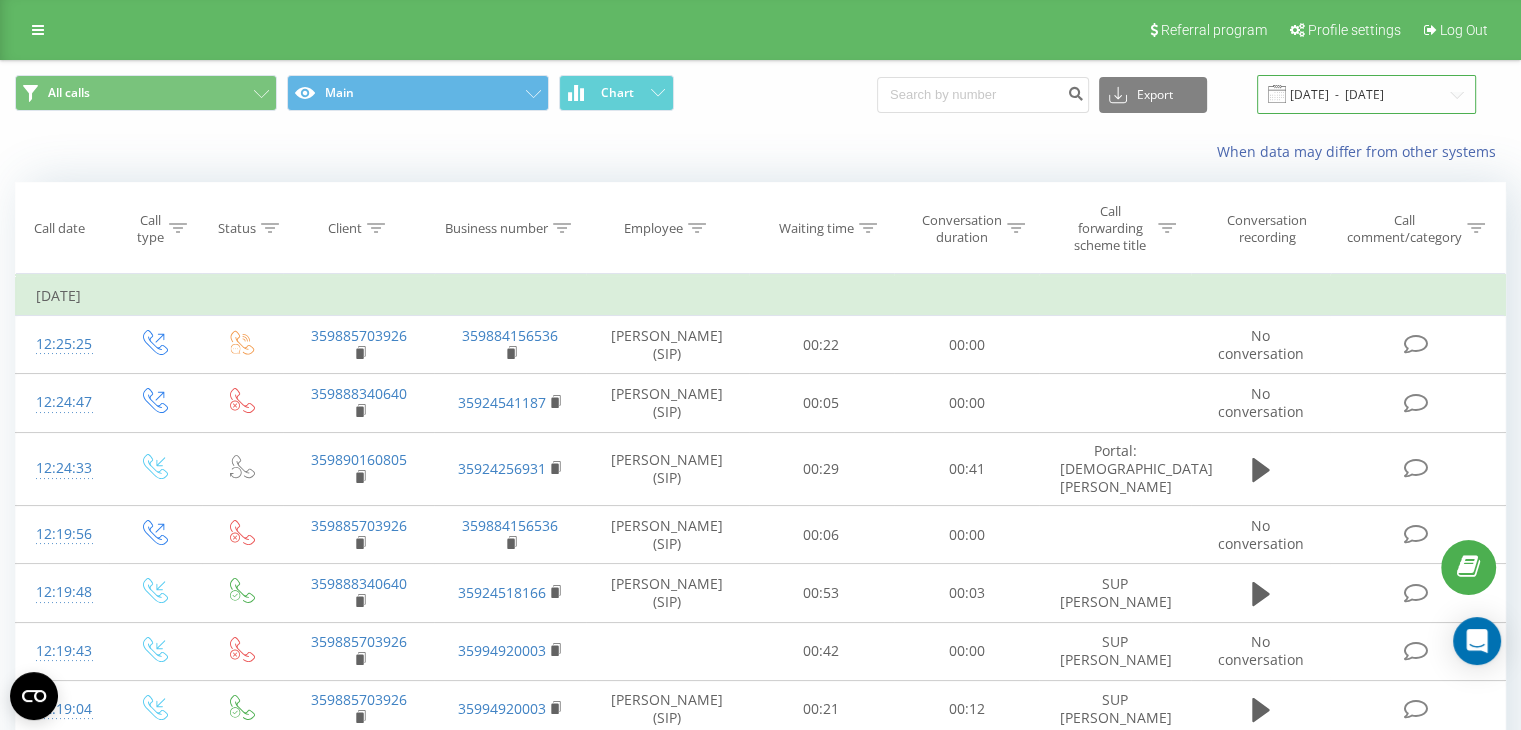 click on "[DATE]  -  [DATE]" at bounding box center (1366, 94) 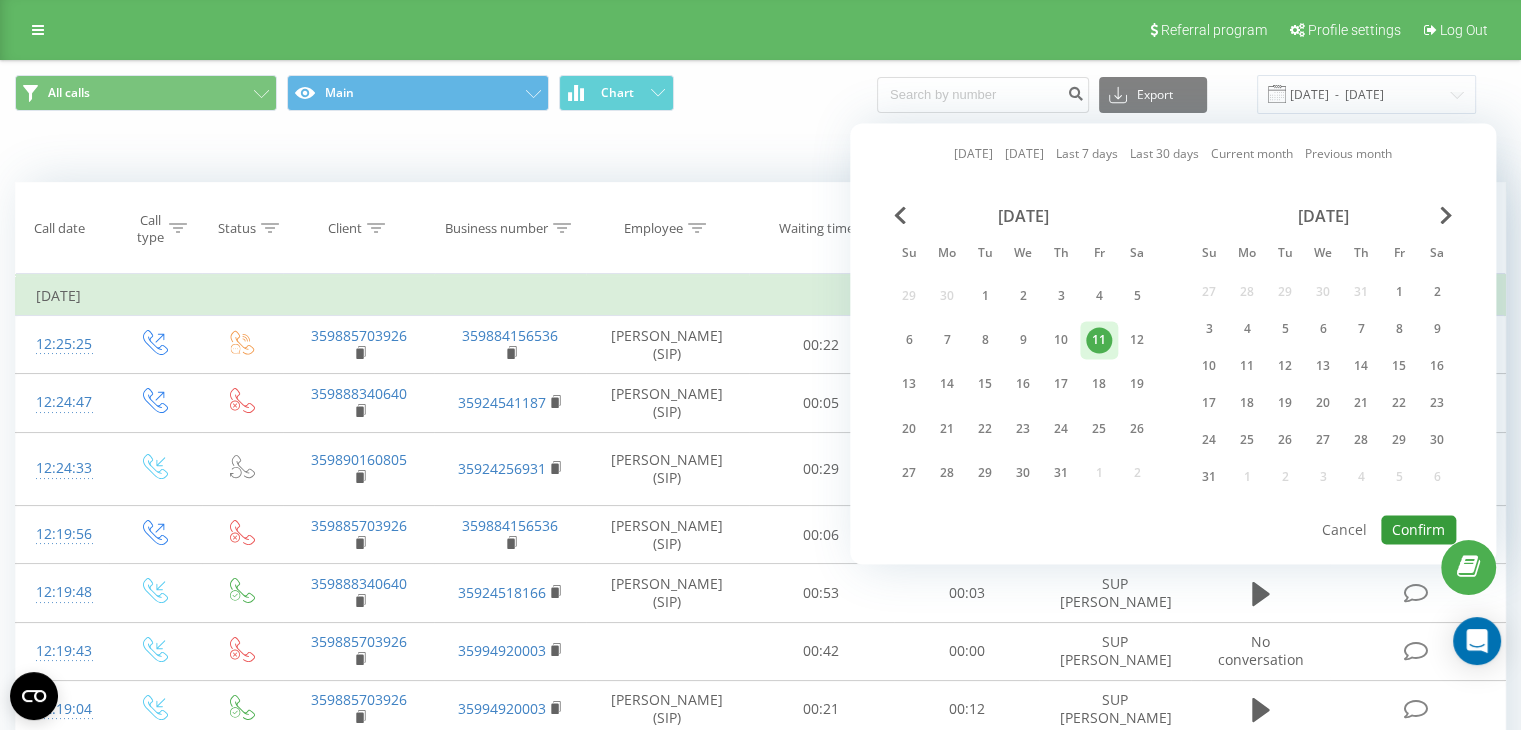 click on "Confirm" at bounding box center [1418, 529] 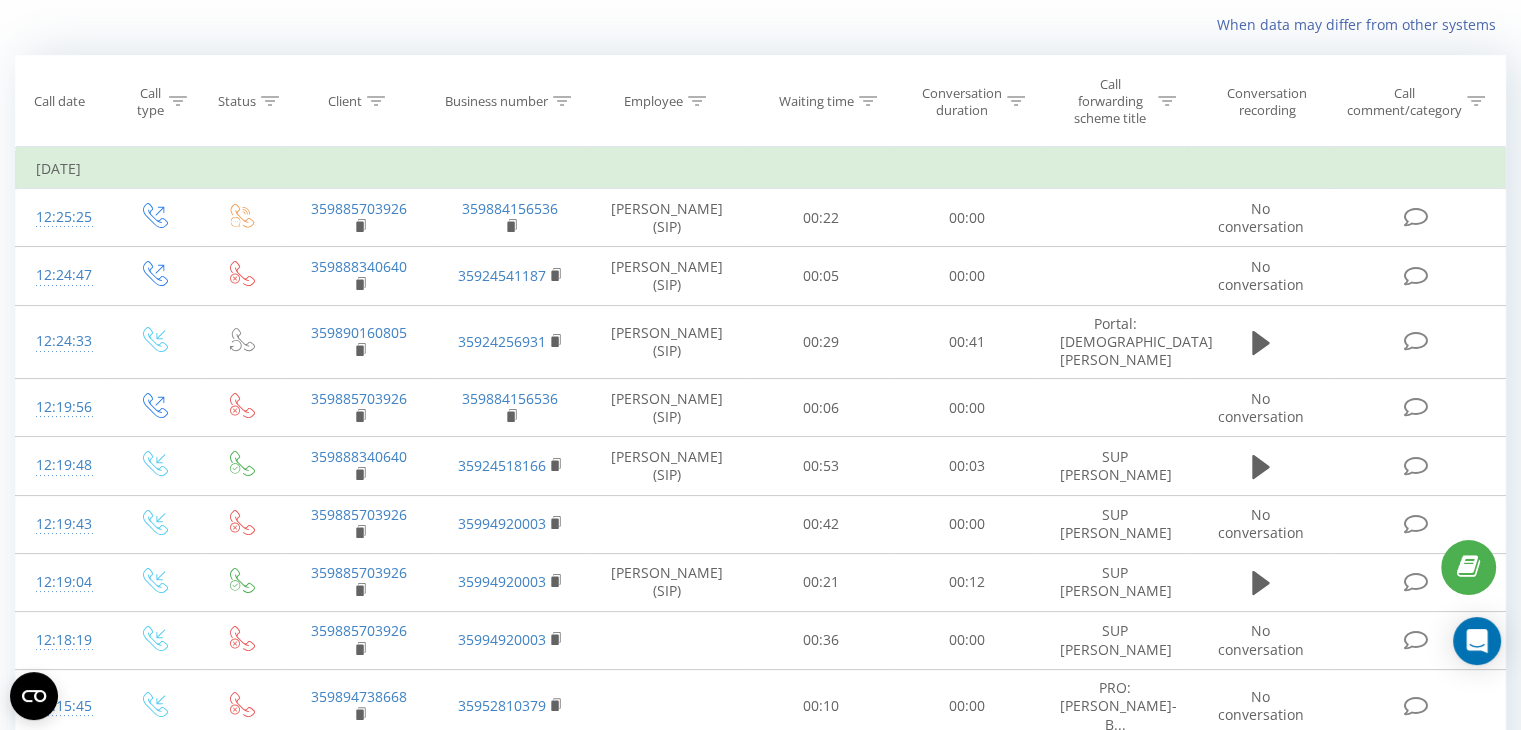 scroll, scrollTop: 0, scrollLeft: 0, axis: both 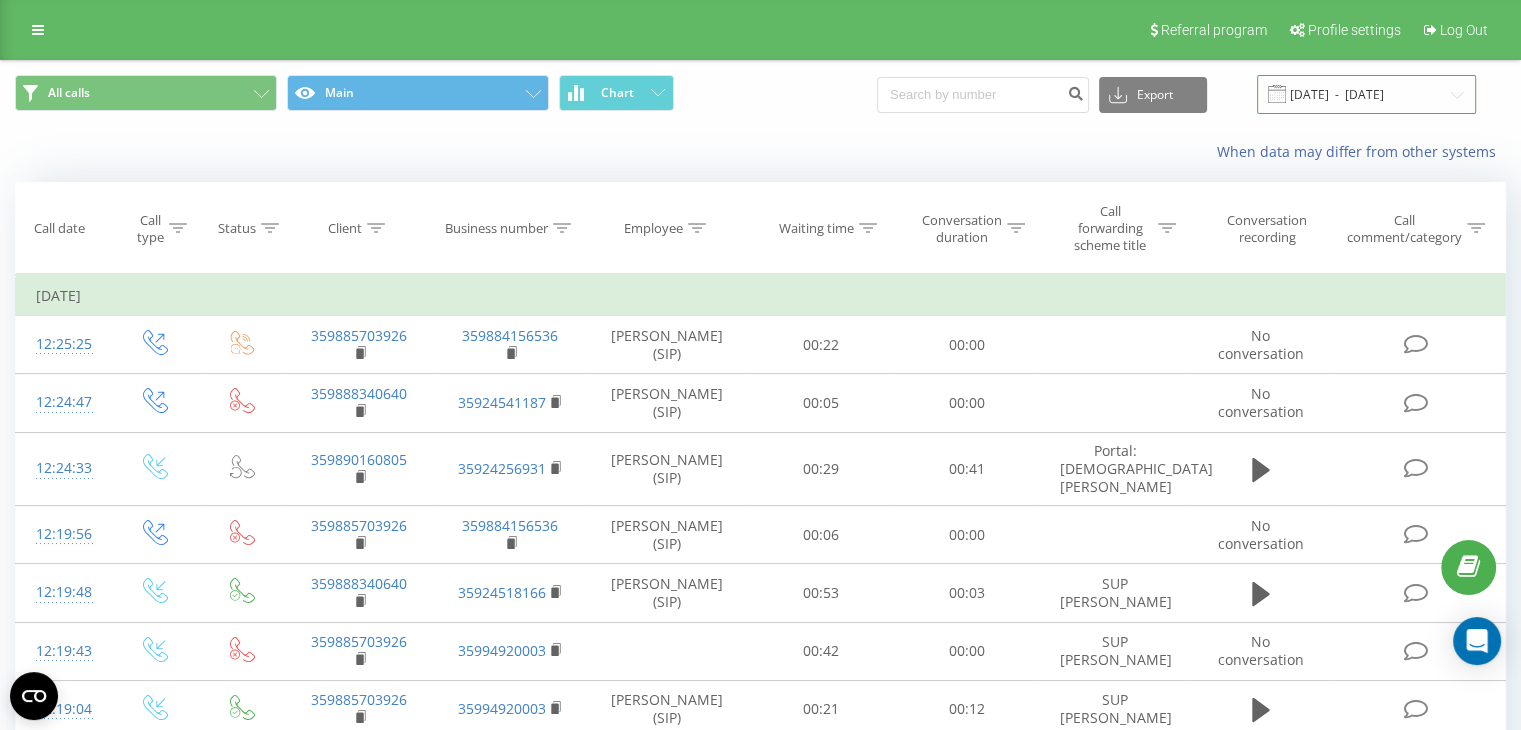 click on "[DATE]  -  [DATE]" at bounding box center [1366, 94] 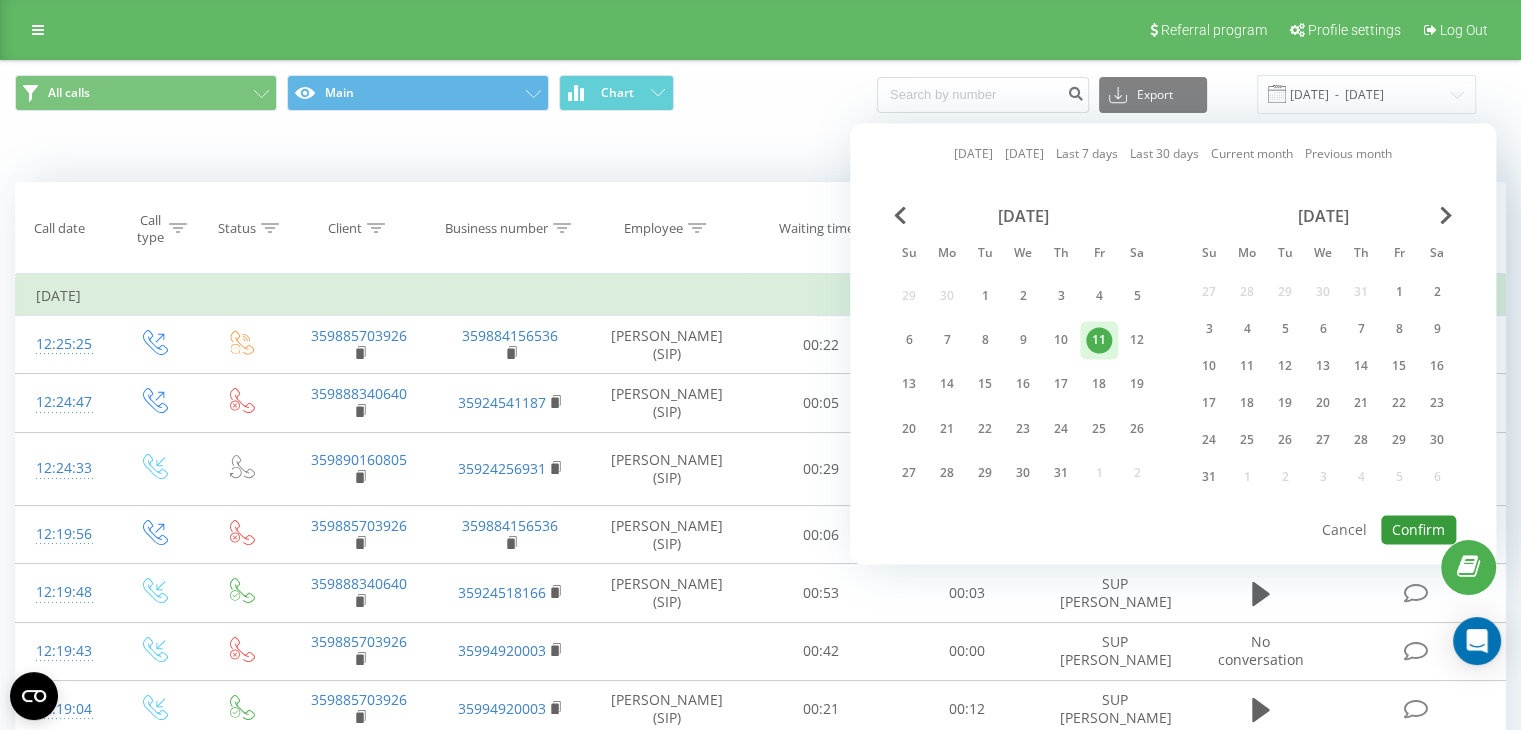 click on "Confirm" at bounding box center [1418, 529] 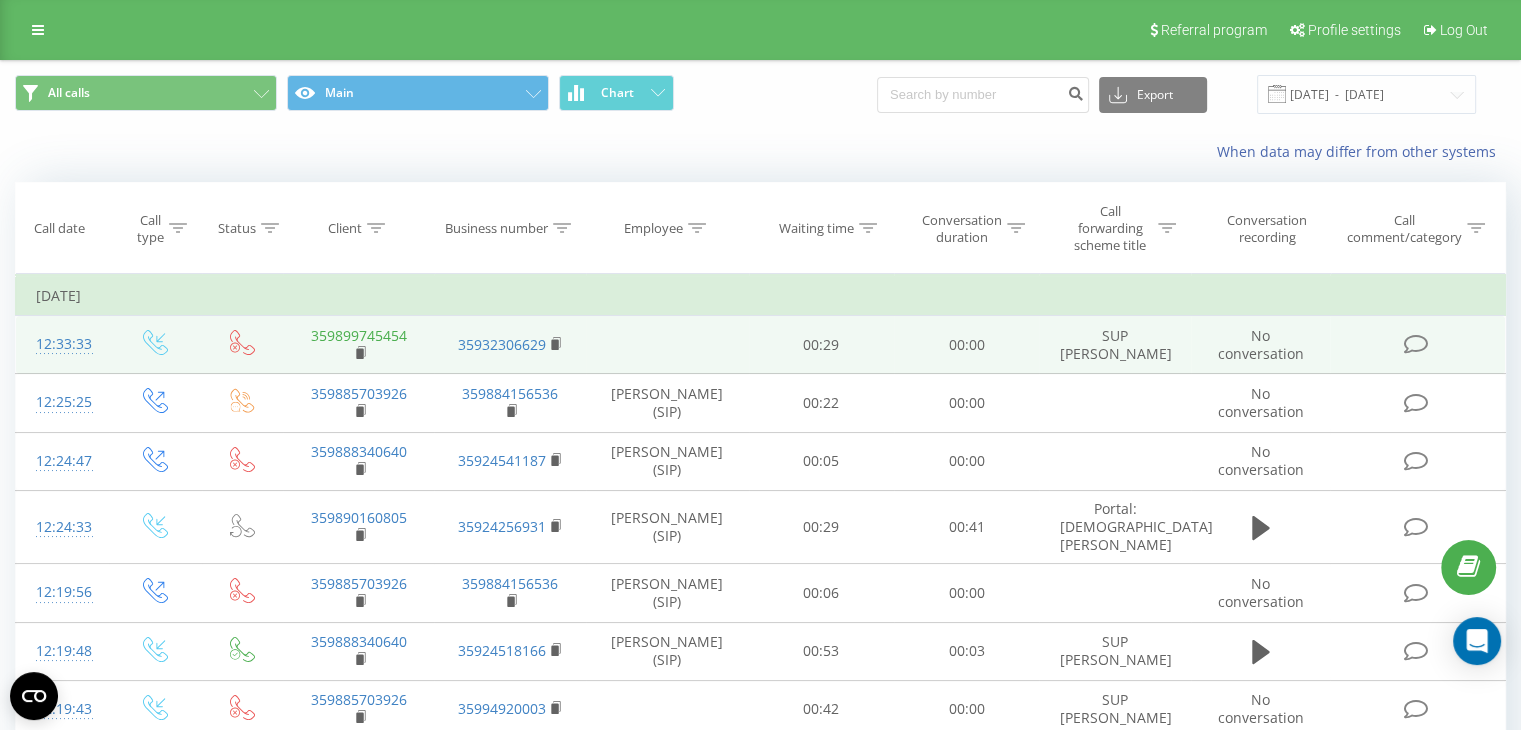 click on "359899745454" at bounding box center (359, 335) 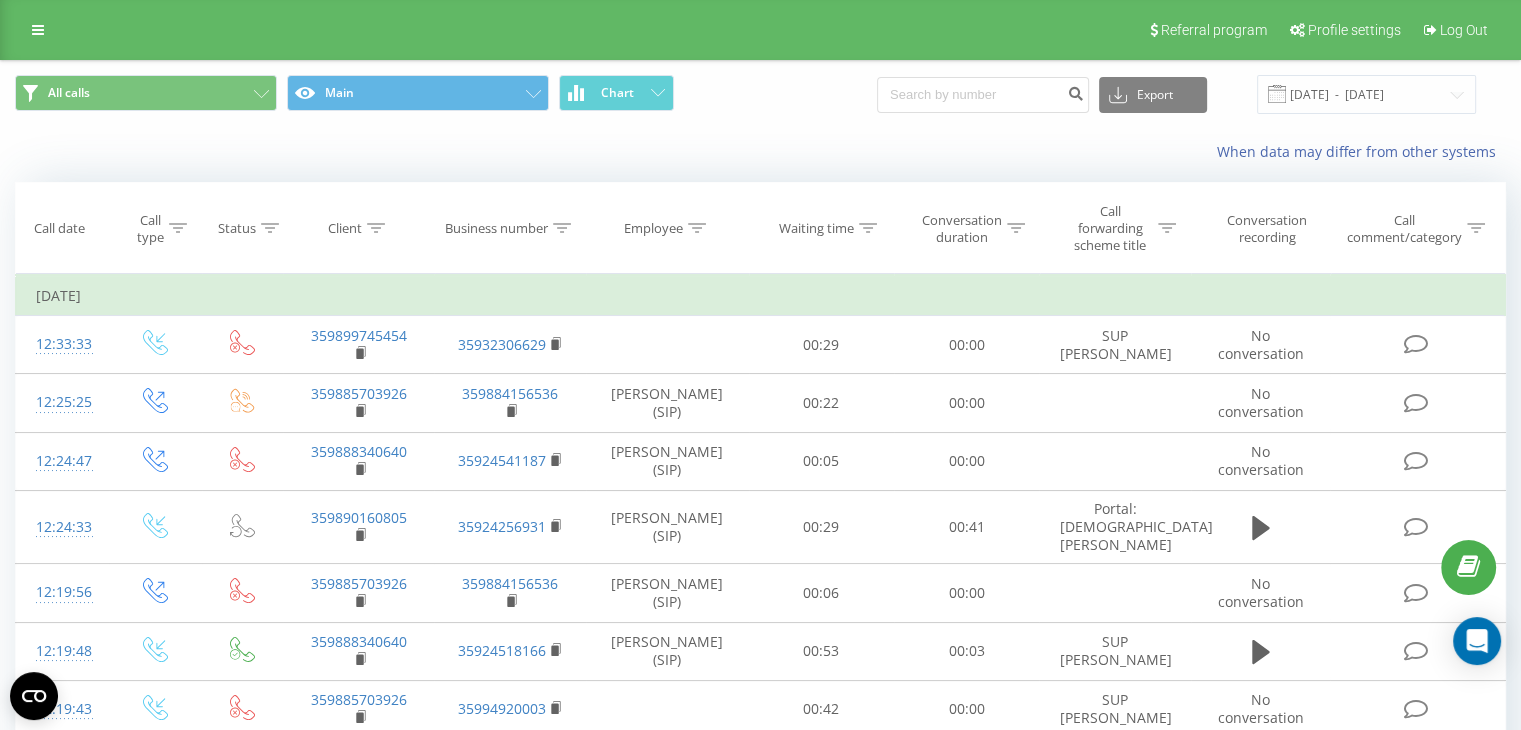 click on "359899745454" at bounding box center [0, 0] 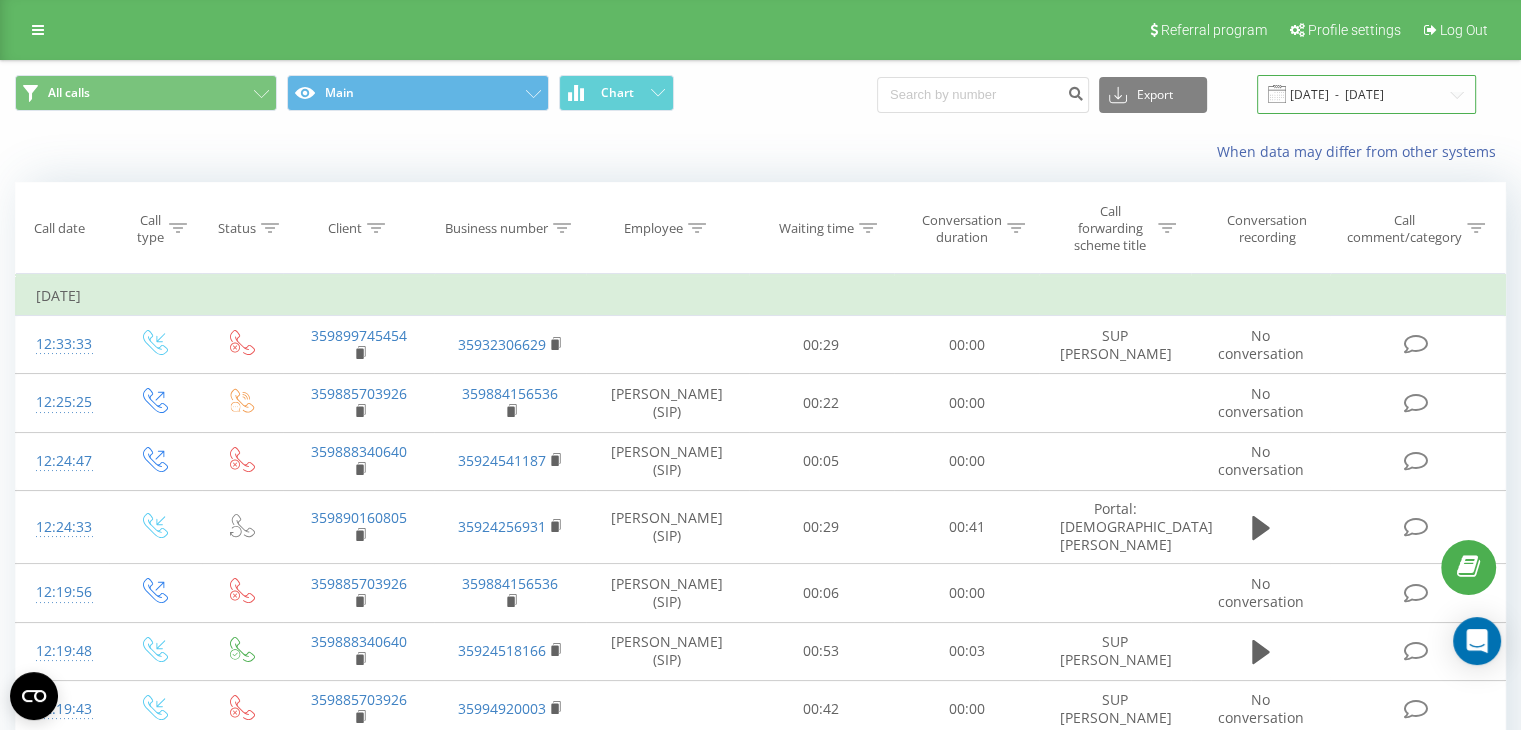 click on "[DATE]  -  [DATE]" at bounding box center [1366, 94] 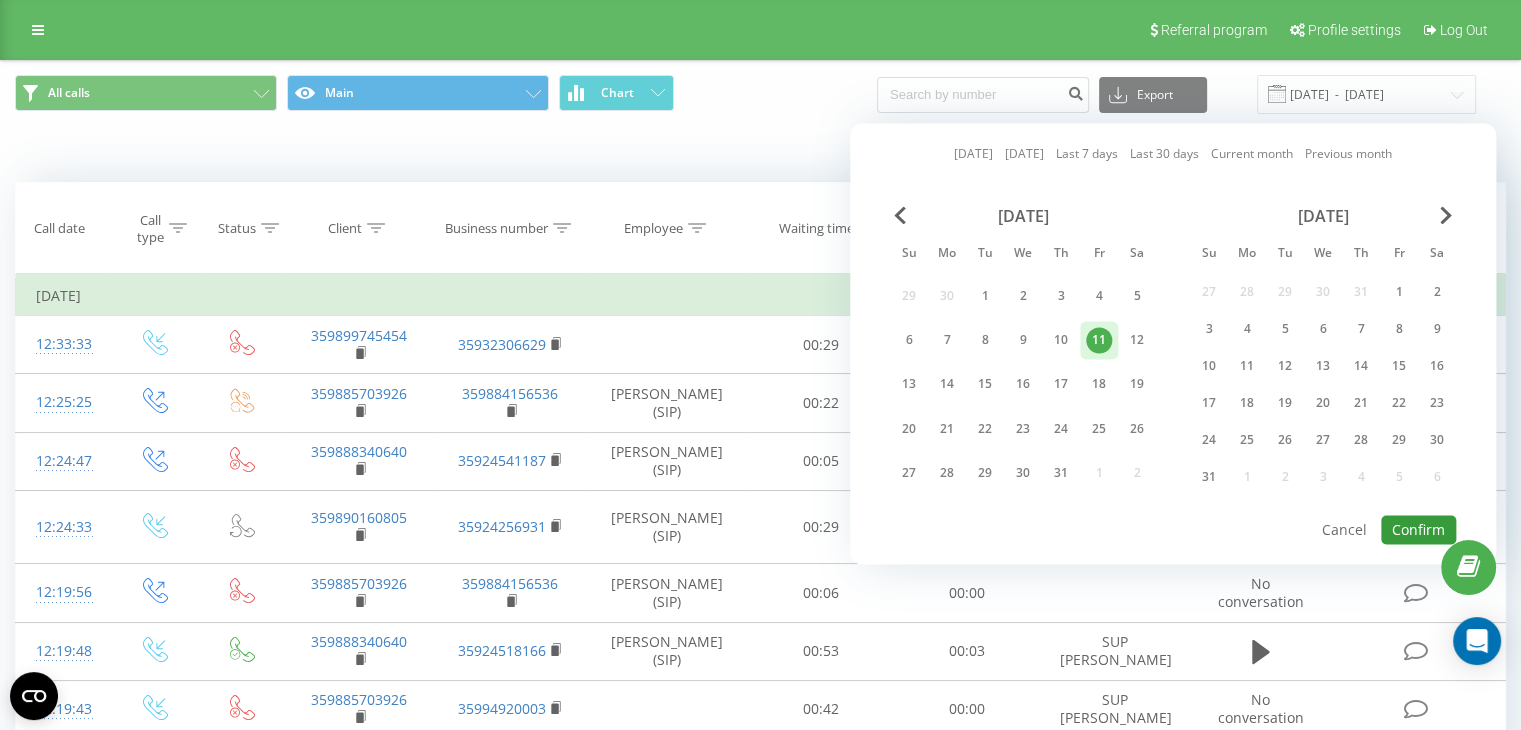 click on "Confirm" at bounding box center (1418, 529) 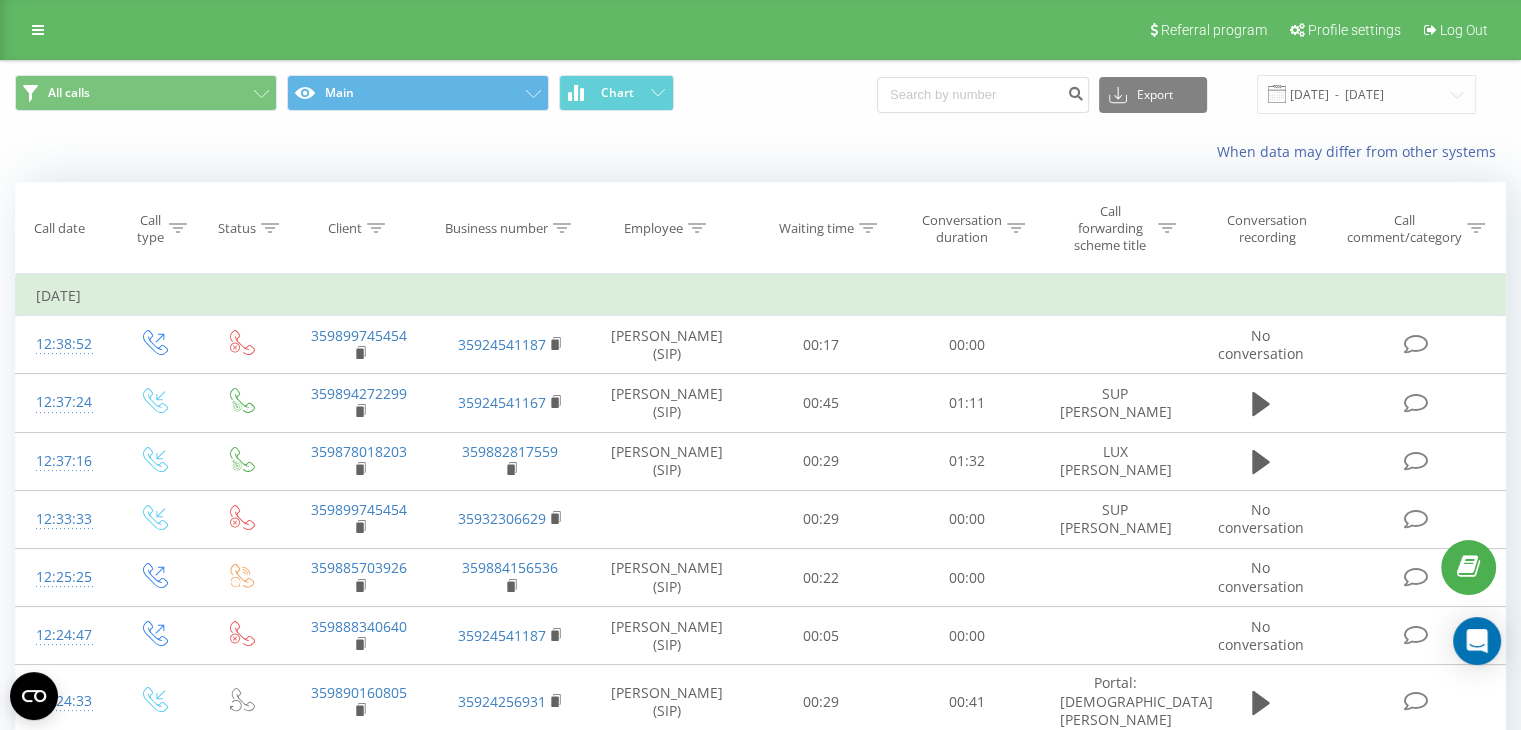 click at bounding box center (0, 0) 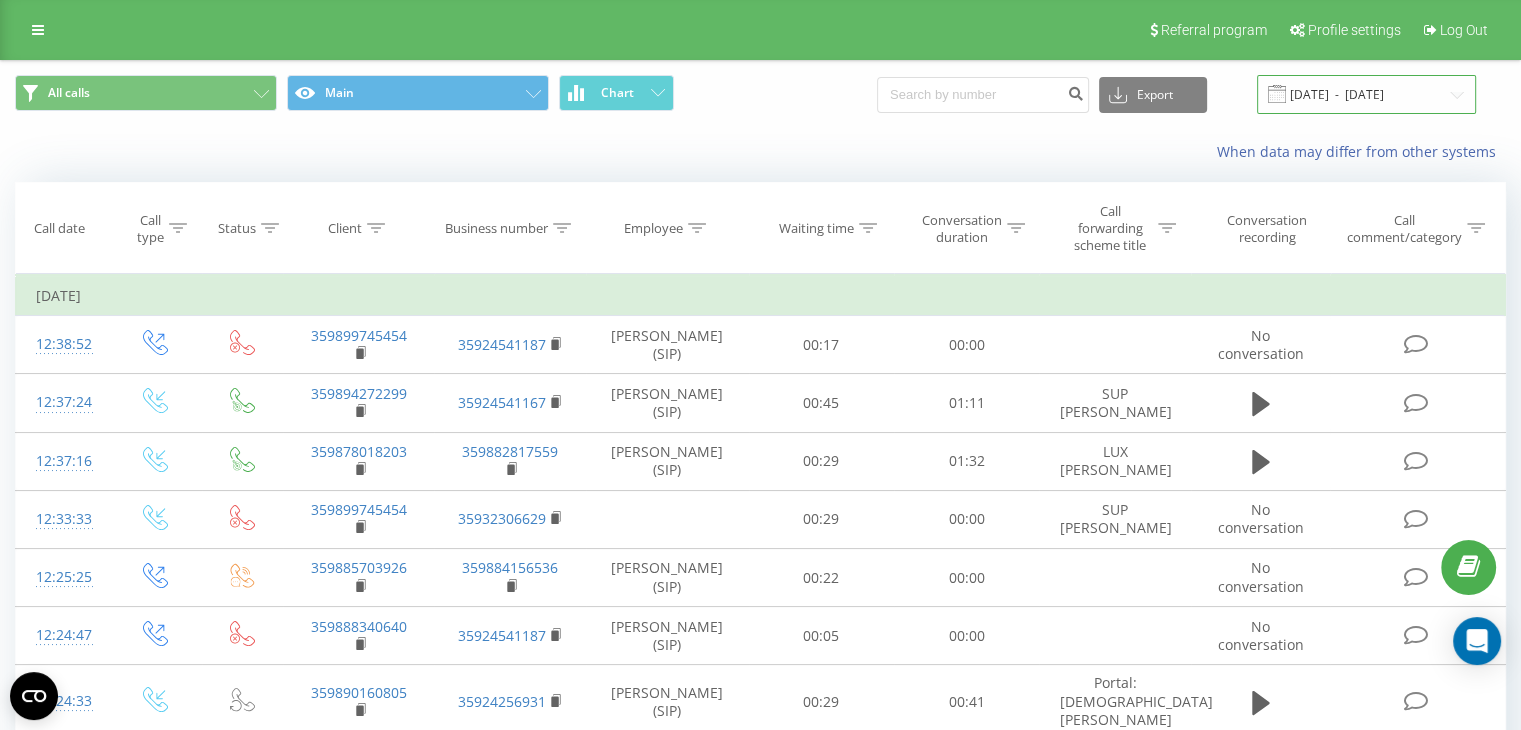 click on "[DATE]  -  [DATE]" at bounding box center [1366, 94] 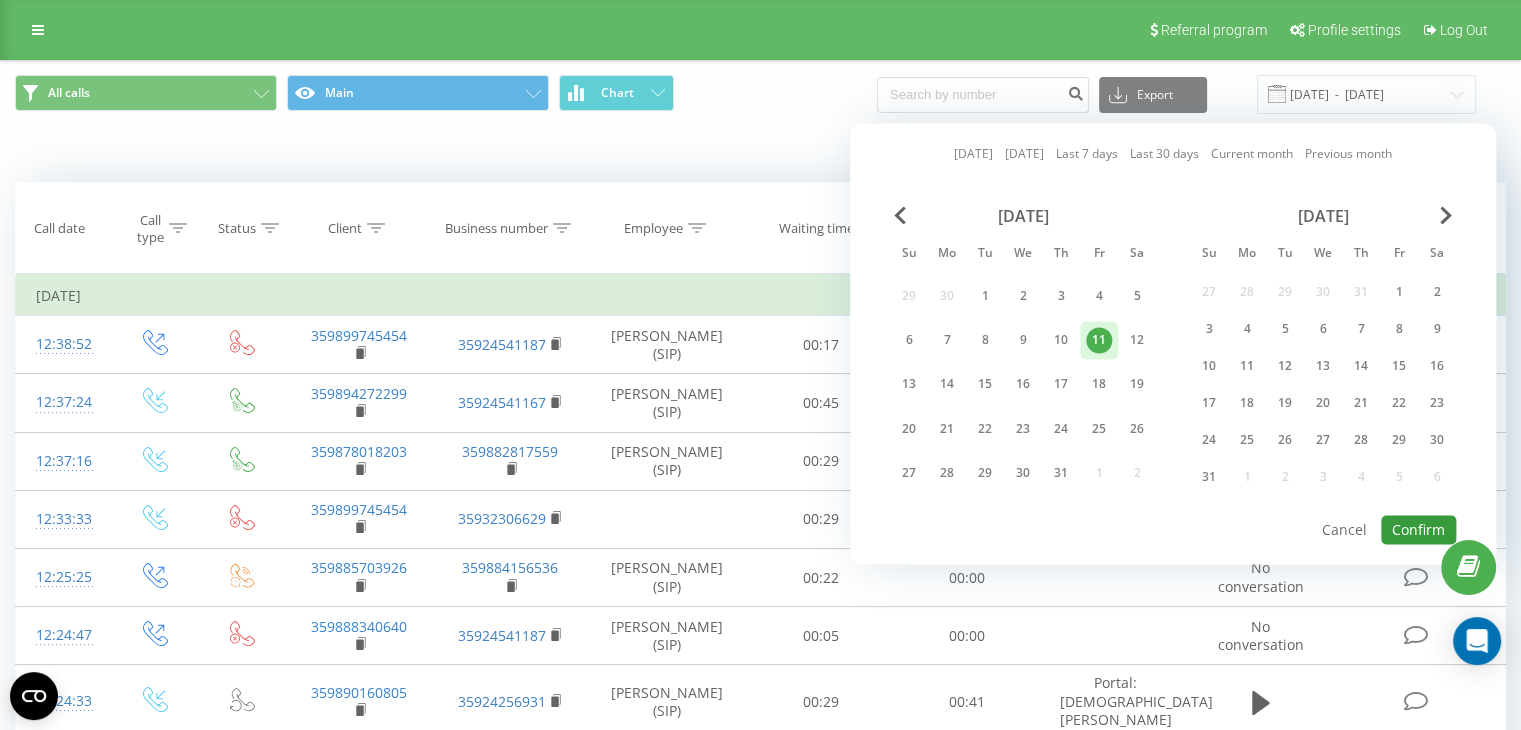 click on "Confirm" at bounding box center [1418, 529] 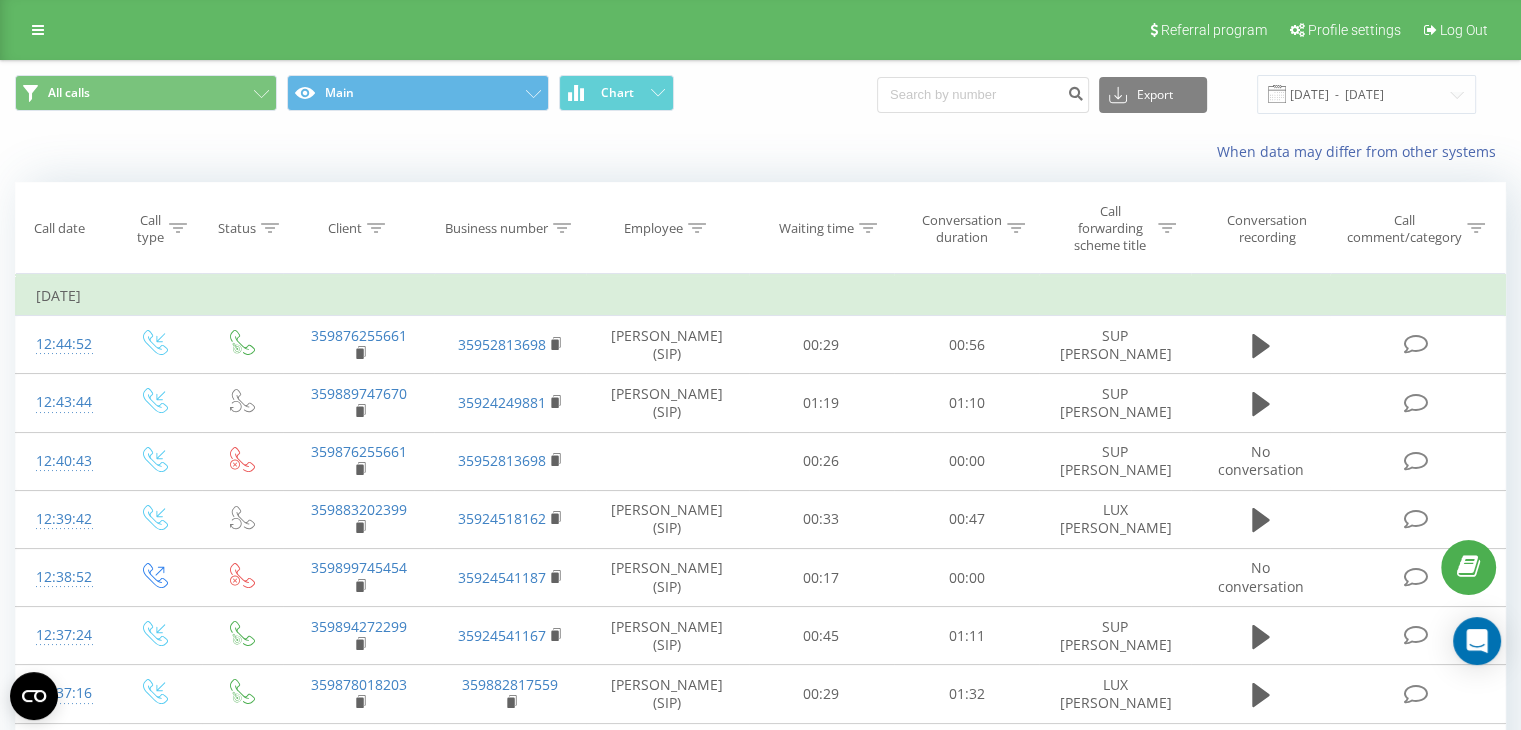 click at bounding box center (0, 0) 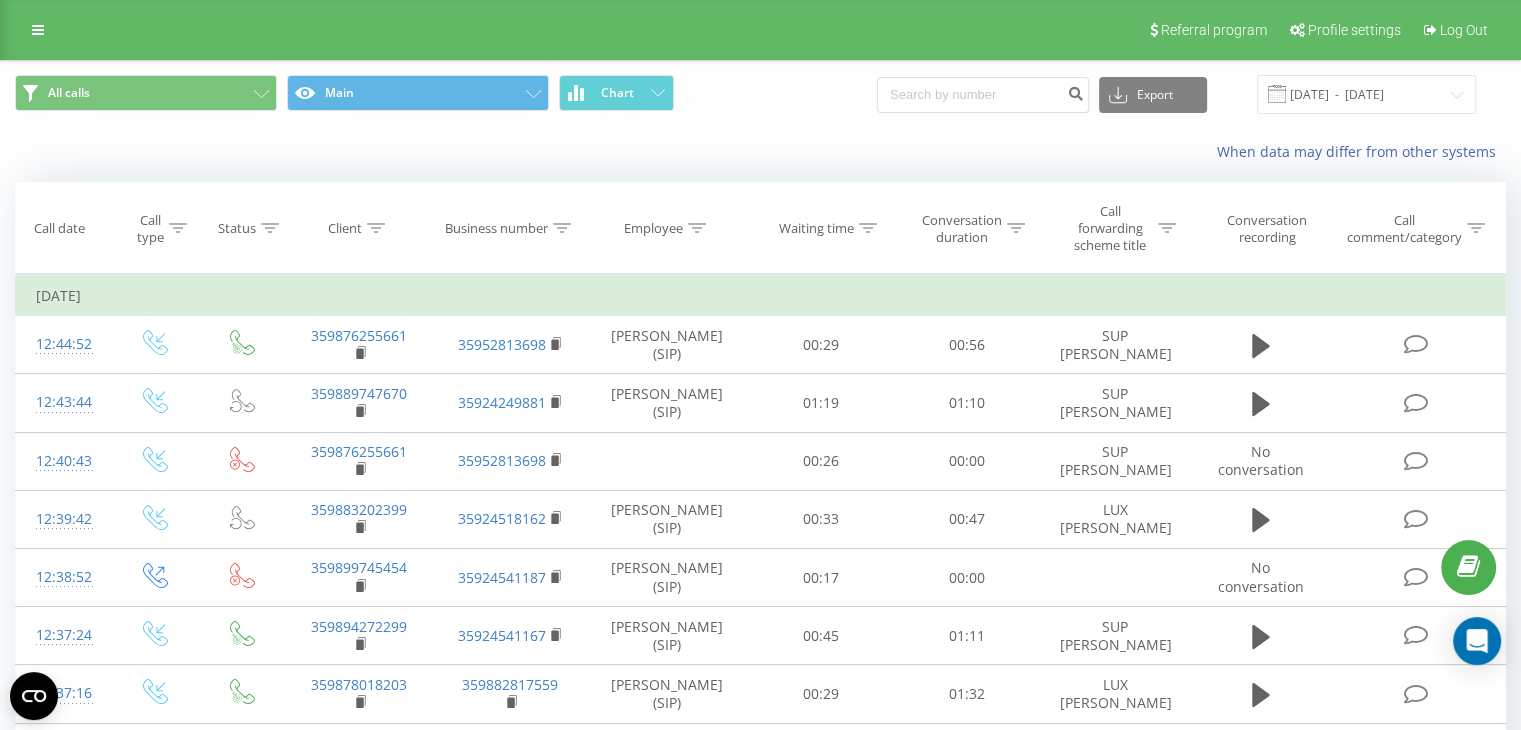 click 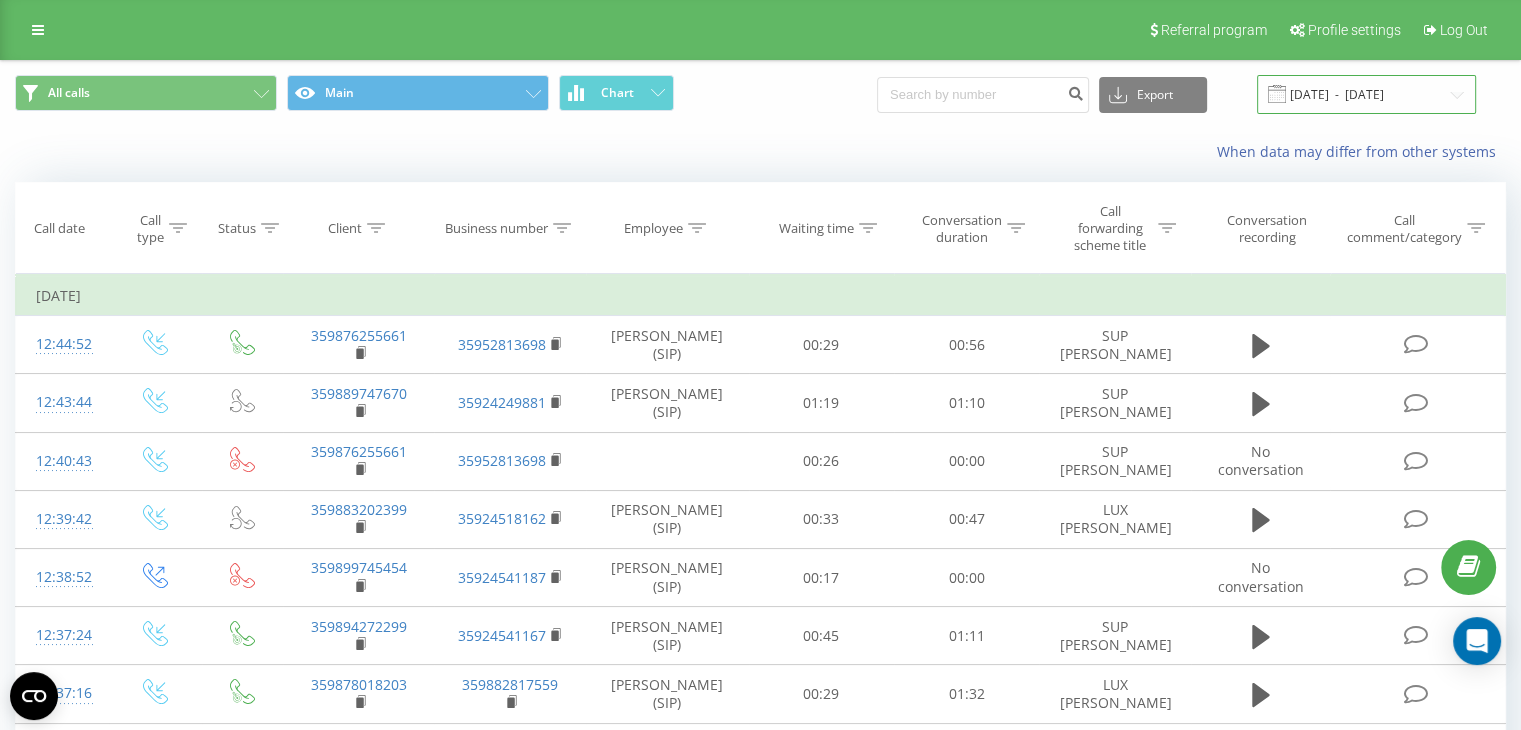 click on "[DATE]  -  [DATE]" at bounding box center (1366, 94) 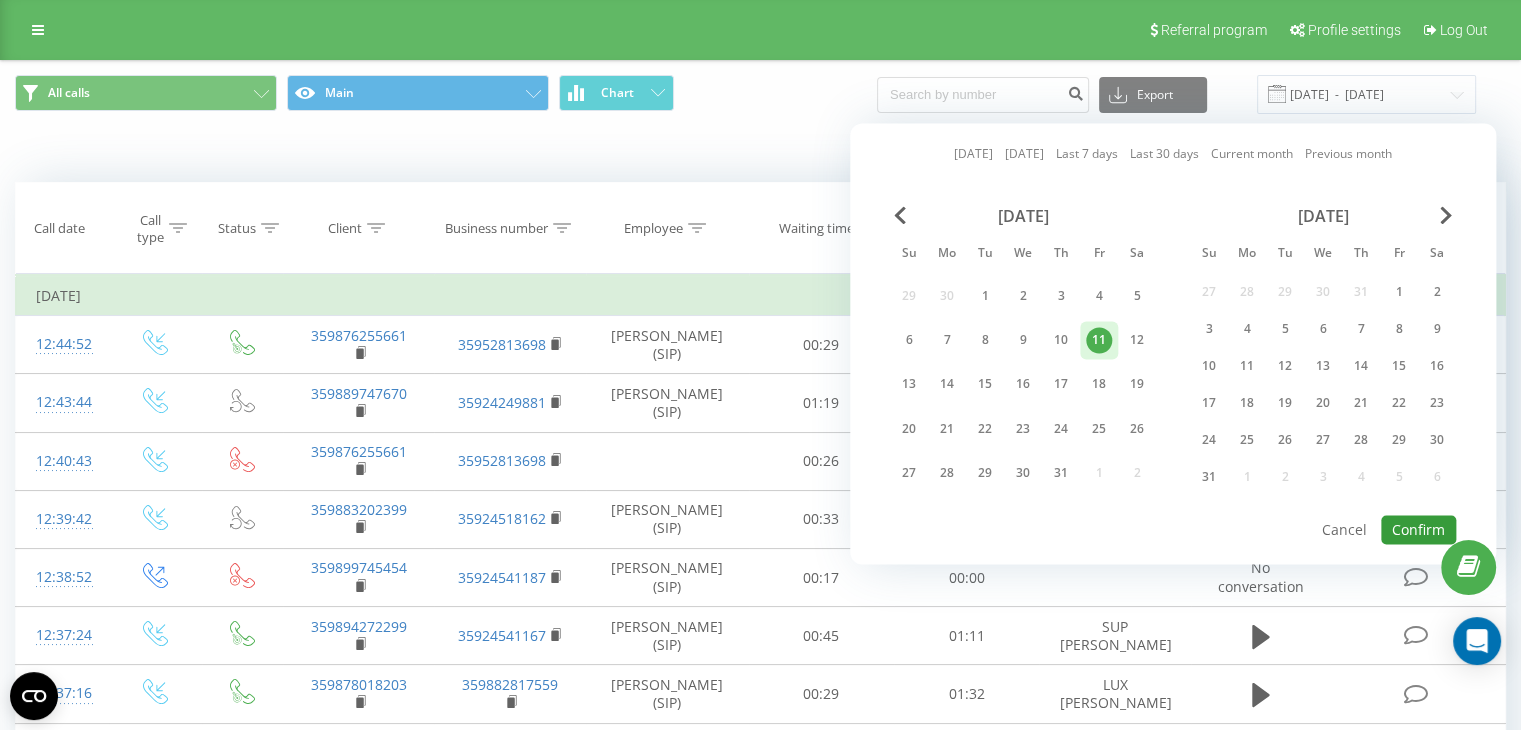 click on "Confirm" at bounding box center [1418, 529] 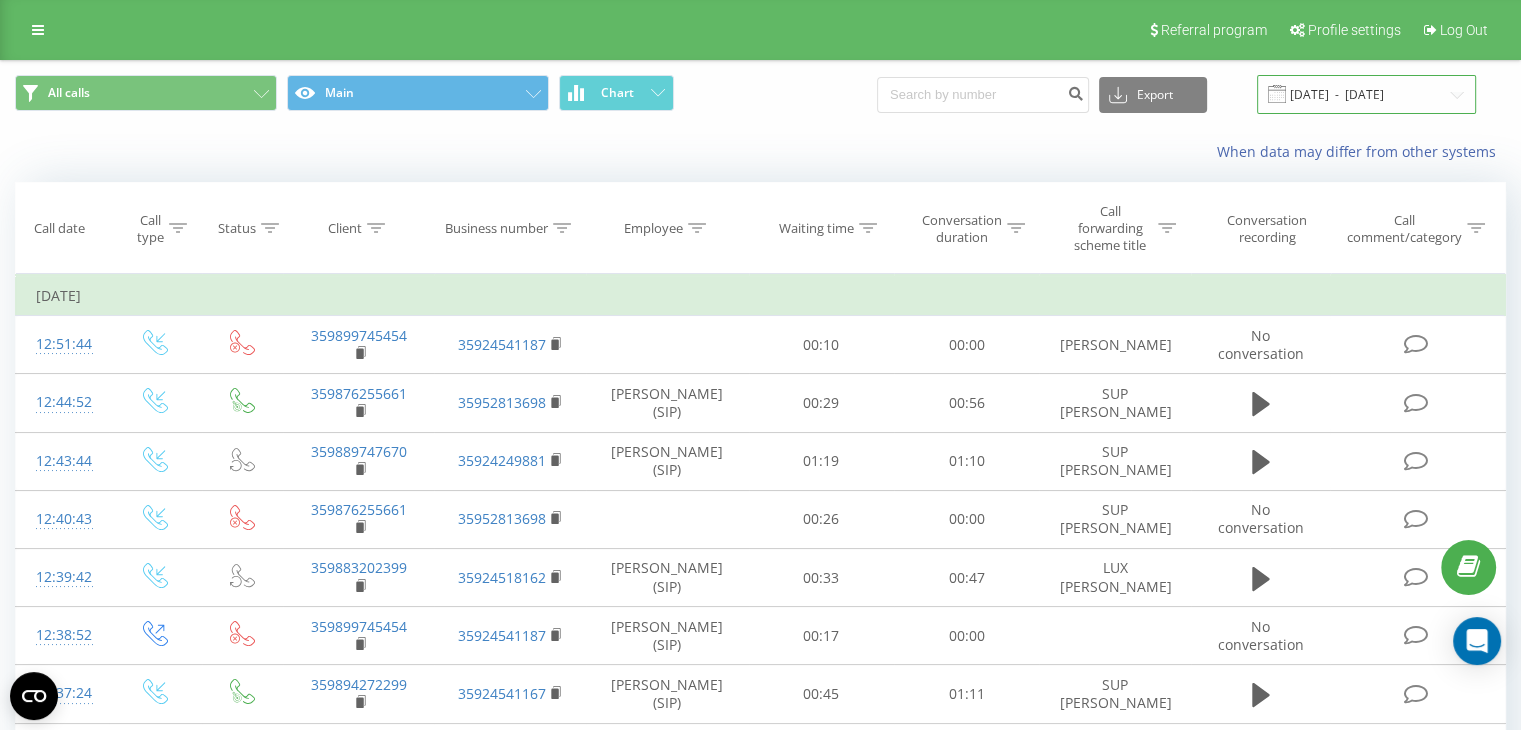 click on "[DATE]  -  [DATE]" at bounding box center [1366, 94] 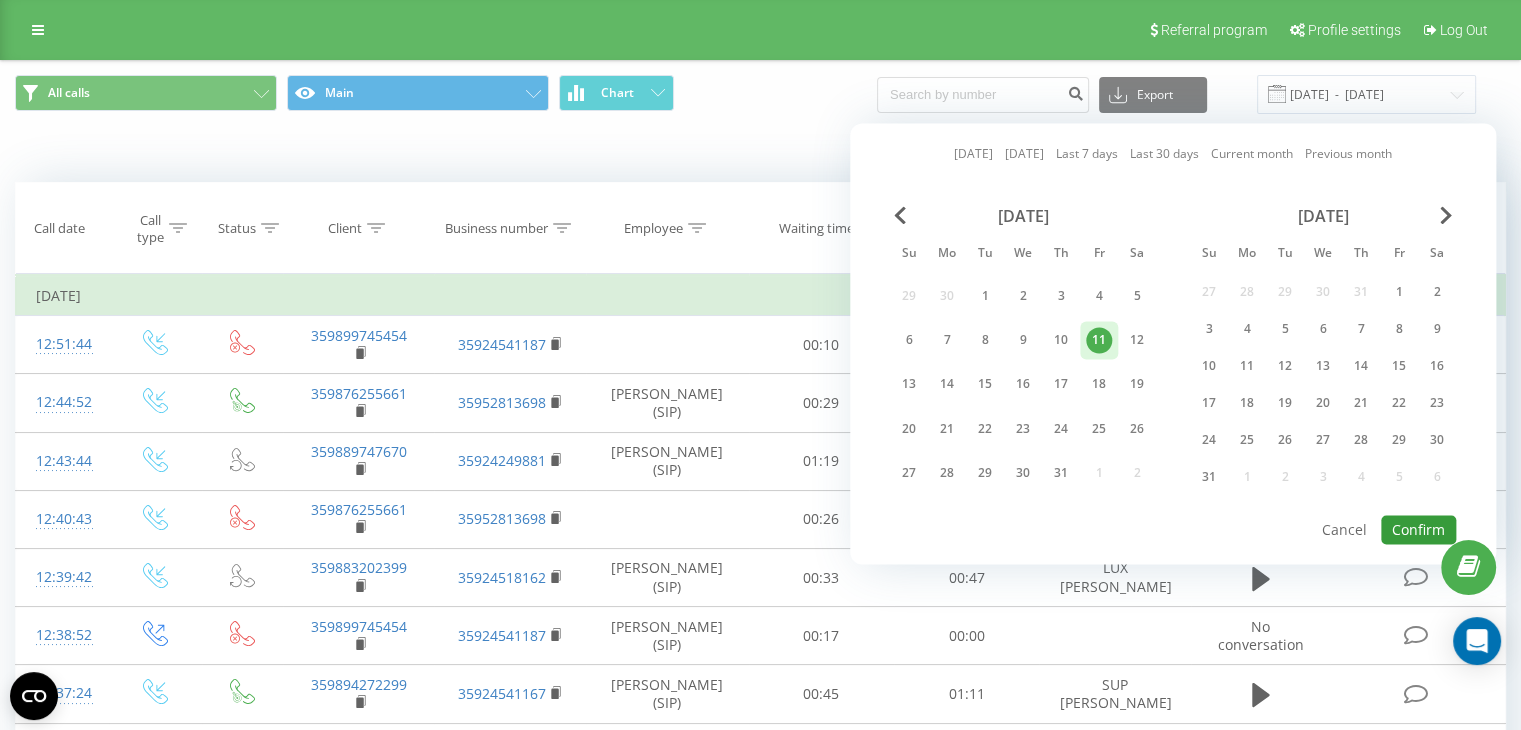 click on "Confirm" at bounding box center [1418, 529] 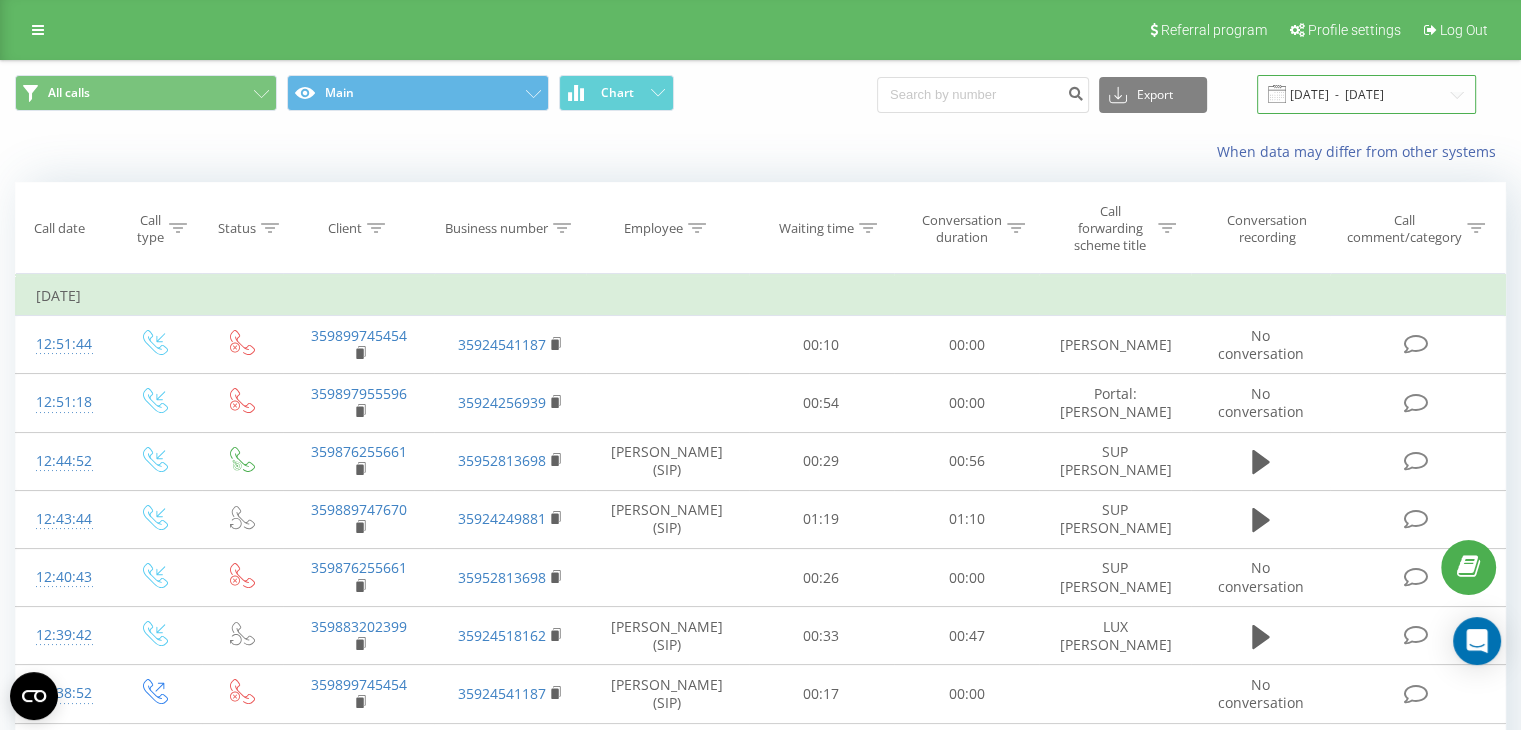 click on "[DATE]  -  [DATE]" at bounding box center [1366, 94] 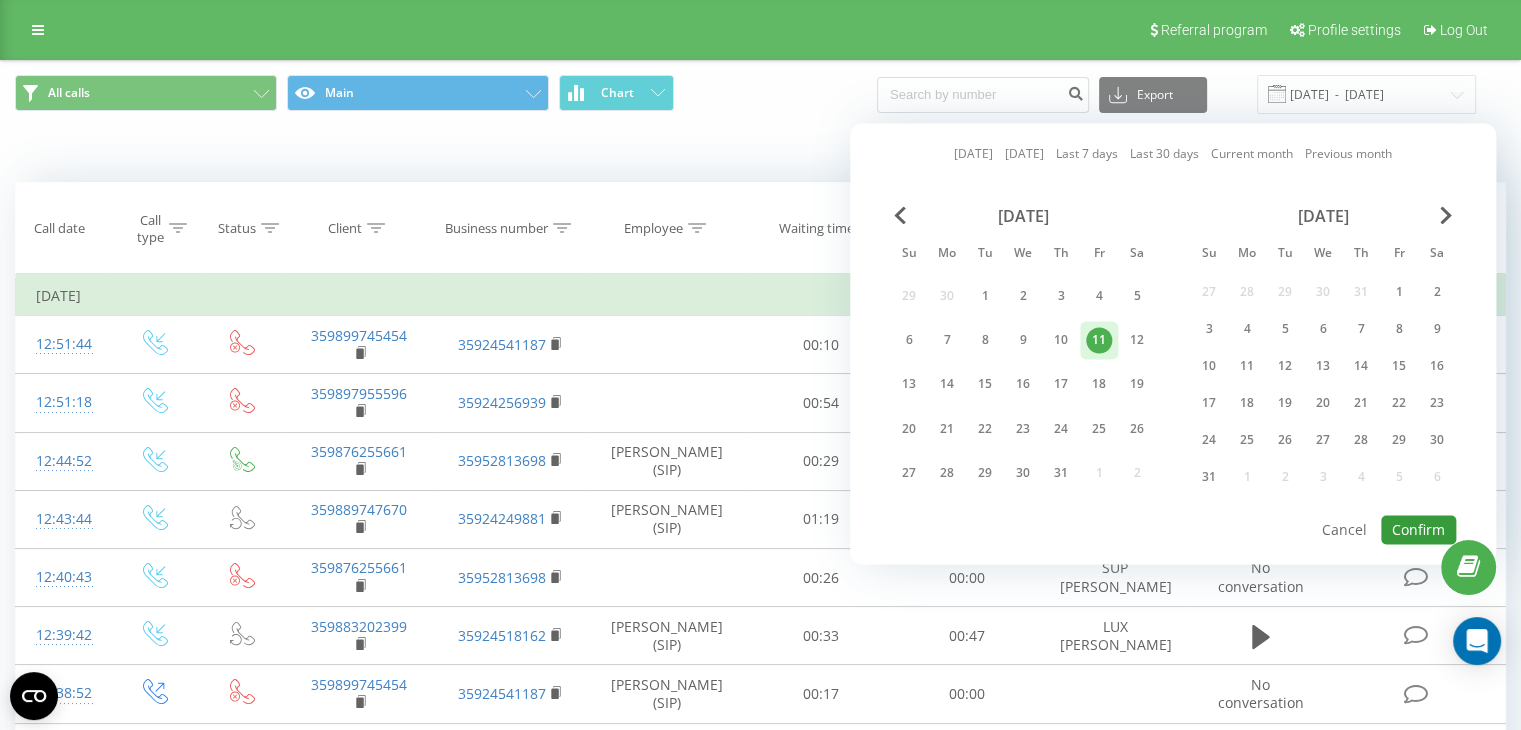 click on "Confirm" at bounding box center (1418, 529) 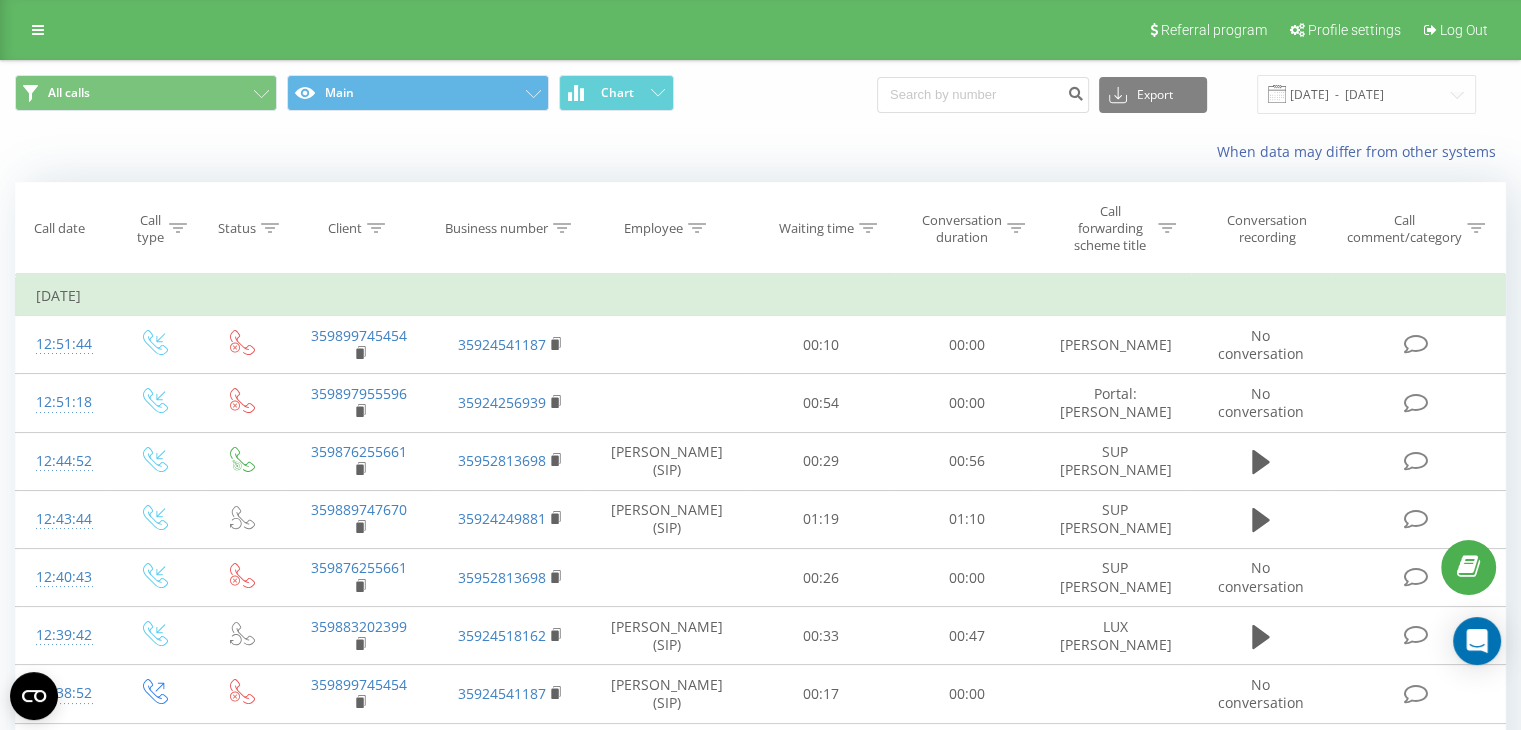 click at bounding box center [0, 0] 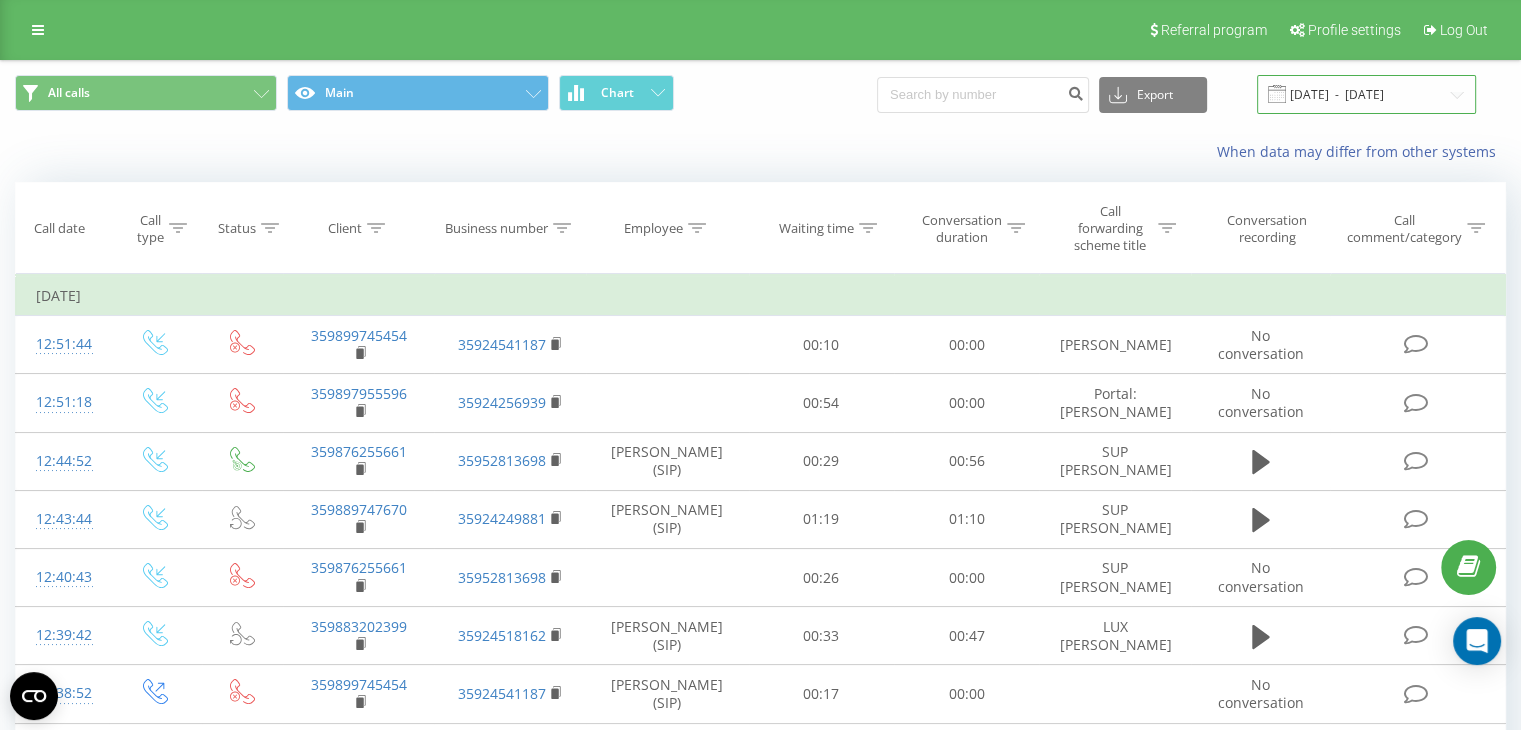 click on "[DATE]  -  [DATE]" at bounding box center [1366, 94] 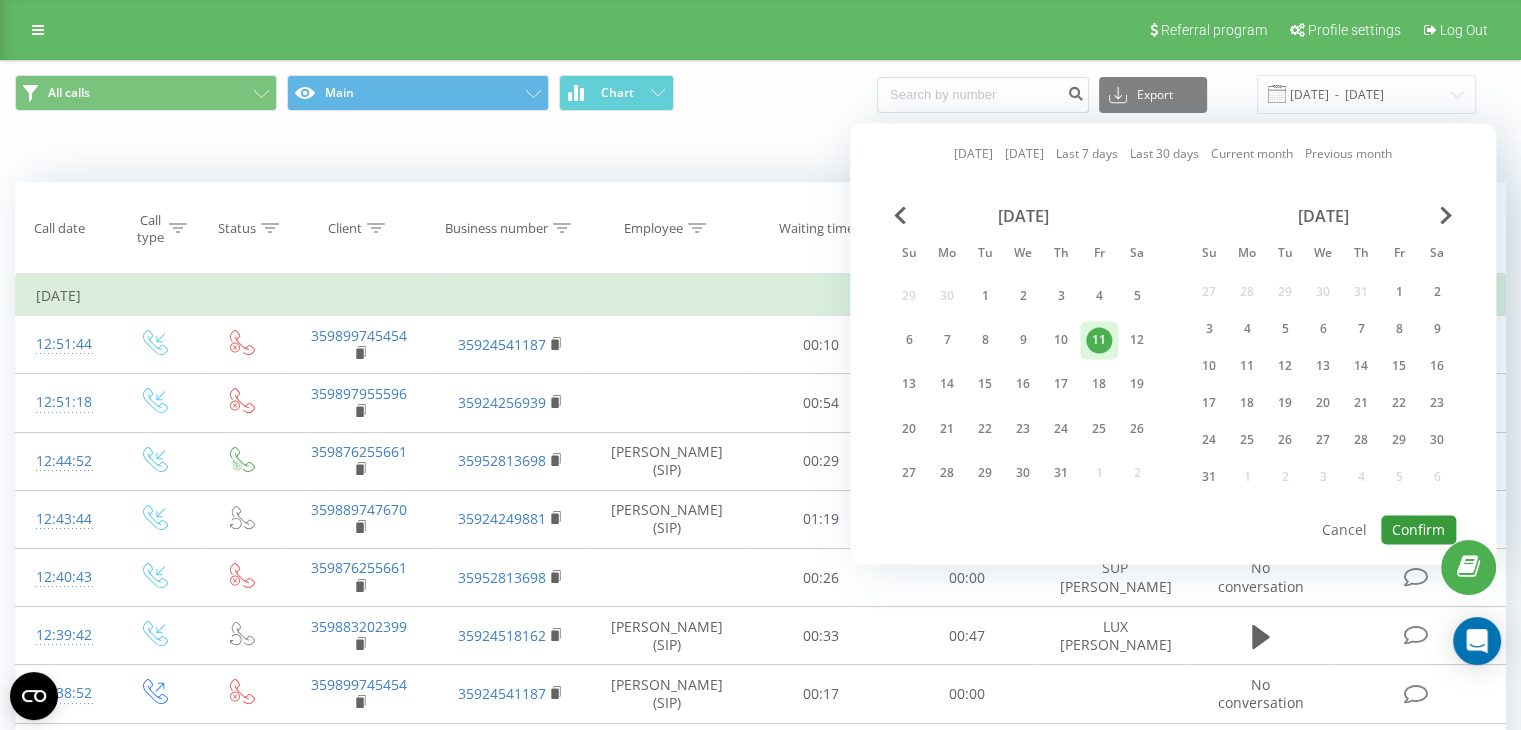 click on "Confirm" at bounding box center (1418, 529) 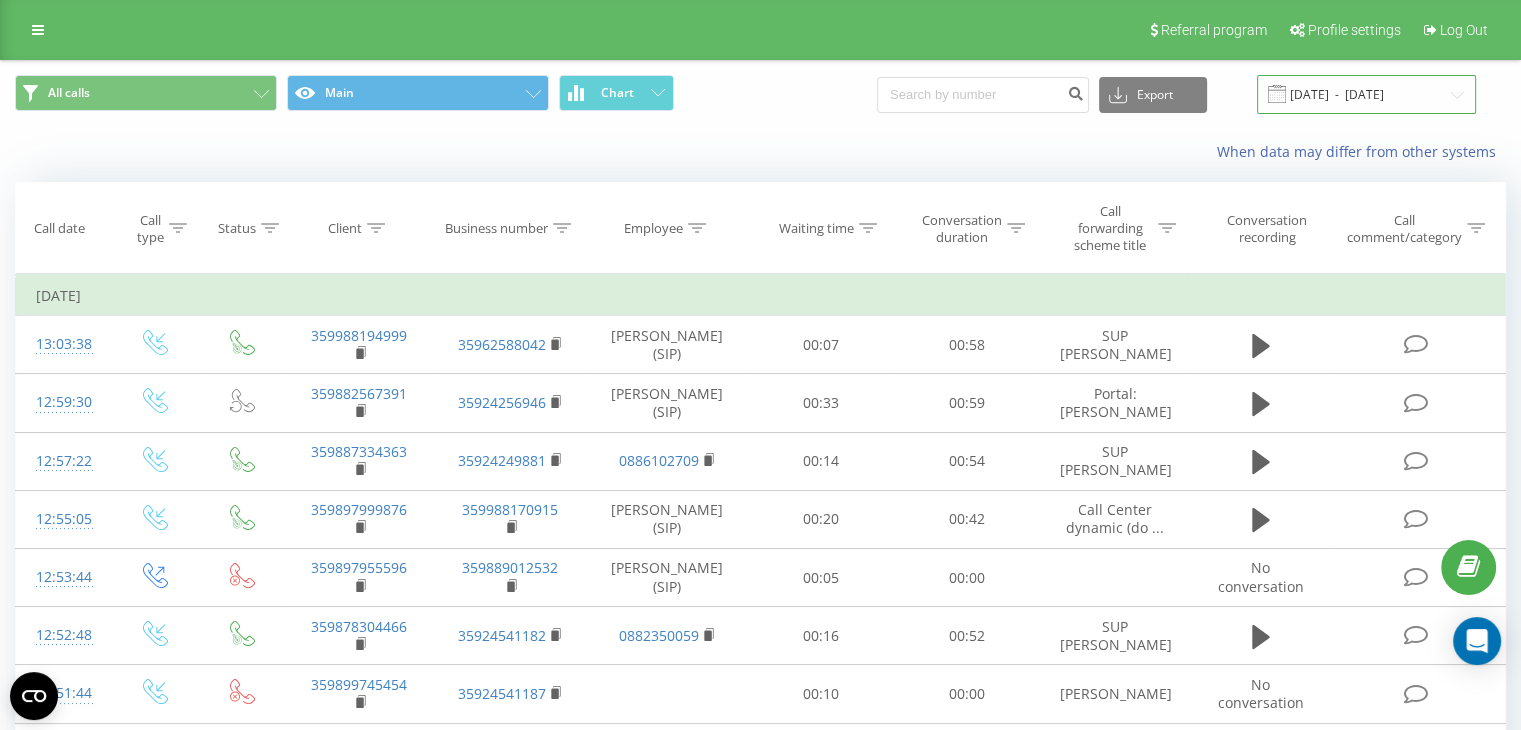 click on "[DATE]  -  [DATE]" at bounding box center [1366, 94] 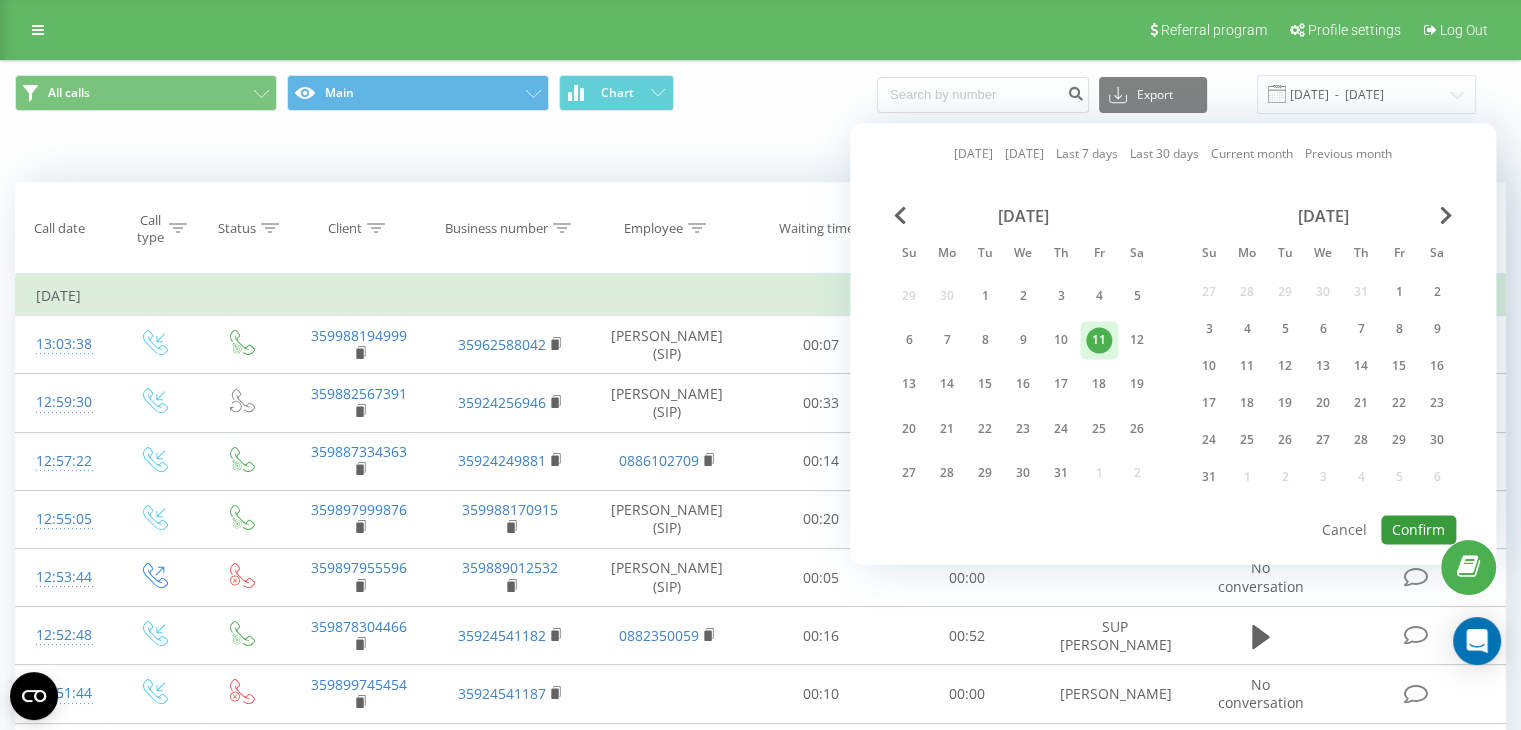 click on "Confirm" at bounding box center (1418, 529) 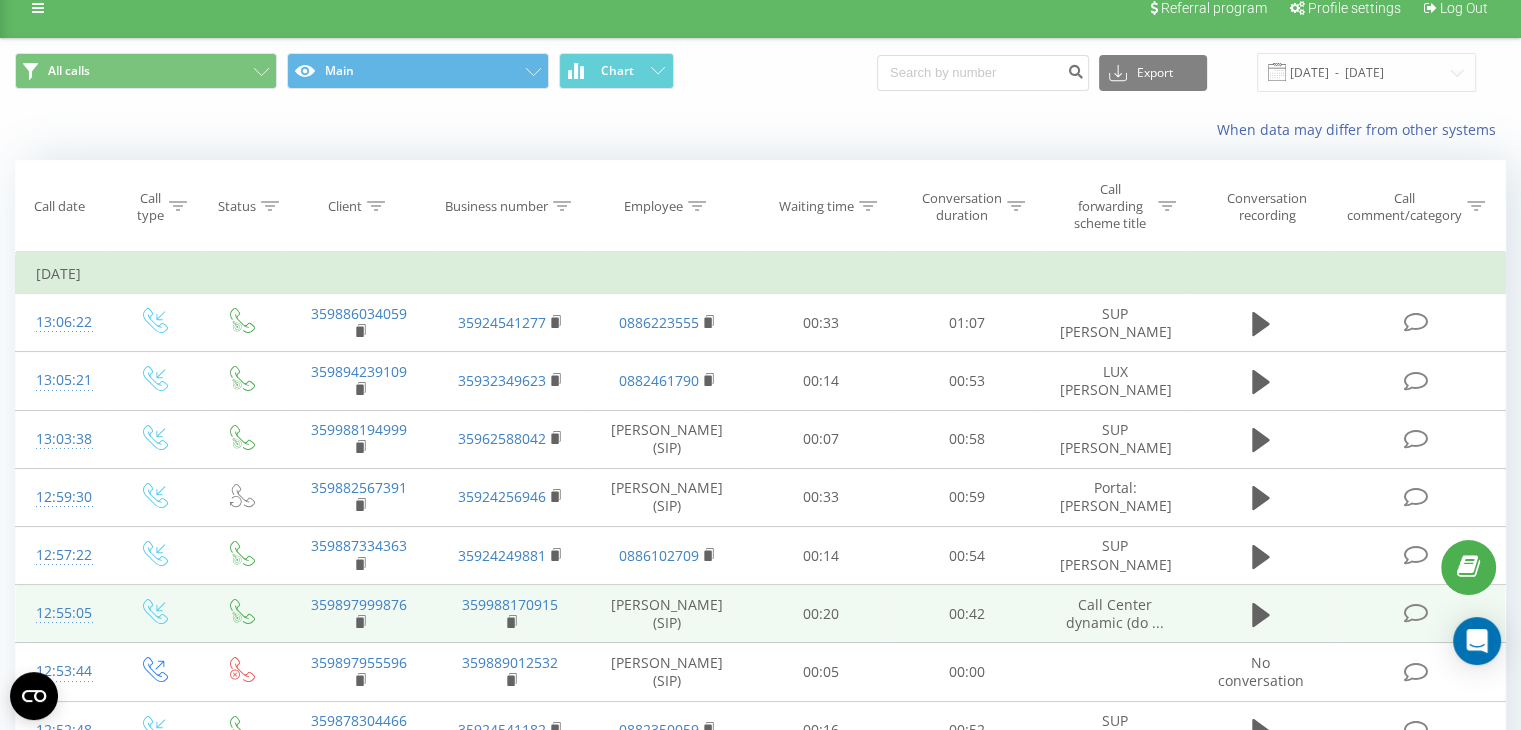 scroll, scrollTop: 0, scrollLeft: 0, axis: both 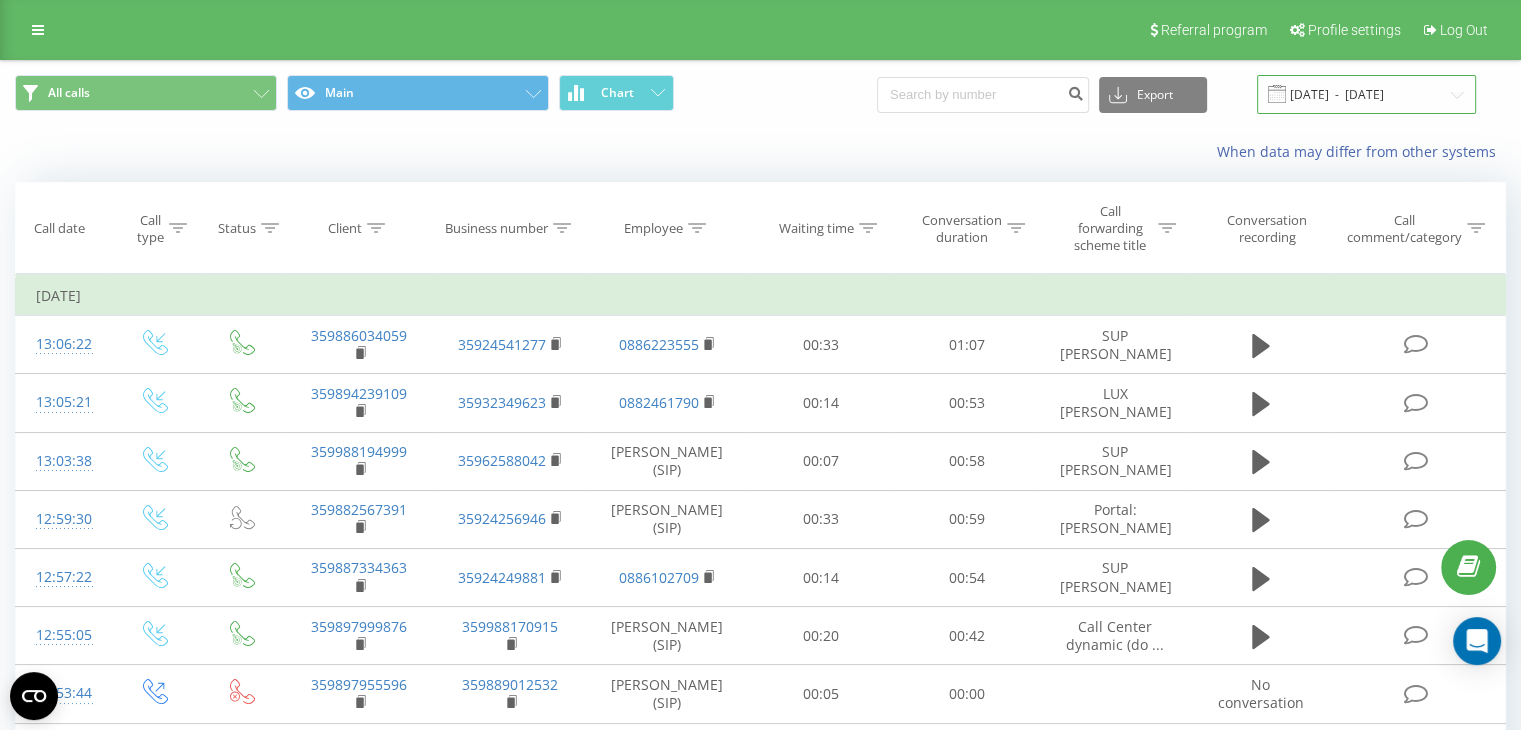 click on "[DATE]  -  [DATE]" at bounding box center (1366, 94) 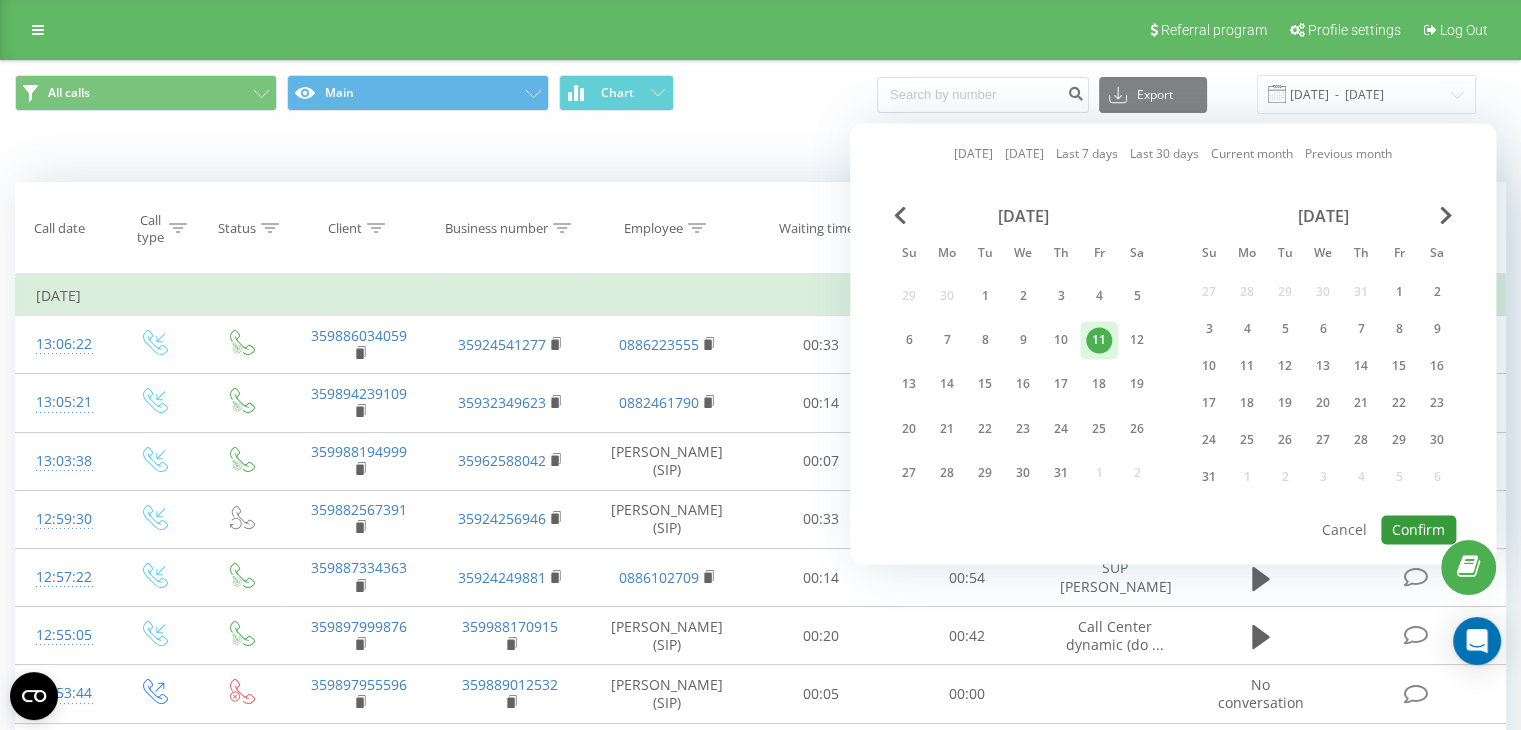click on "Confirm" at bounding box center (1418, 529) 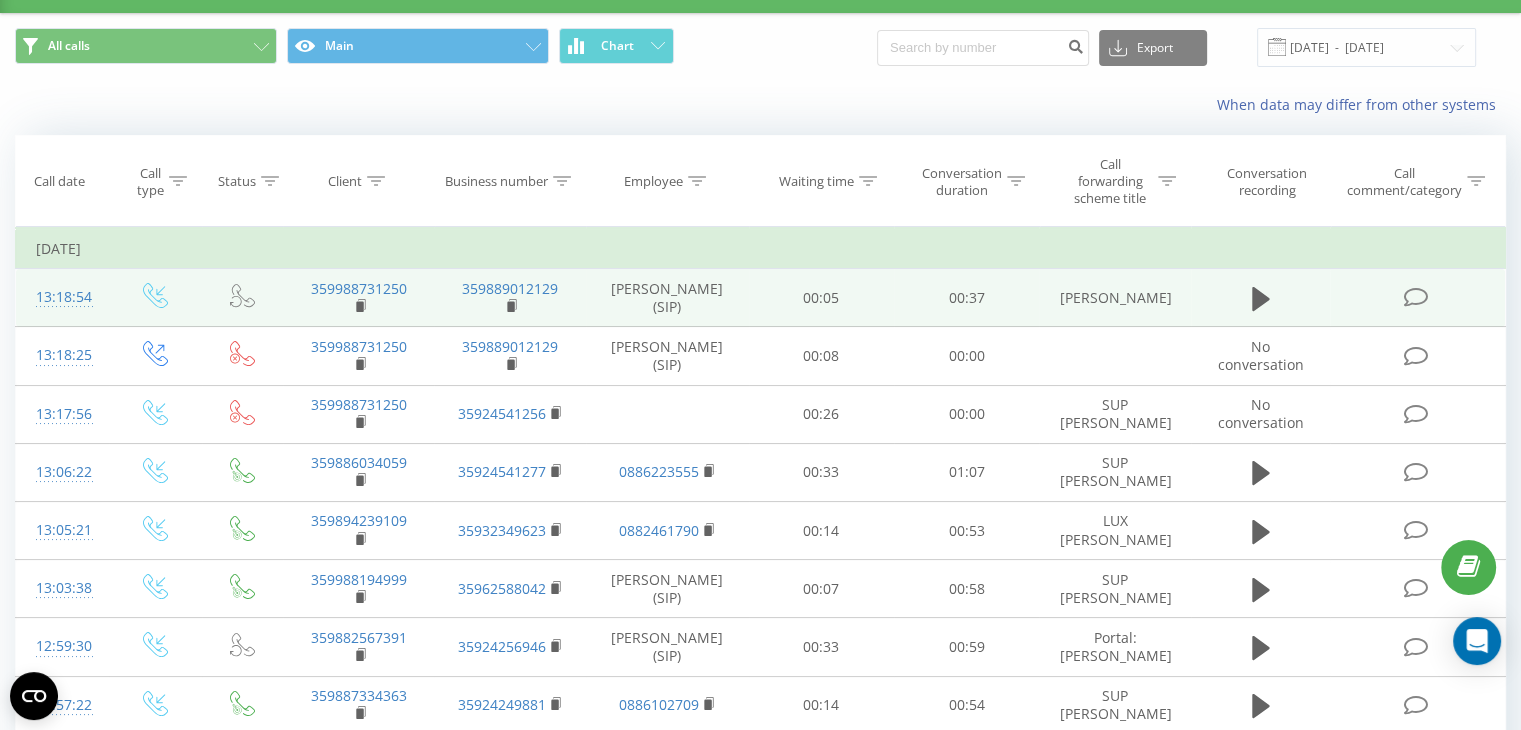 scroll, scrollTop: 0, scrollLeft: 0, axis: both 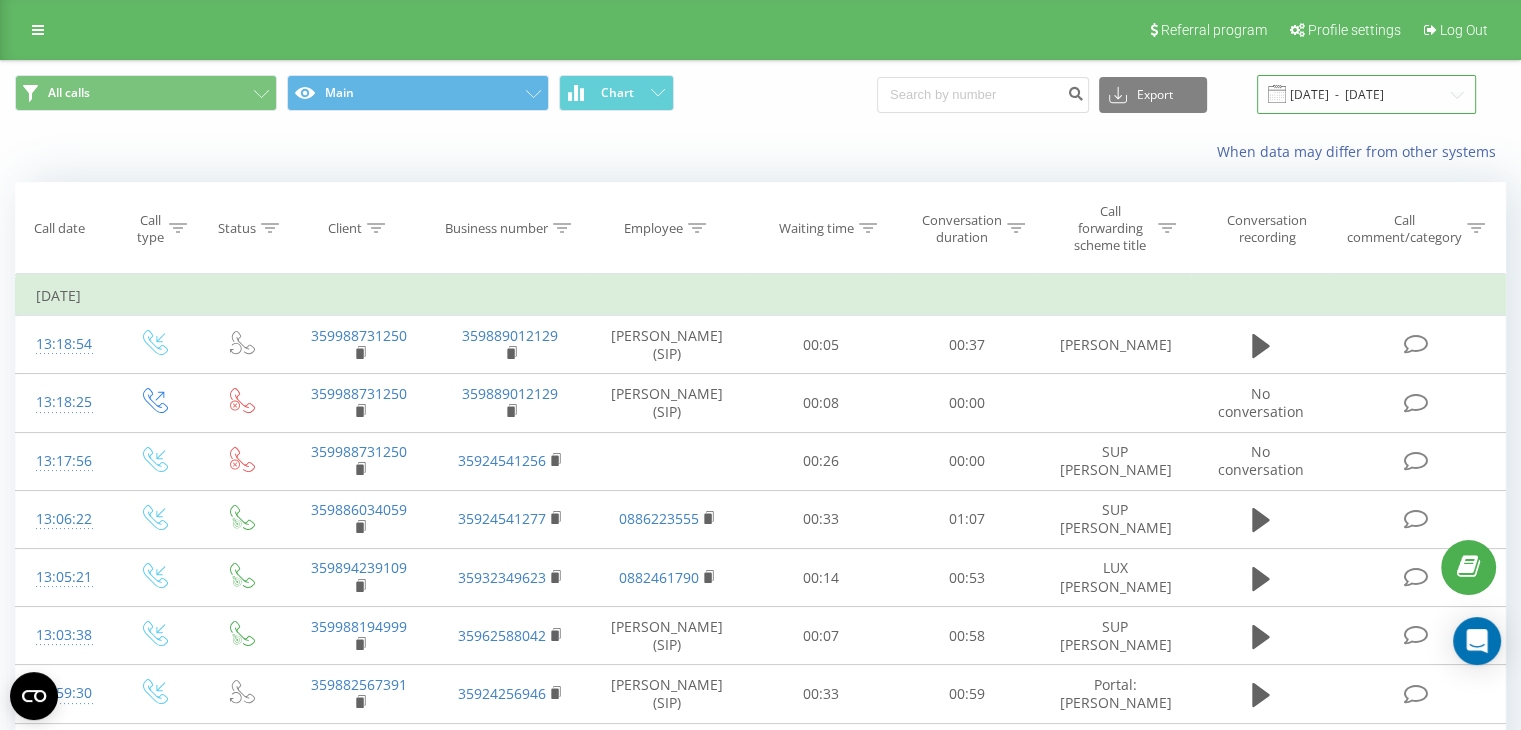 click on "[DATE]  -  [DATE]" at bounding box center [1366, 94] 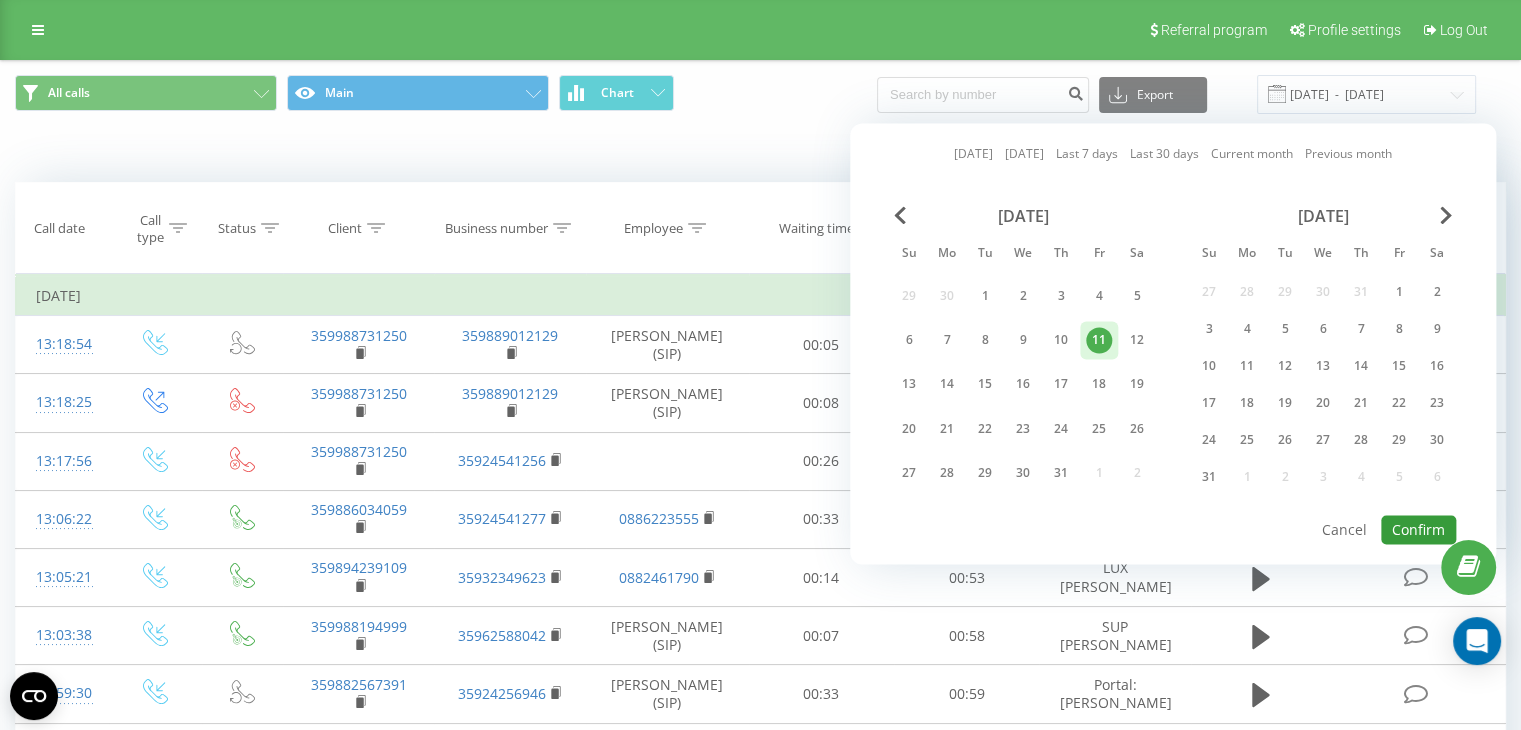 click on "Confirm" at bounding box center (1418, 529) 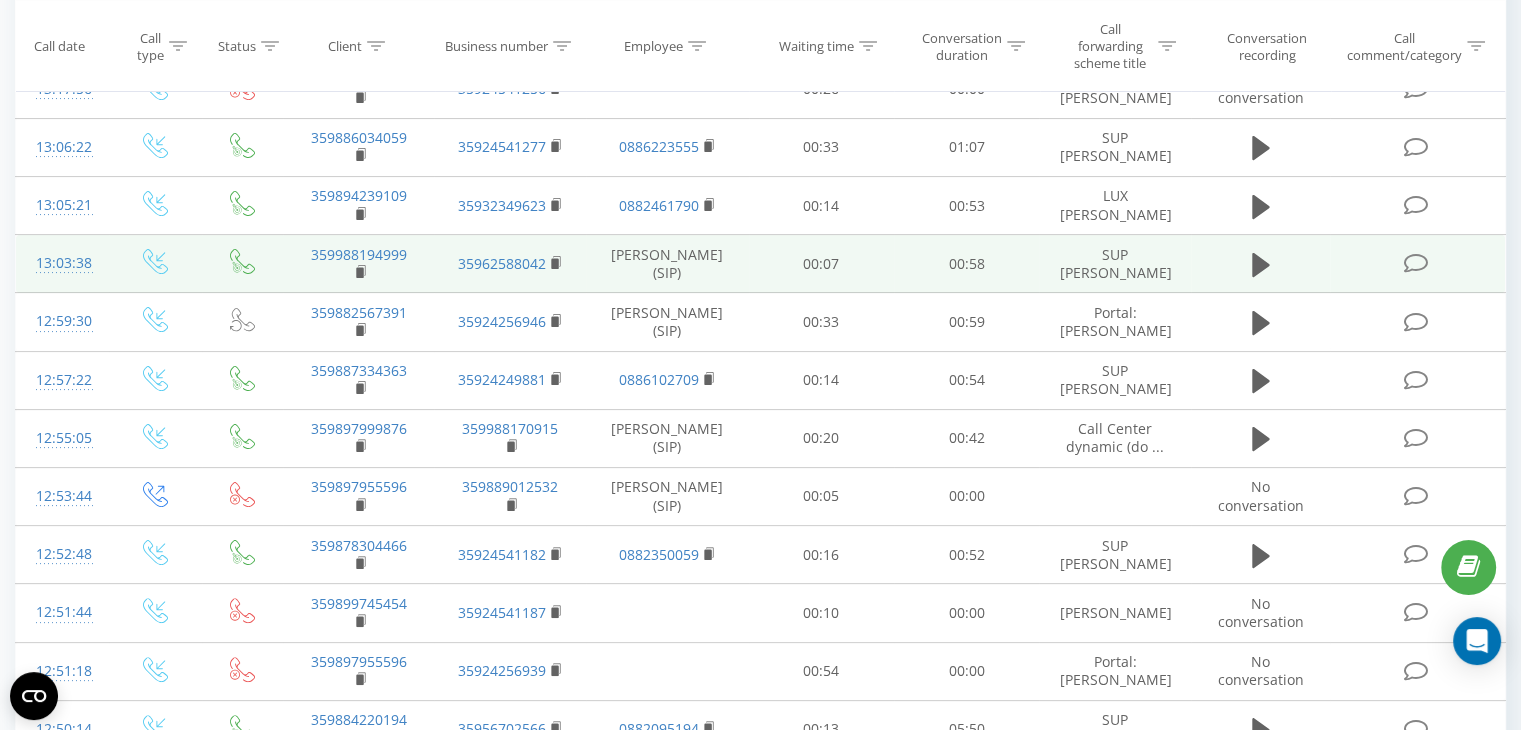 scroll, scrollTop: 0, scrollLeft: 0, axis: both 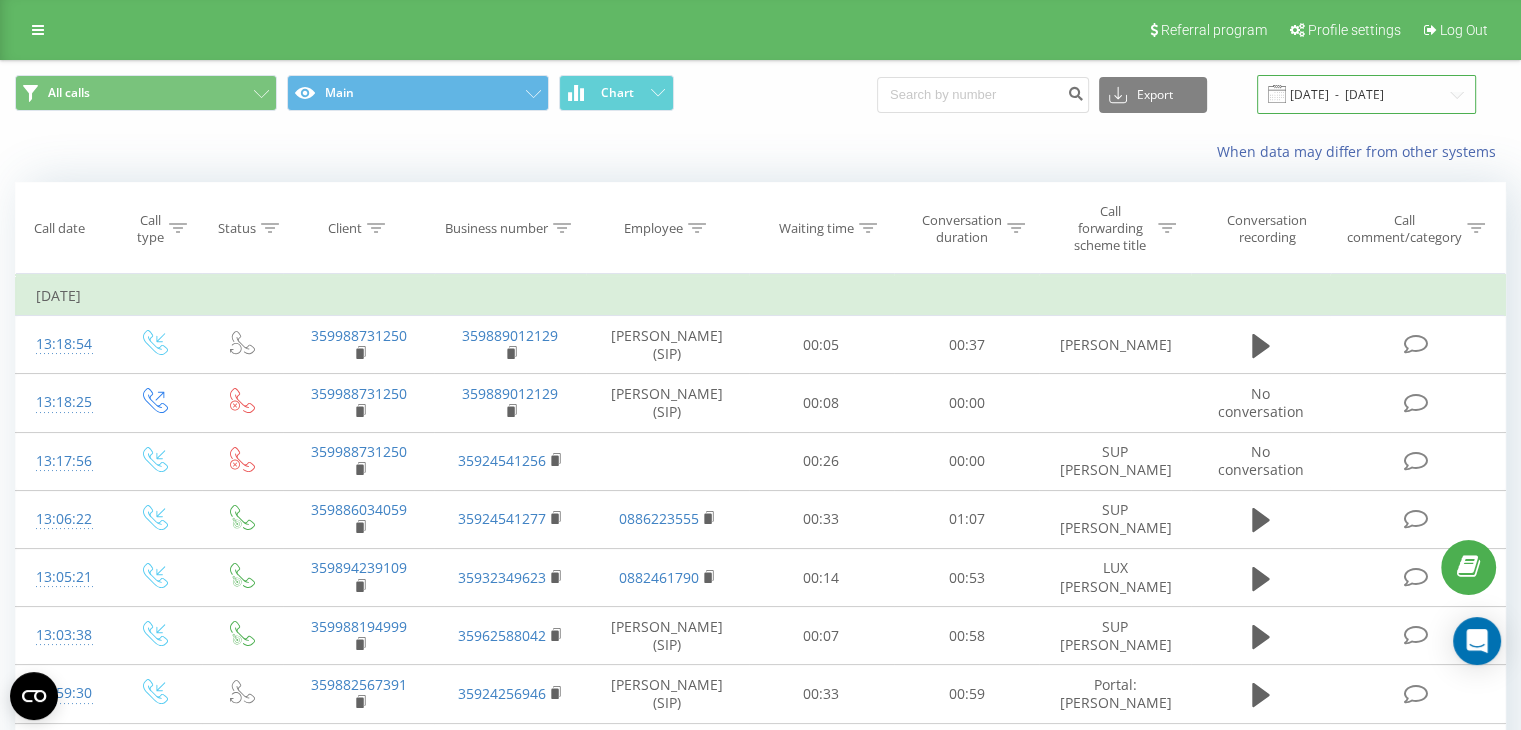 click on "[DATE]  -  [DATE]" at bounding box center (1366, 94) 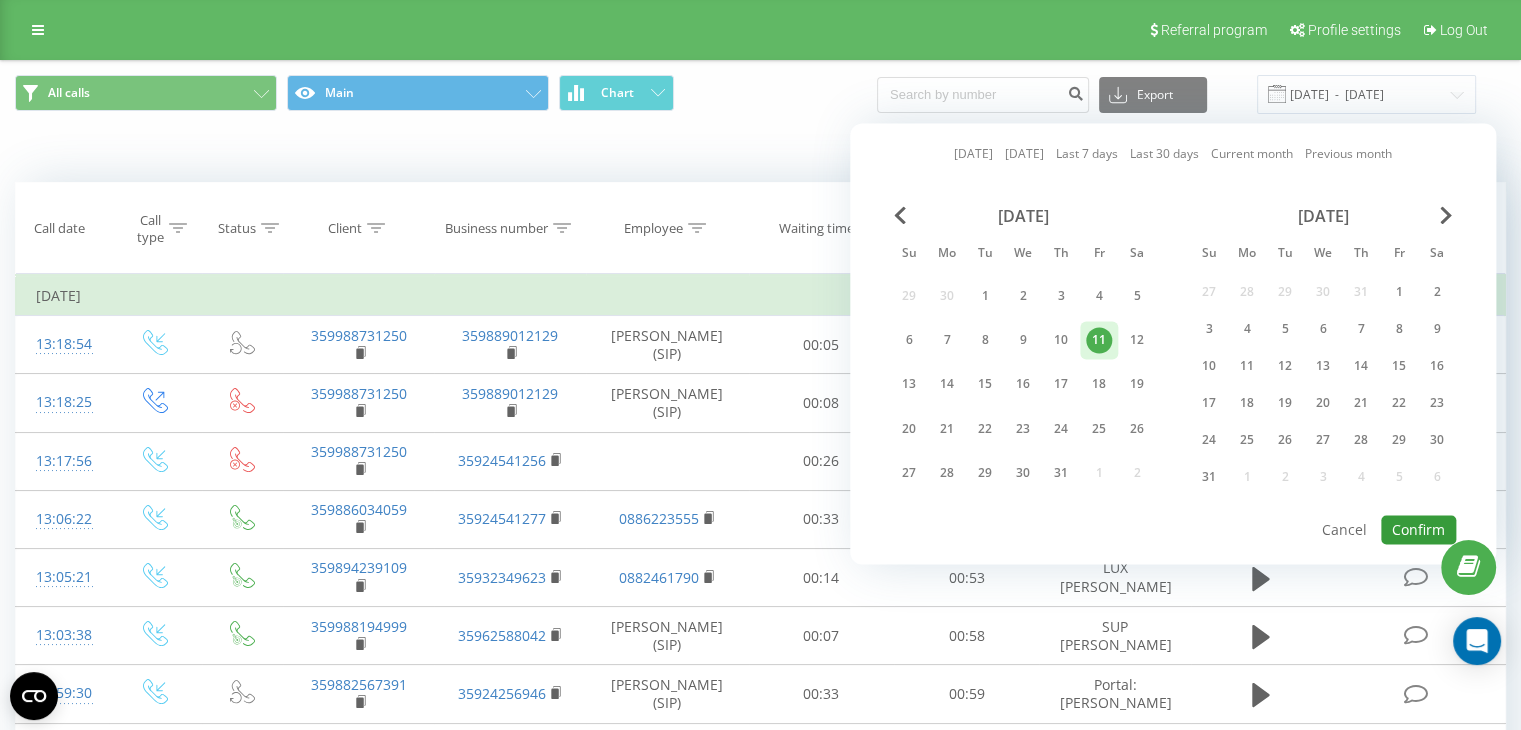 click on "Confirm" at bounding box center (1418, 529) 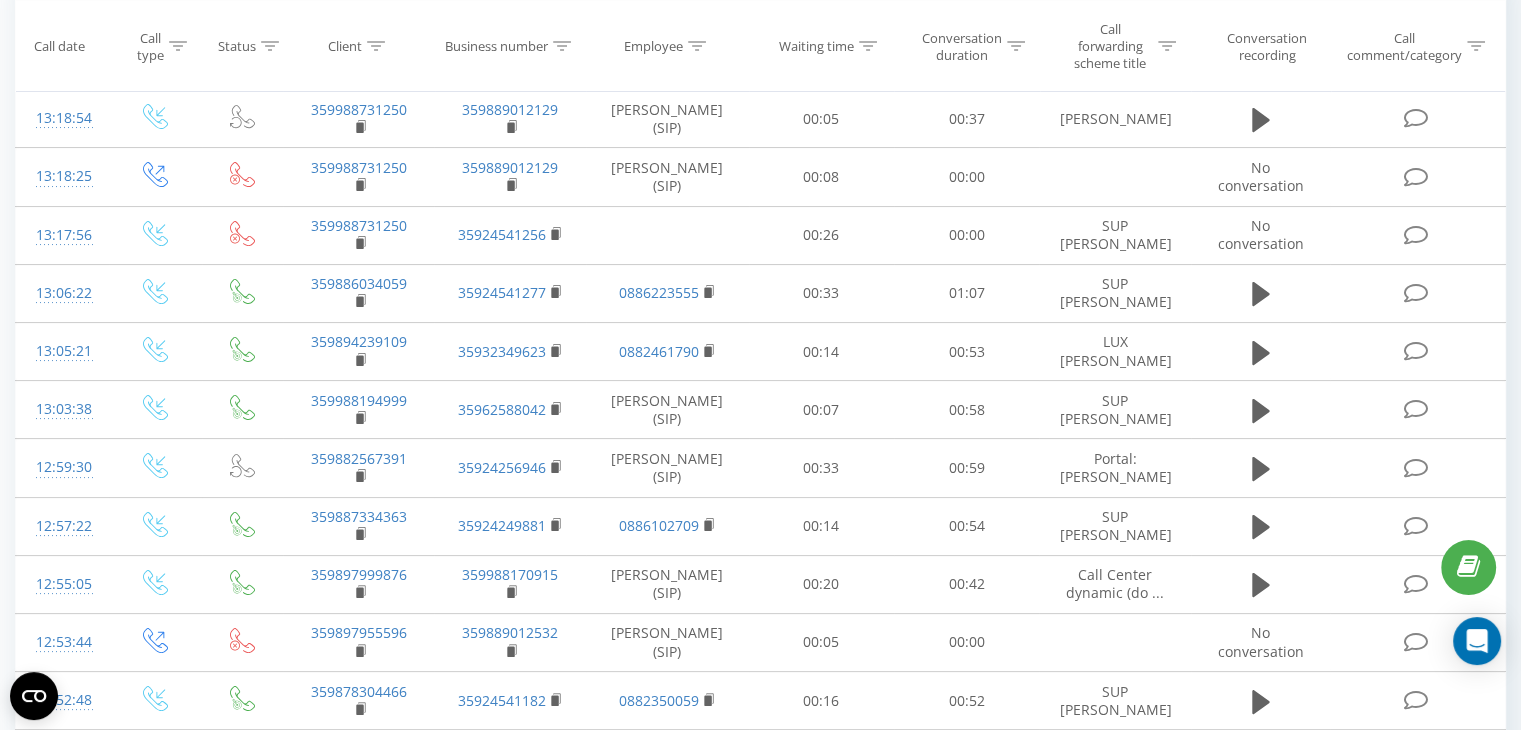 scroll, scrollTop: 0, scrollLeft: 0, axis: both 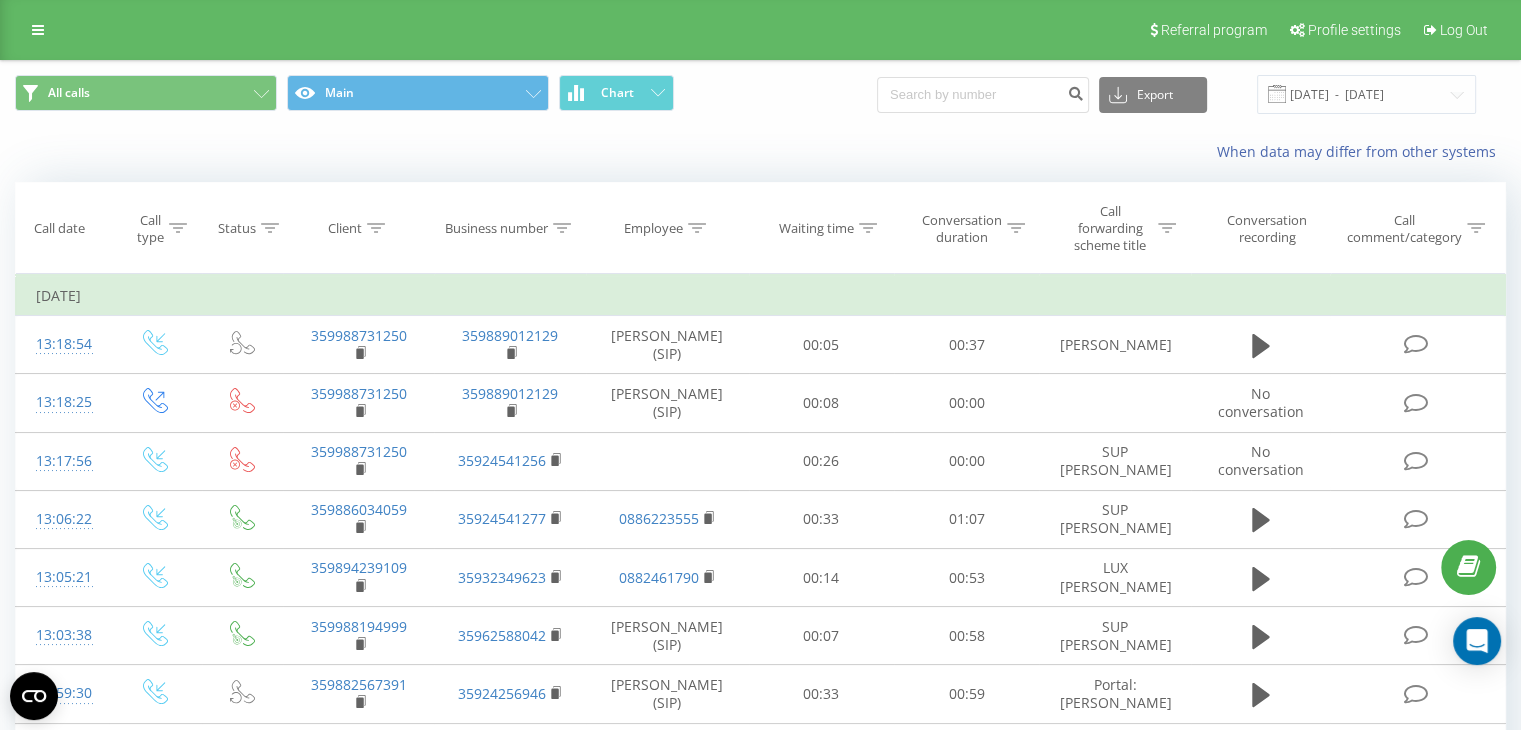 click on "When data may differ from other systems" at bounding box center [1045, 152] 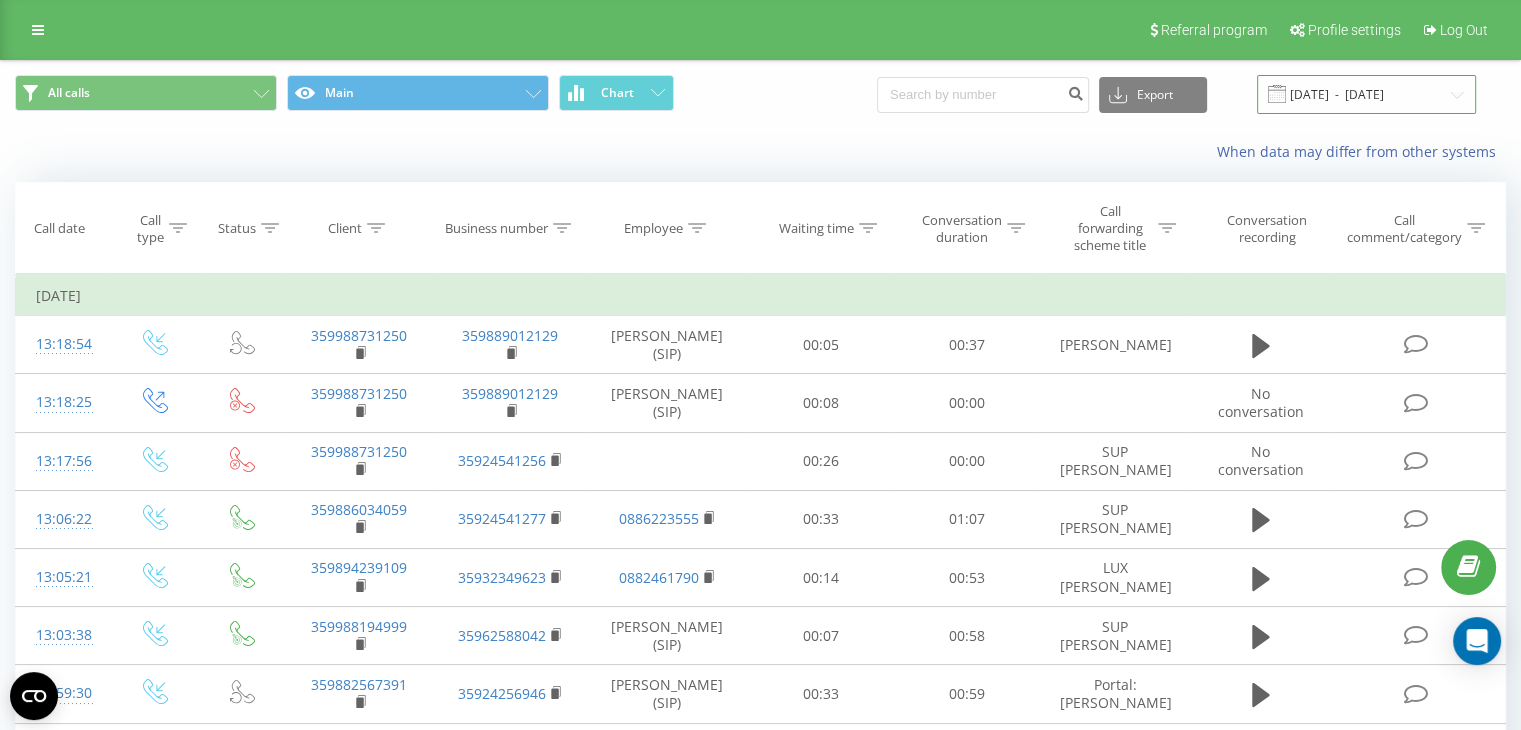 click on "[DATE]  -  [DATE]" at bounding box center [1366, 94] 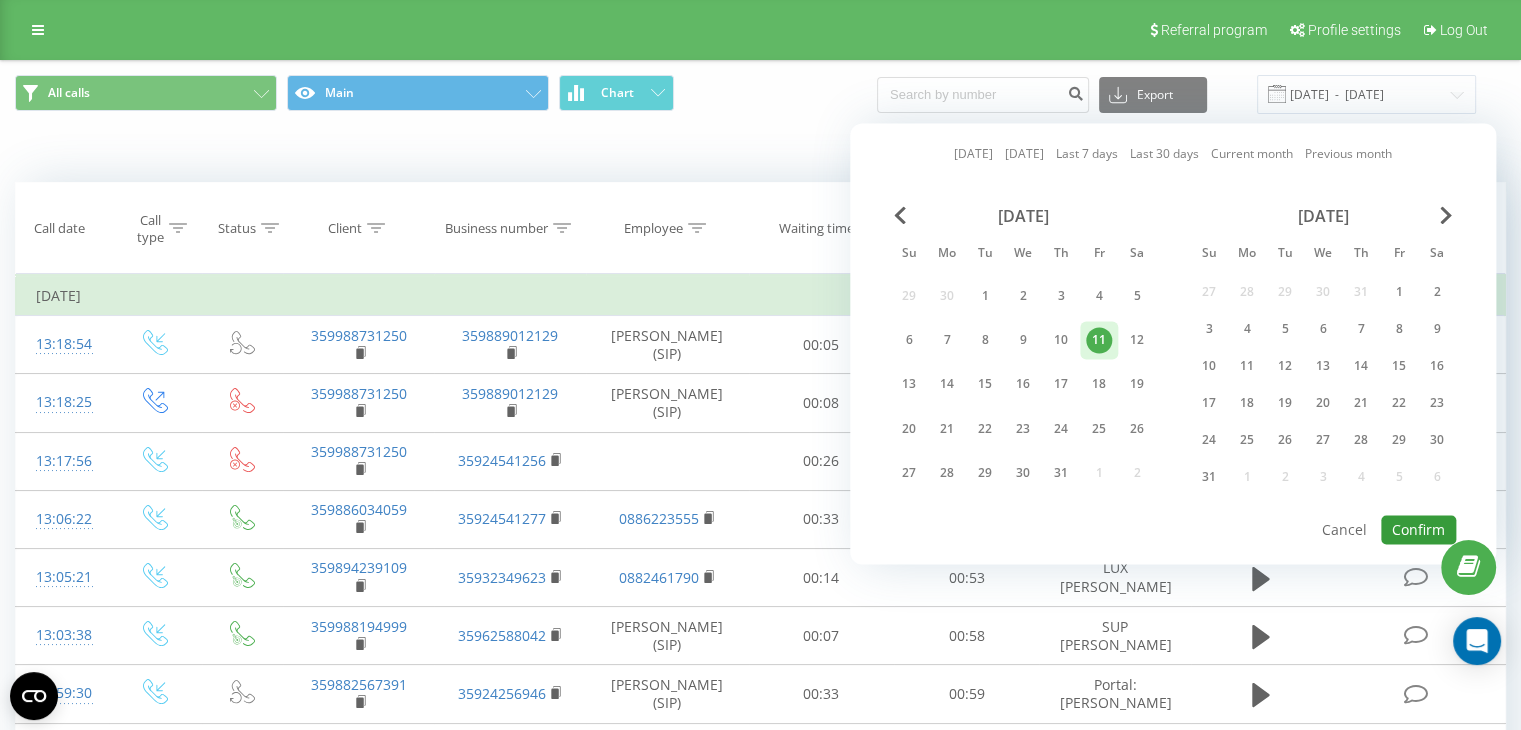 click on "Confirm" at bounding box center (1418, 529) 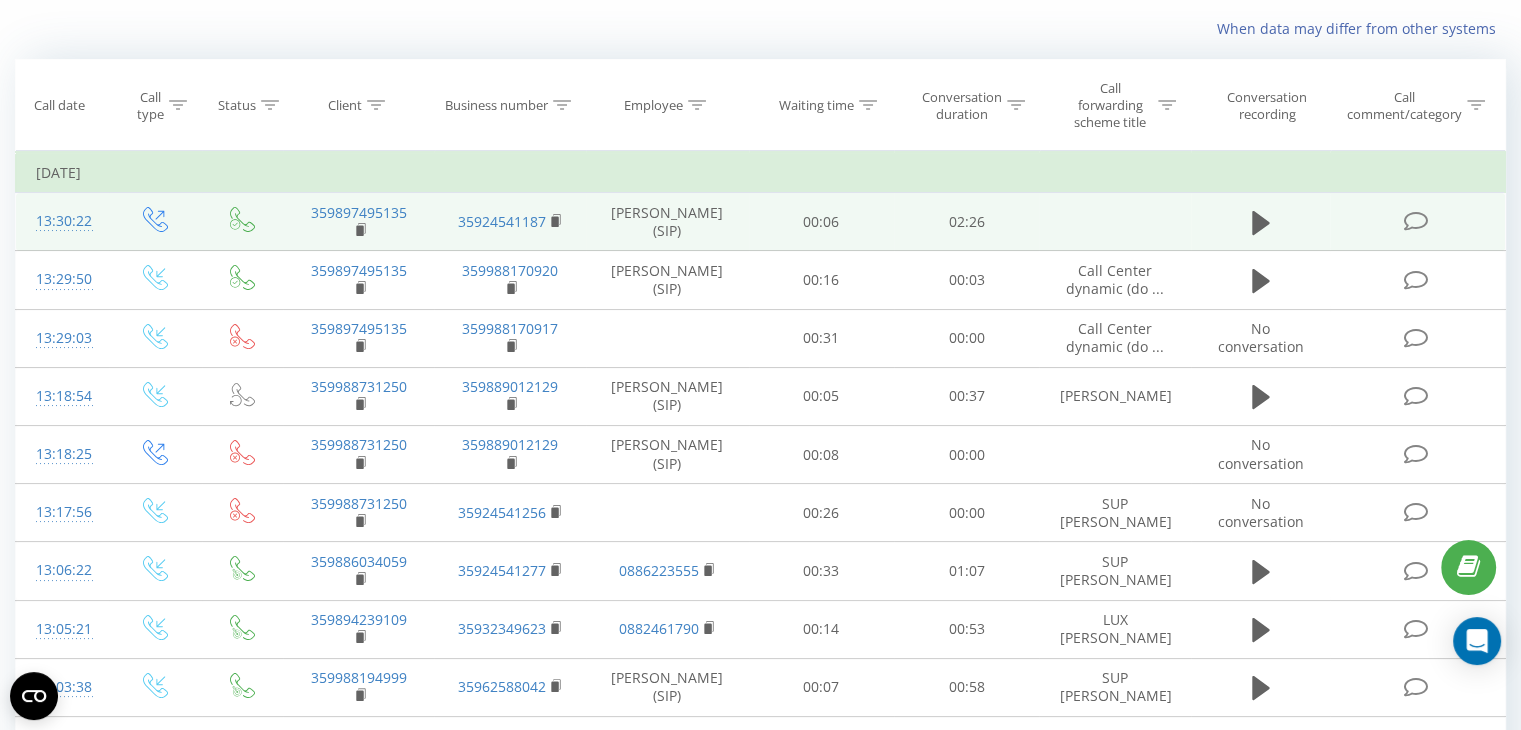 scroll, scrollTop: 0, scrollLeft: 0, axis: both 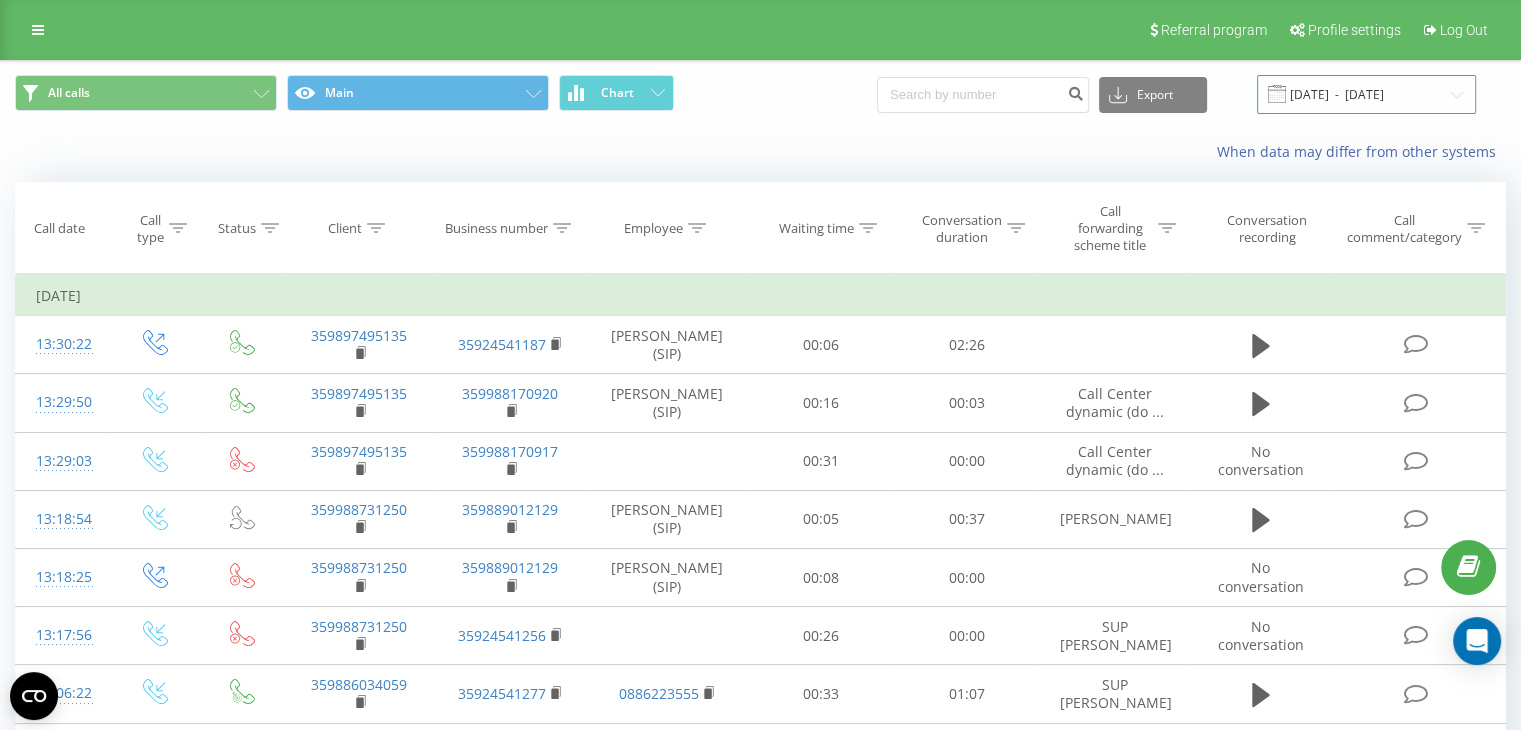click on "[DATE]  -  [DATE]" at bounding box center [1366, 94] 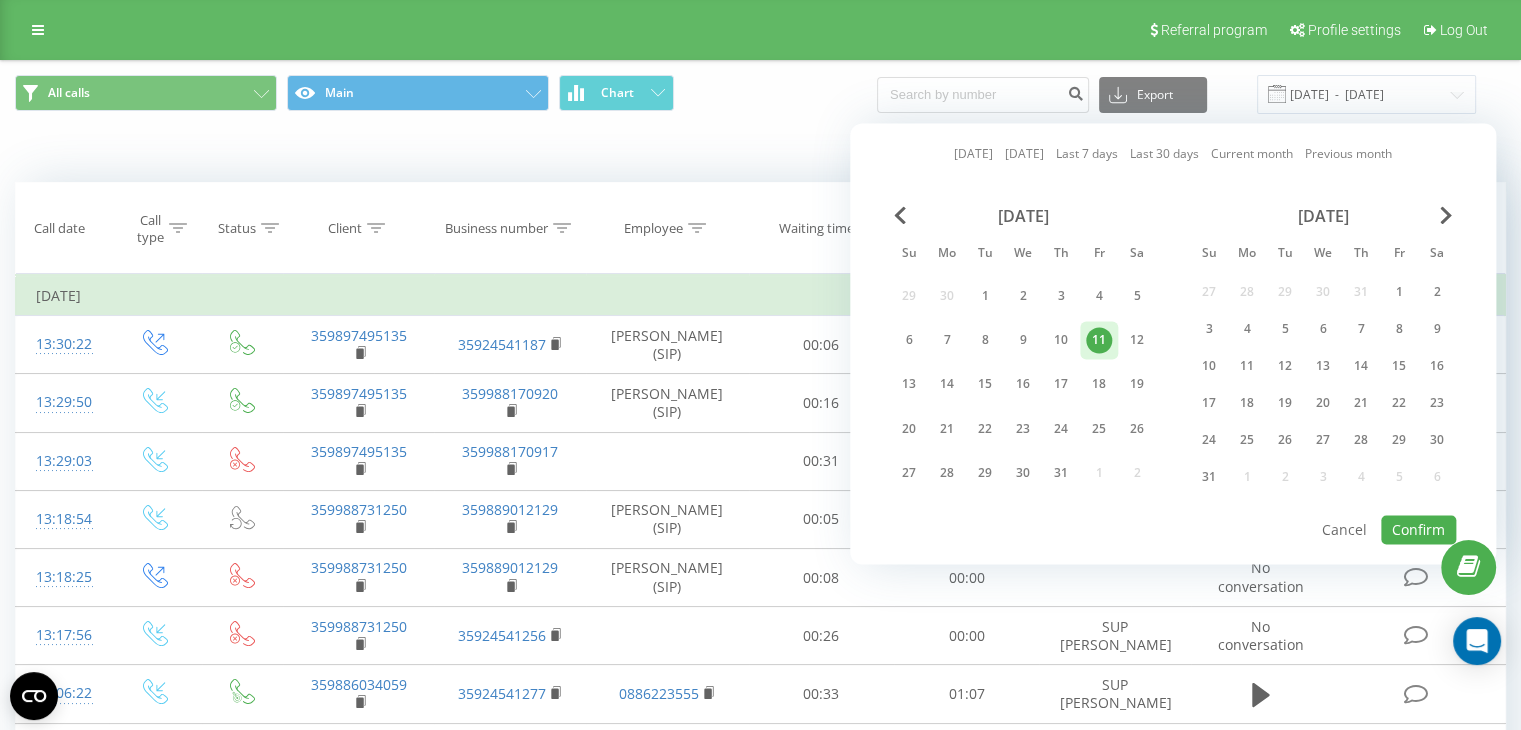 click at bounding box center (1173, 514) 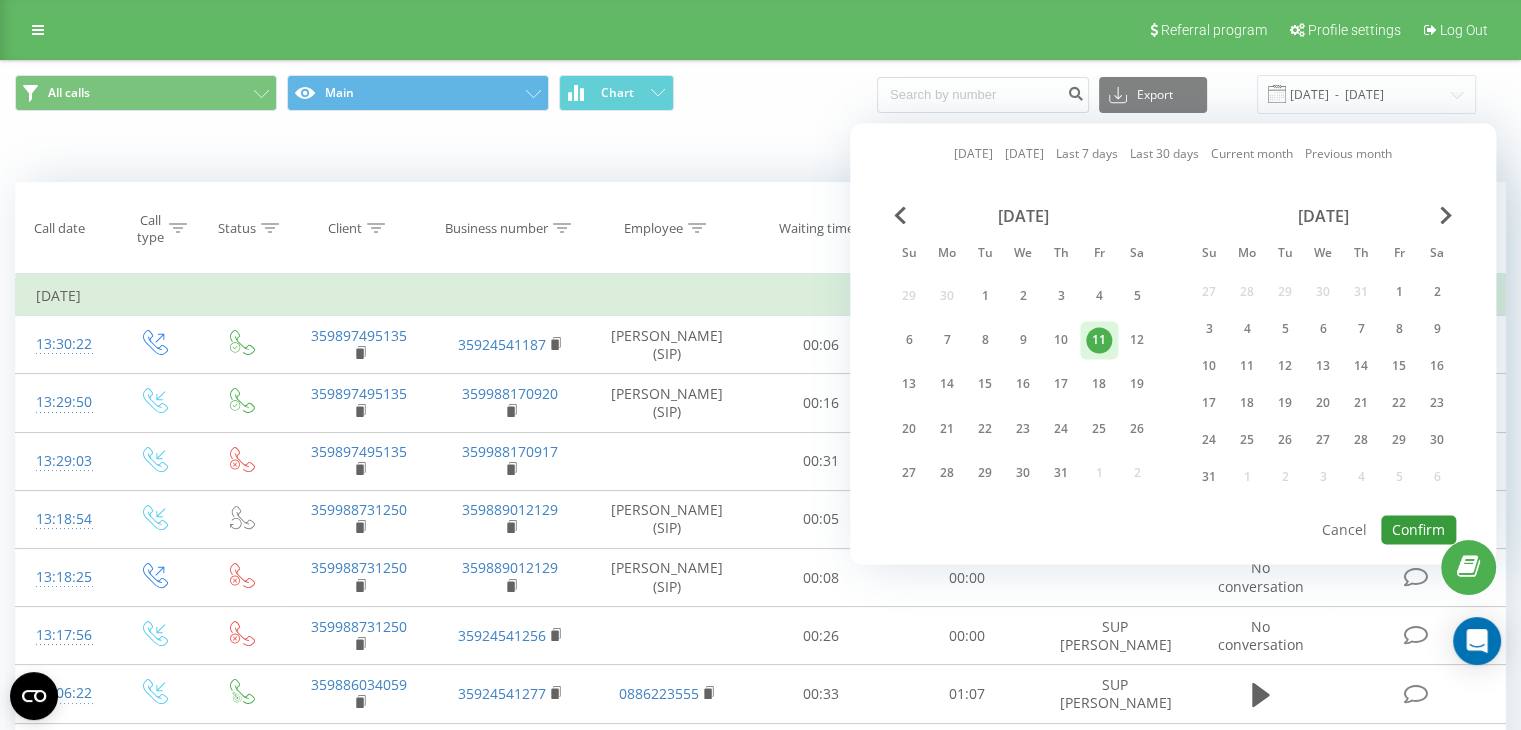 click on "Confirm" at bounding box center [1418, 529] 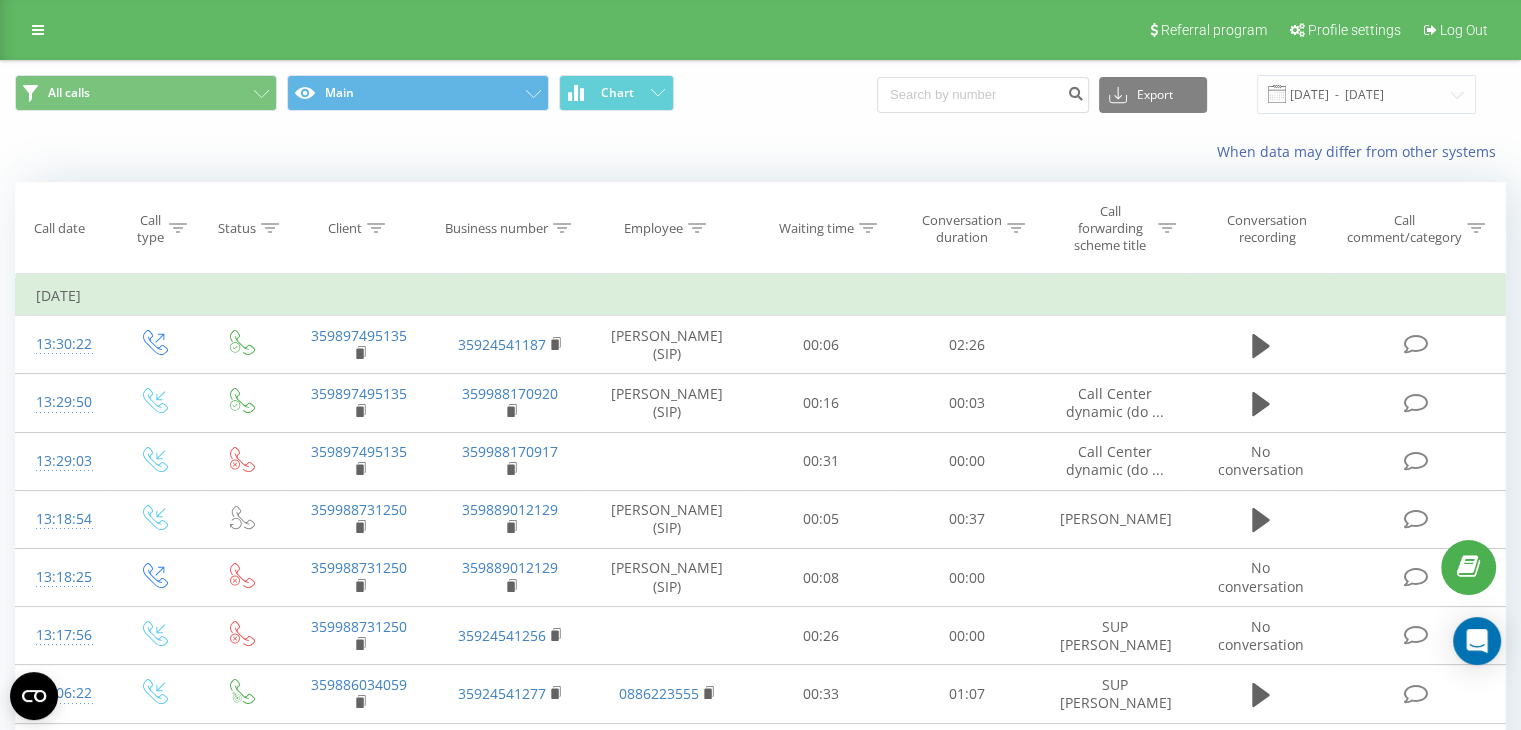 click on "Ringostat" at bounding box center (0, 0) 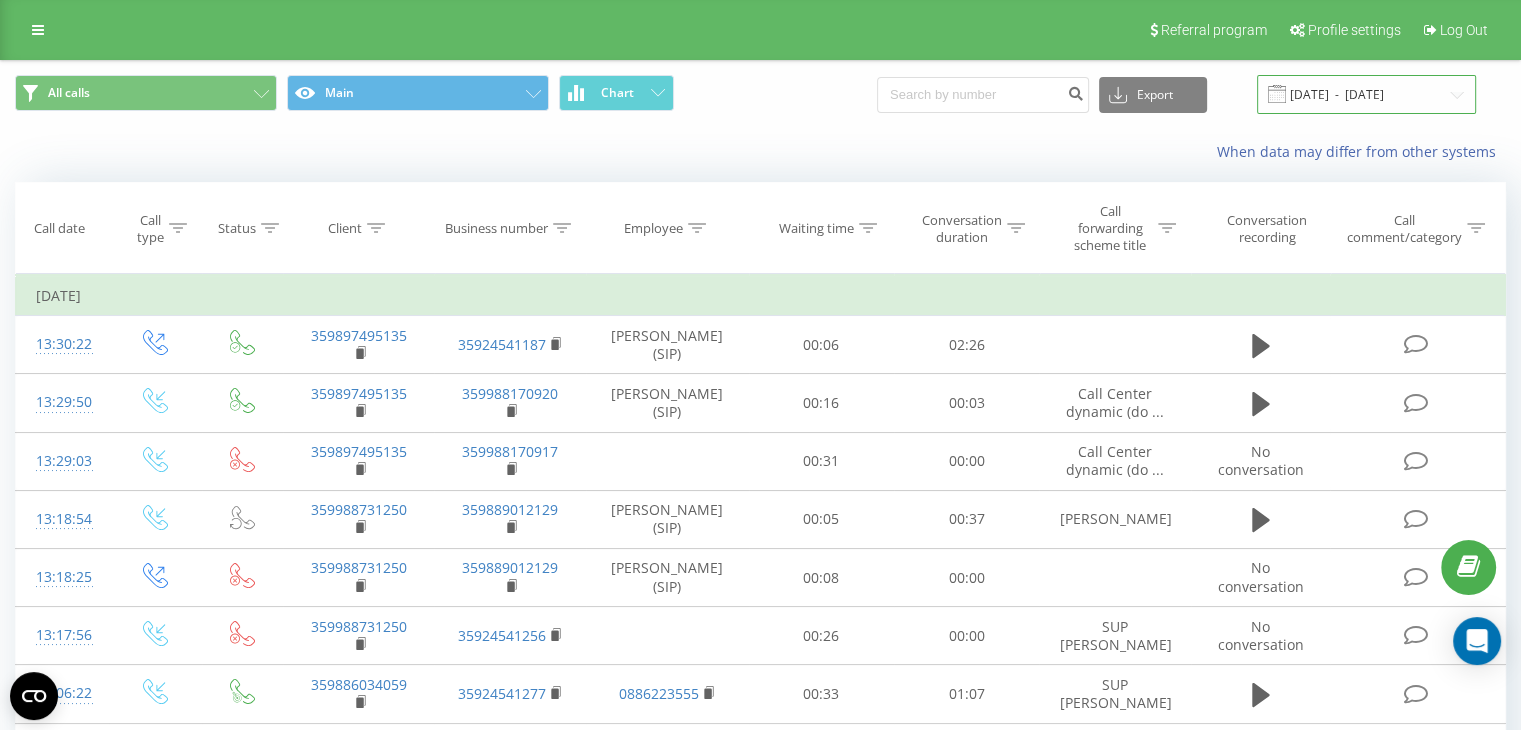 click on "[DATE]  -  [DATE]" at bounding box center [1366, 94] 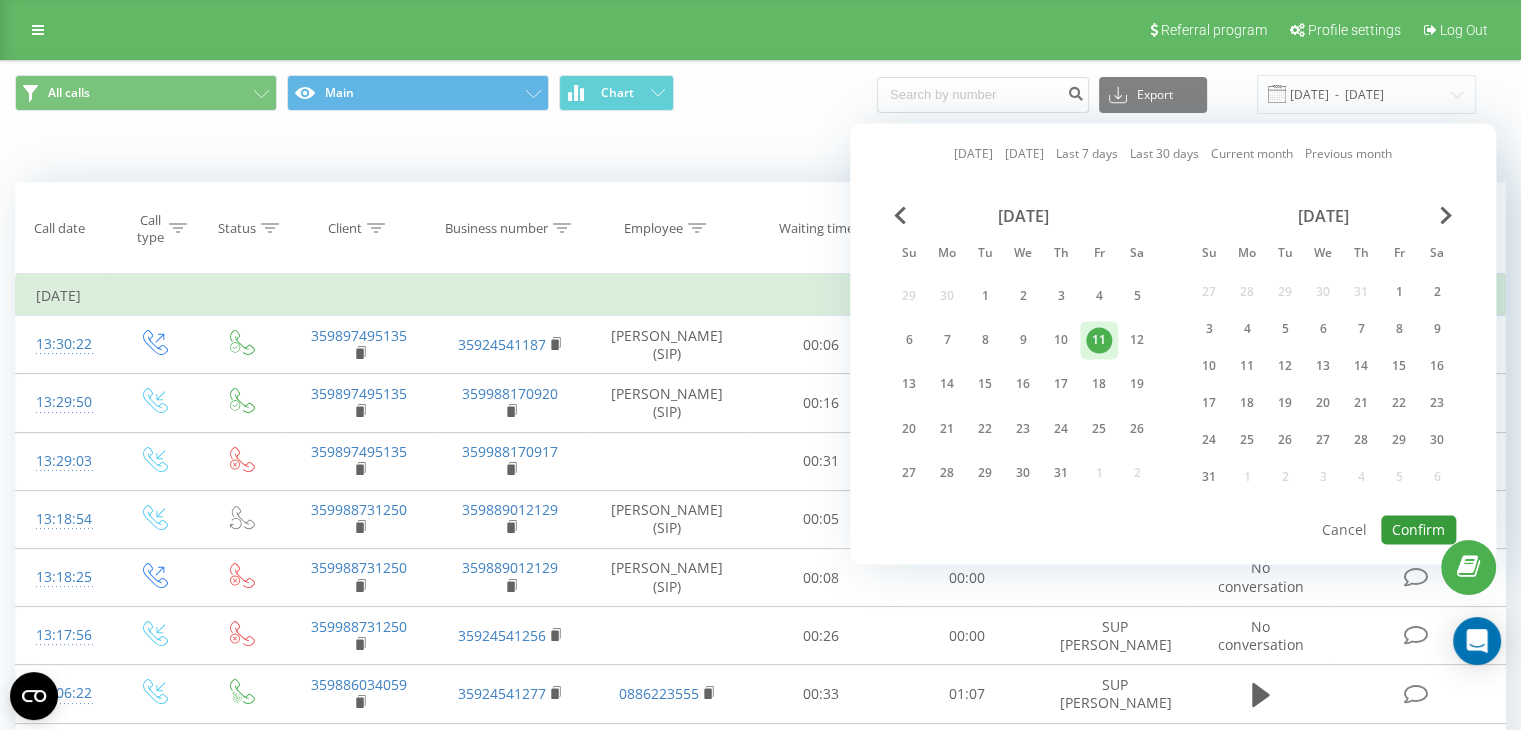 click on "Confirm" at bounding box center [1418, 529] 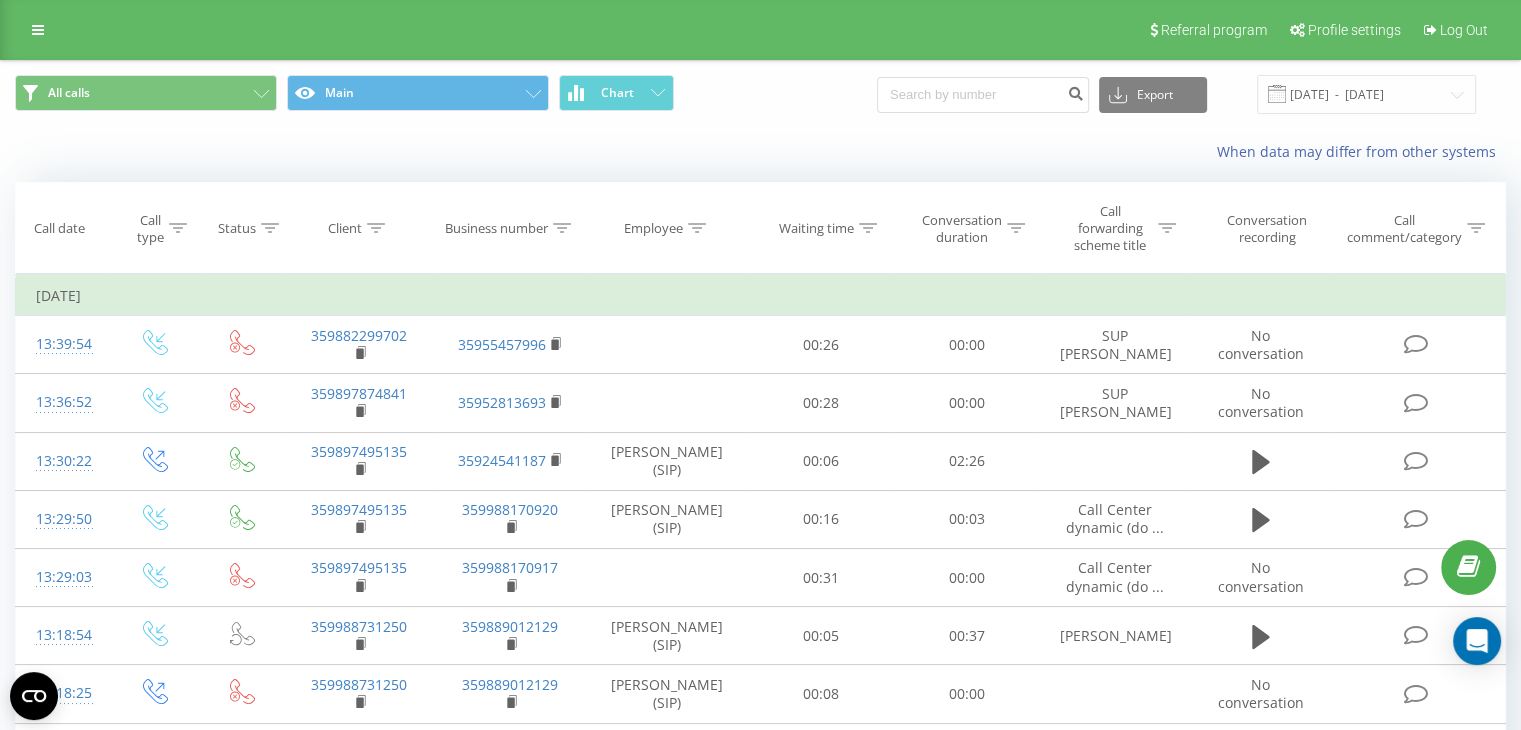 click at bounding box center (0, 0) 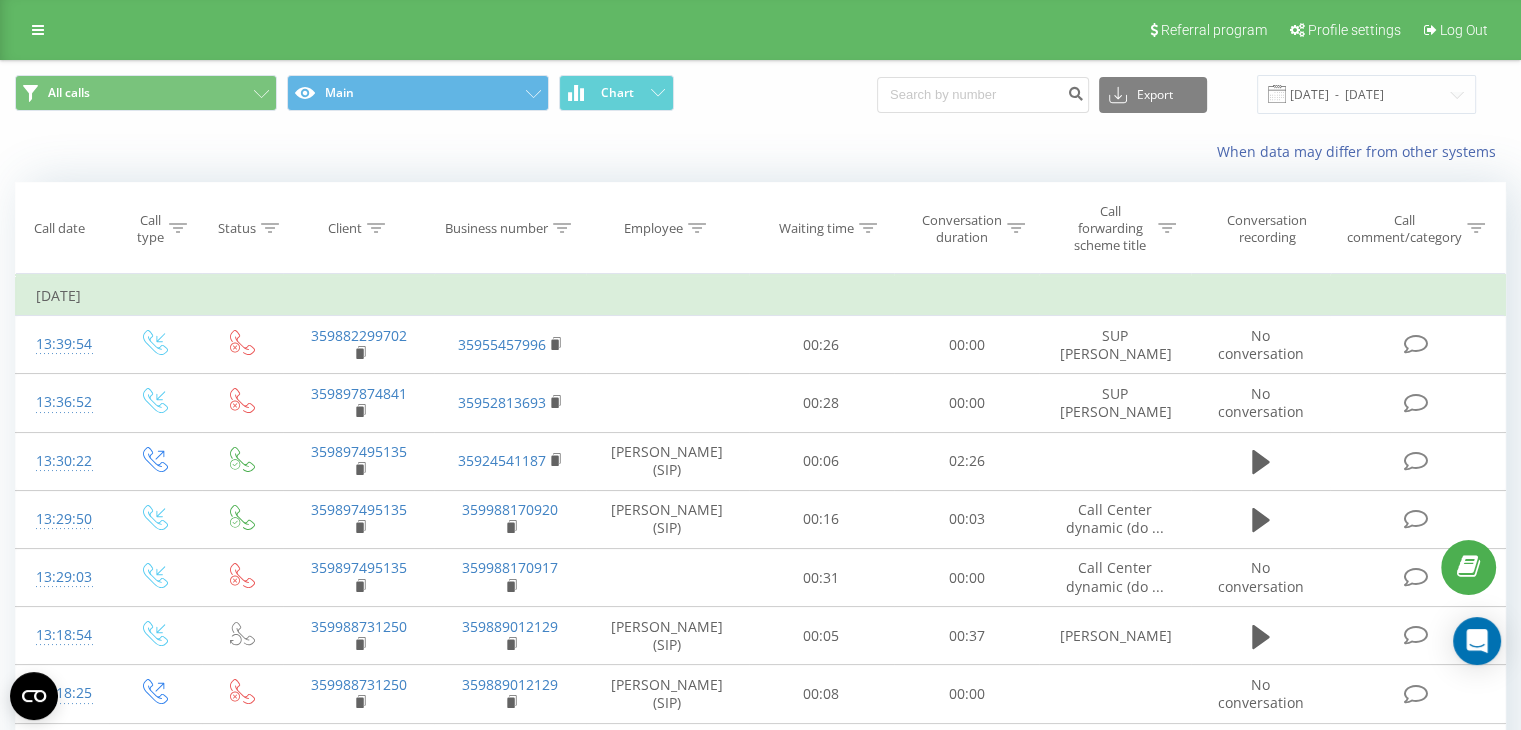 click 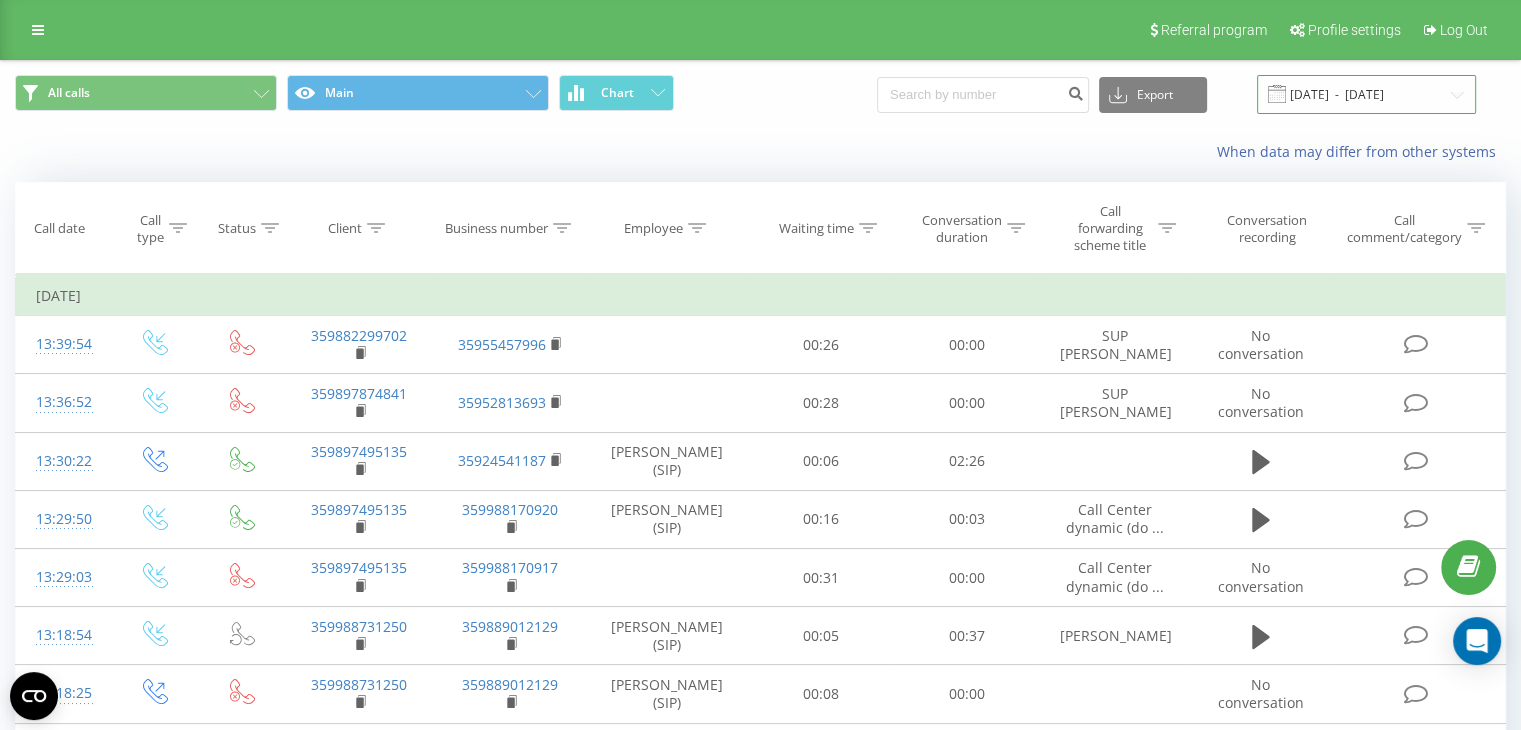 click on "[DATE]  -  [DATE]" at bounding box center [1366, 94] 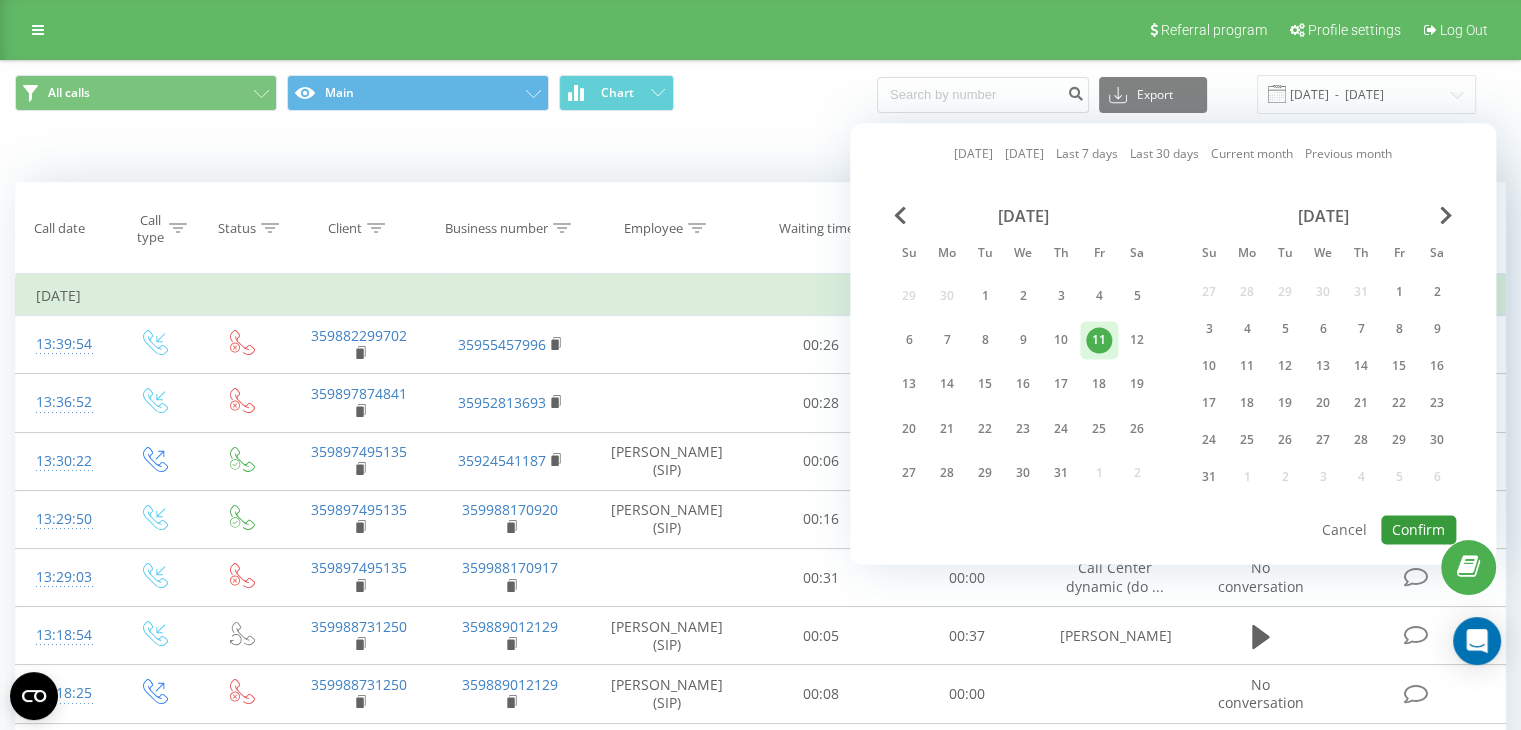 click on "Confirm" at bounding box center [1418, 529] 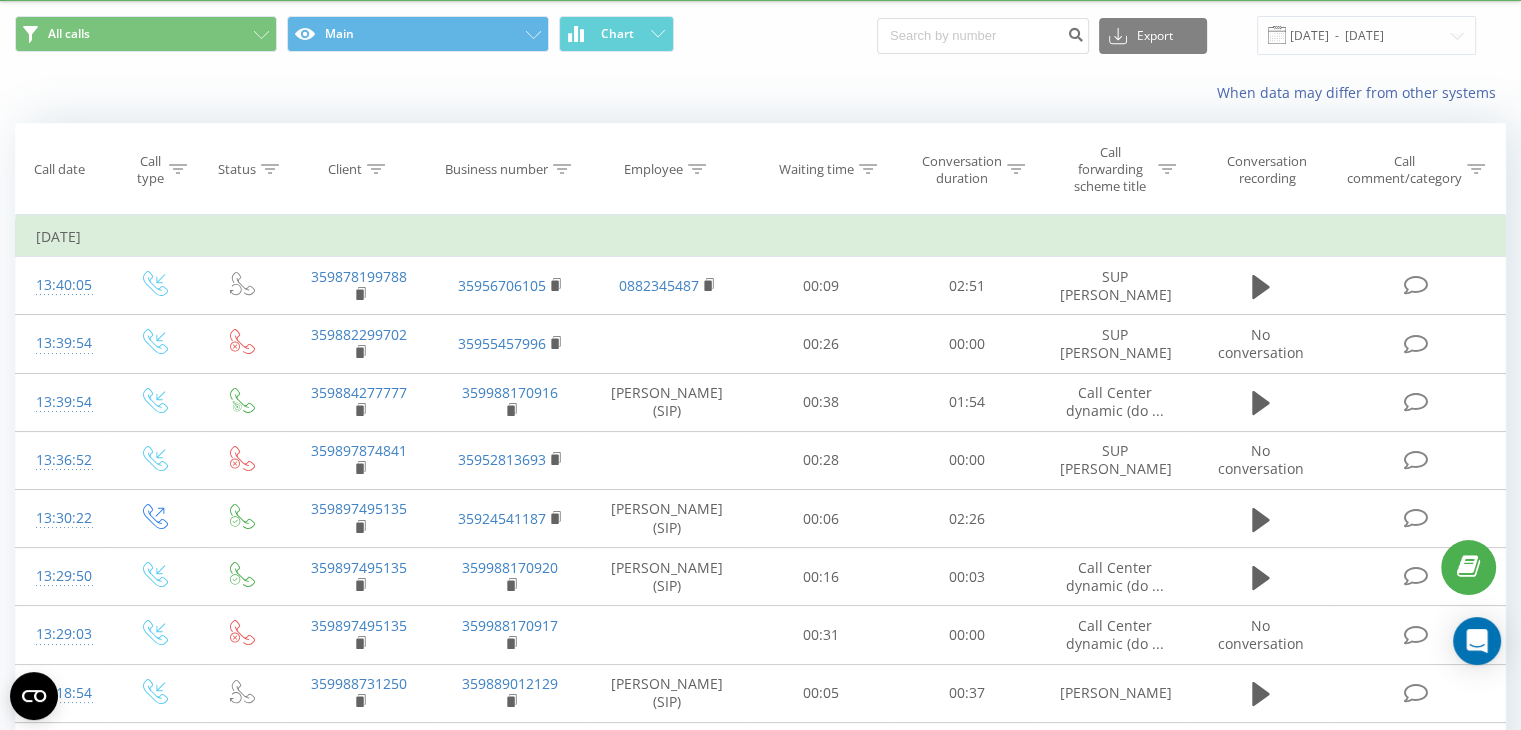 scroll, scrollTop: 0, scrollLeft: 0, axis: both 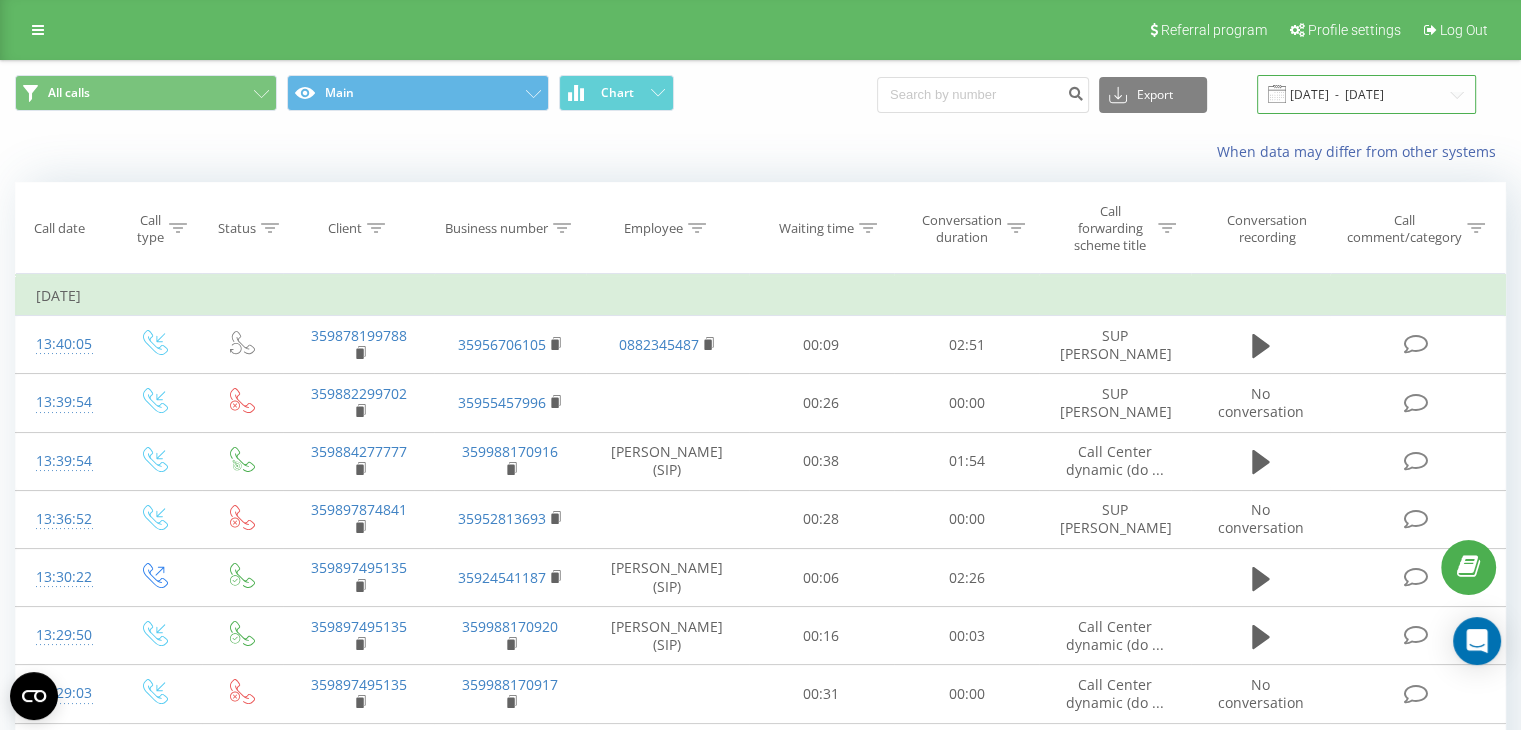 click on "[DATE]  -  [DATE]" at bounding box center (1366, 94) 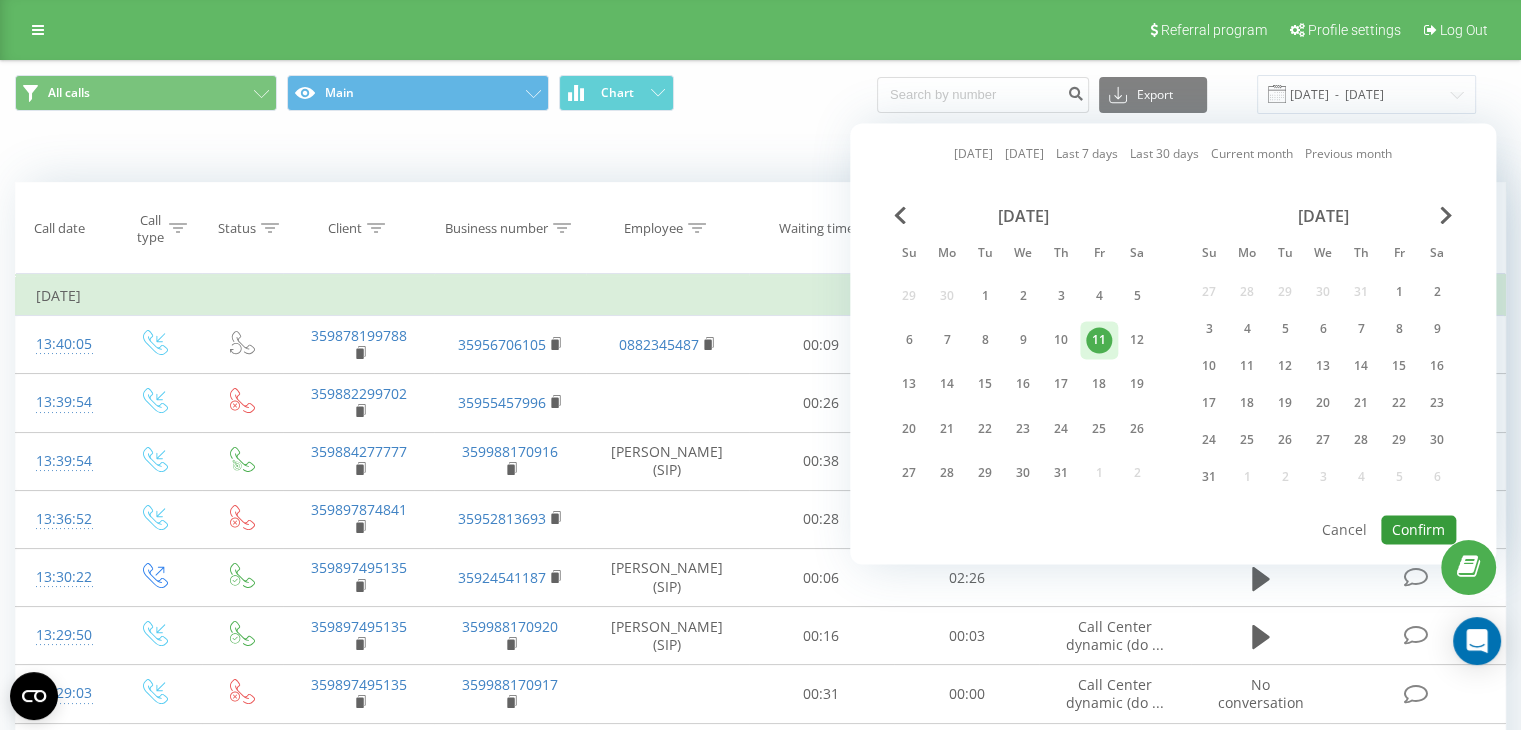 click on "Confirm" at bounding box center [1418, 529] 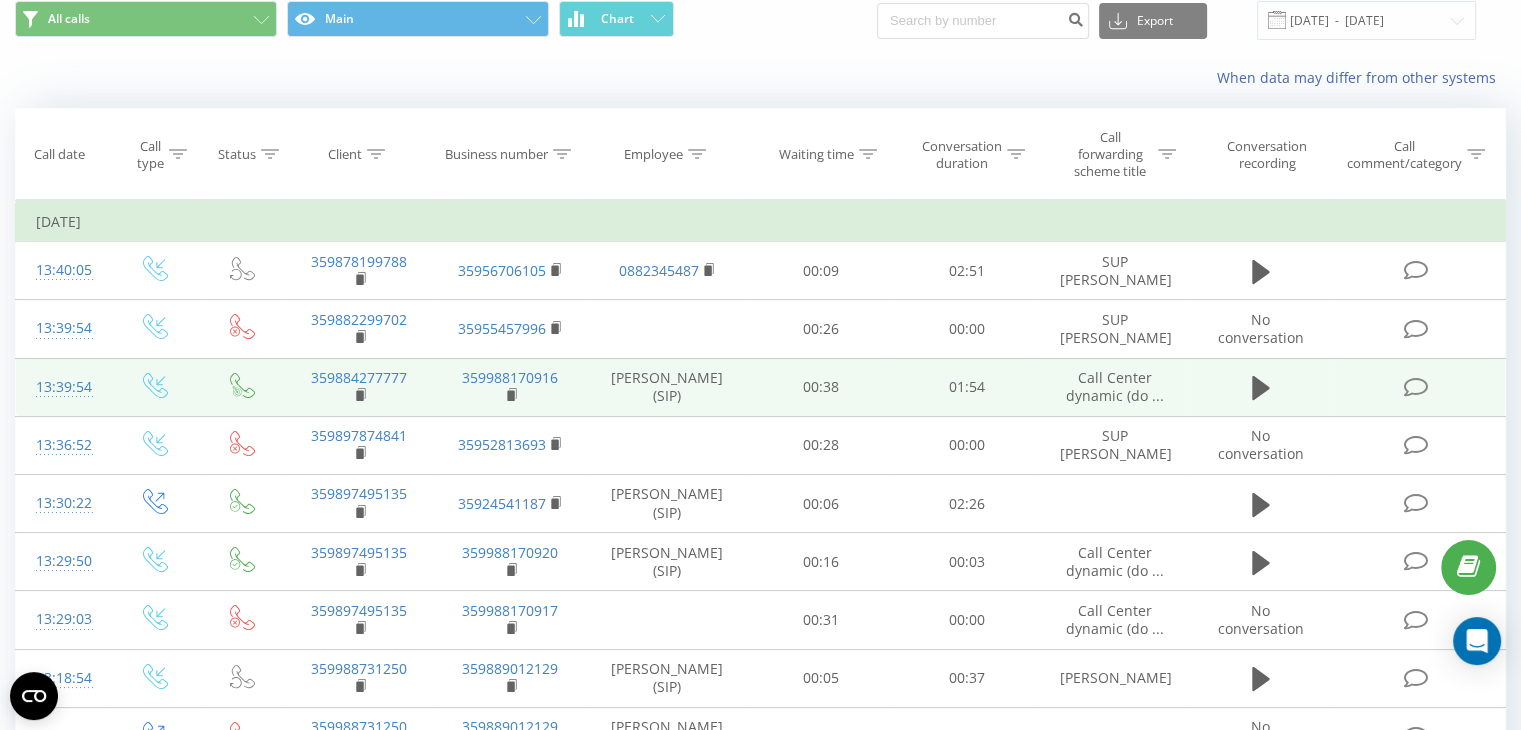 scroll, scrollTop: 100, scrollLeft: 0, axis: vertical 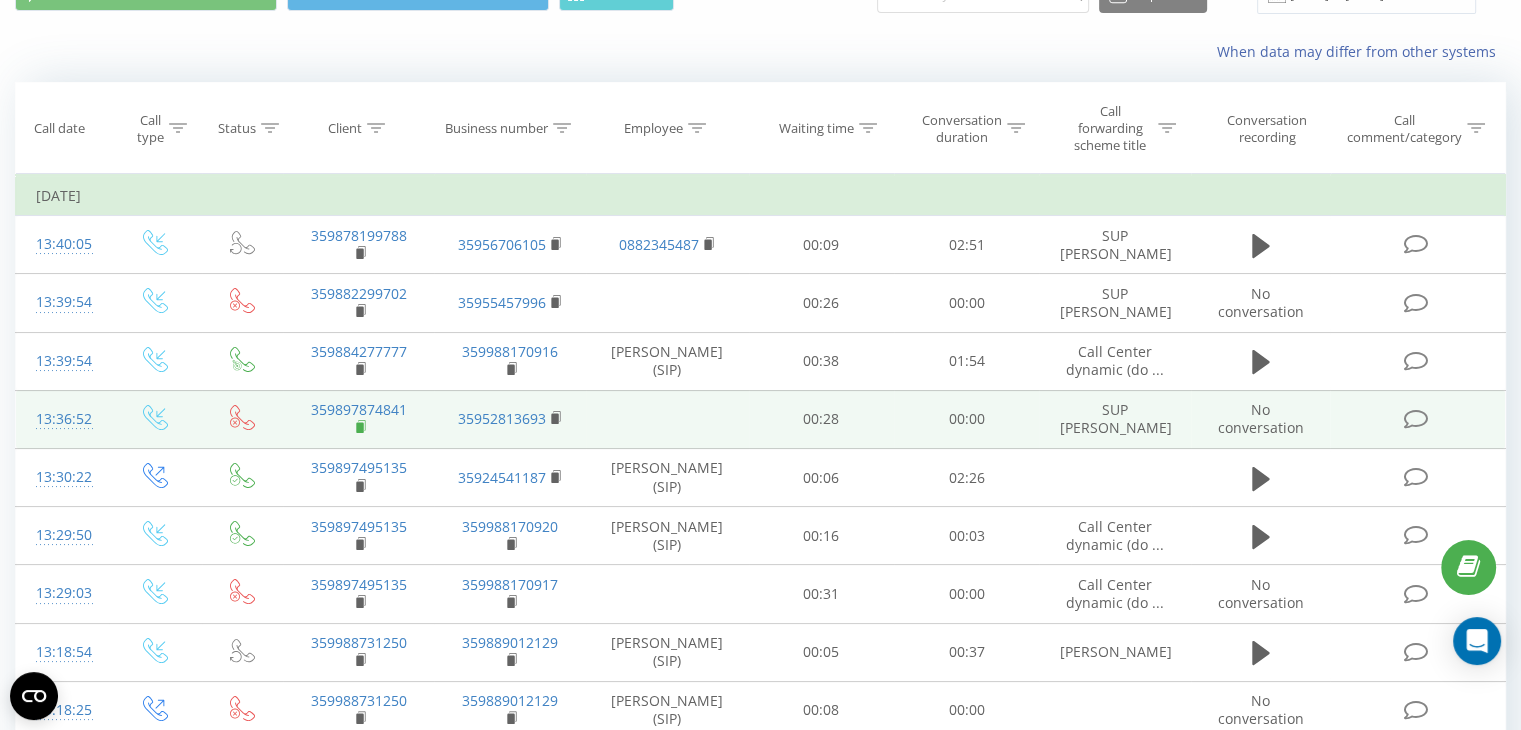 click 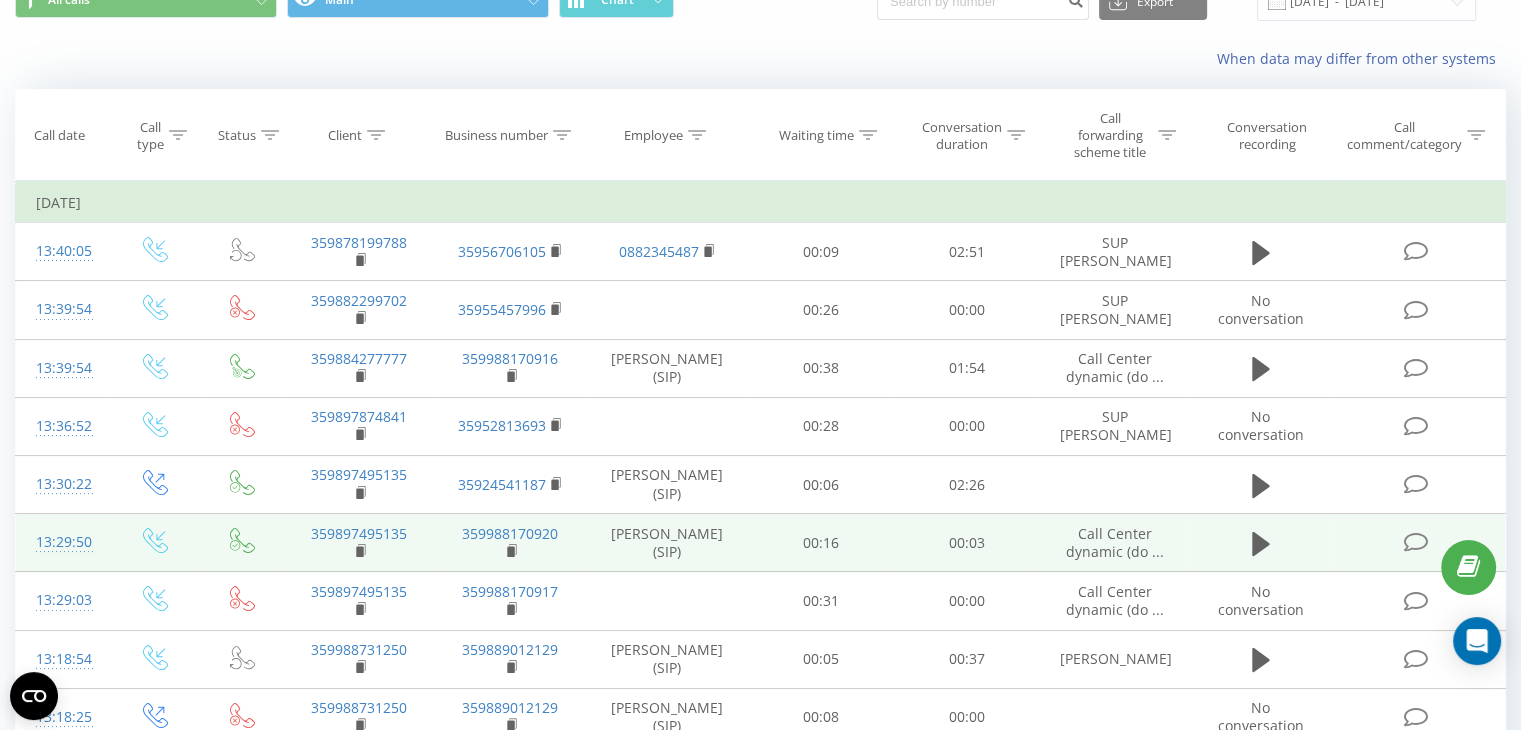 scroll, scrollTop: 0, scrollLeft: 0, axis: both 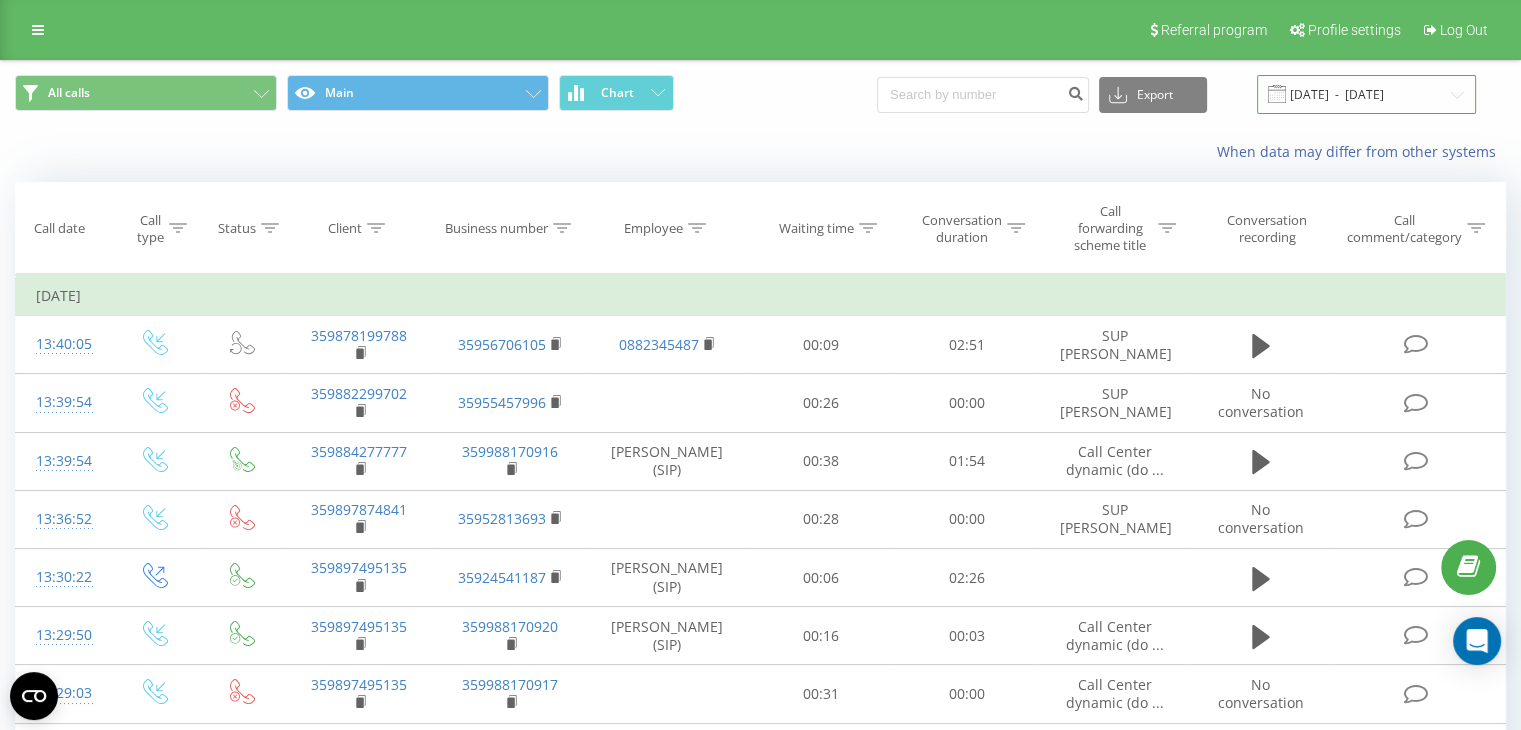 click on "[DATE]  -  [DATE]" at bounding box center (1366, 94) 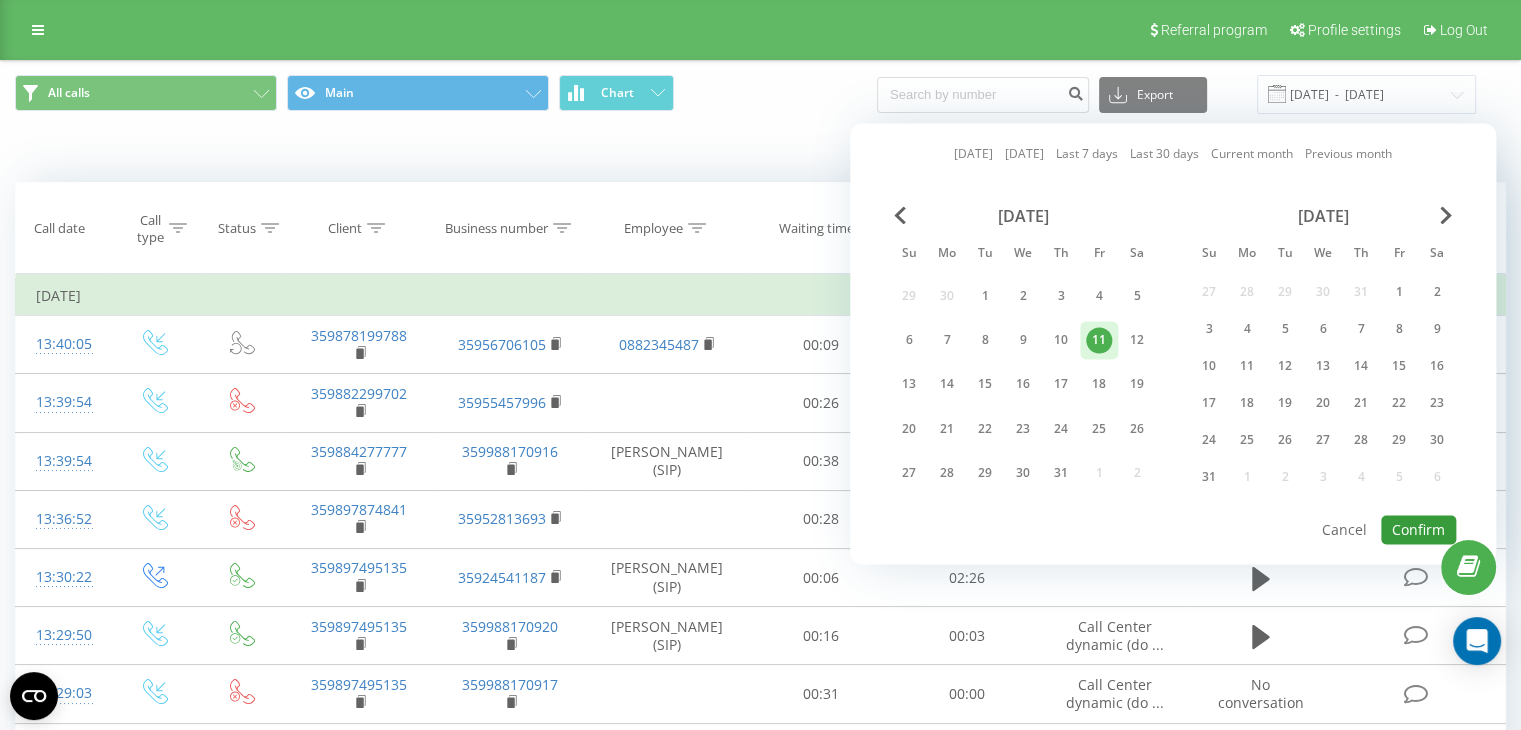 click on "Confirm" at bounding box center (1418, 529) 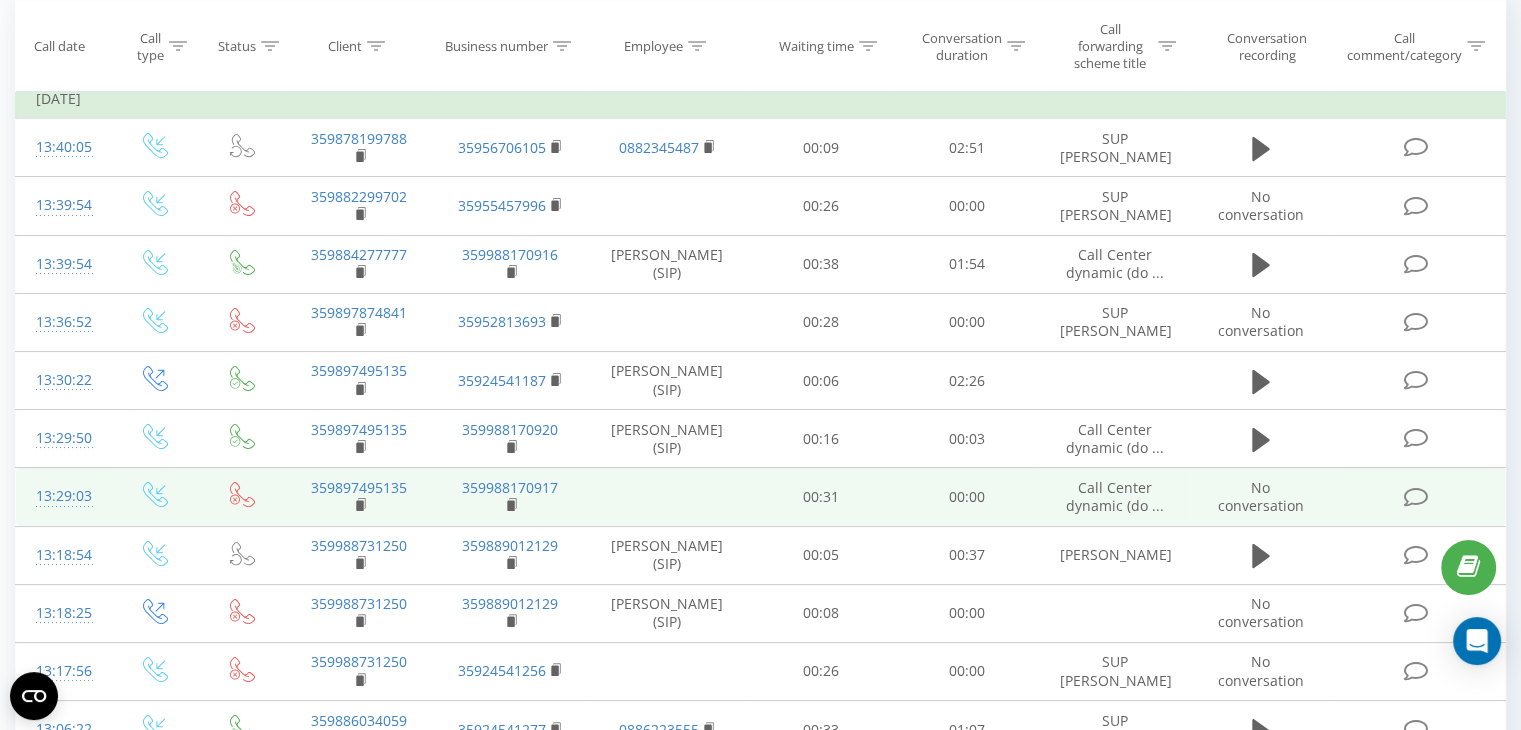 scroll, scrollTop: 200, scrollLeft: 0, axis: vertical 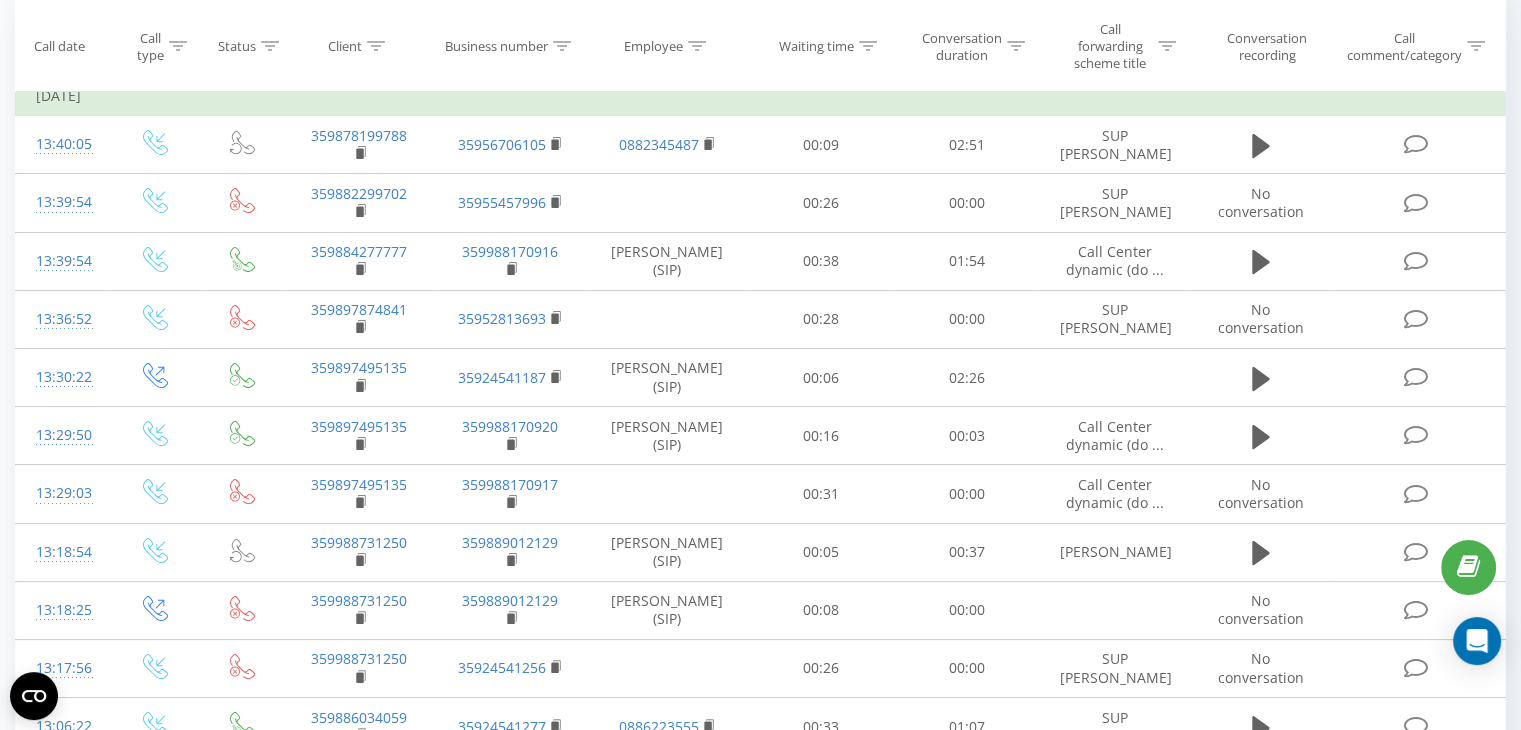 click 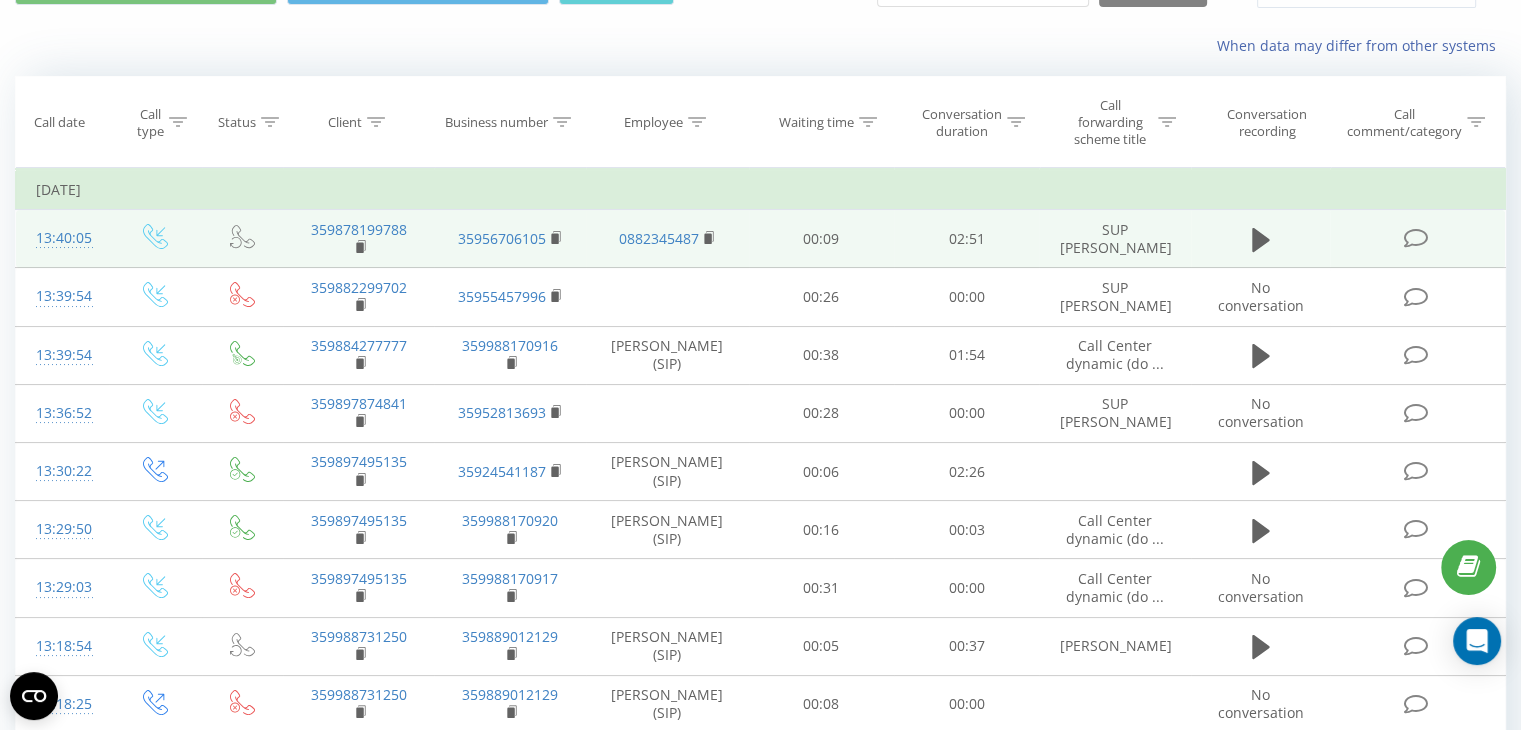 scroll, scrollTop: 0, scrollLeft: 0, axis: both 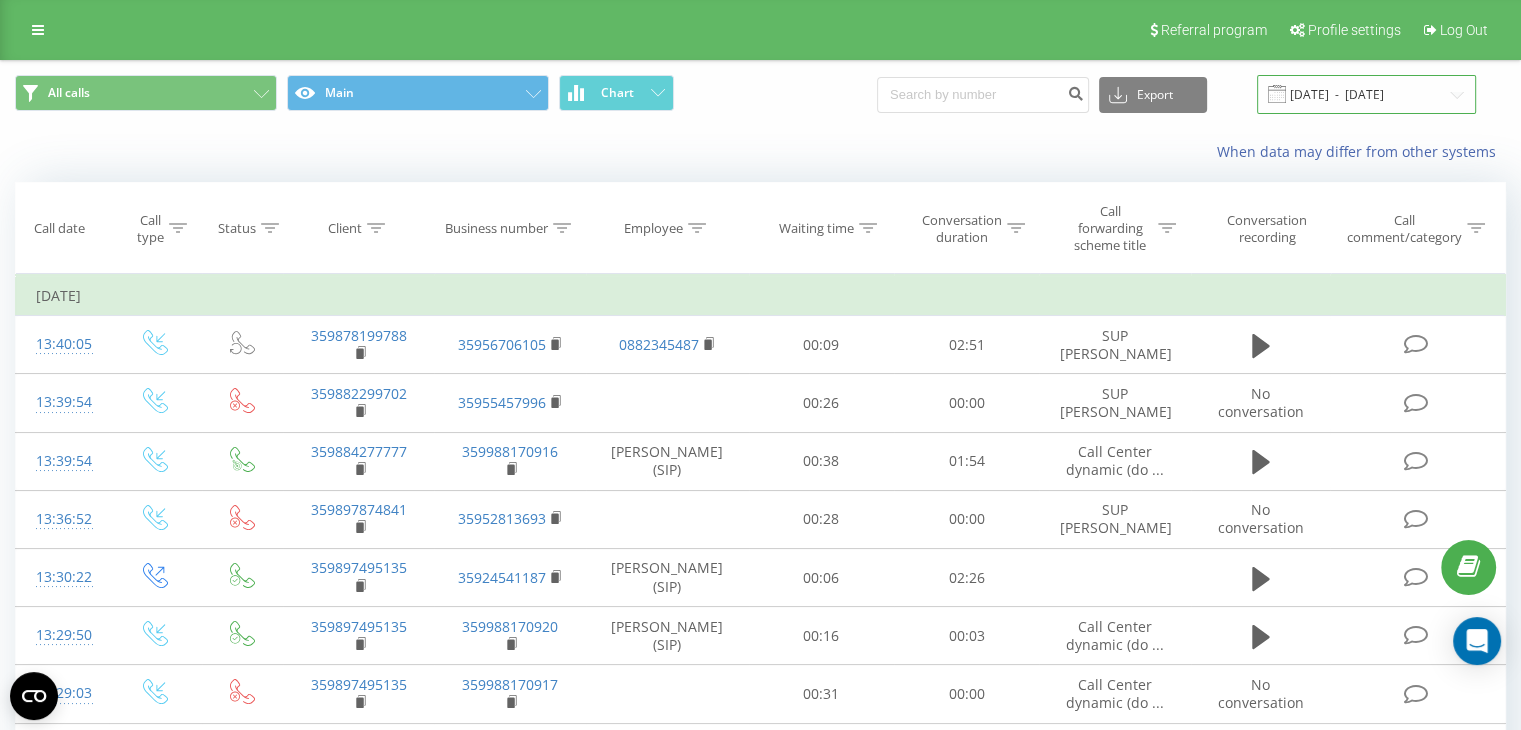 click on "[DATE]  -  [DATE]" at bounding box center (1366, 94) 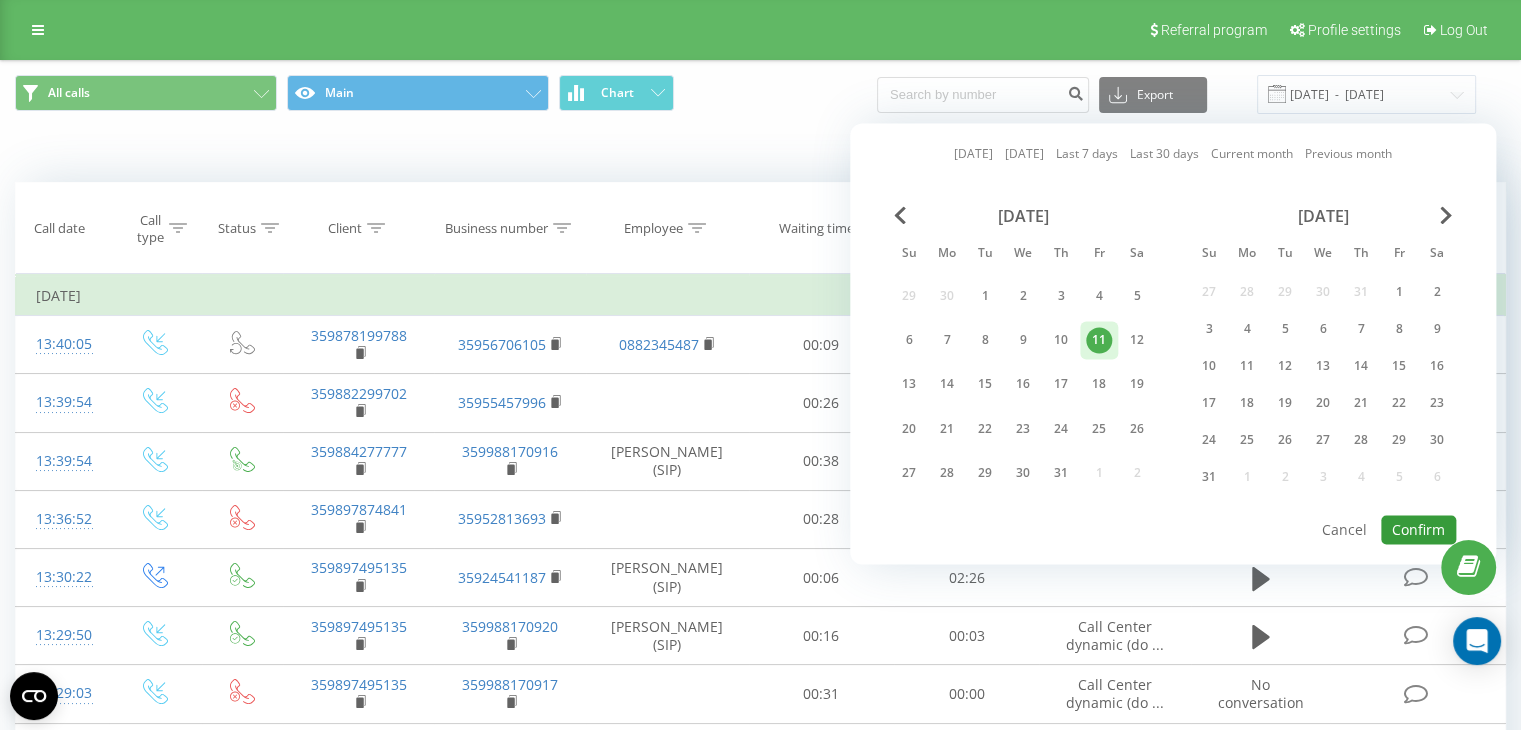click on "Confirm" at bounding box center (1418, 529) 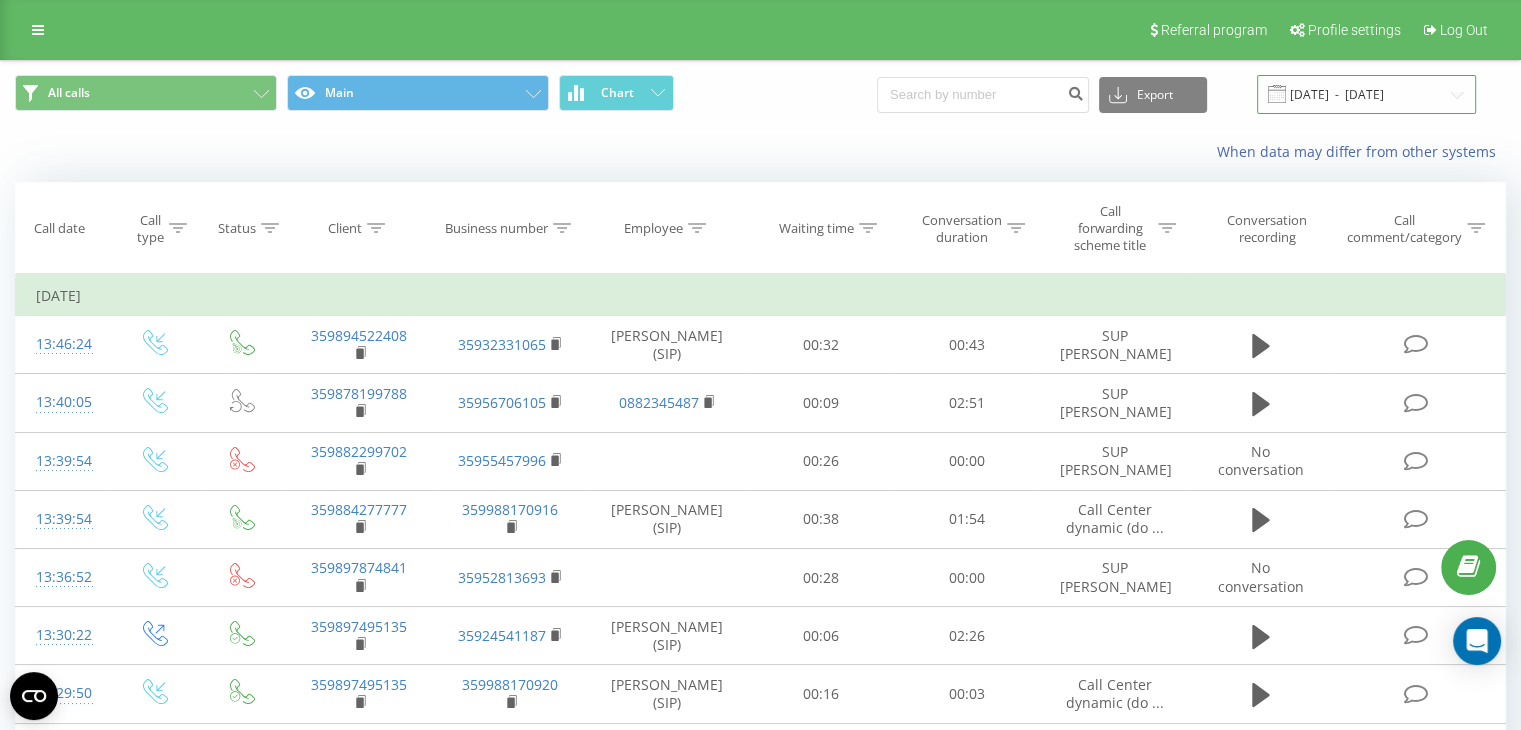 click on "[DATE]  -  [DATE]" at bounding box center (1366, 94) 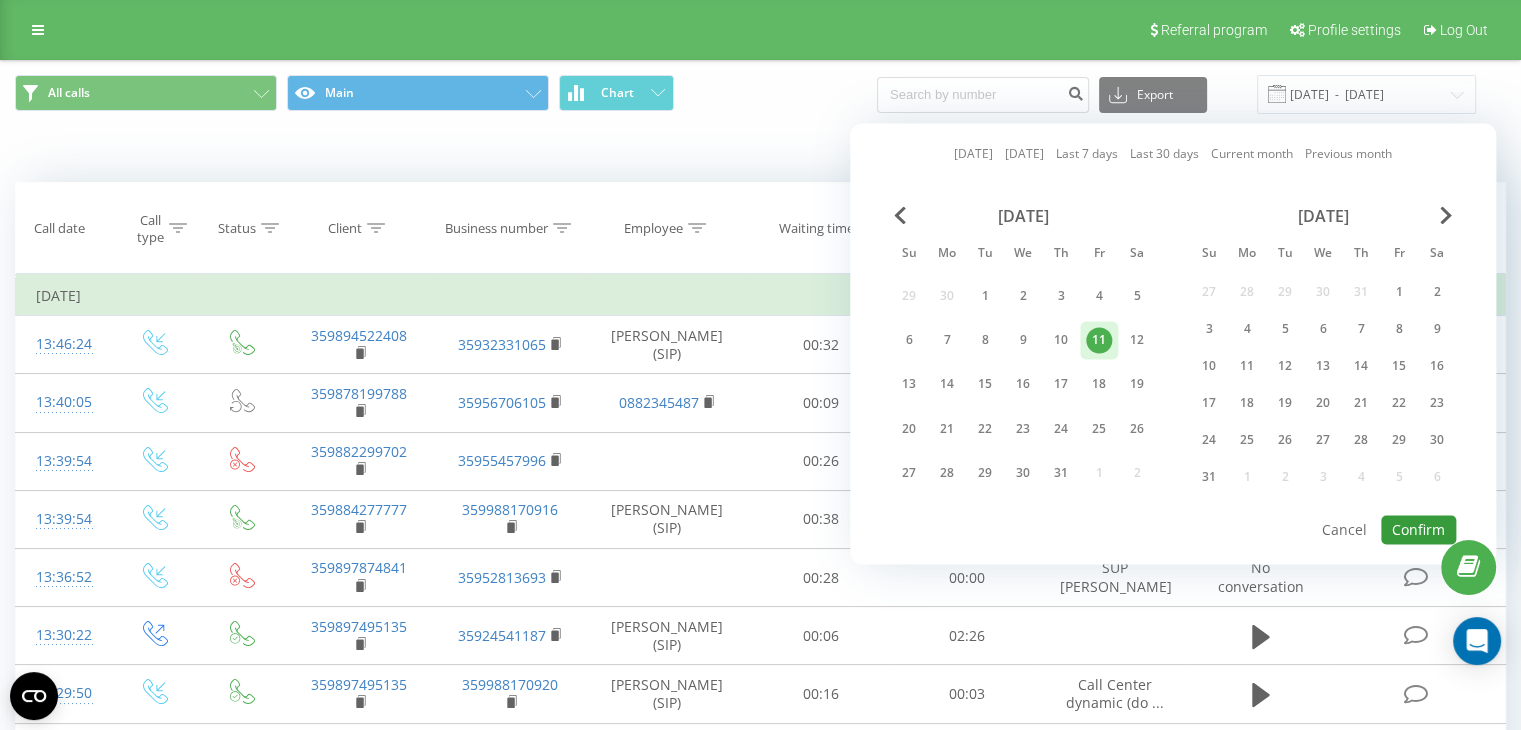 click on "Confirm" at bounding box center [1418, 529] 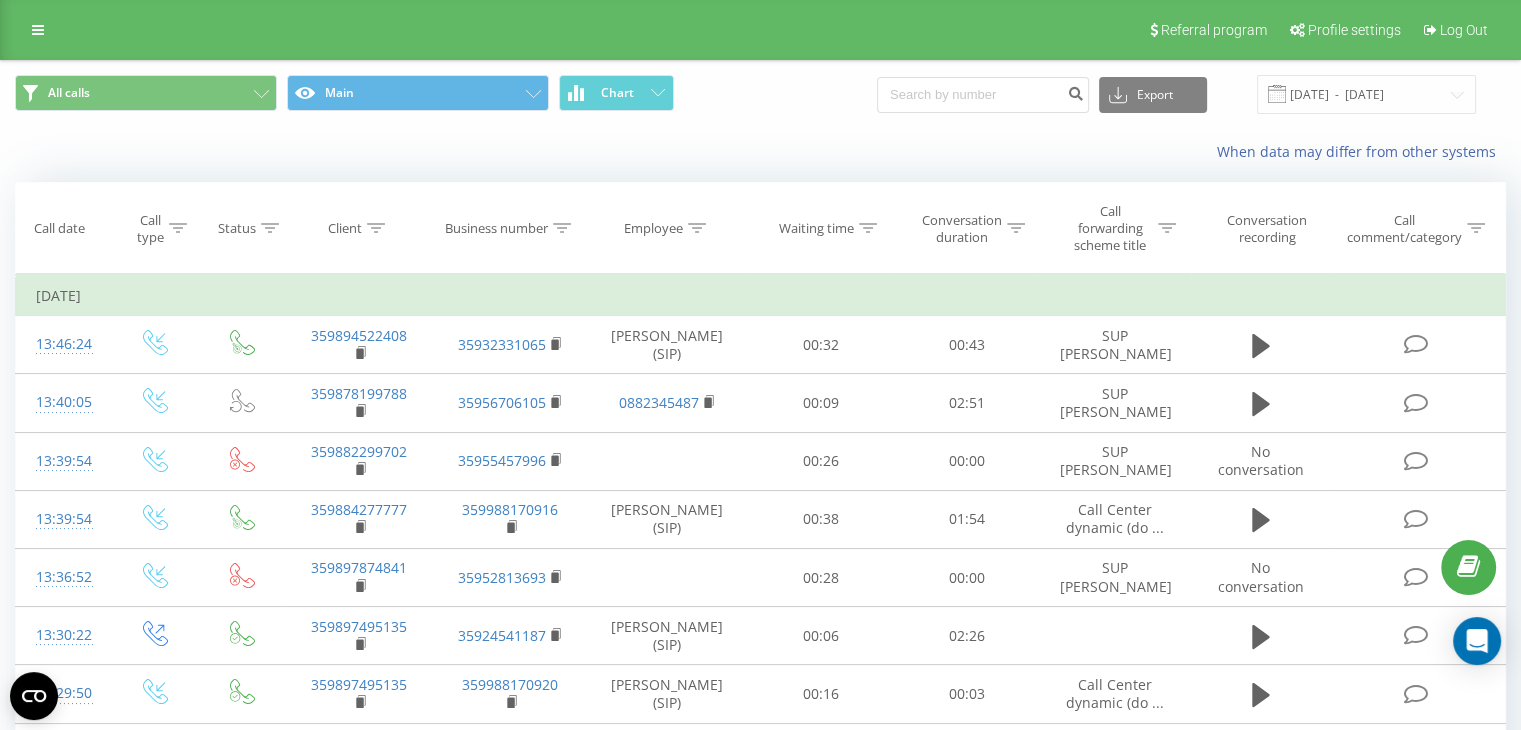 click 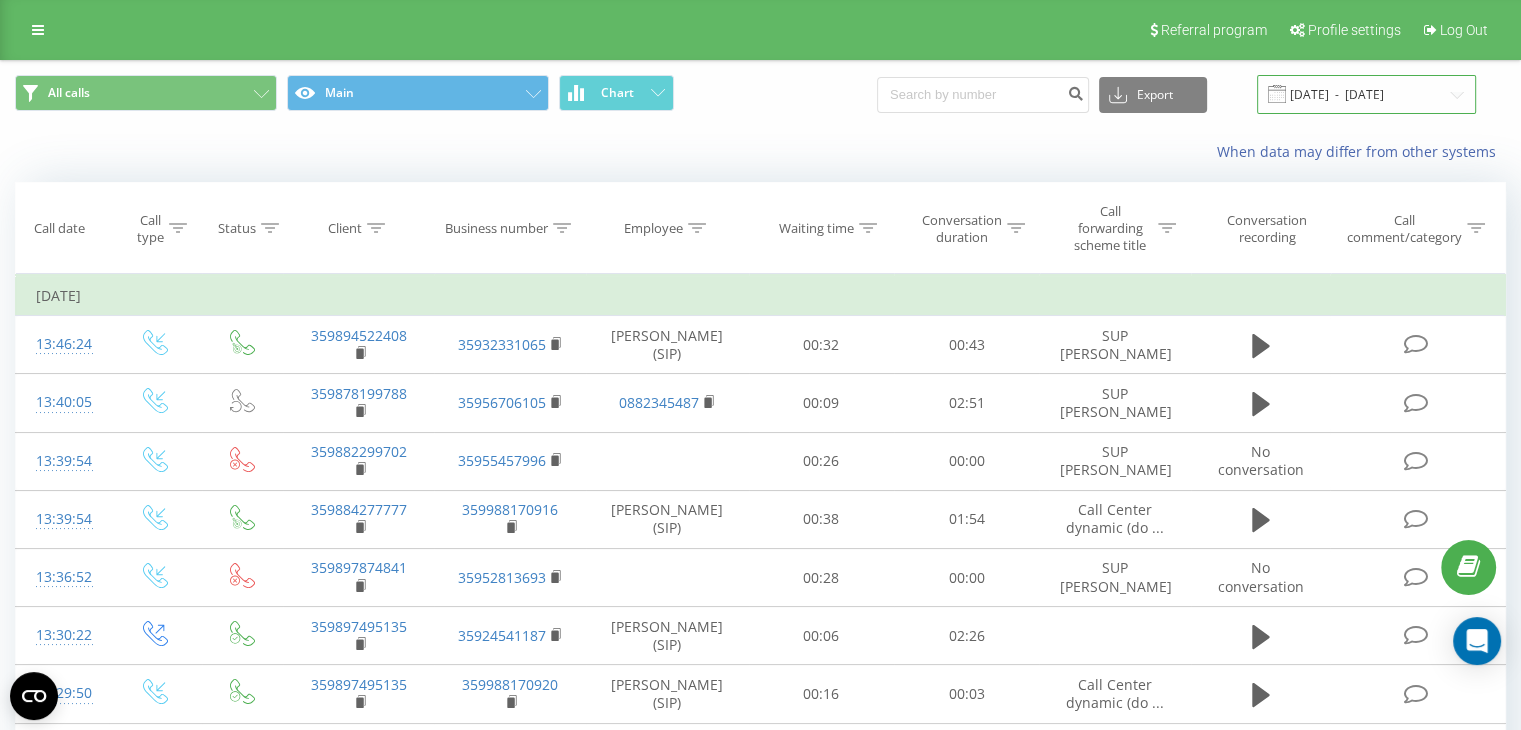 click on "[DATE]  -  [DATE]" at bounding box center (1366, 94) 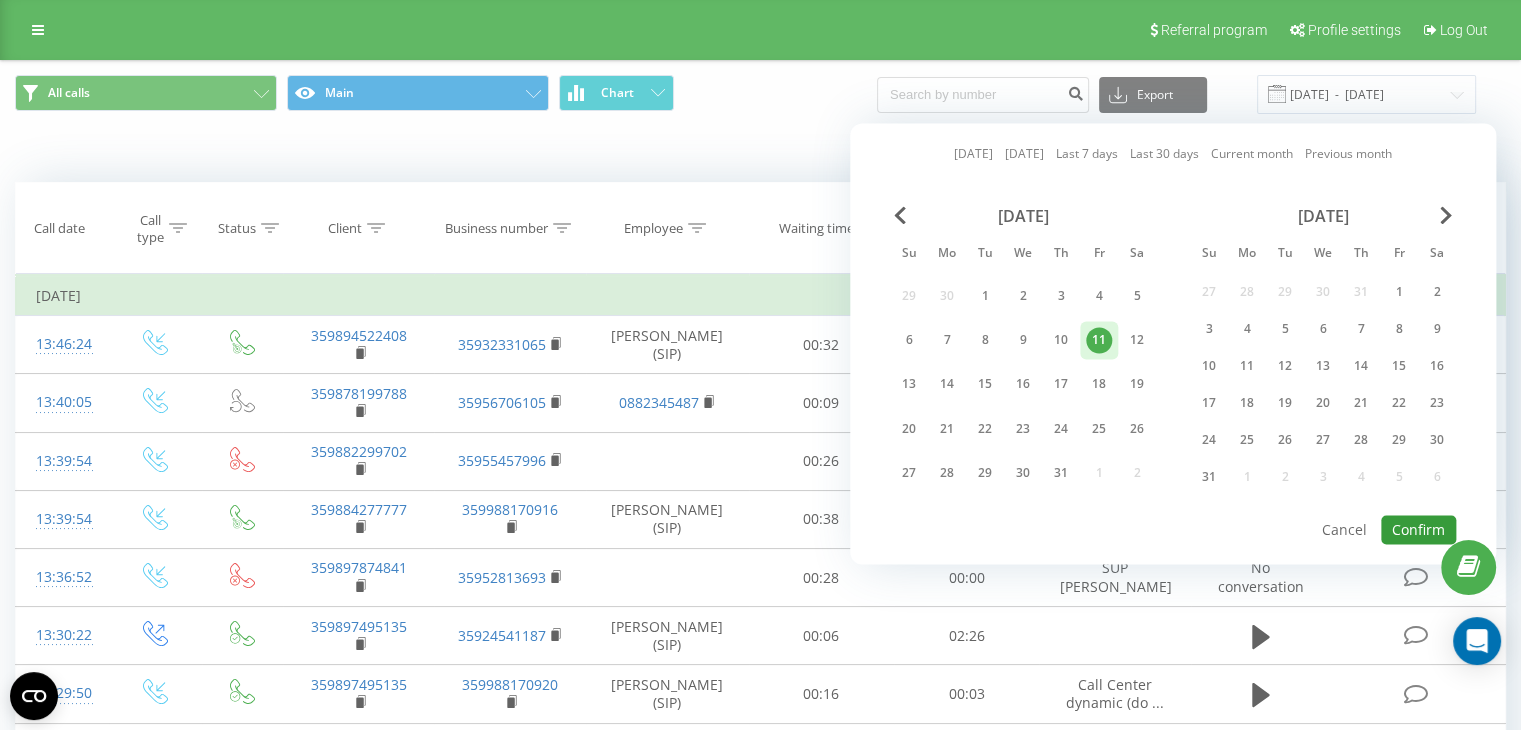 click on "Confirm" at bounding box center (1418, 529) 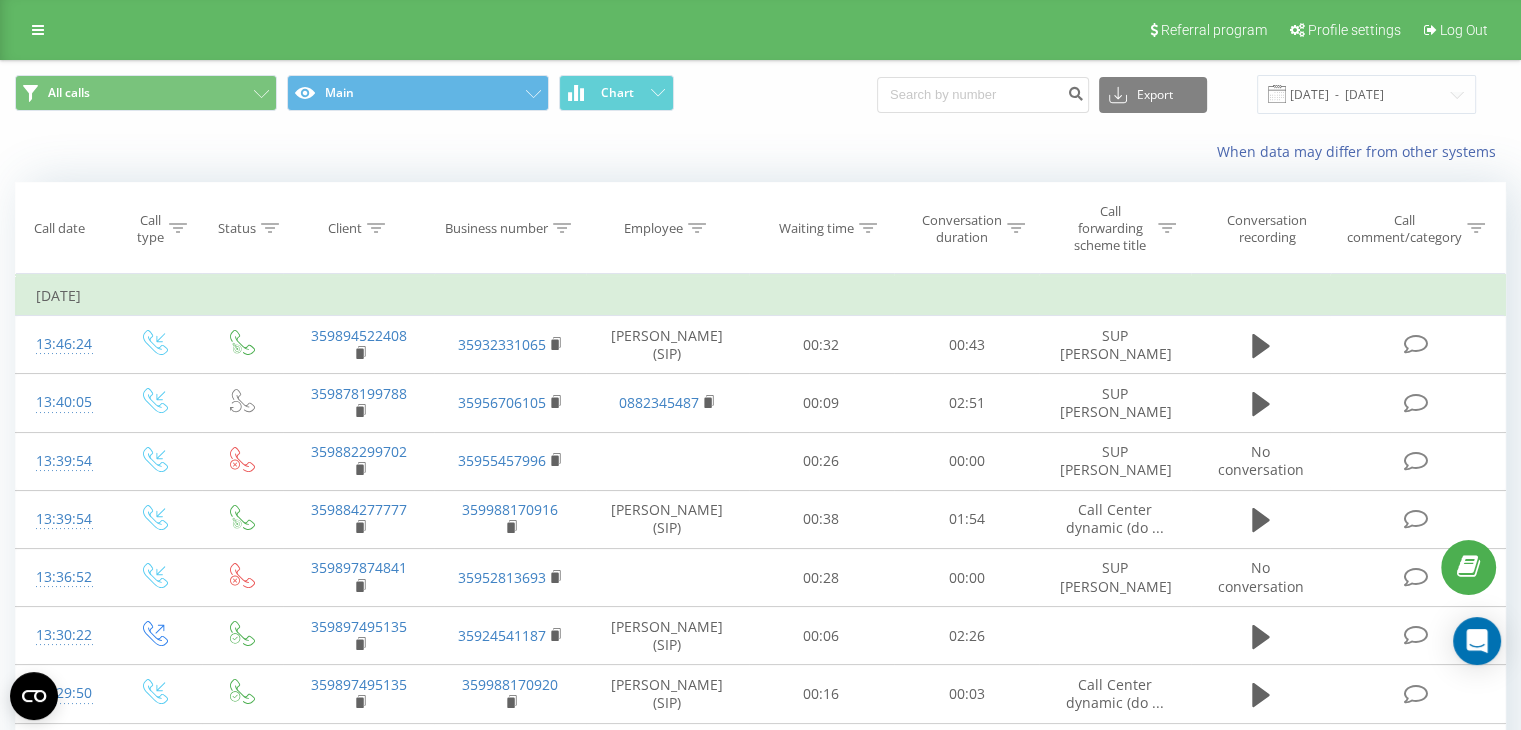 click 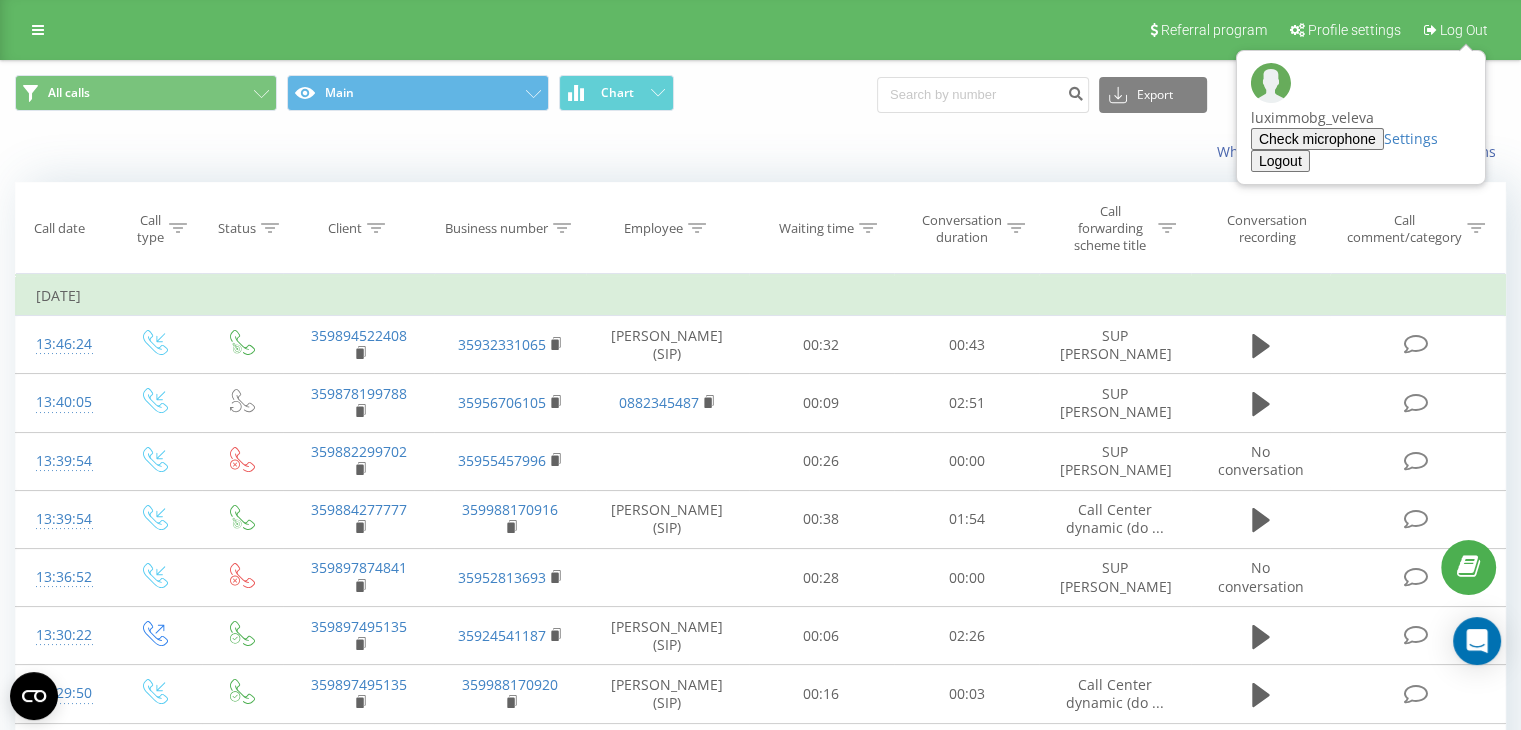 click on "Logout" at bounding box center (1280, 161) 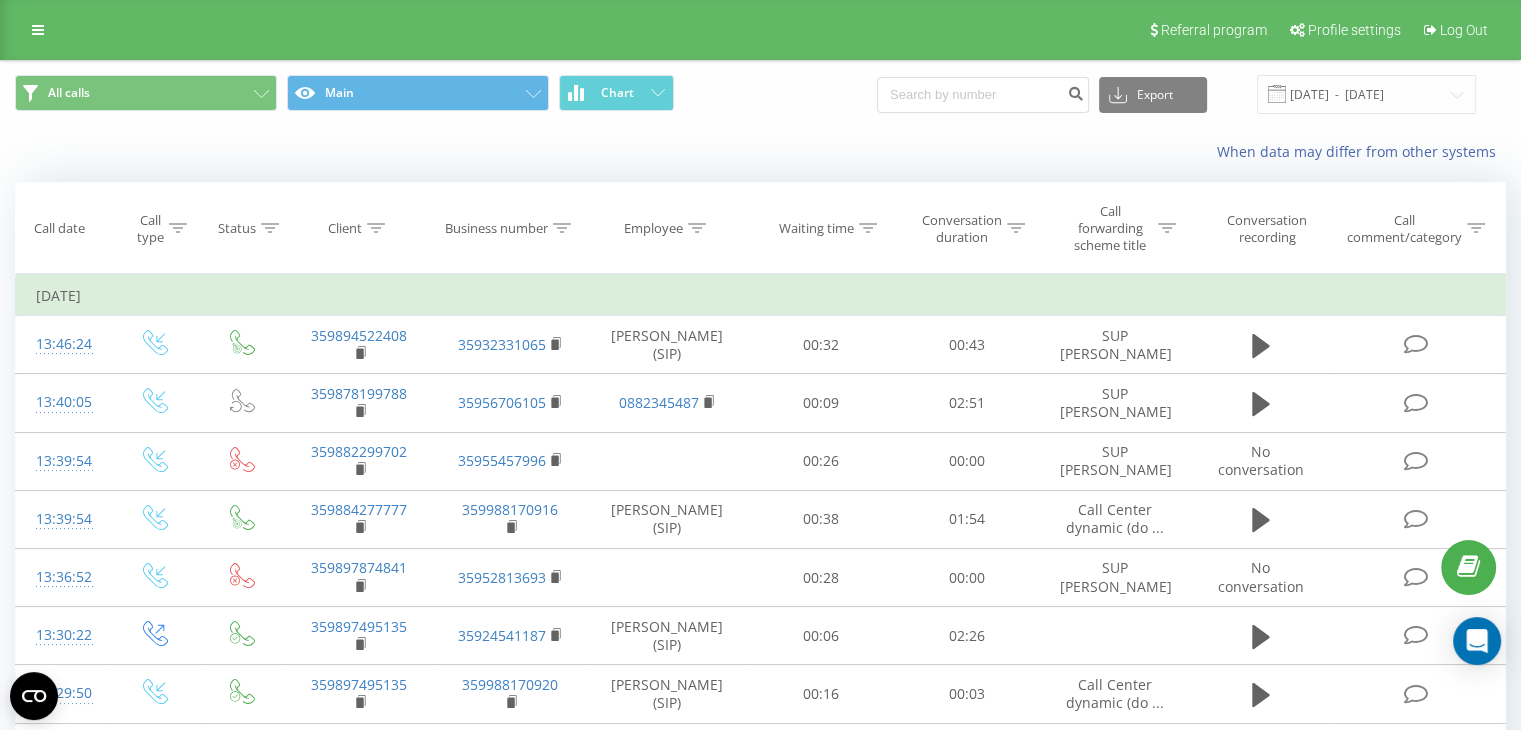 click at bounding box center [0, 0] 